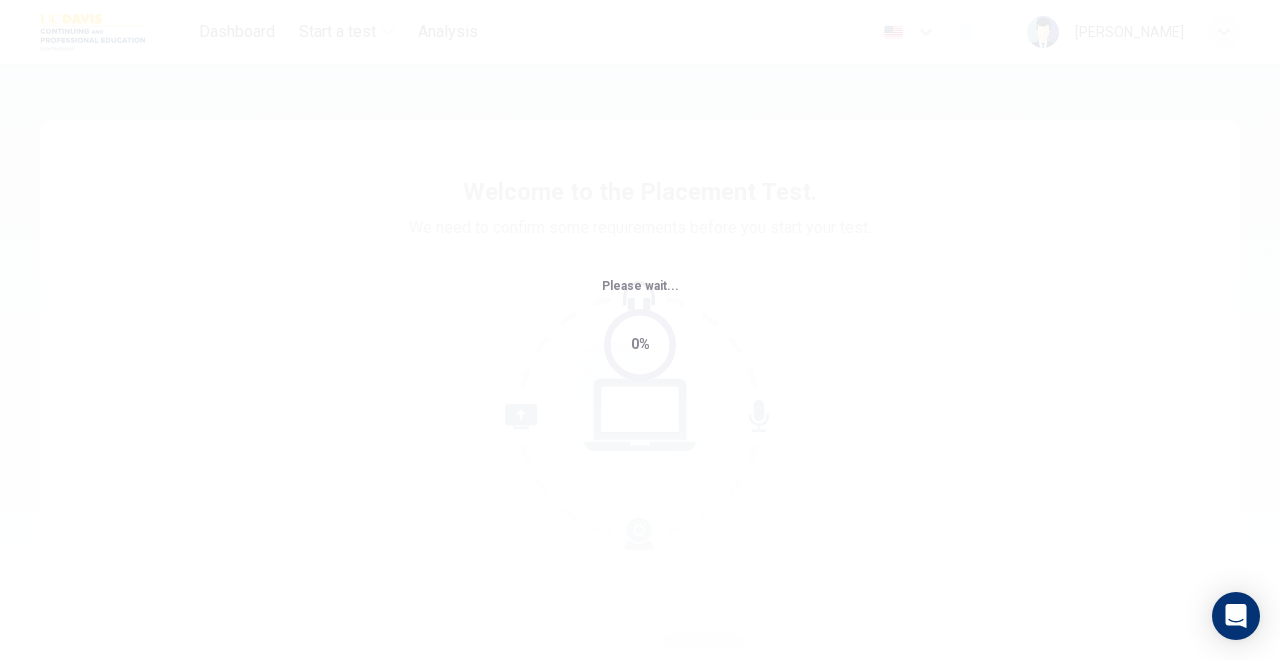 scroll, scrollTop: 0, scrollLeft: 0, axis: both 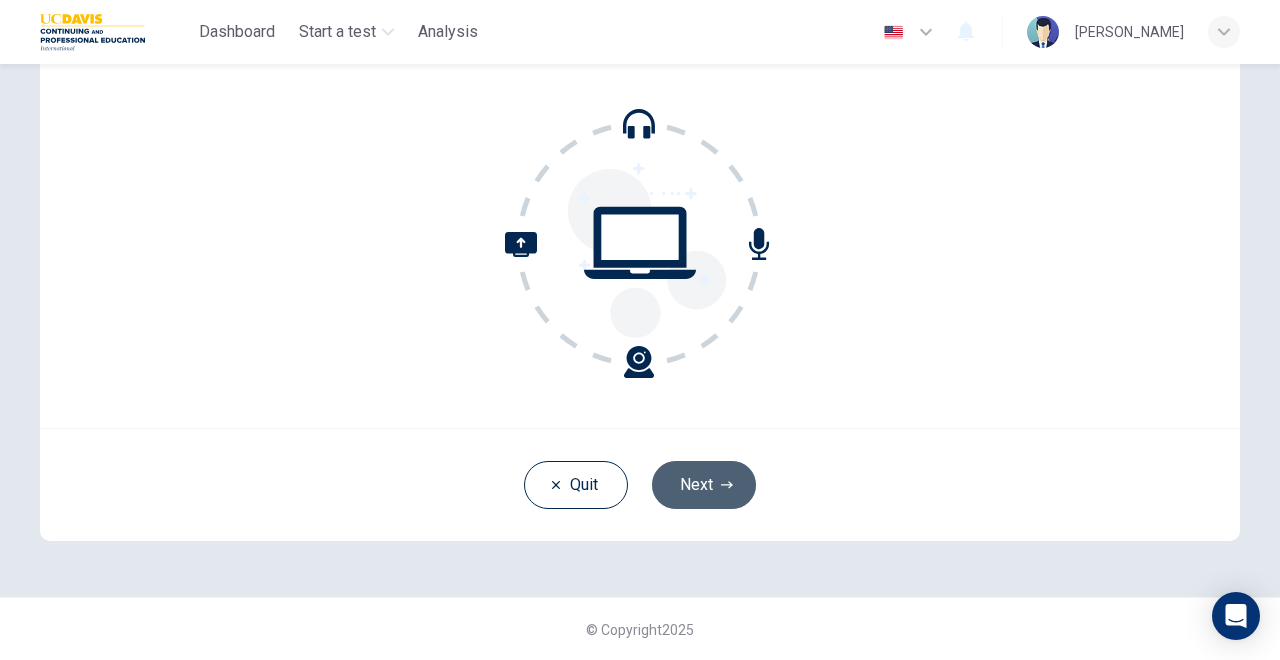 click on "Next" at bounding box center (704, 485) 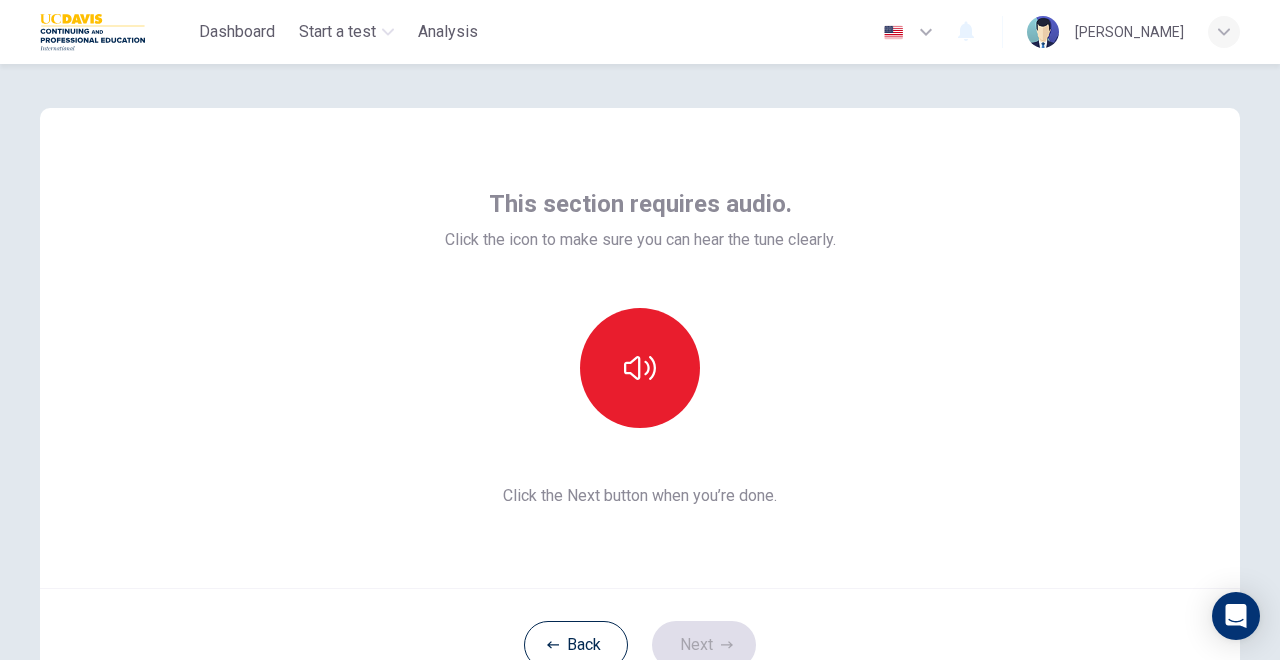 scroll, scrollTop: 0, scrollLeft: 0, axis: both 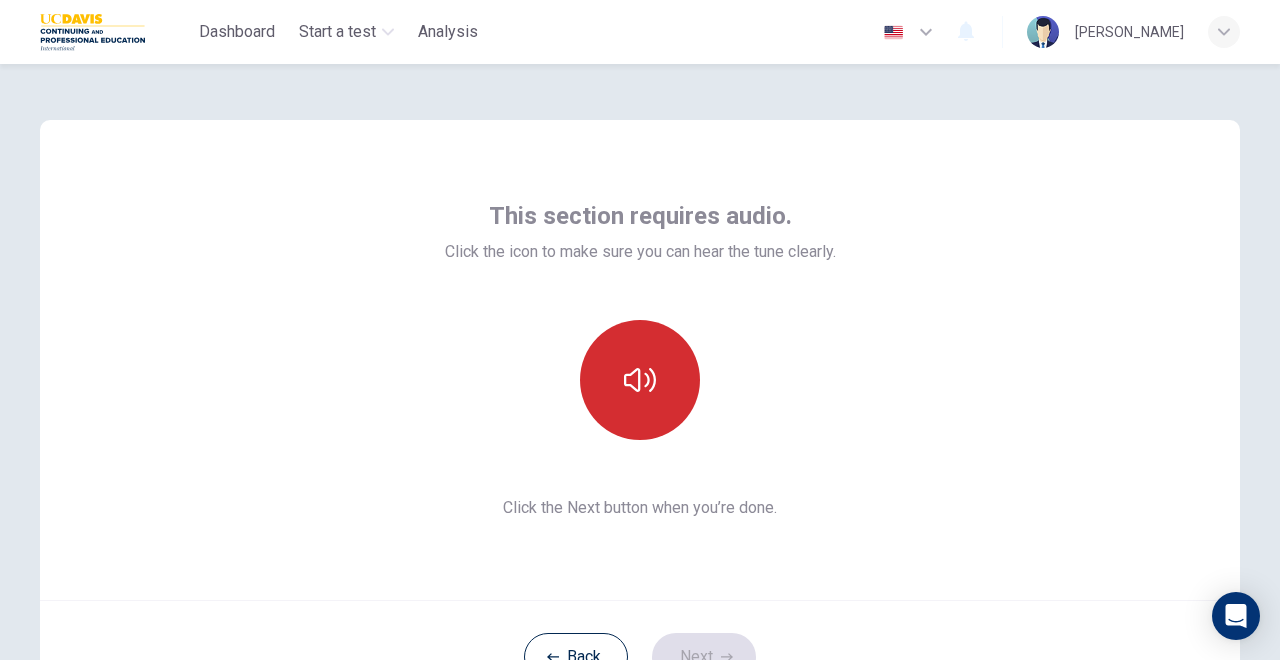 click 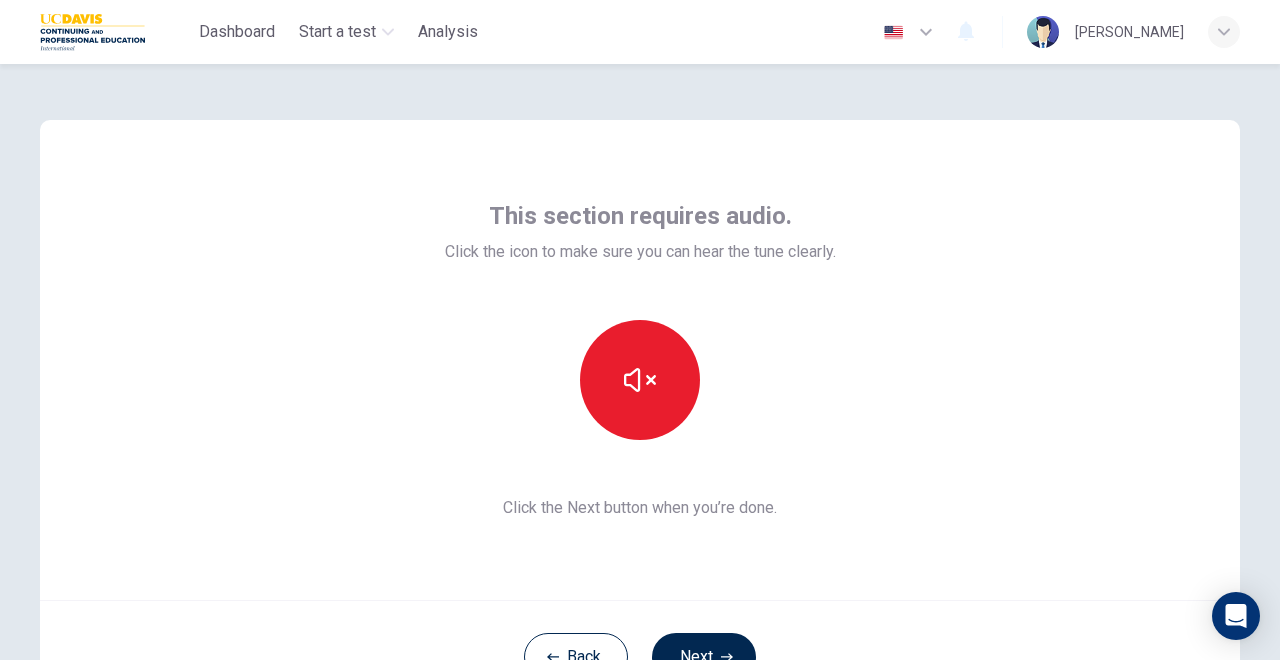 type 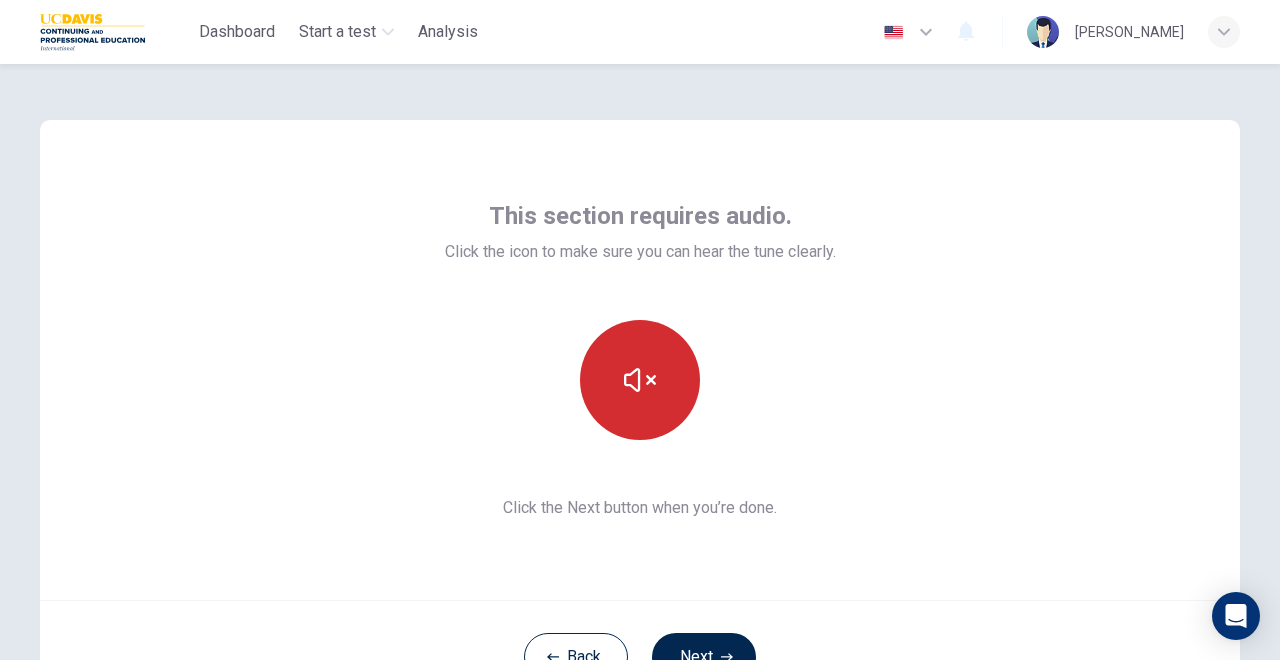 click 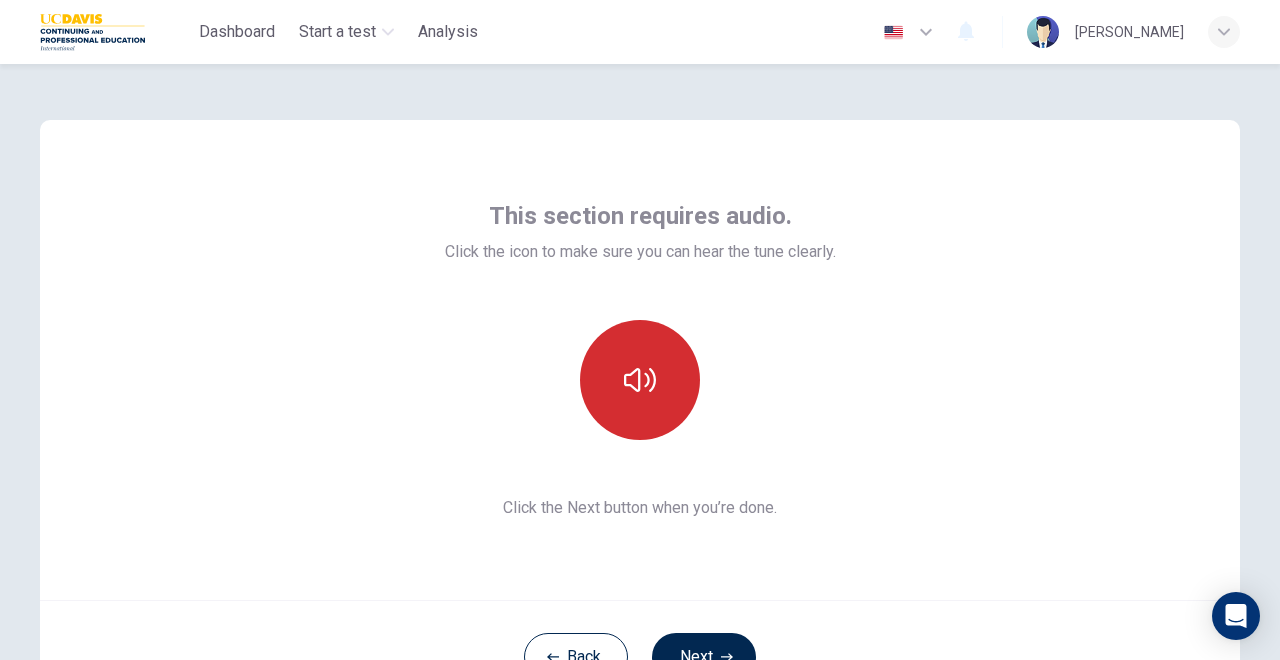 click at bounding box center [640, 380] 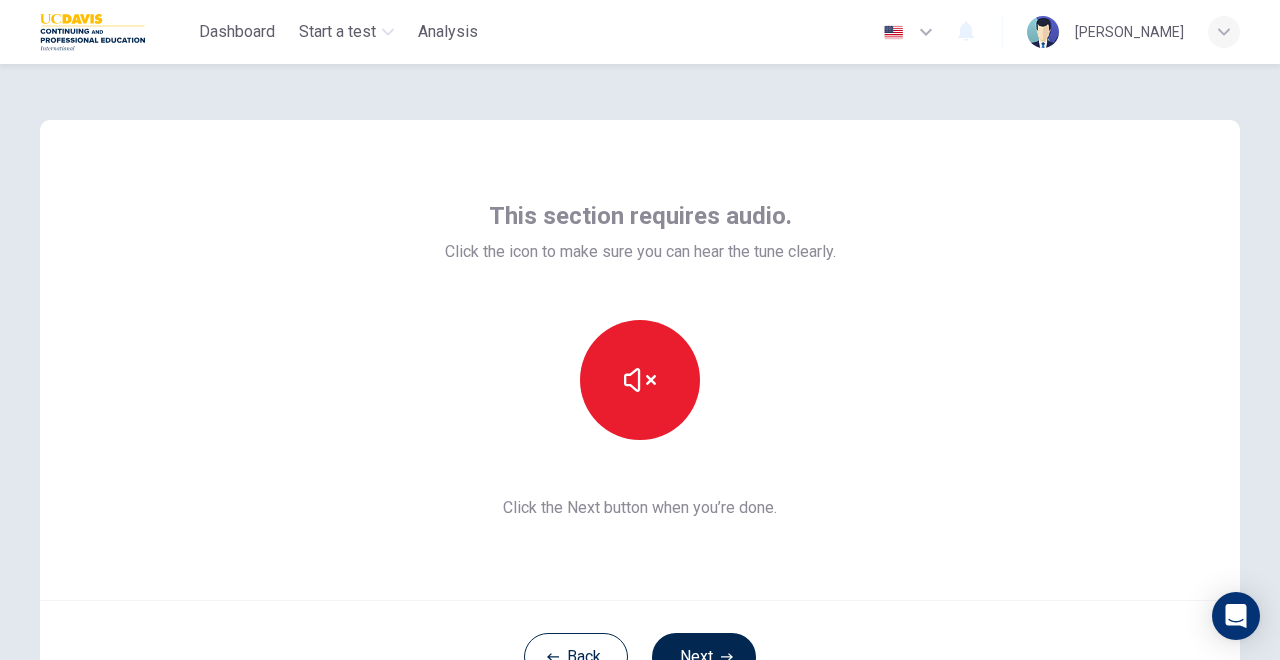 scroll, scrollTop: 100, scrollLeft: 0, axis: vertical 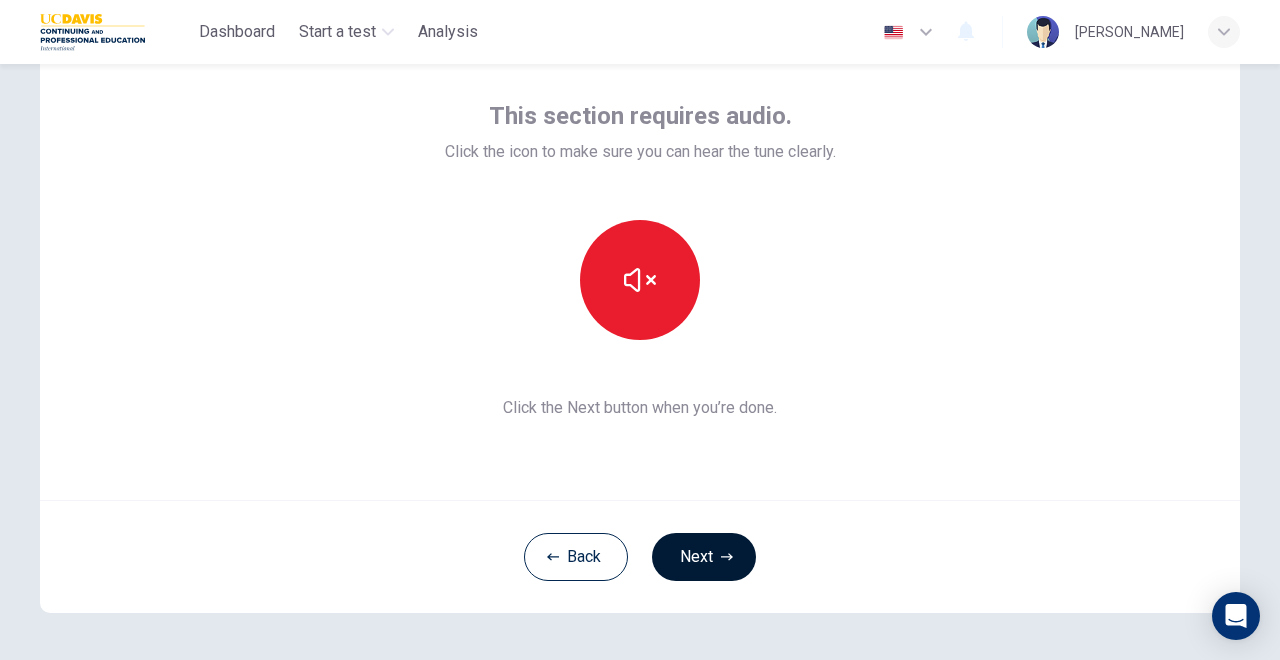 click on "Next" at bounding box center (704, 557) 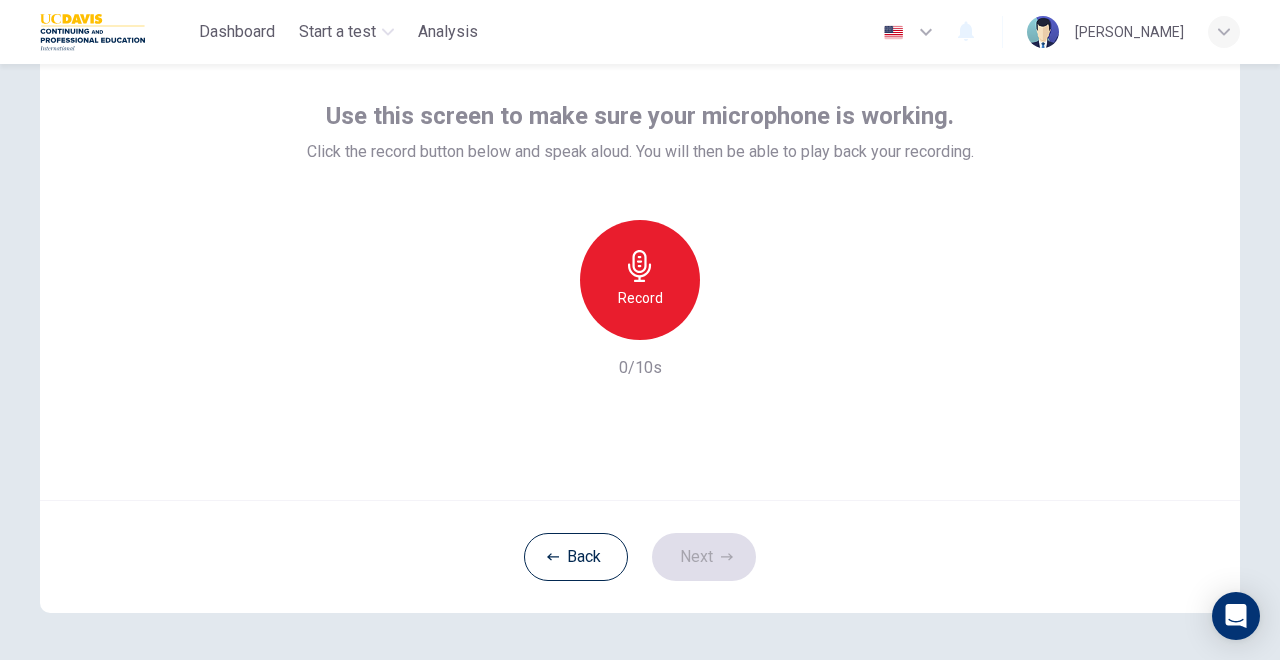 click 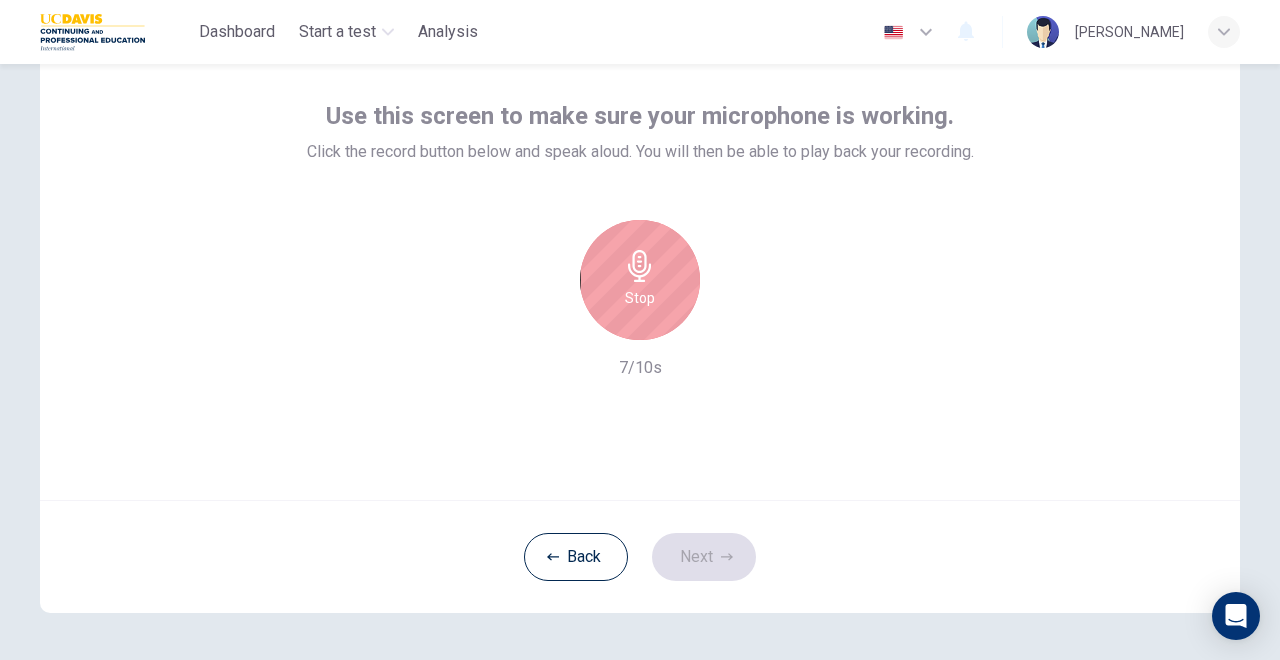 click on "Stop" at bounding box center [640, 298] 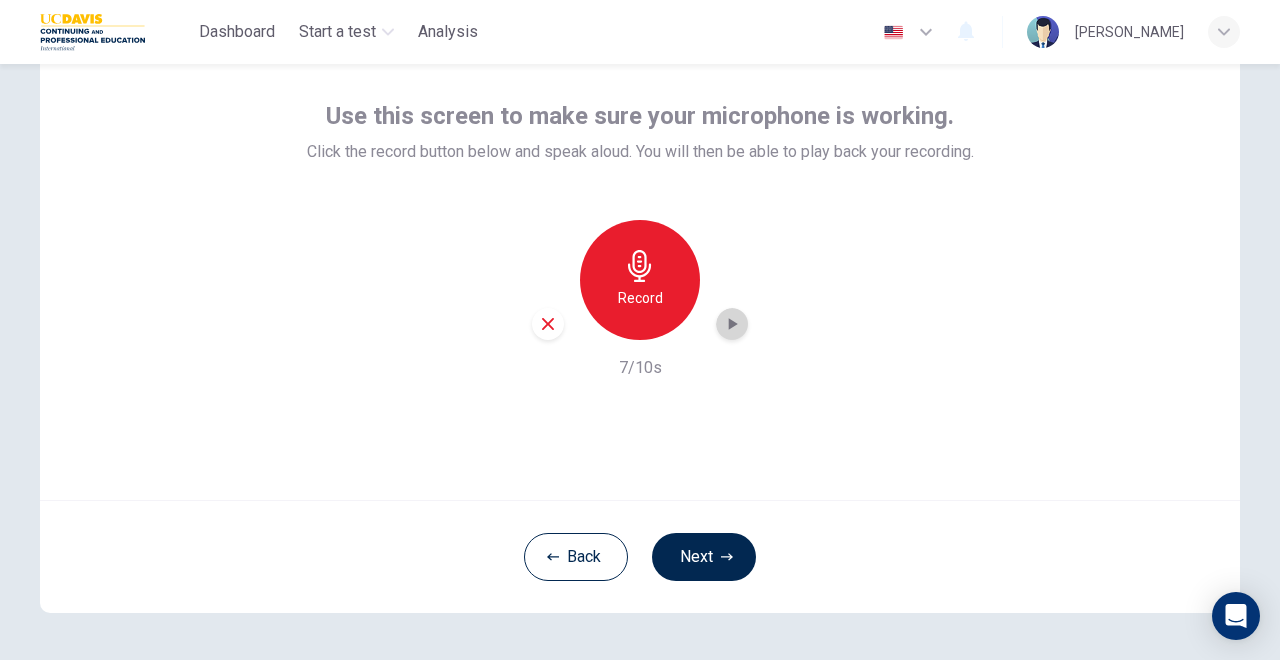 click 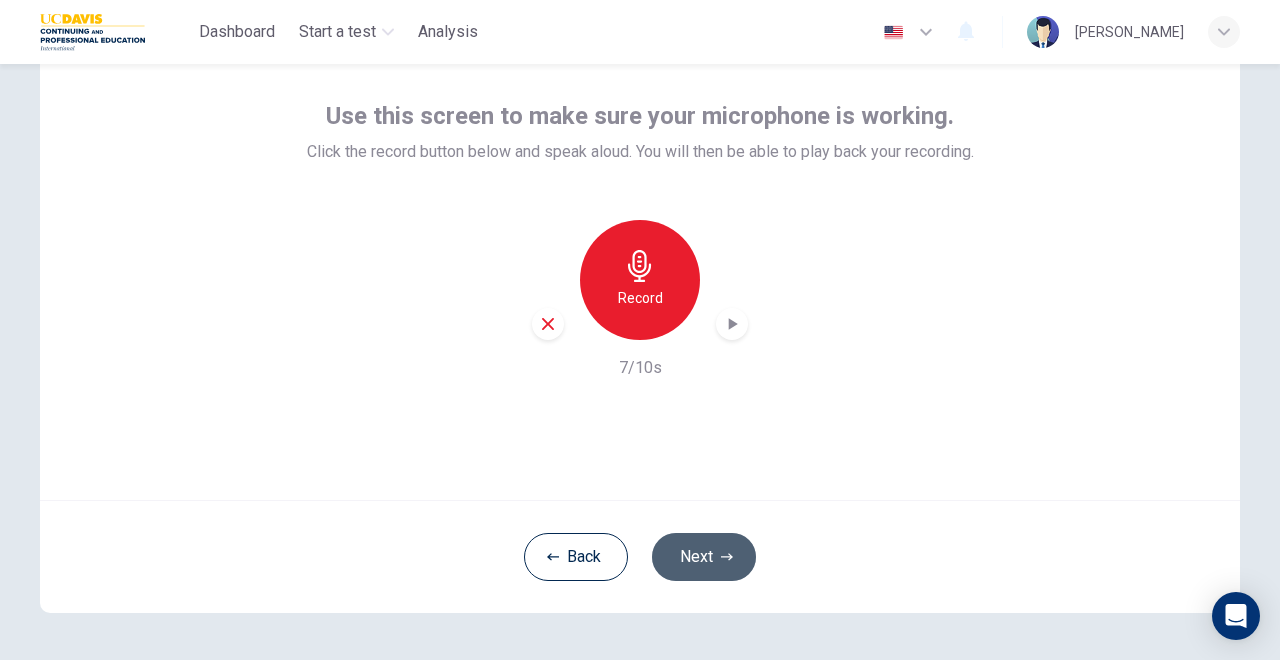 click on "Next" at bounding box center (704, 557) 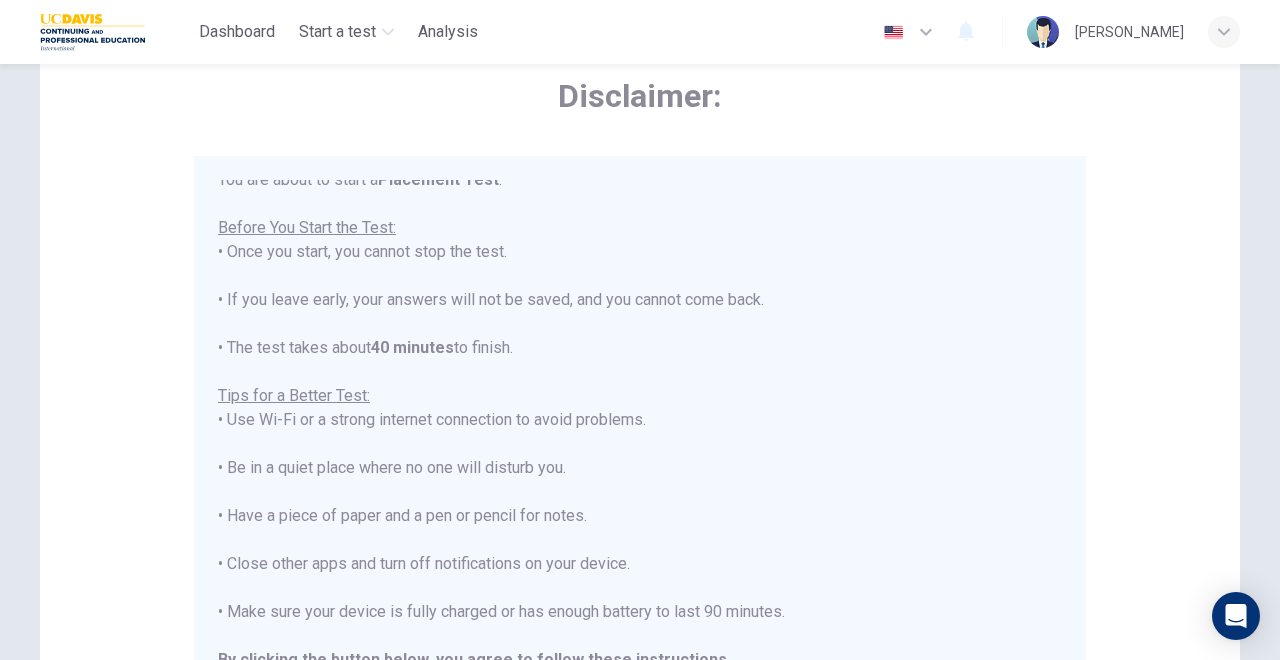 scroll, scrollTop: 22, scrollLeft: 0, axis: vertical 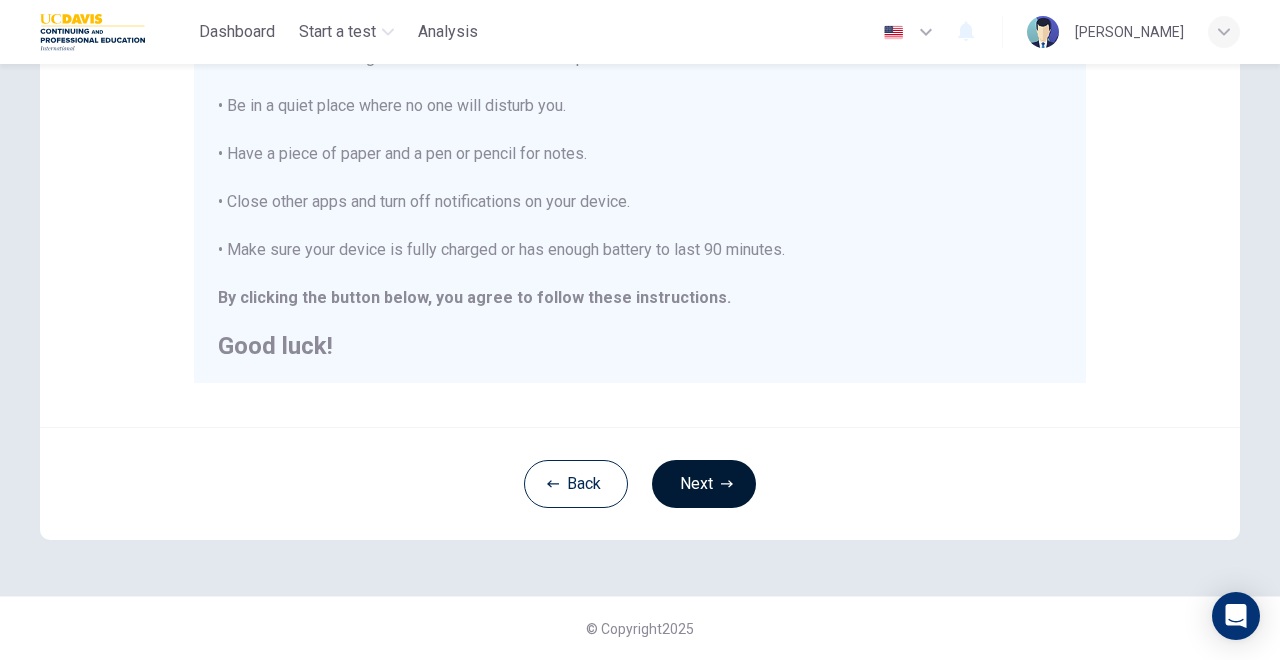 click on "Next" at bounding box center [704, 484] 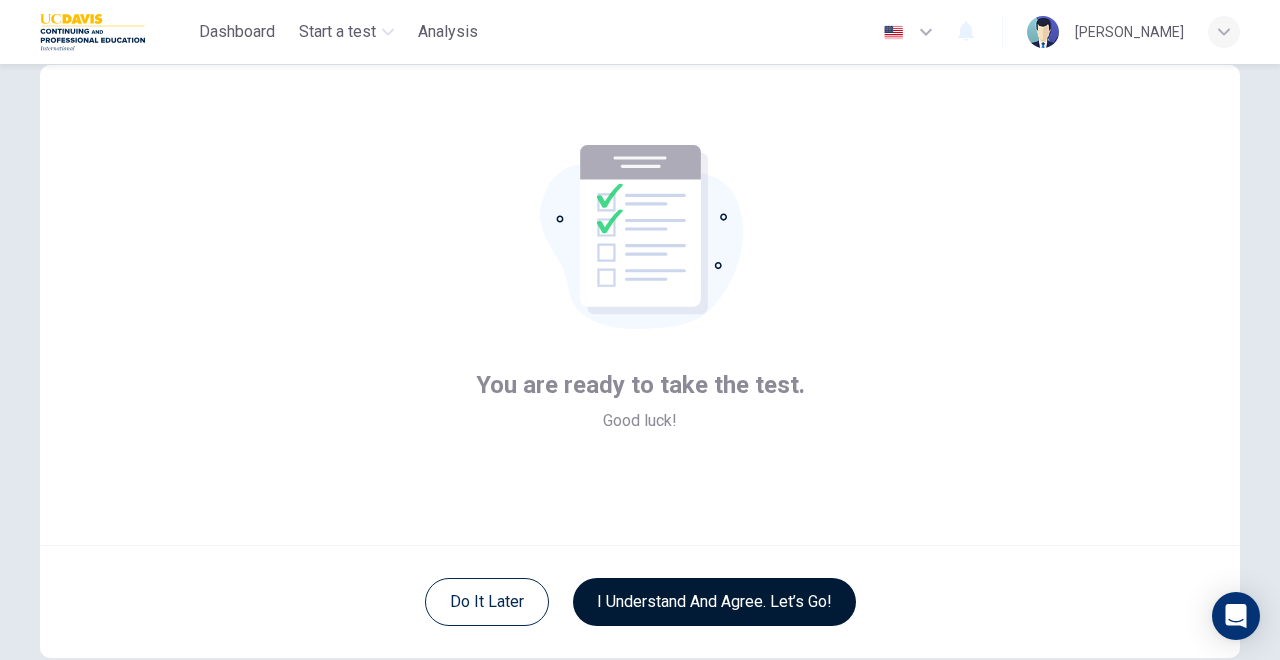 scroll, scrollTop: 100, scrollLeft: 0, axis: vertical 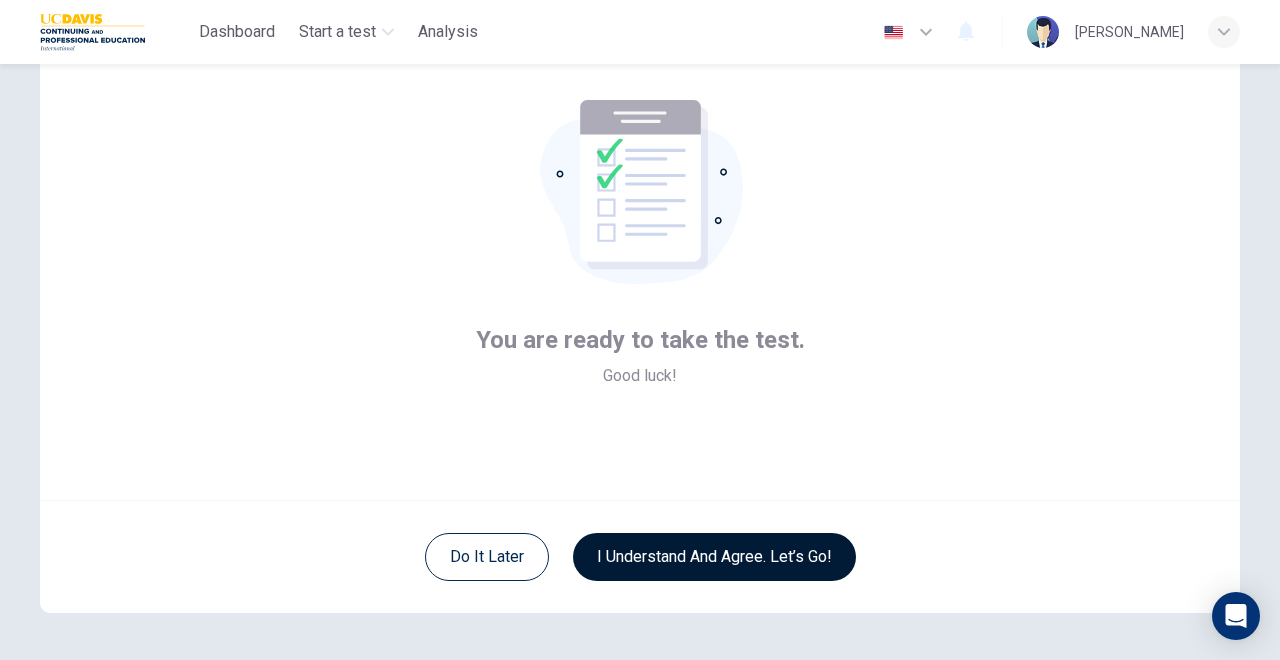 click on "I understand and agree. Let’s go!" at bounding box center [714, 557] 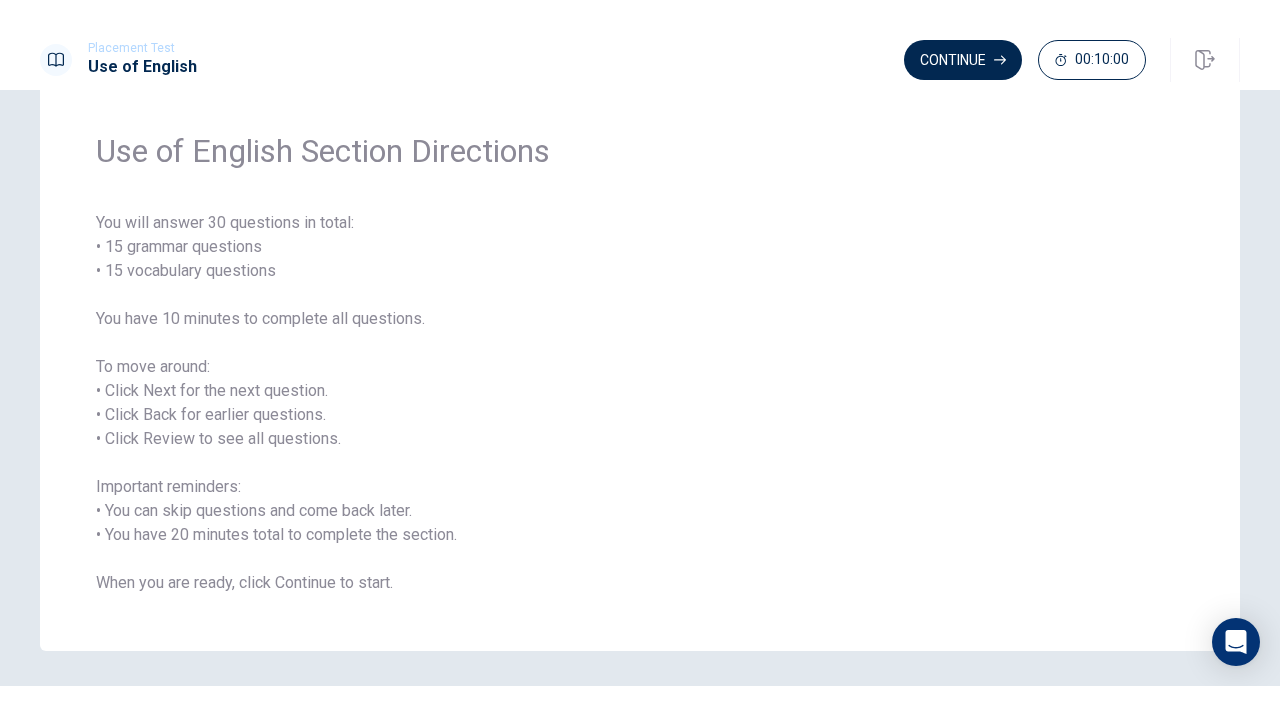 scroll, scrollTop: 0, scrollLeft: 0, axis: both 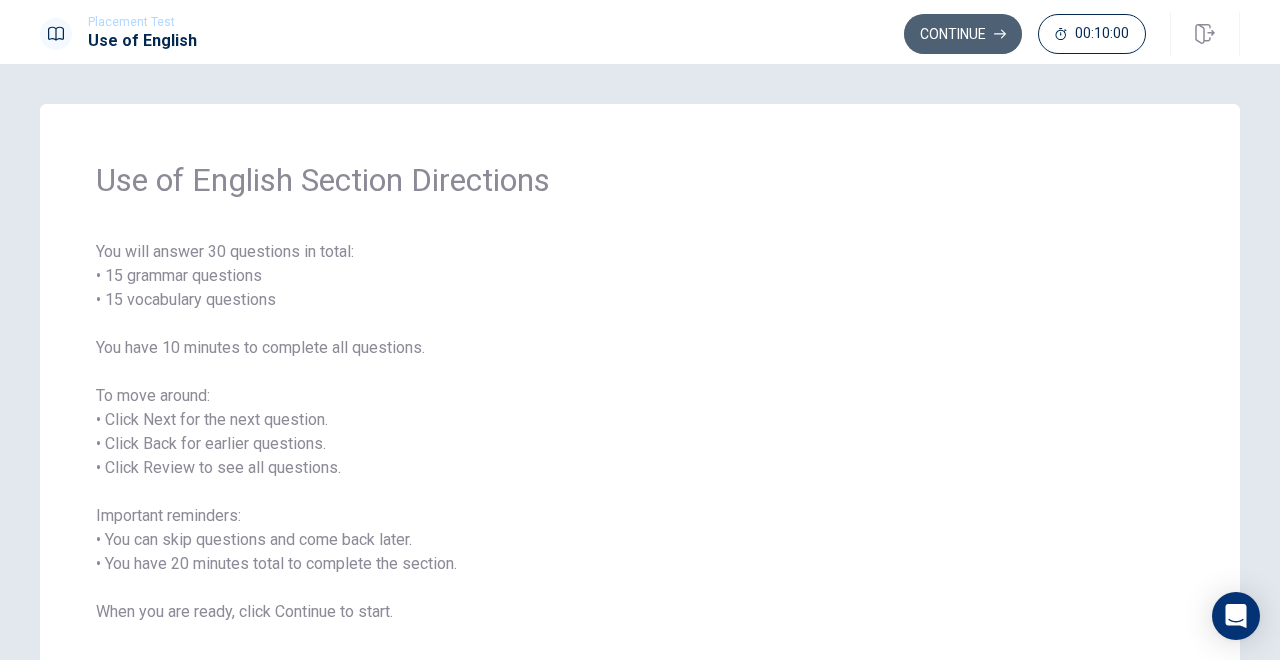click on "Continue" at bounding box center (963, 34) 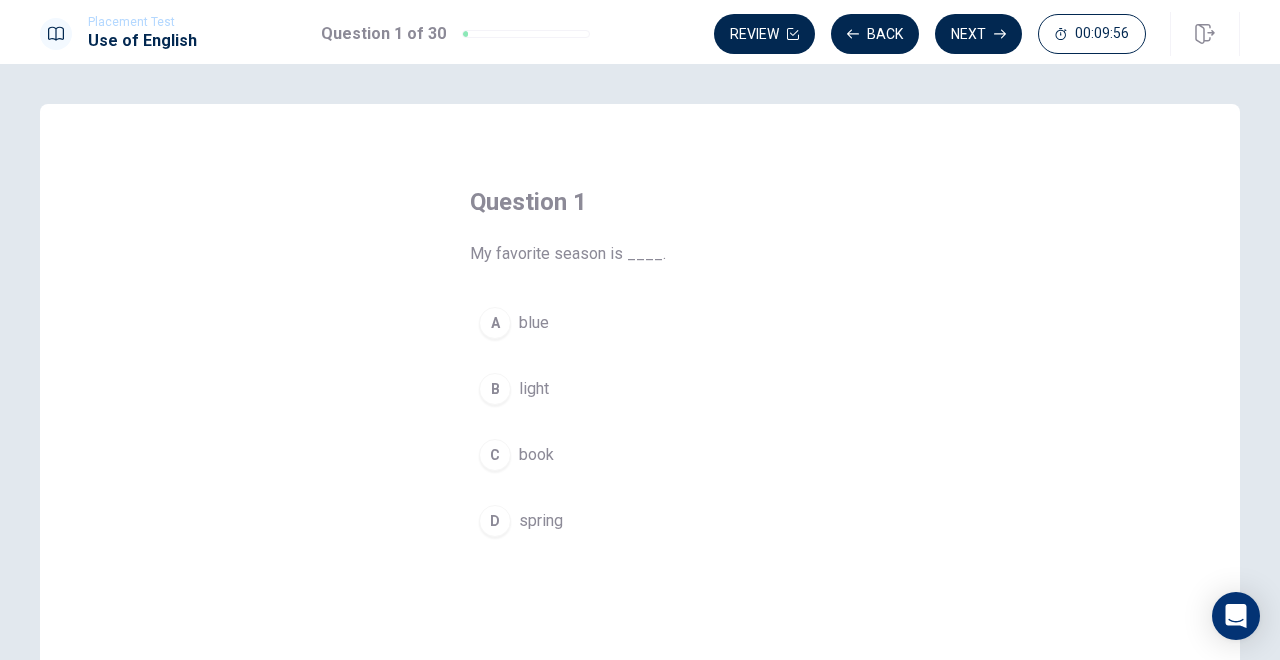 click on "spring" at bounding box center [541, 521] 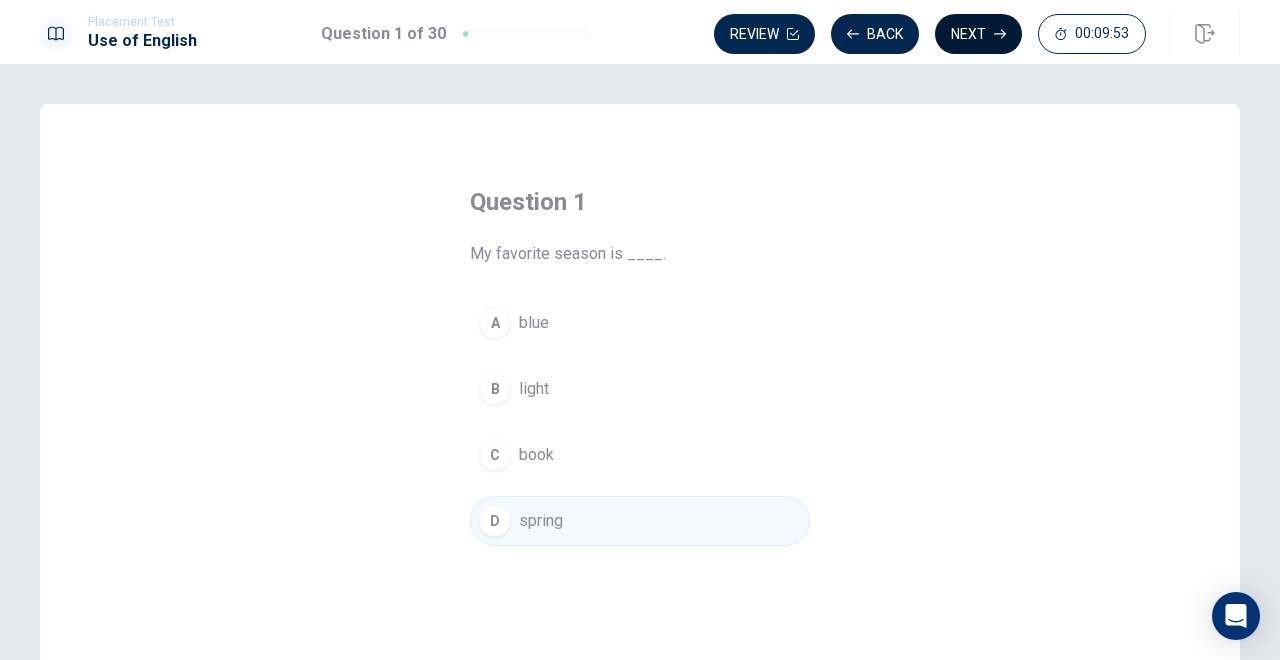 click on "Next" at bounding box center [978, 34] 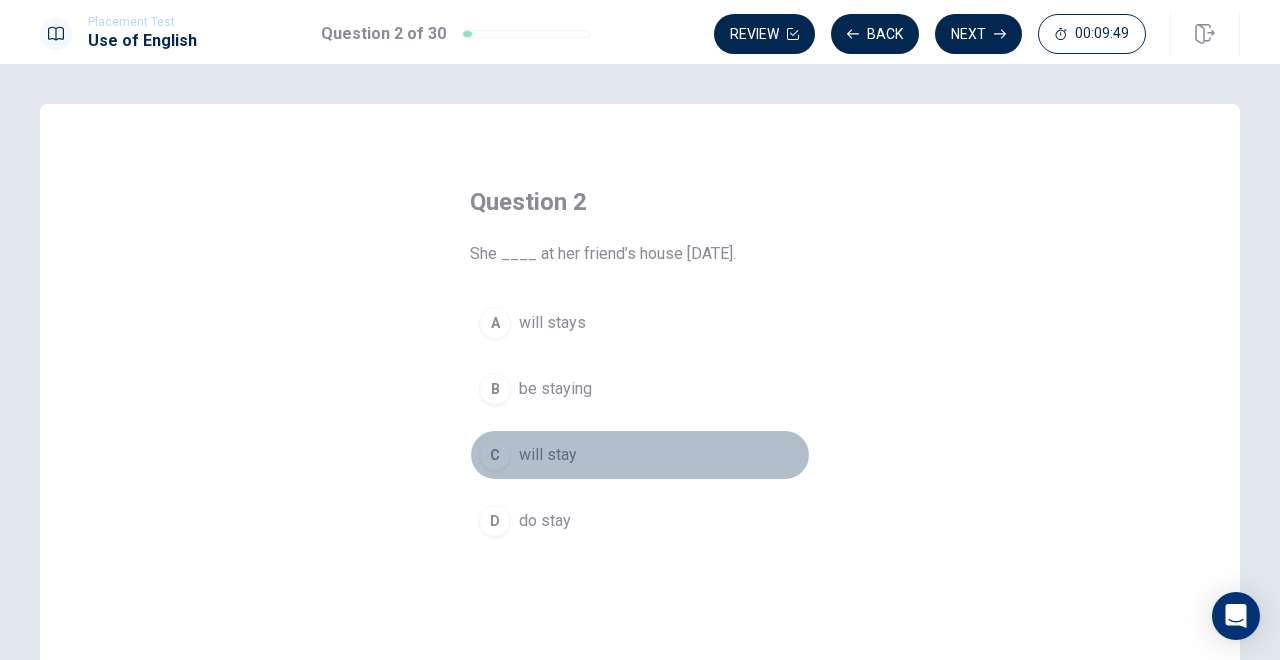 click on "will stay" at bounding box center (548, 455) 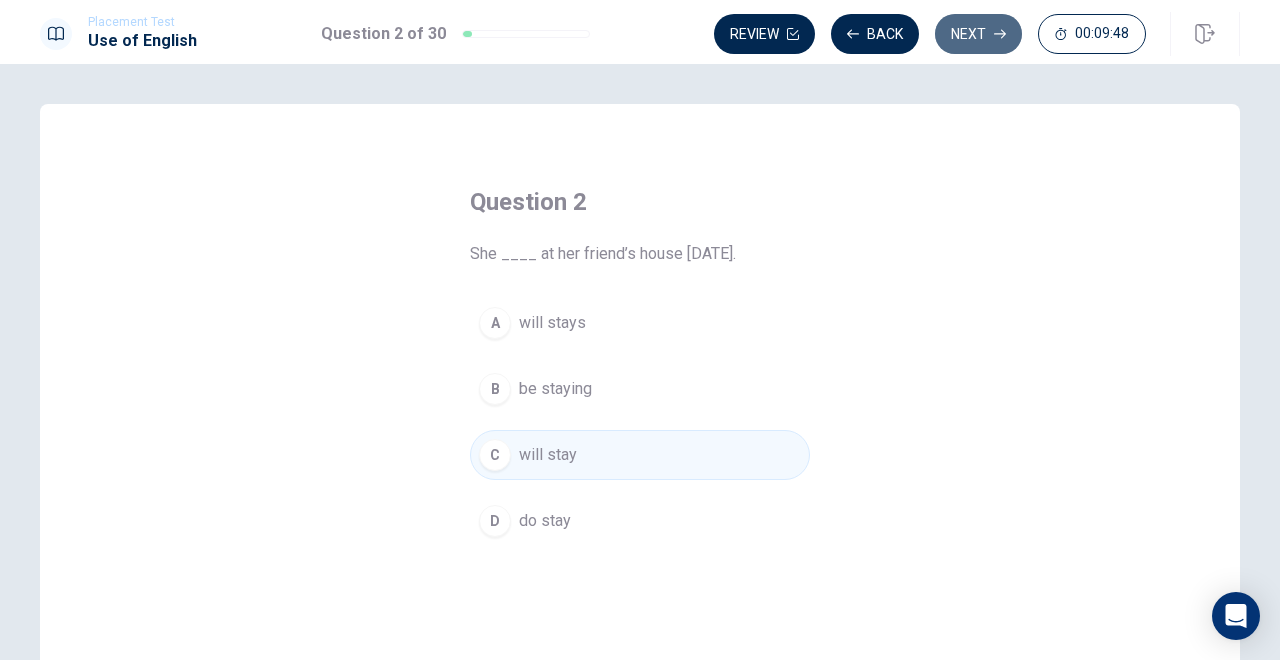 drag, startPoint x: 986, startPoint y: 31, endPoint x: 972, endPoint y: 71, distance: 42.379242 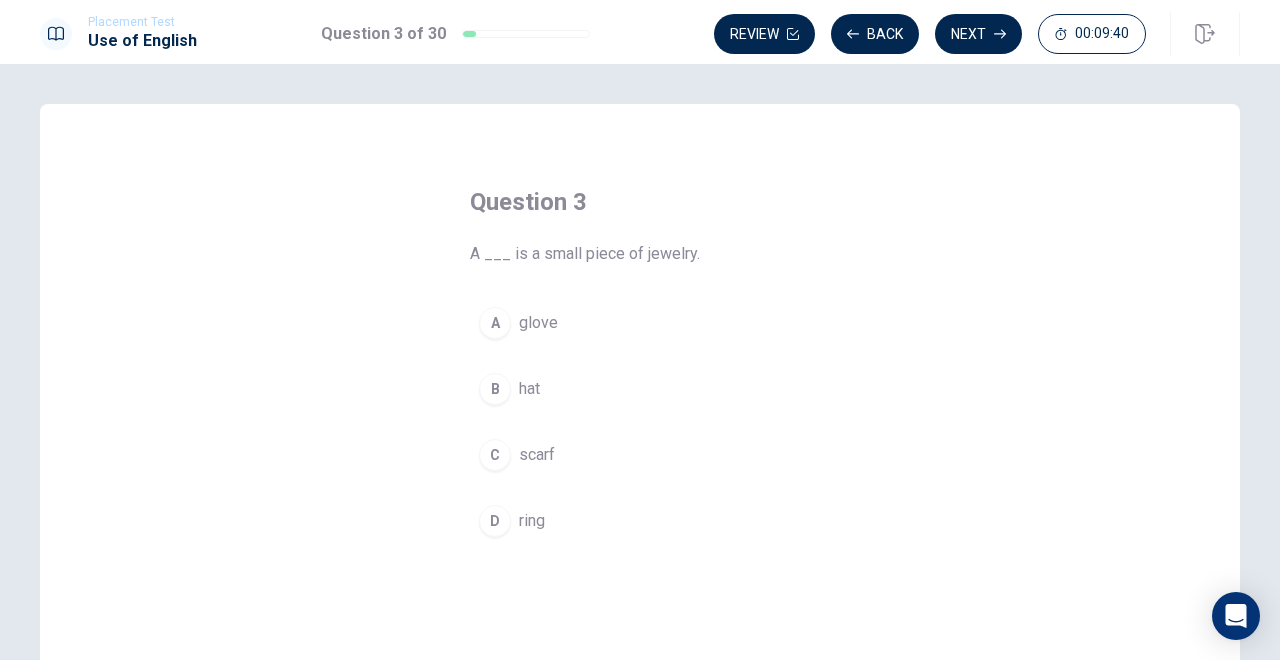 click on "ring" at bounding box center [532, 521] 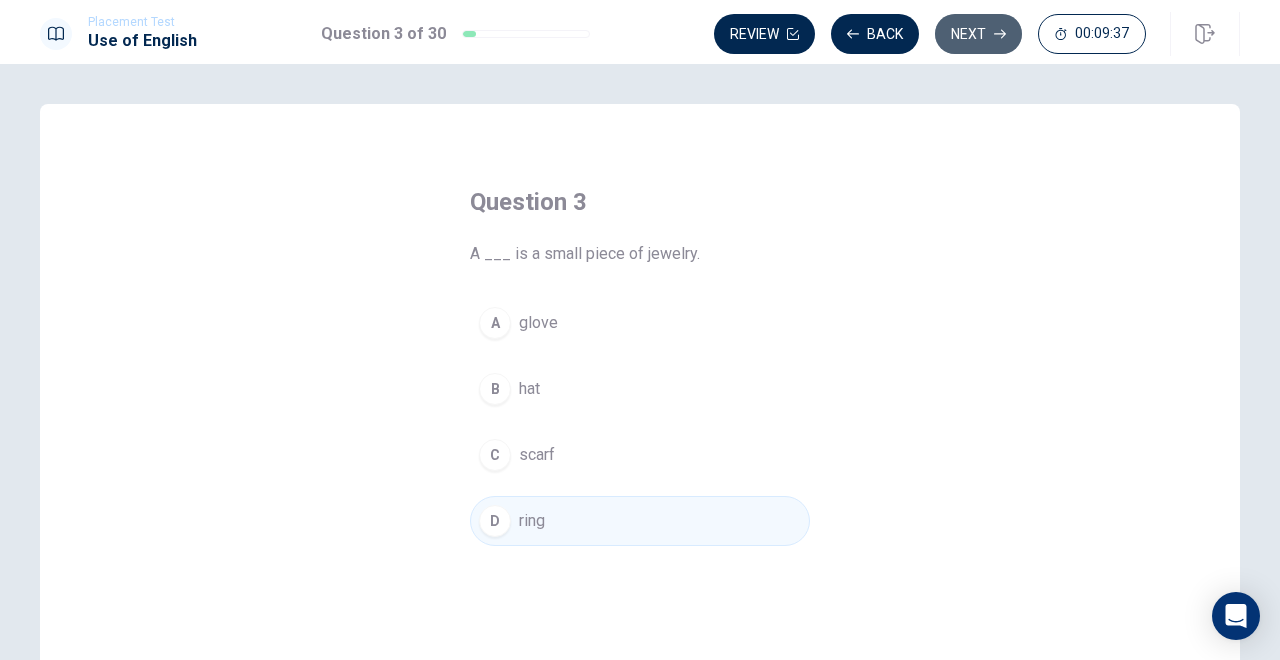click on "Next" at bounding box center (978, 34) 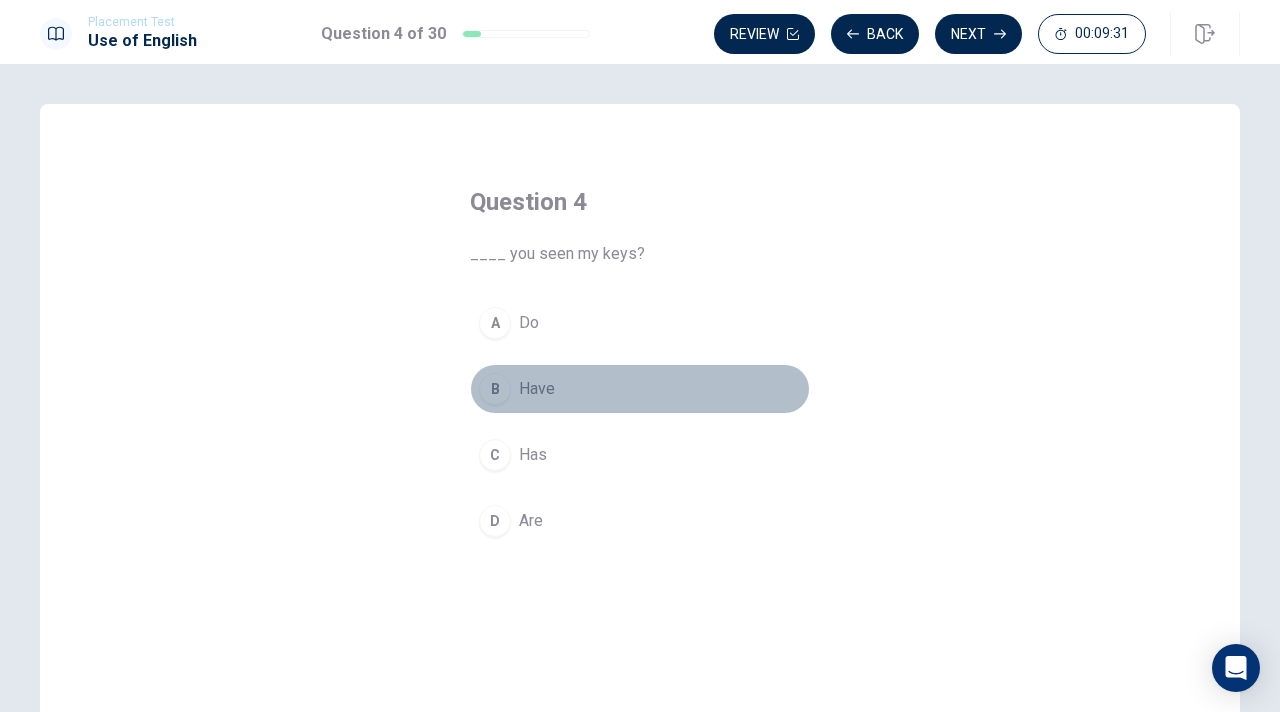 drag, startPoint x: 534, startPoint y: 378, endPoint x: 602, endPoint y: 283, distance: 116.82893 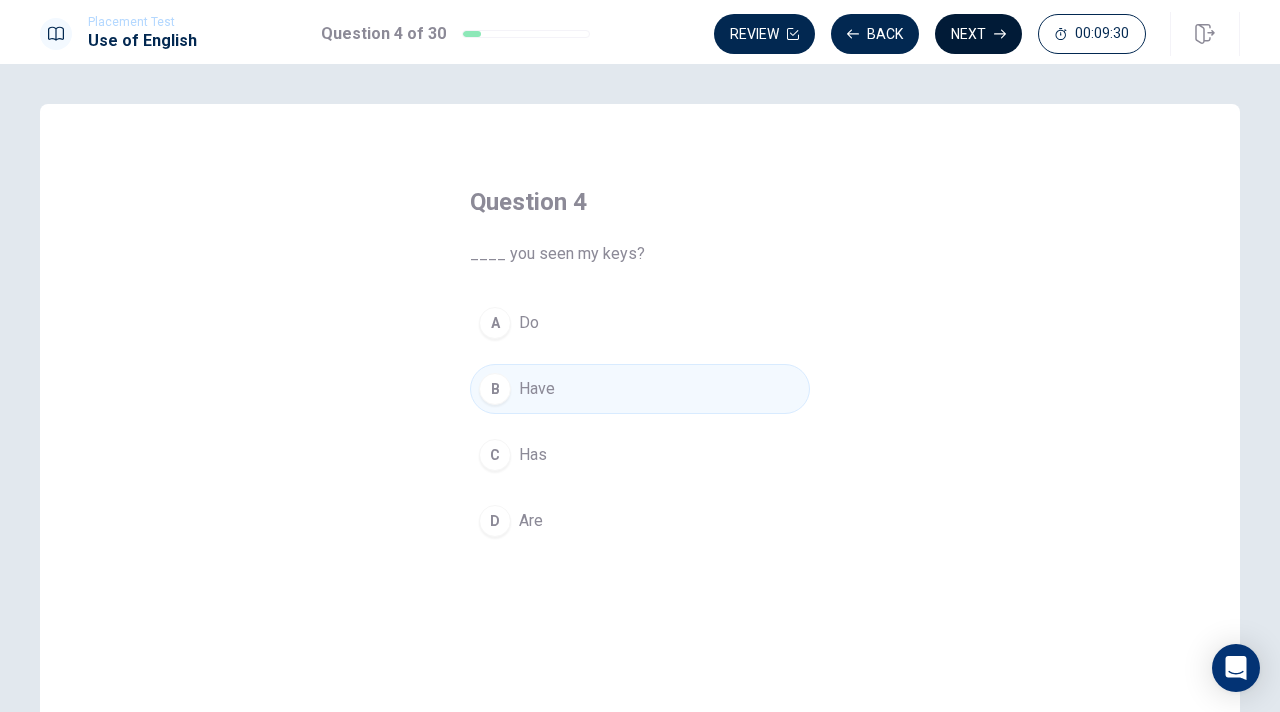 click on "Next" at bounding box center [978, 34] 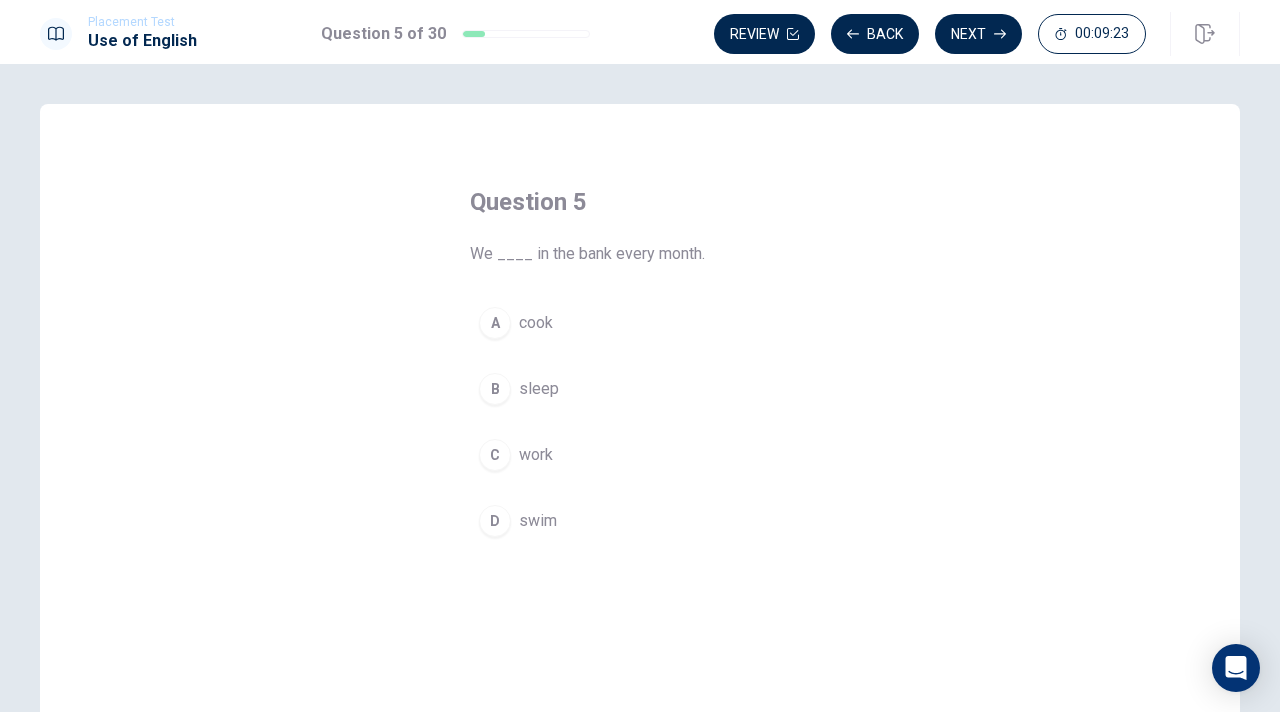 click on "work" at bounding box center [536, 455] 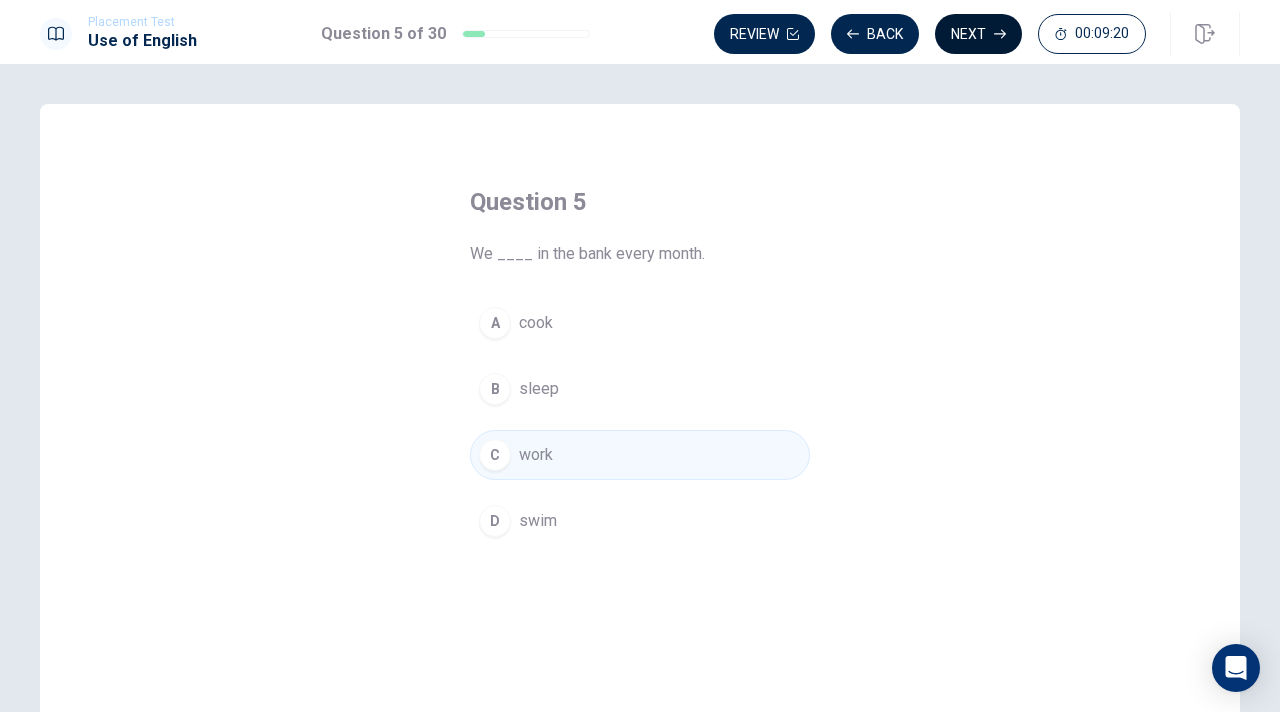 click on "Next" at bounding box center (978, 34) 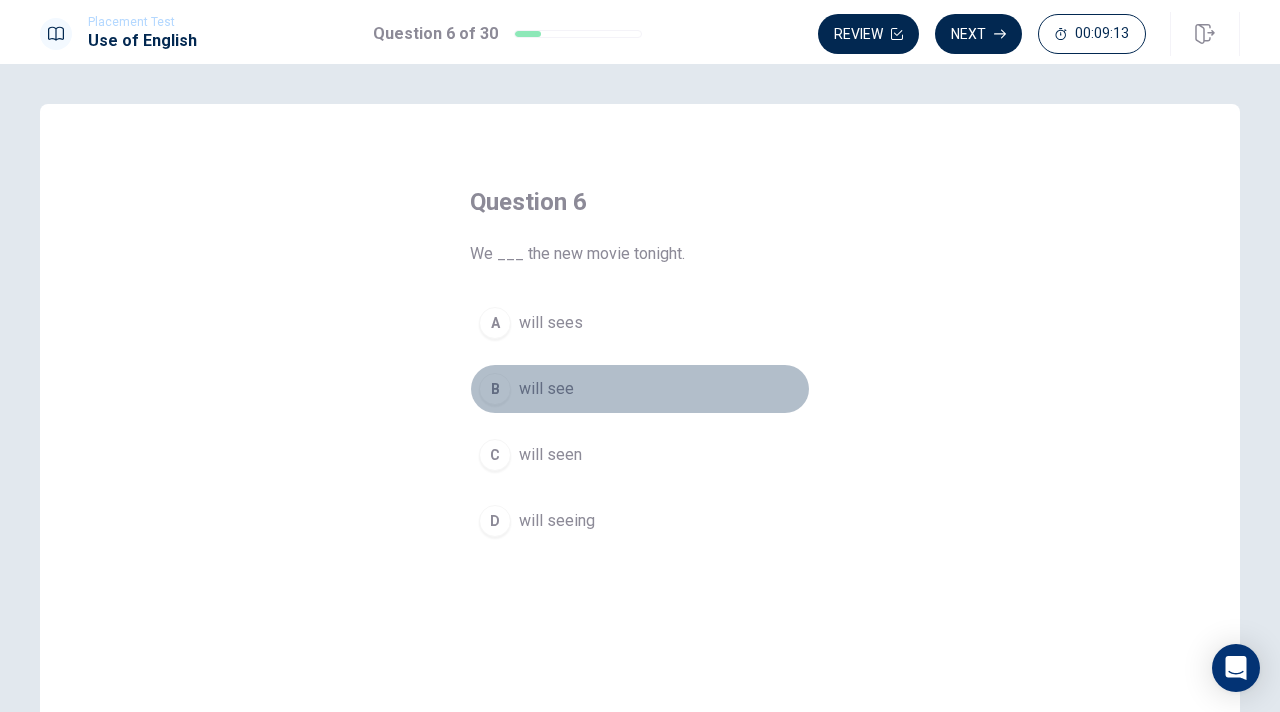 click on "will see" at bounding box center [546, 389] 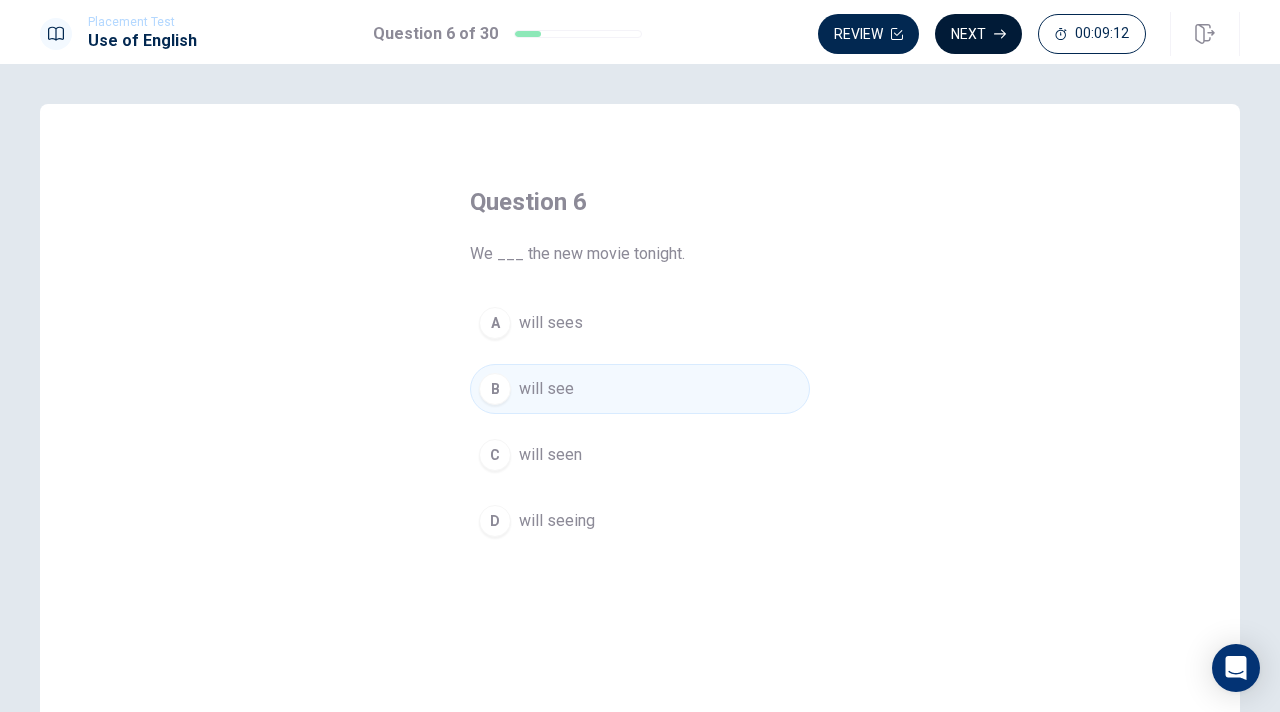 click on "Next" at bounding box center [978, 34] 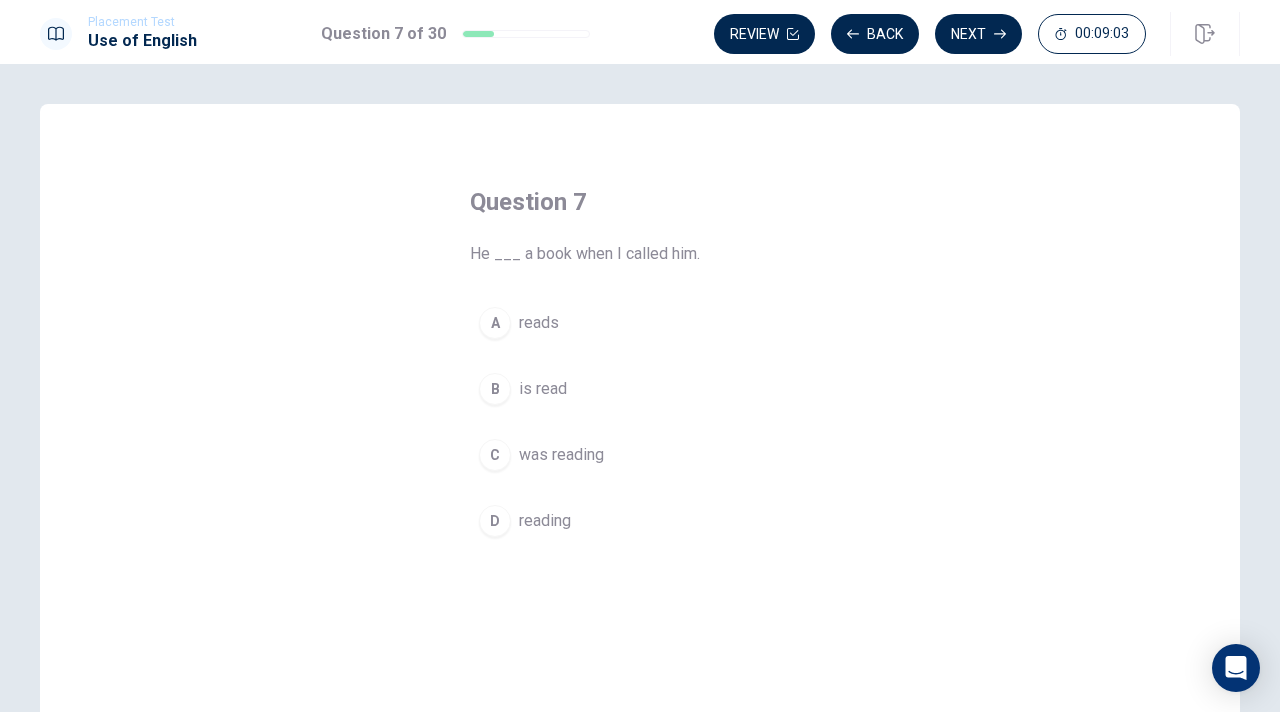 click on "was reading" at bounding box center [561, 455] 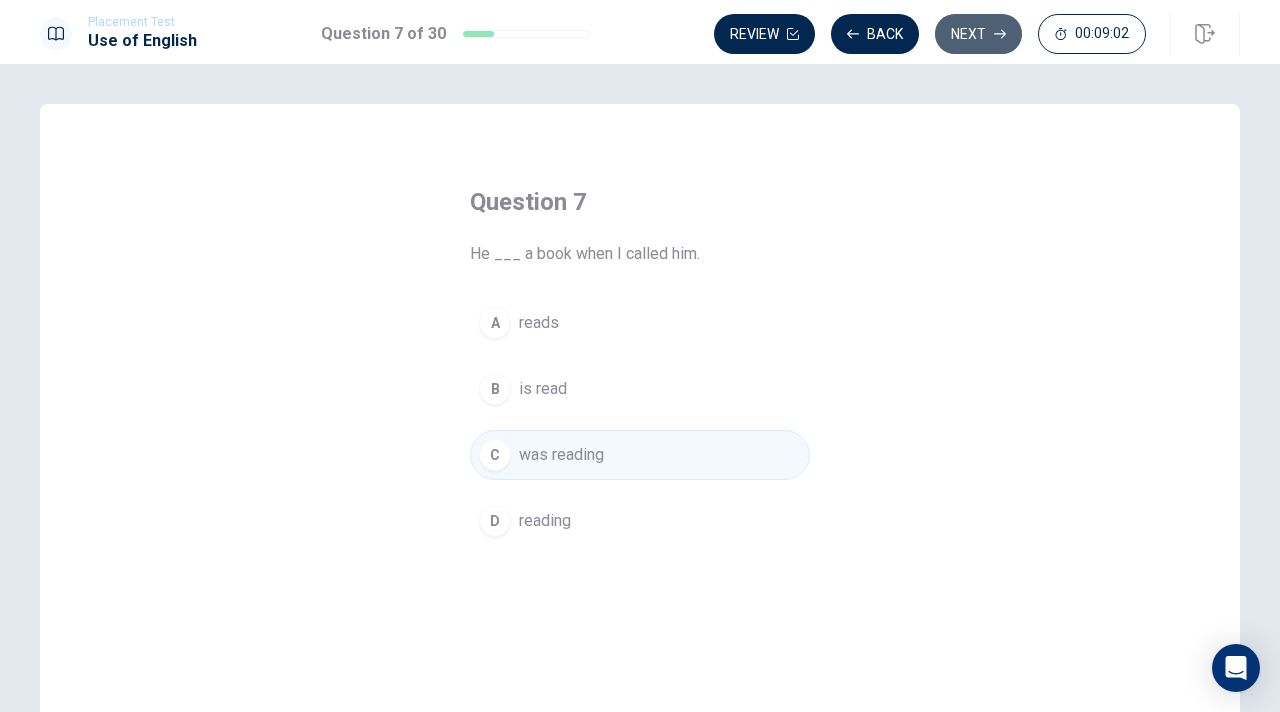 click on "Next" at bounding box center (978, 34) 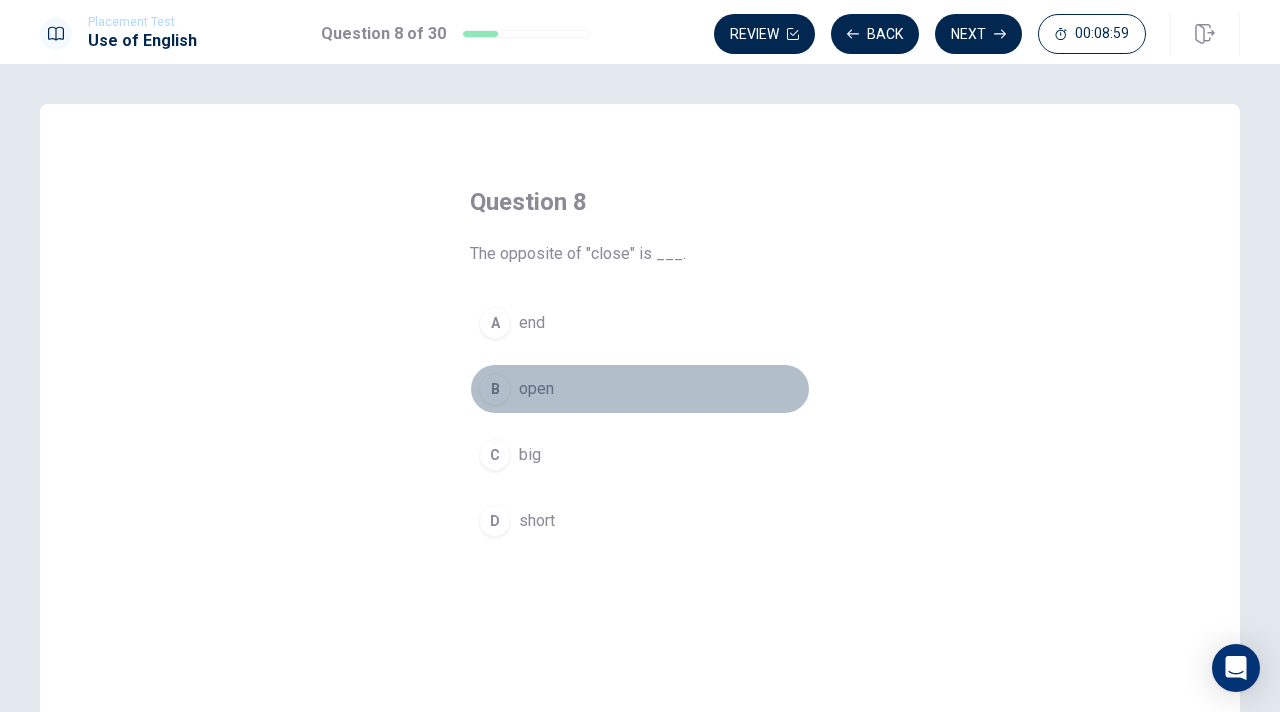 click on "open" at bounding box center (536, 389) 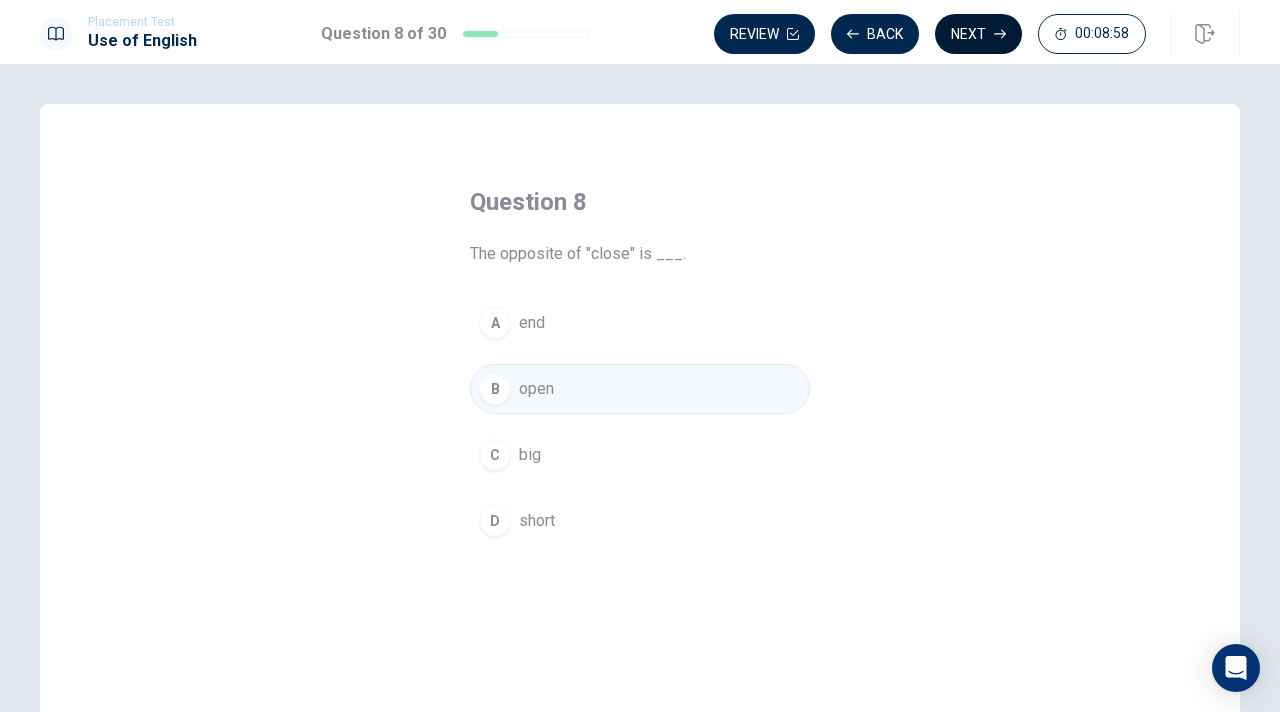 click on "Next" at bounding box center [978, 34] 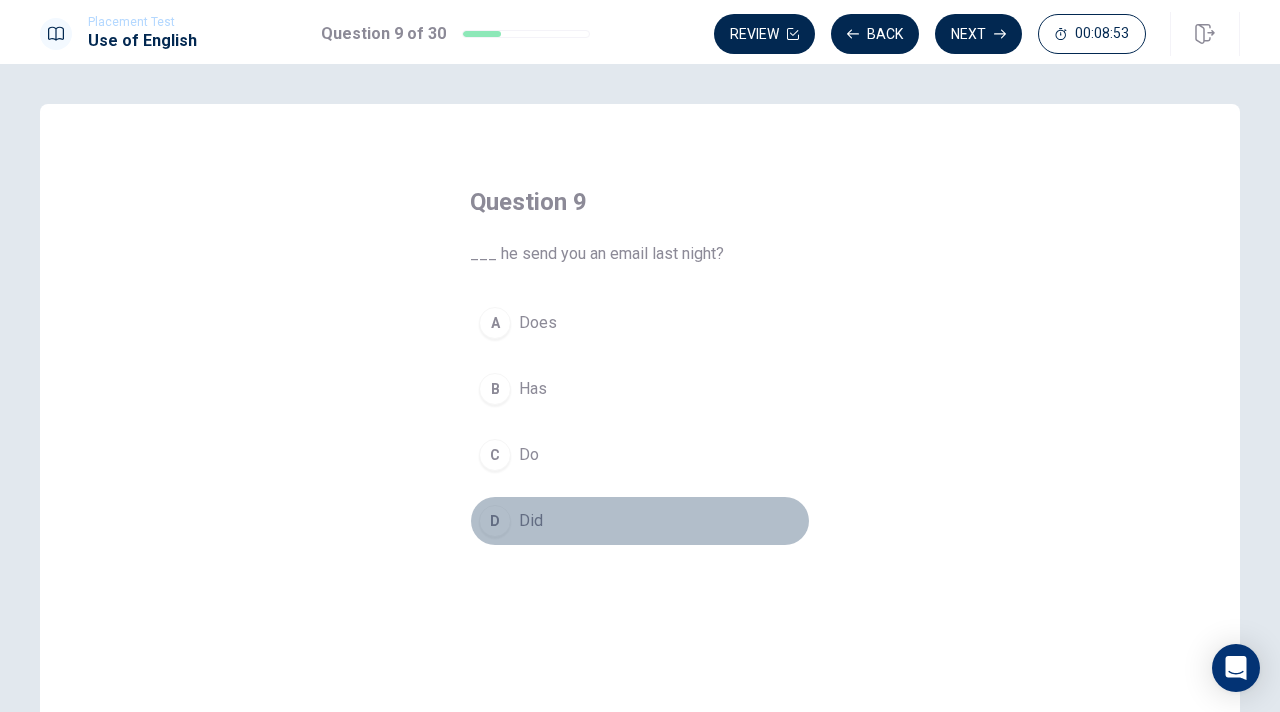 click on "D Did" at bounding box center (640, 521) 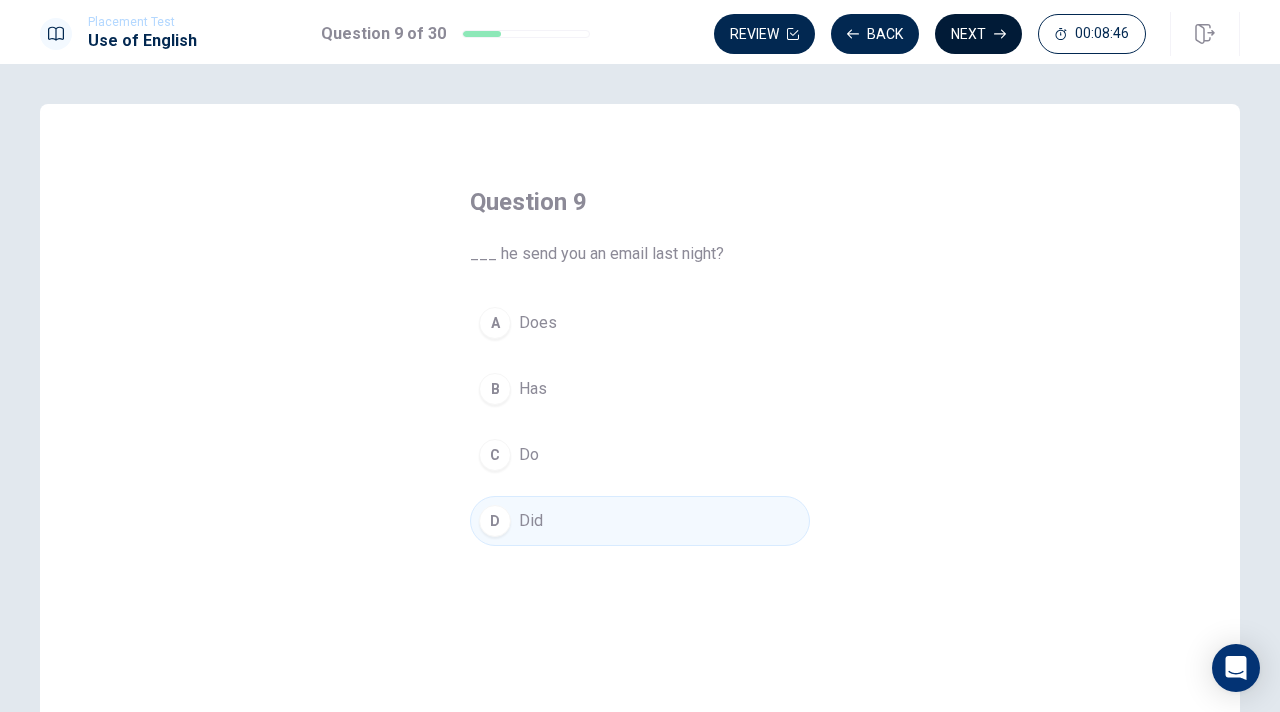 click on "Next" at bounding box center [978, 34] 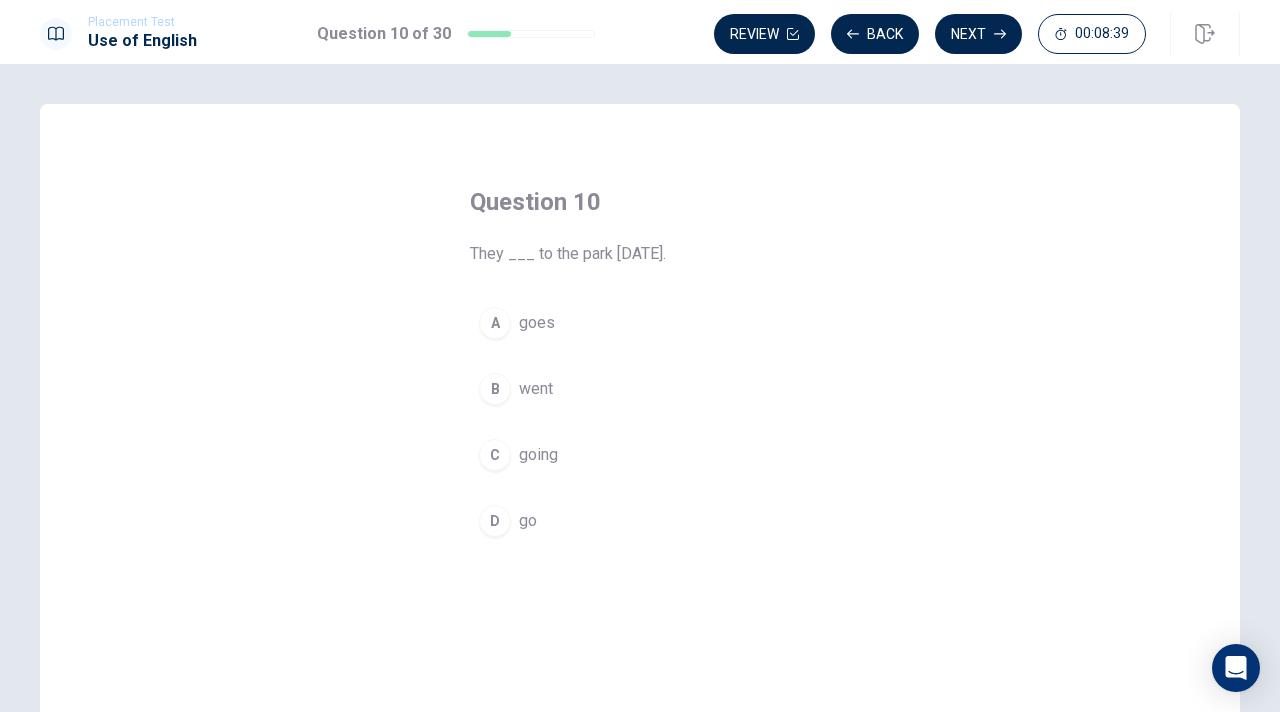 click on "went" at bounding box center (536, 389) 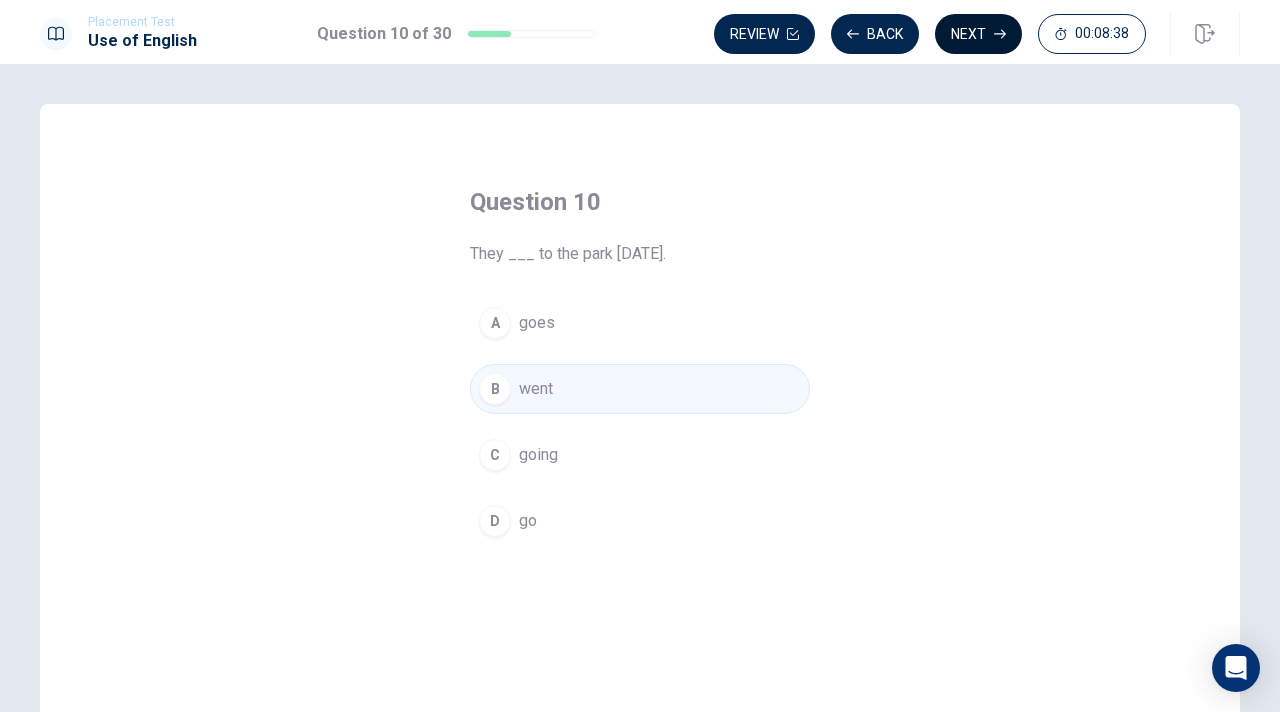 click on "Next" at bounding box center (978, 34) 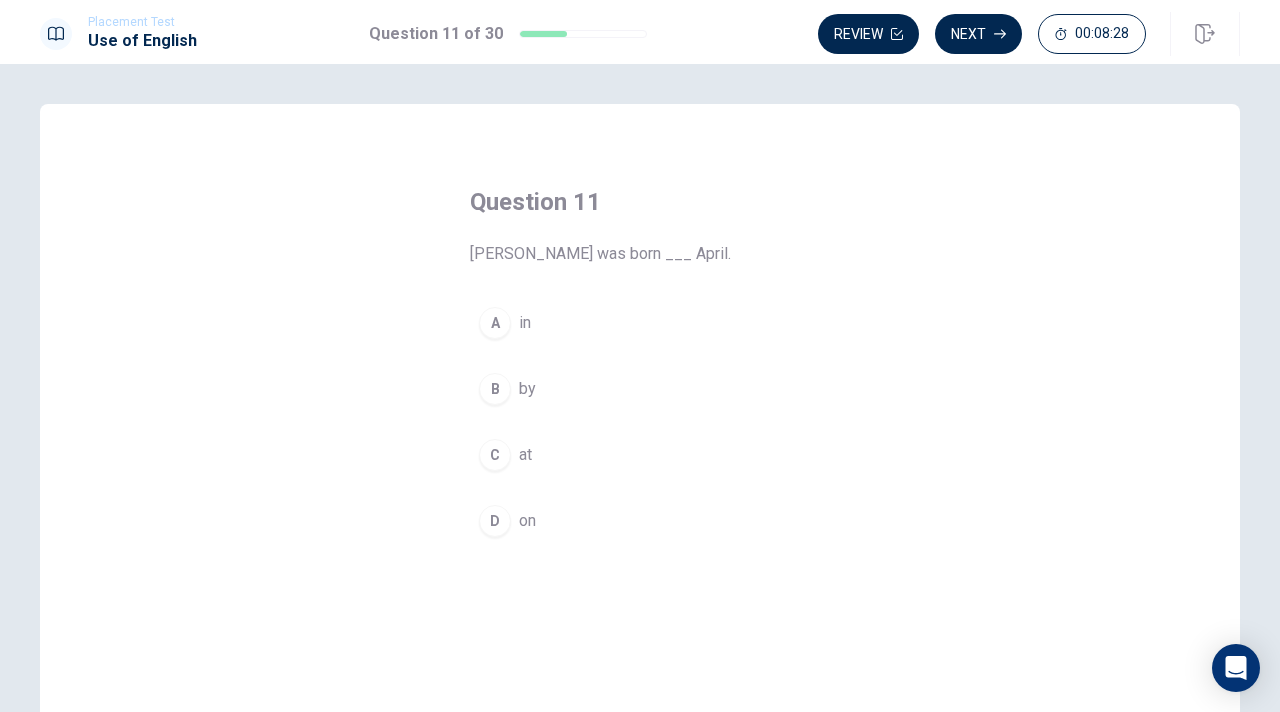 click on "in" at bounding box center [525, 323] 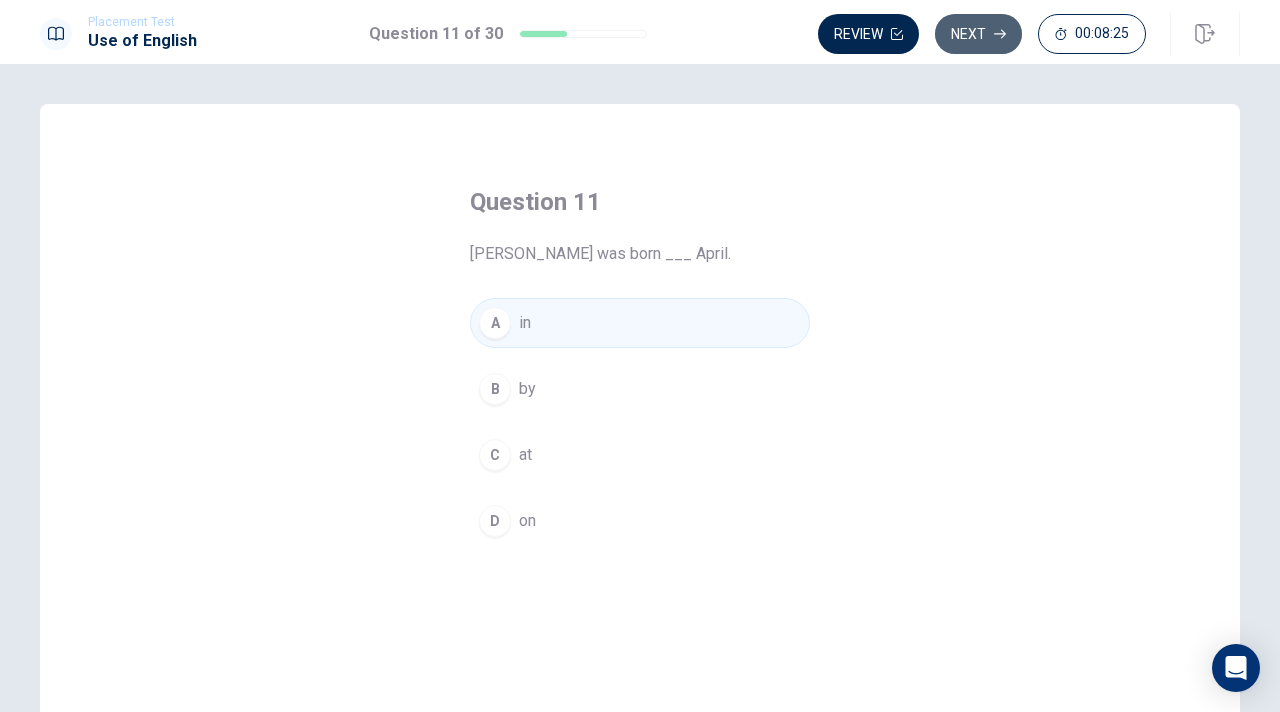 click on "Next" at bounding box center [978, 34] 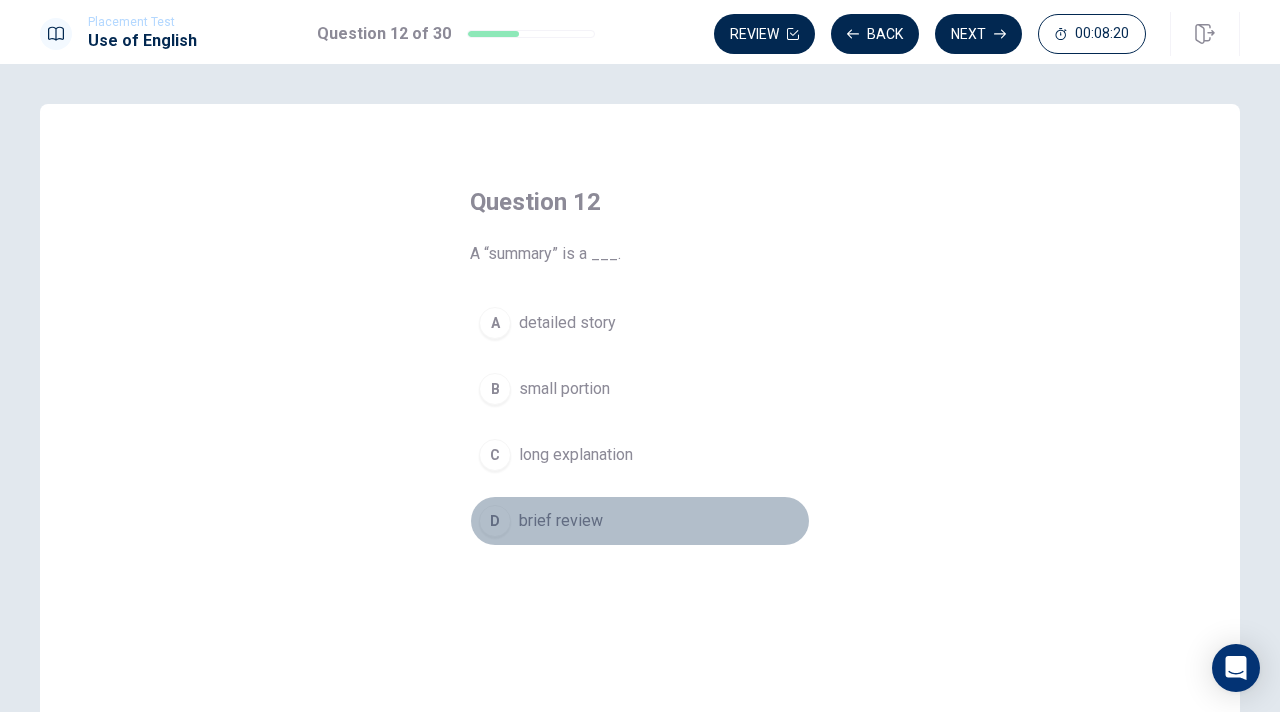 click on "brief review" at bounding box center [561, 521] 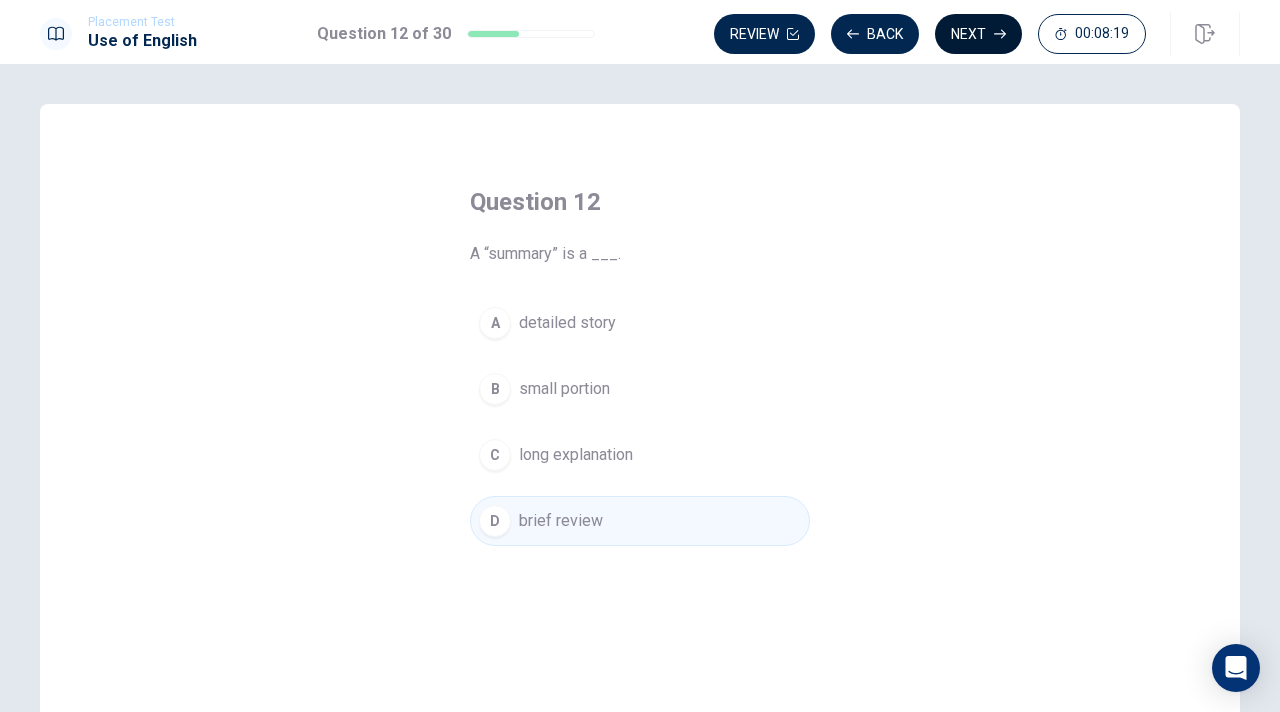 click on "Next" at bounding box center (978, 34) 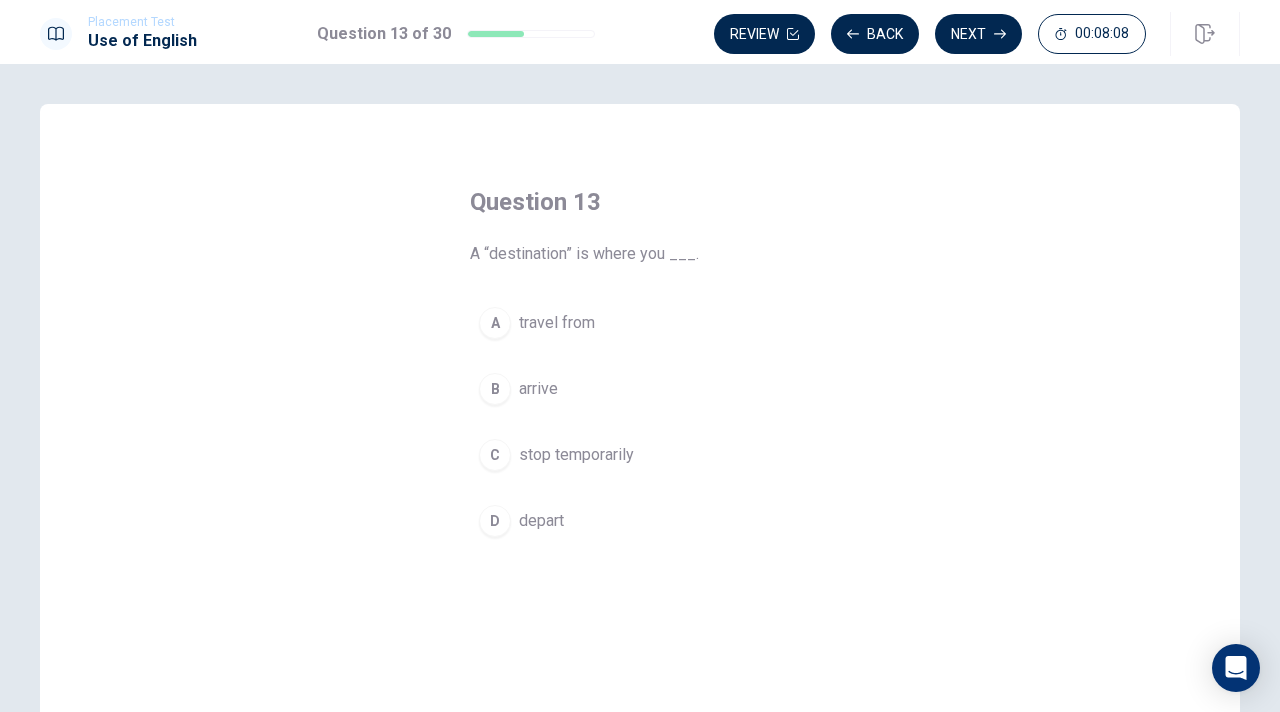 click on "arrive" at bounding box center [538, 389] 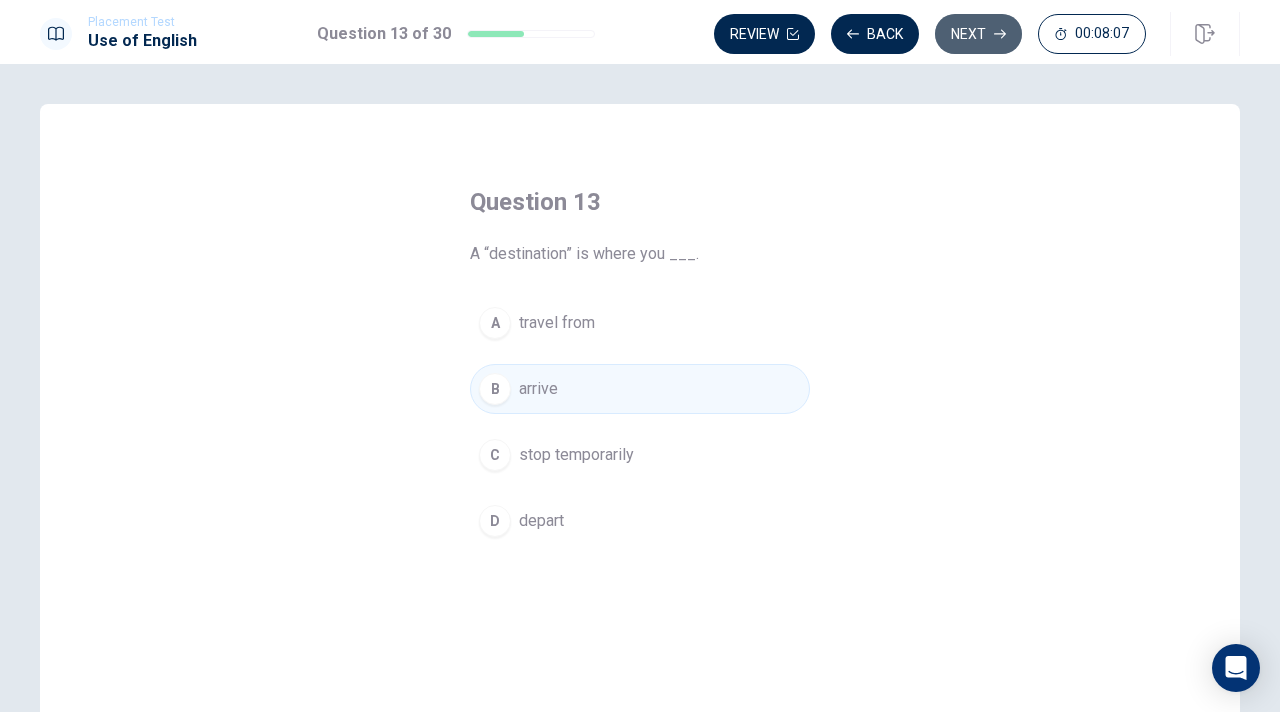 click on "Next" at bounding box center [978, 34] 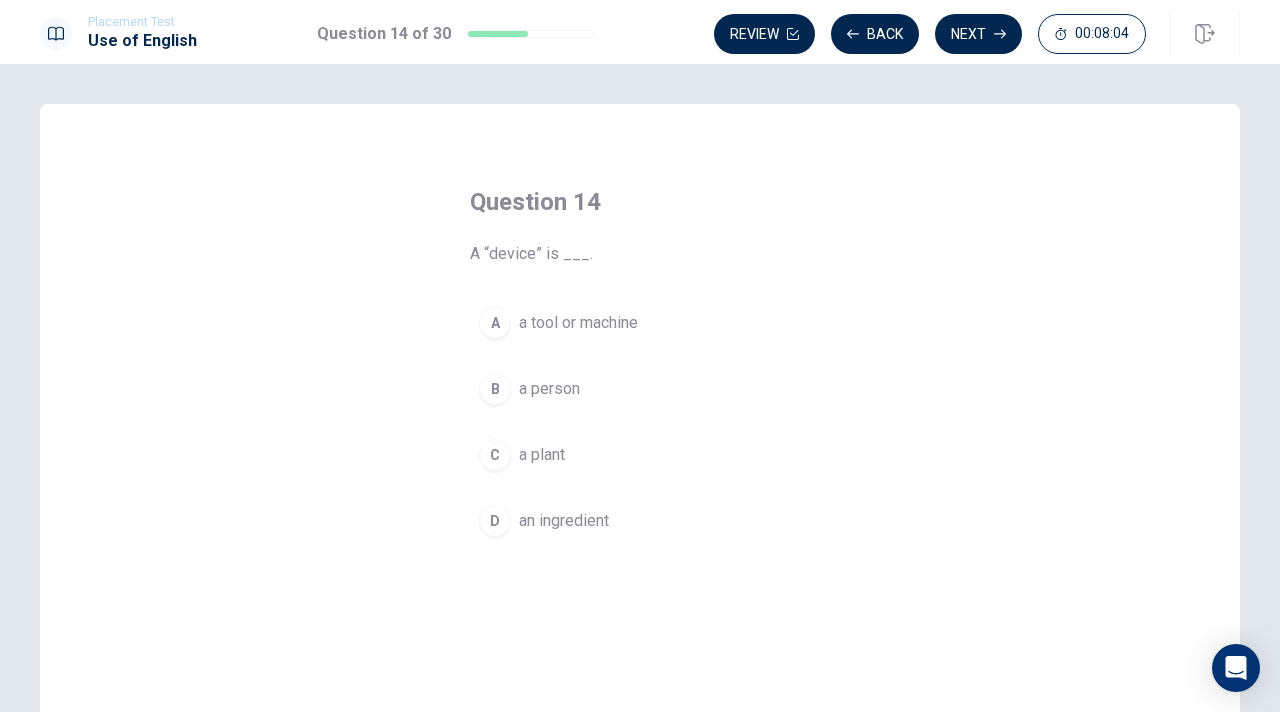 click on "a tool or machine" at bounding box center (578, 323) 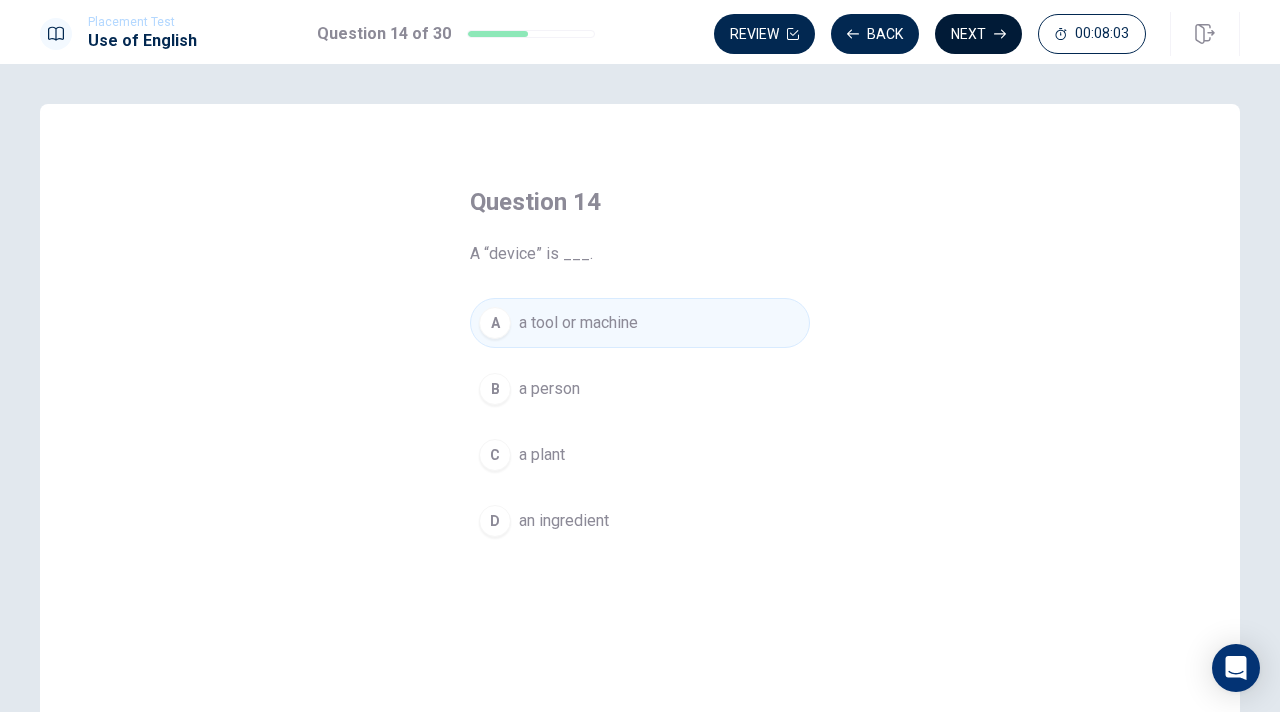 click on "Next" at bounding box center (978, 34) 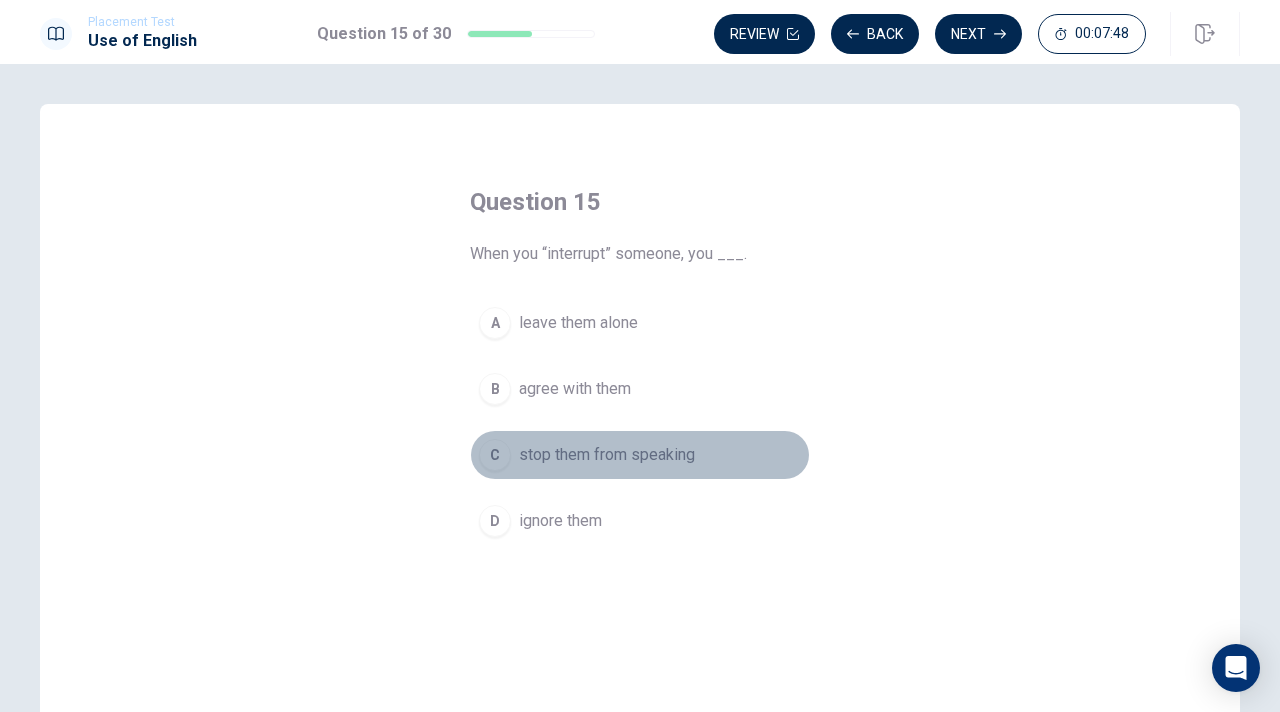 click on "stop them from speaking" at bounding box center (607, 455) 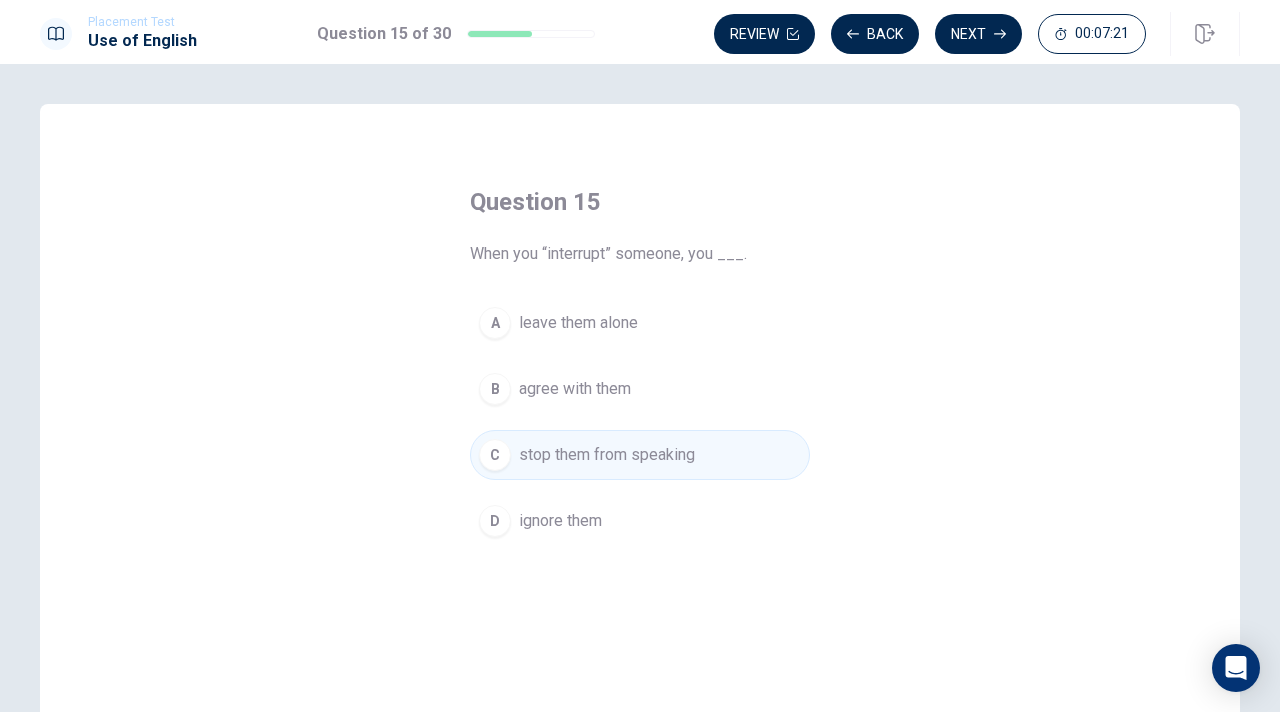 click on "leave them alone" at bounding box center [578, 323] 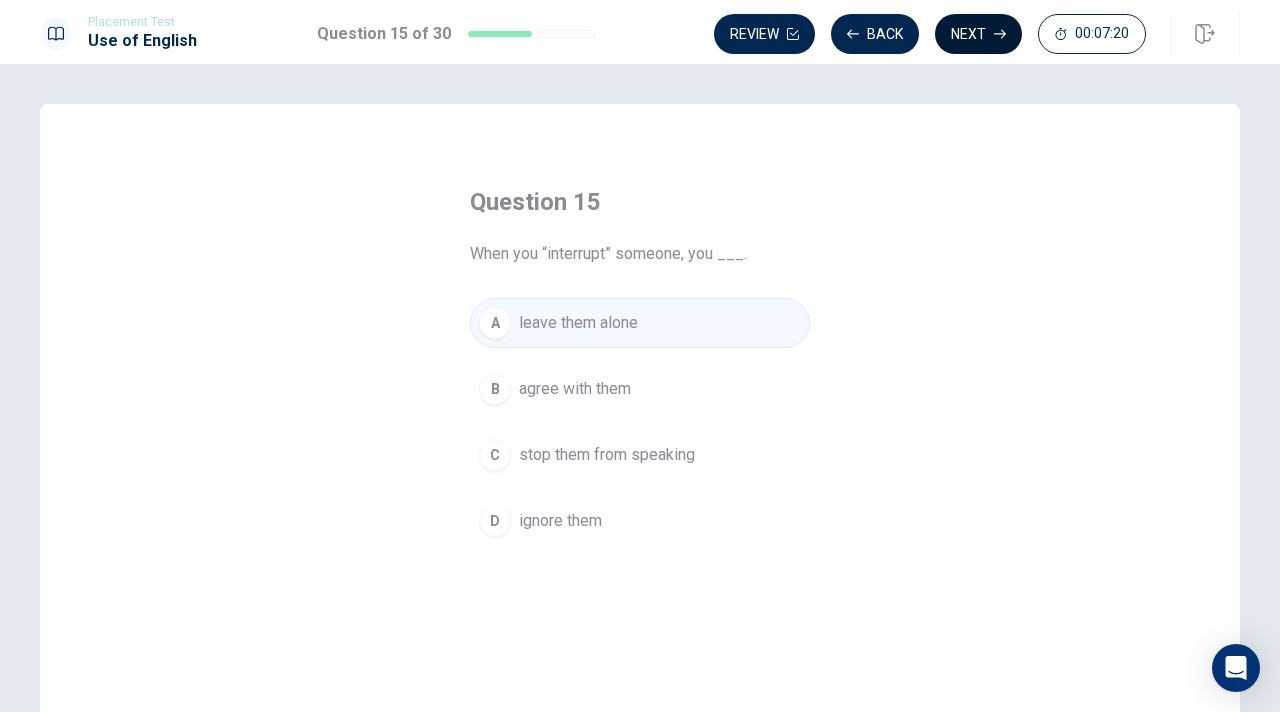 click on "Next" at bounding box center [978, 34] 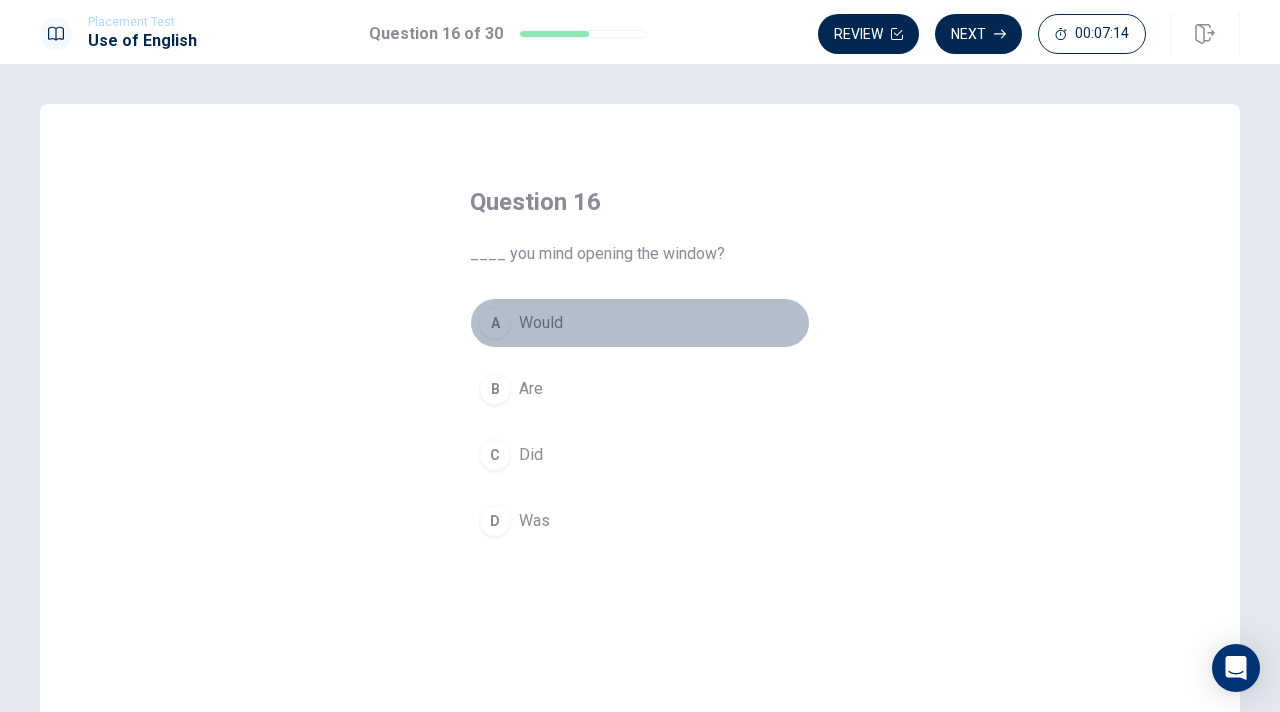 click on "Would" at bounding box center (541, 323) 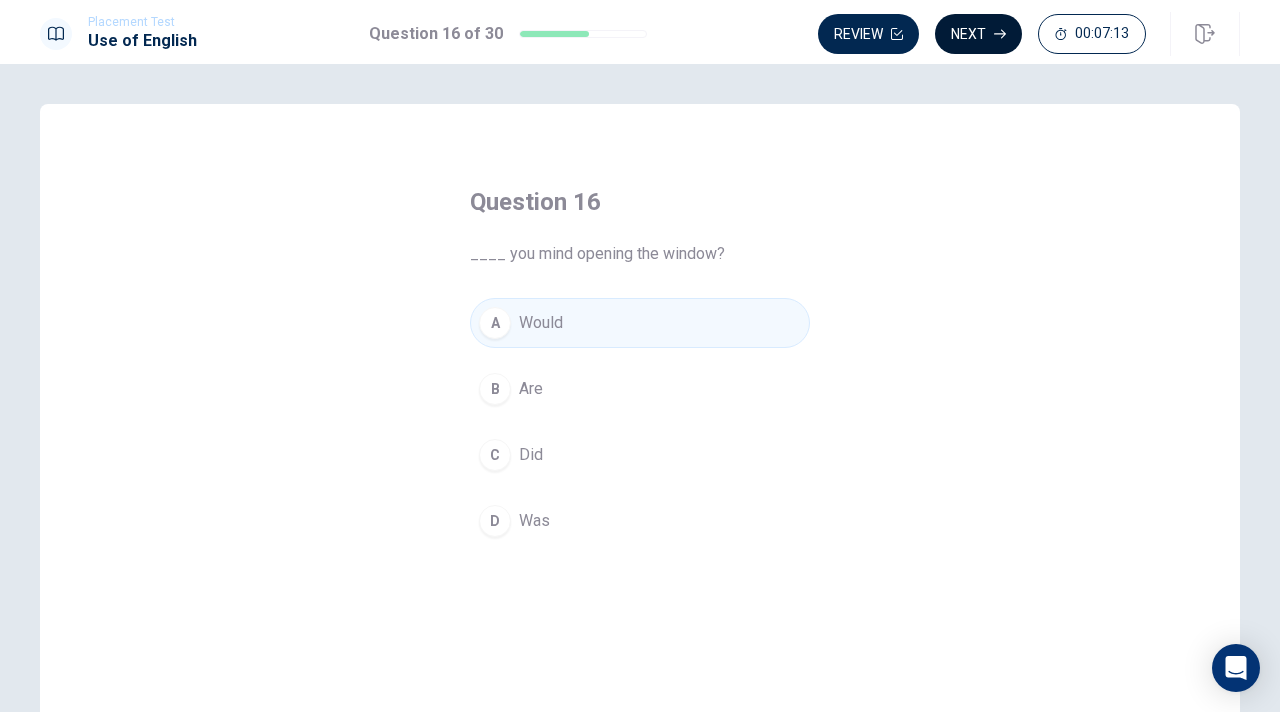 click on "Next" at bounding box center [978, 34] 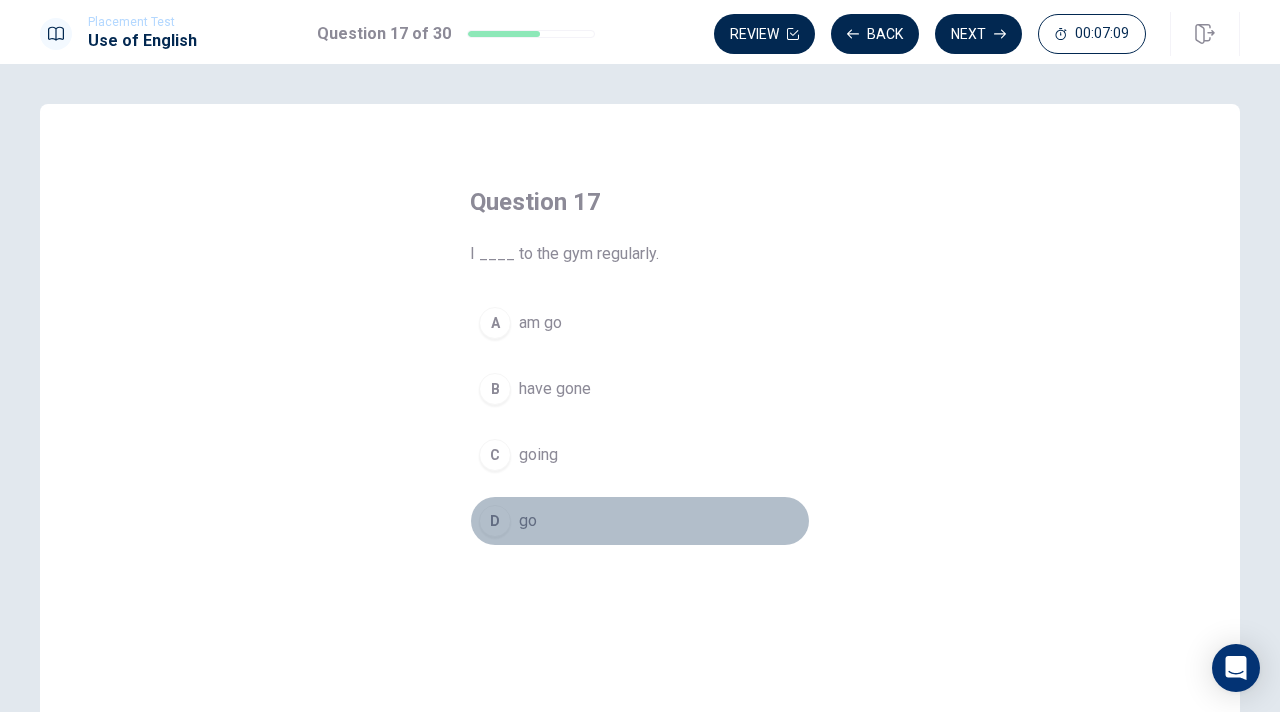 click on "go" at bounding box center [528, 521] 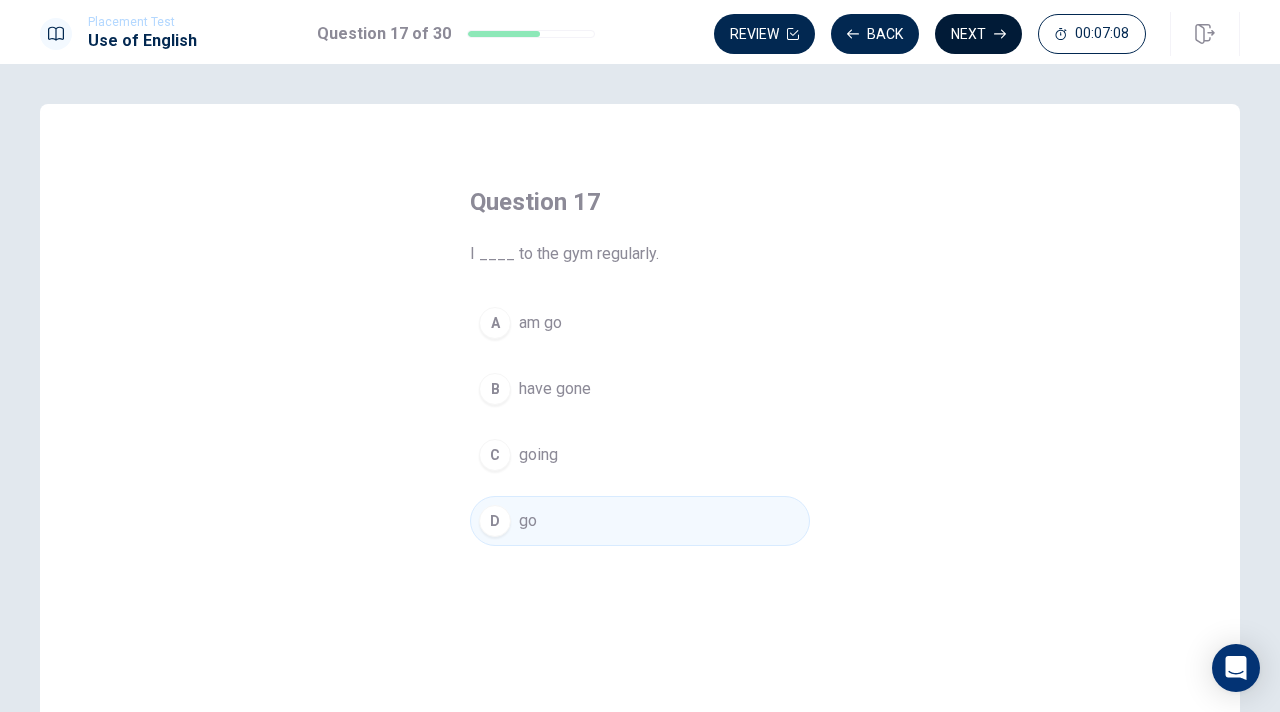 click on "Next" at bounding box center [978, 34] 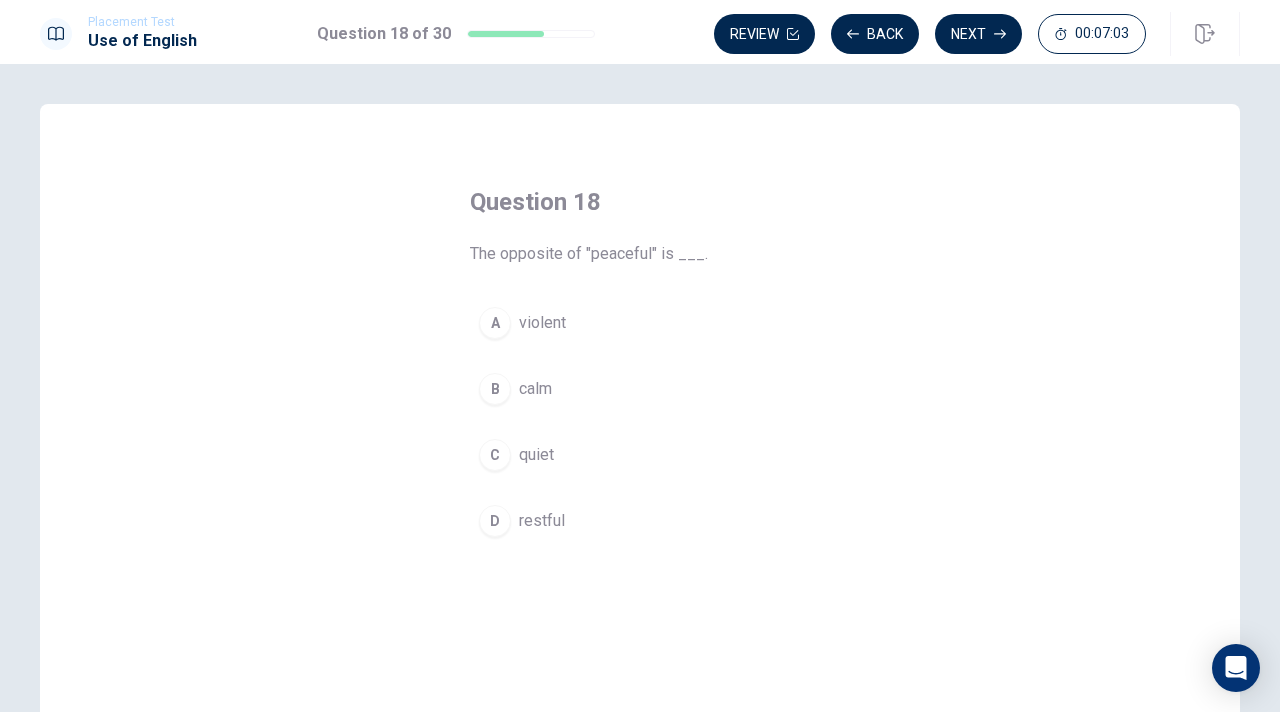 click on "violent" at bounding box center (542, 323) 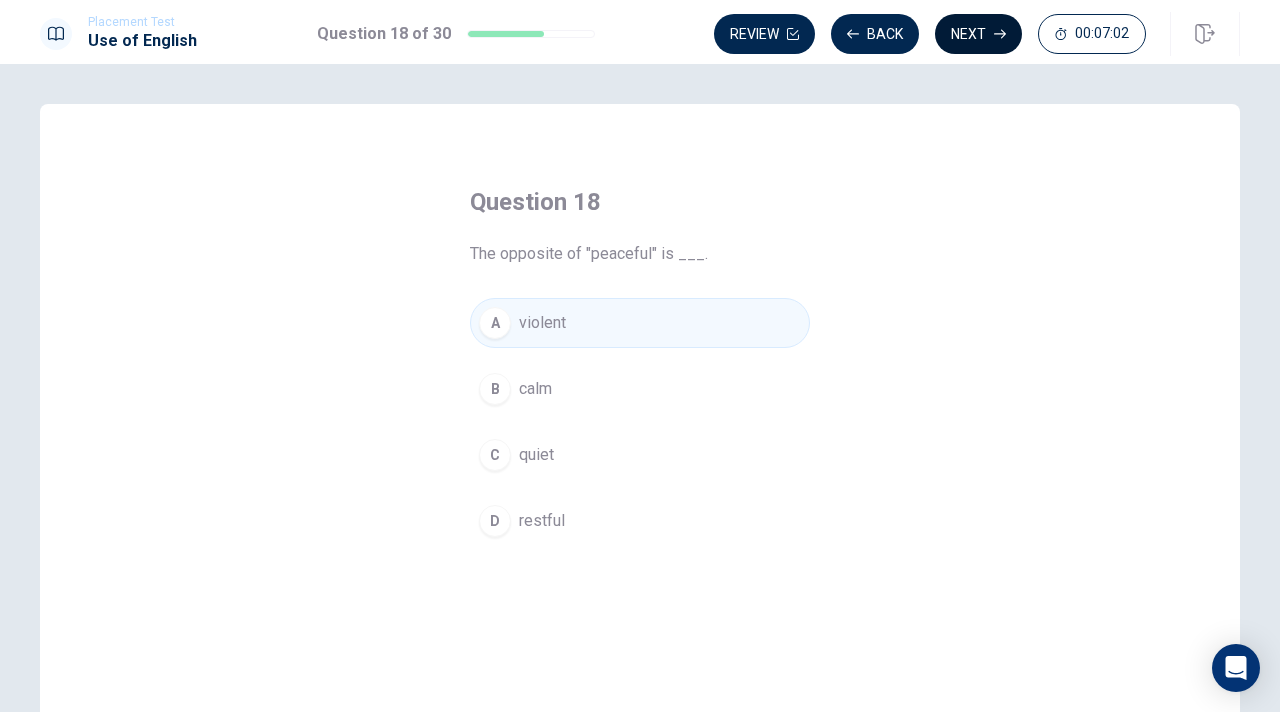 click on "Next" at bounding box center (978, 34) 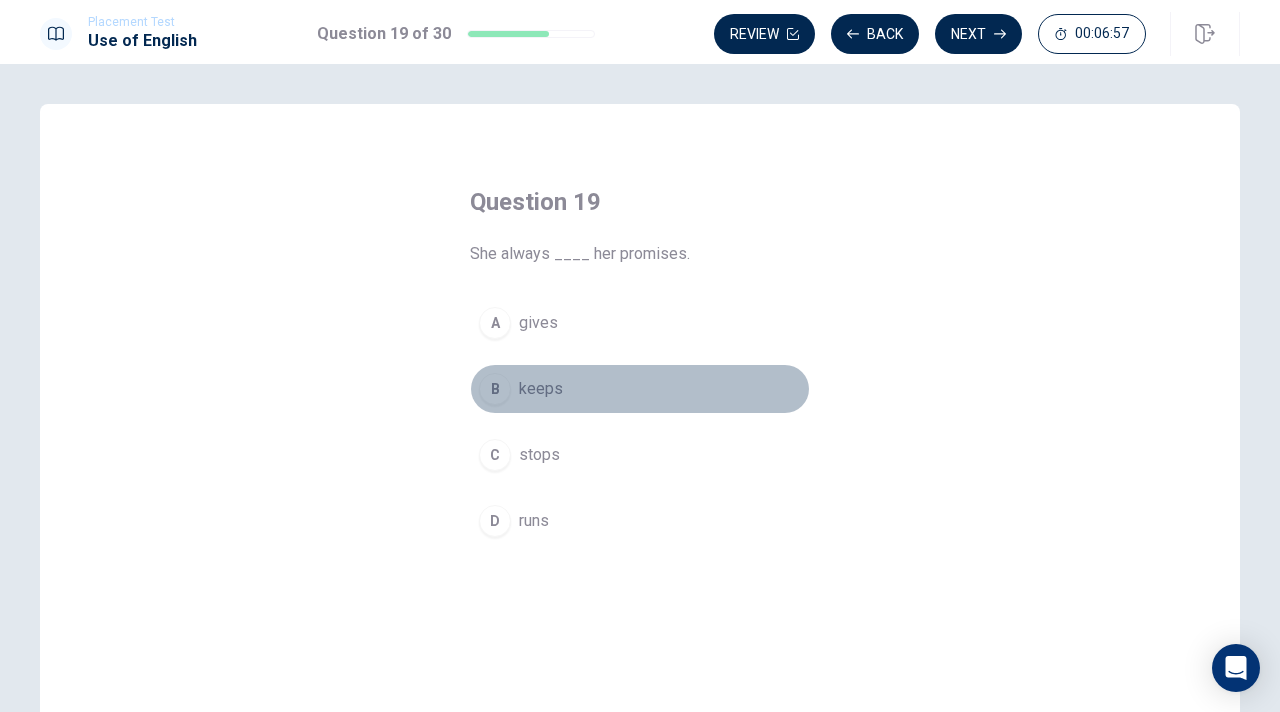 click on "keeps" at bounding box center [541, 389] 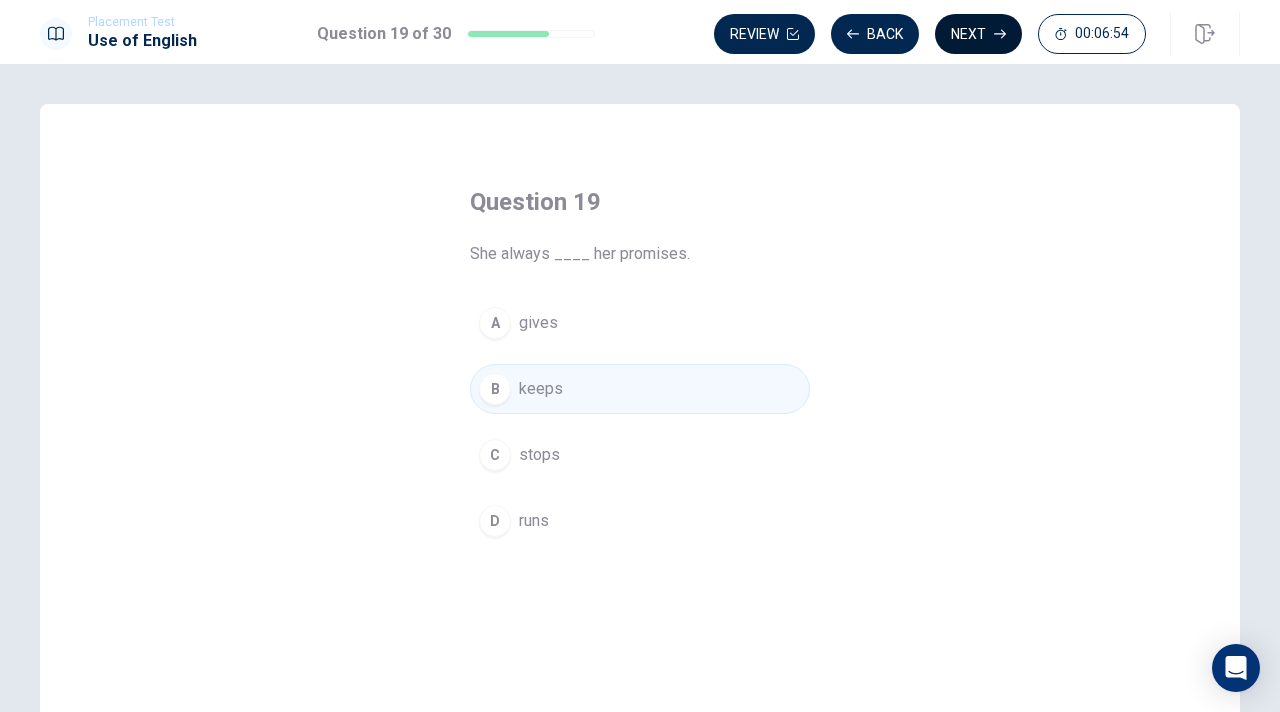 click on "Next" at bounding box center (978, 34) 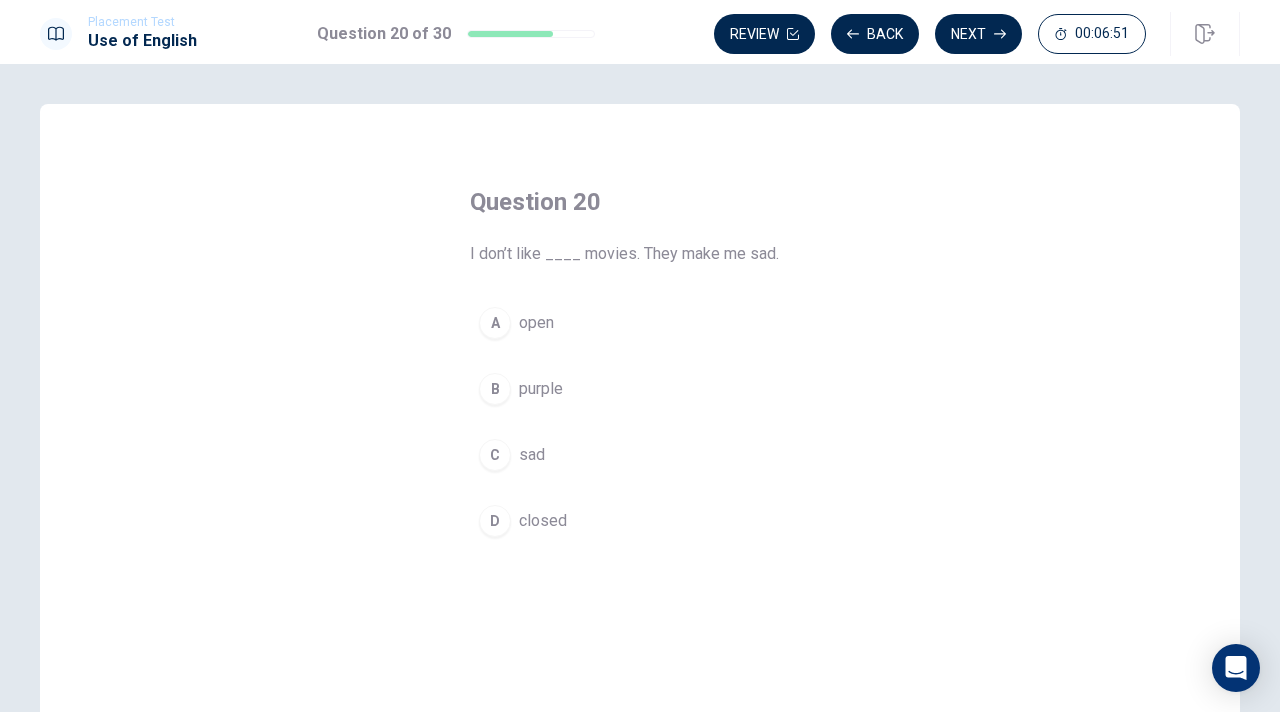 click on "sad" at bounding box center [532, 455] 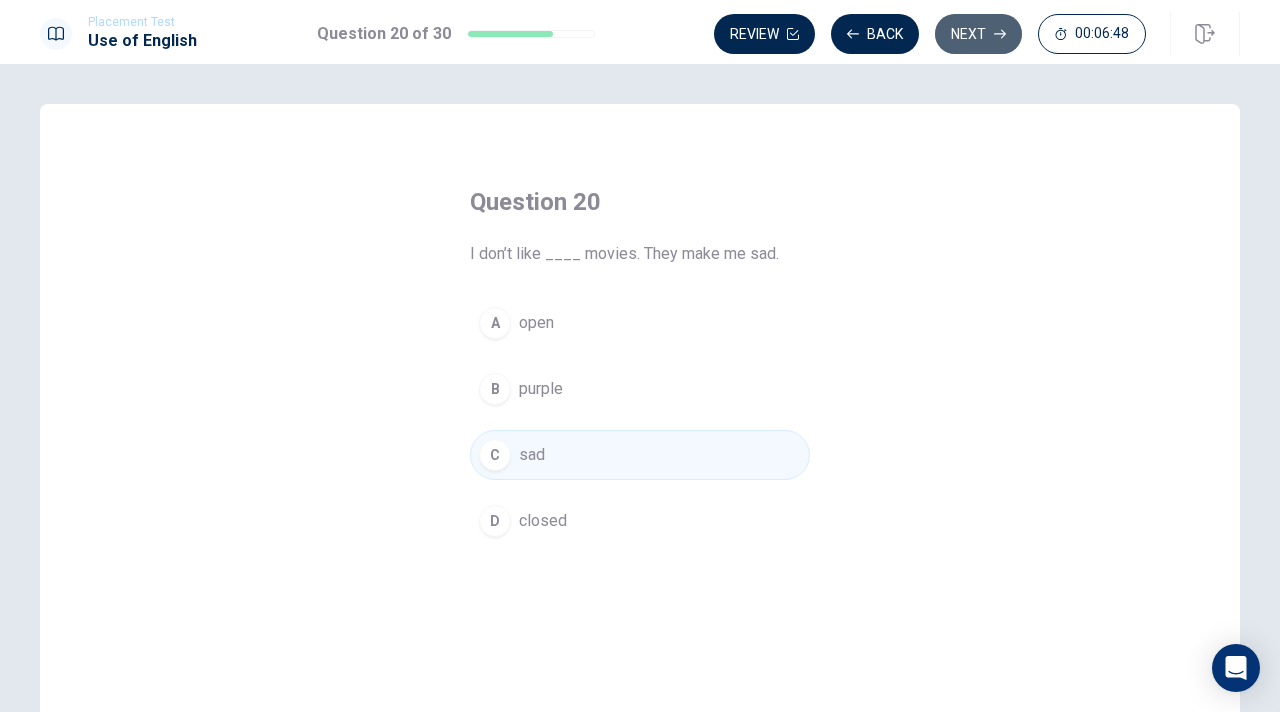 click on "Next" at bounding box center [978, 34] 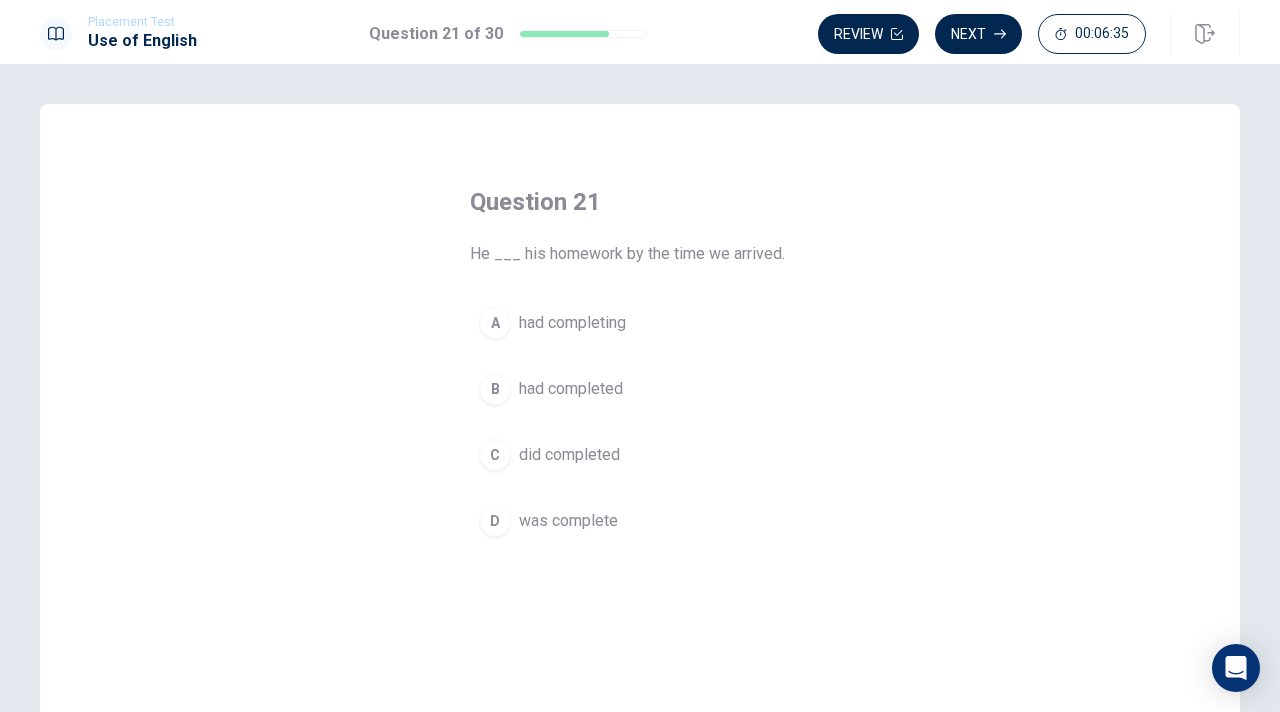click on "had completed" at bounding box center [571, 389] 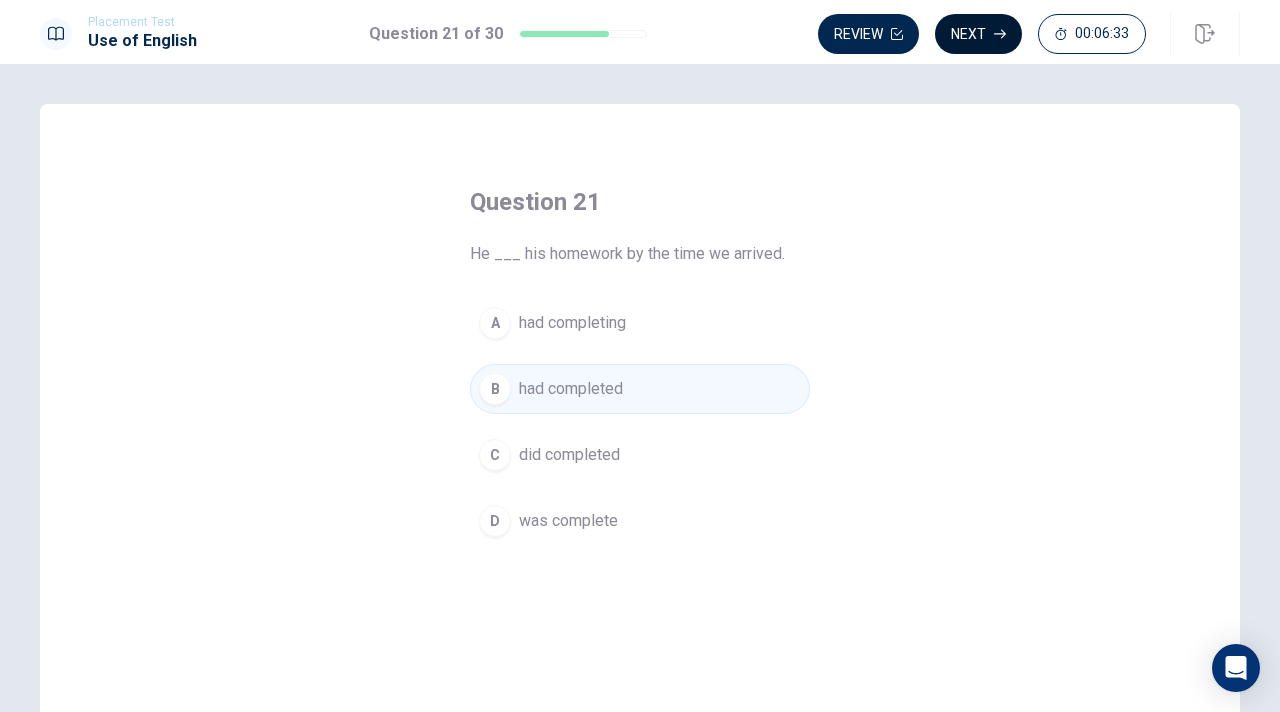 click on "Next" at bounding box center (978, 34) 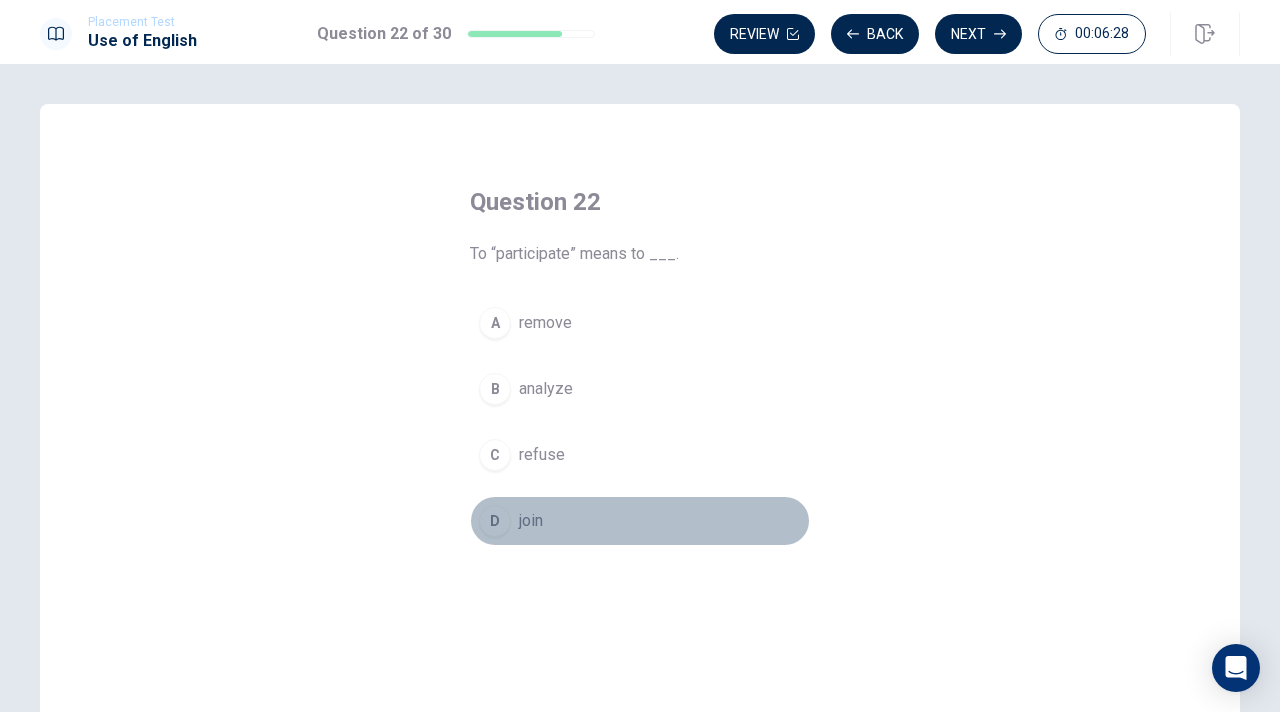 click on "join" at bounding box center (531, 521) 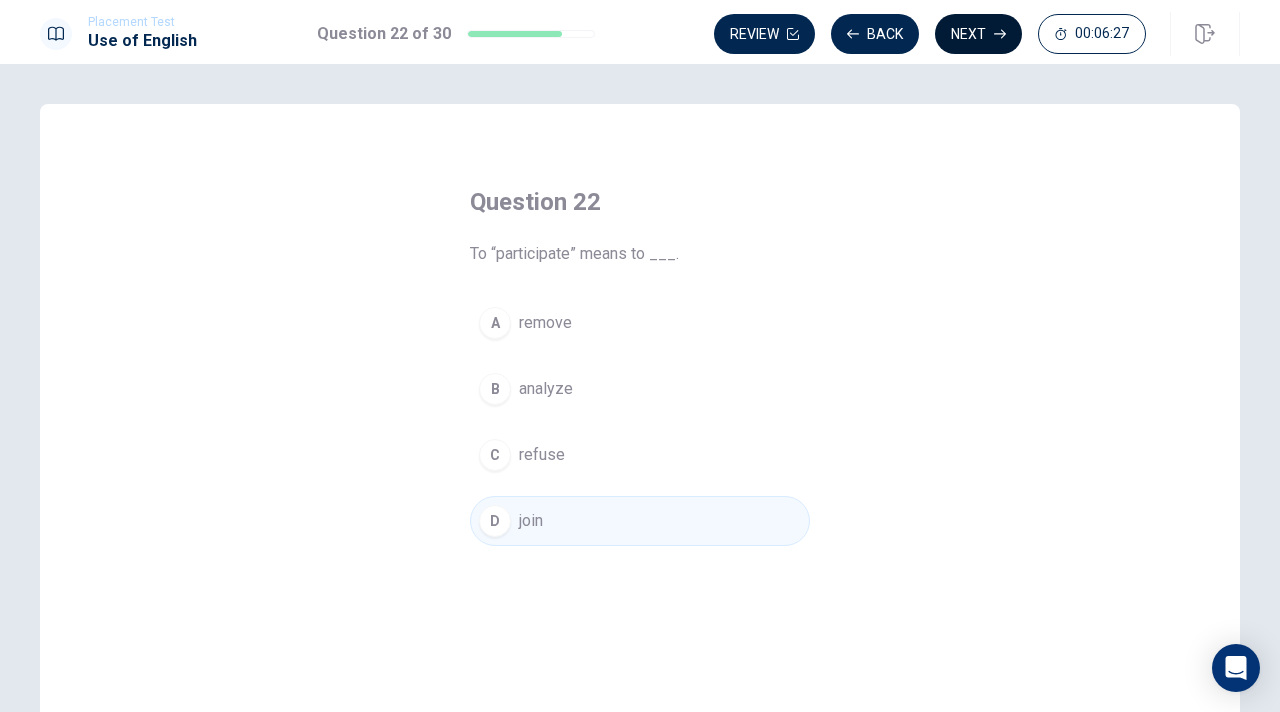 click on "Next" at bounding box center (978, 34) 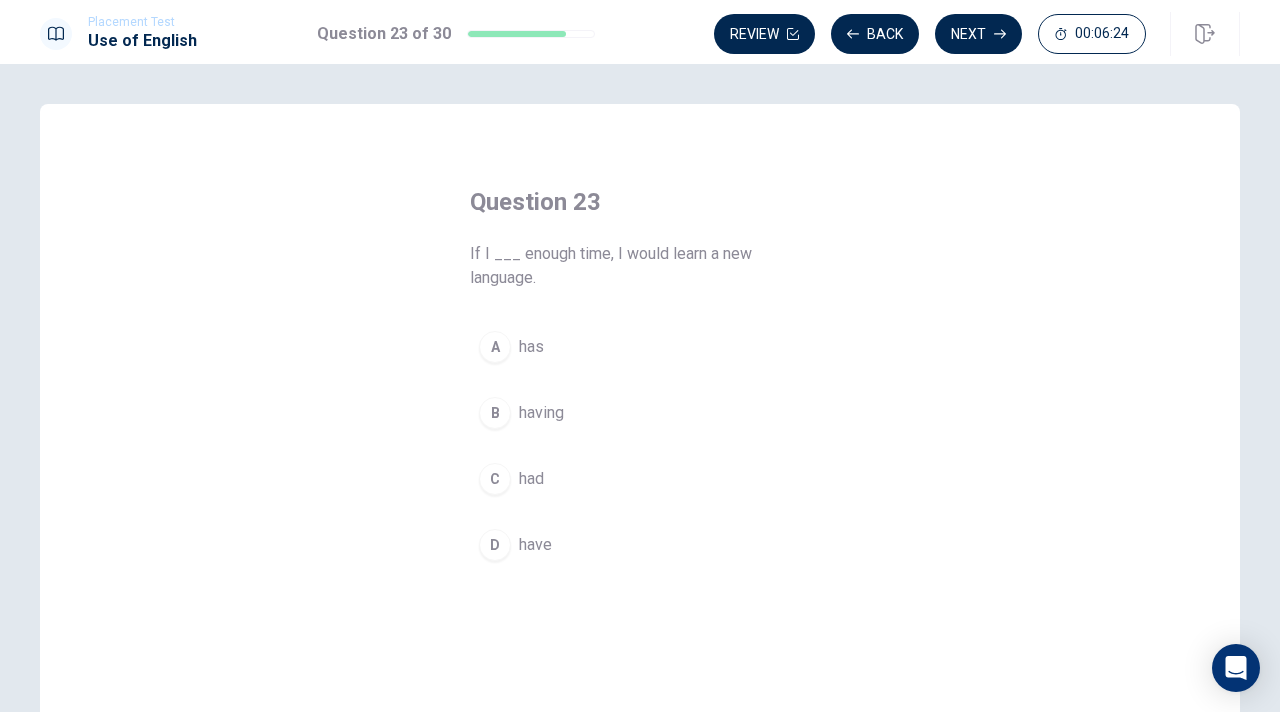 click on "had" at bounding box center [531, 479] 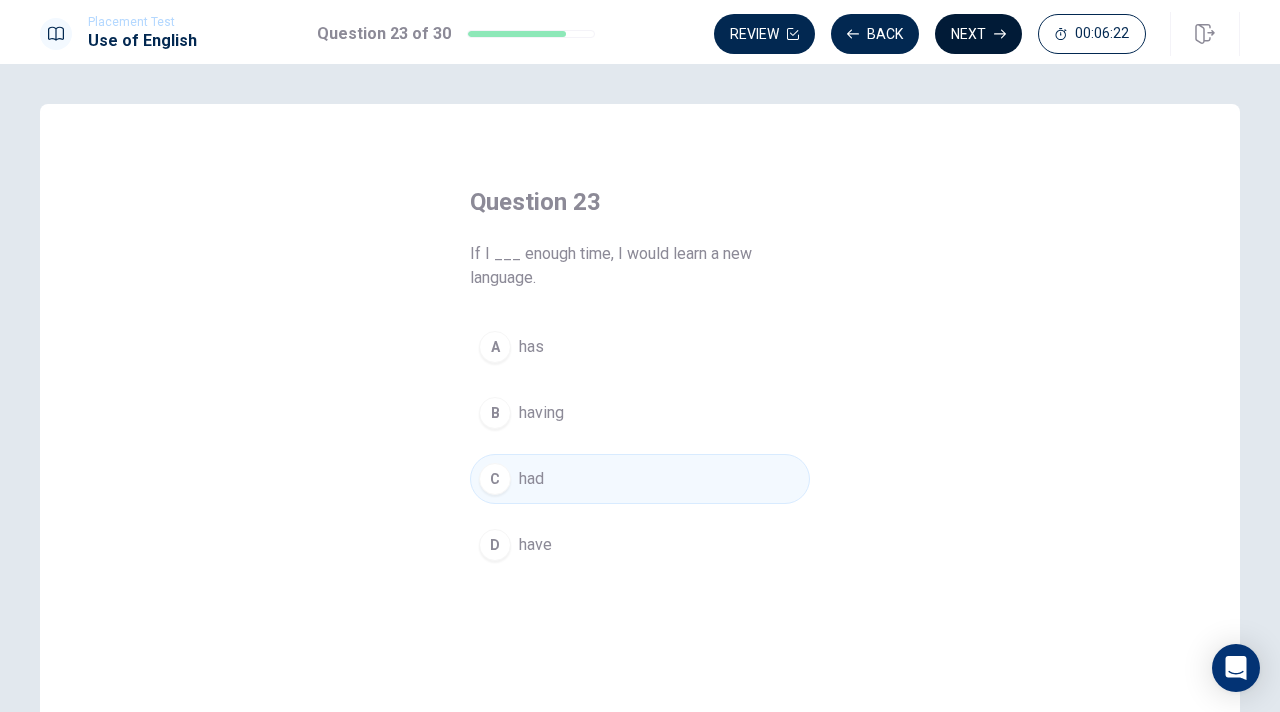 click on "Next" at bounding box center [978, 34] 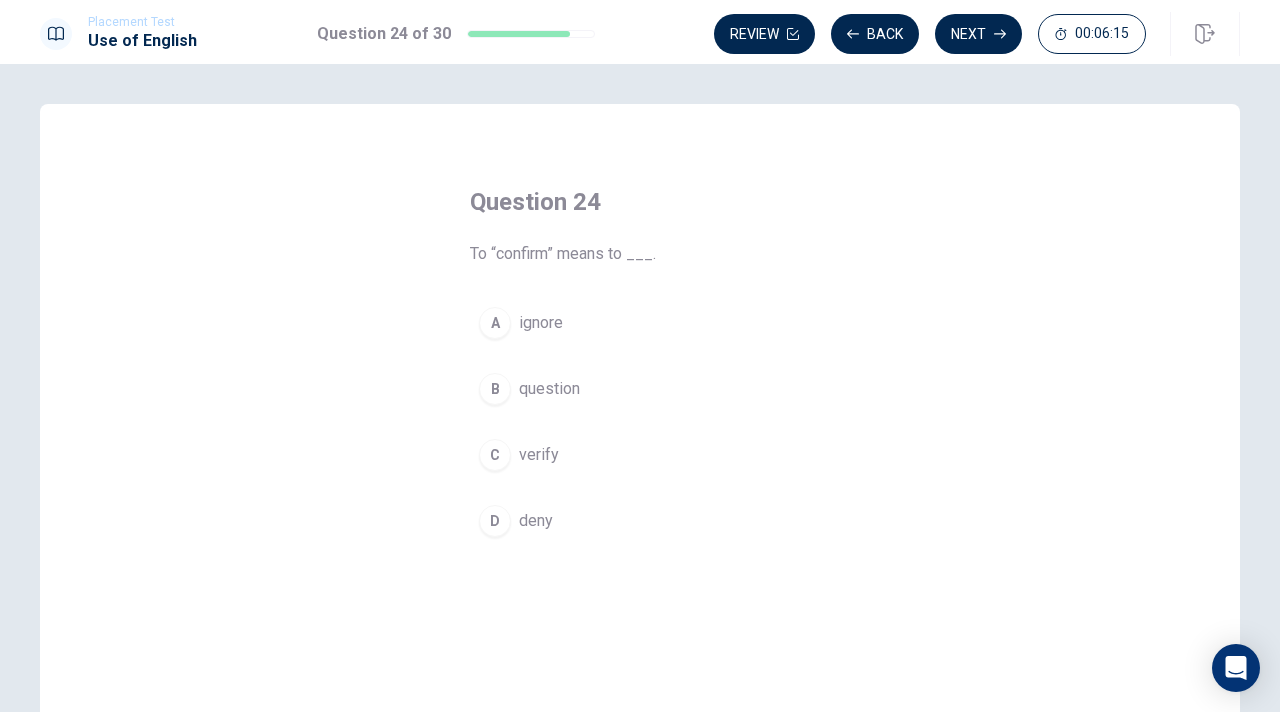 click on "verify" at bounding box center [539, 455] 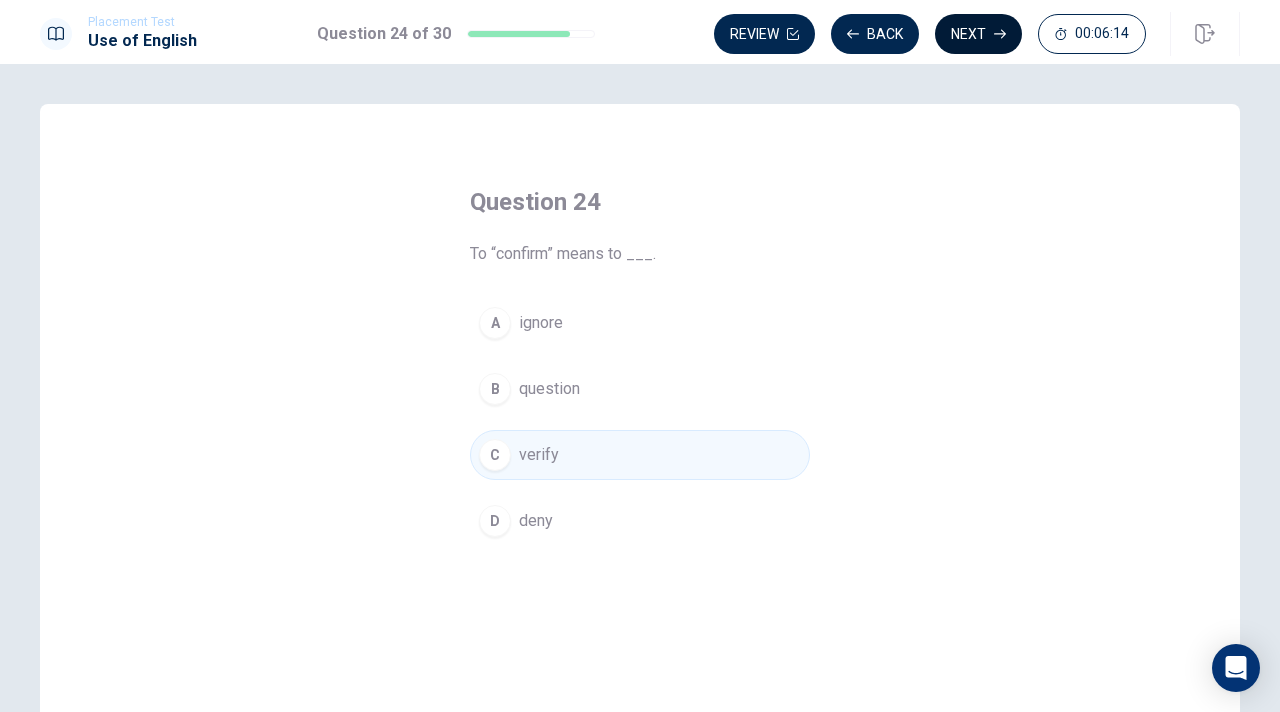 click on "Next" at bounding box center (978, 34) 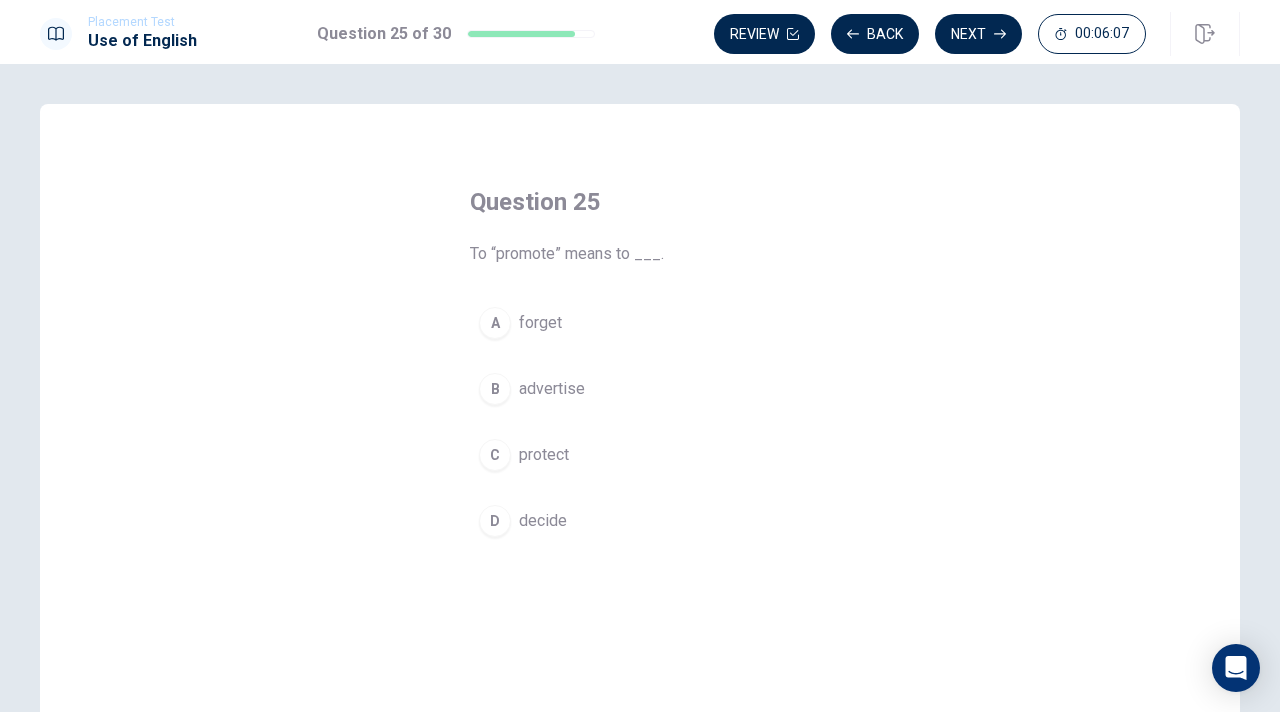 click on "decide" at bounding box center (543, 521) 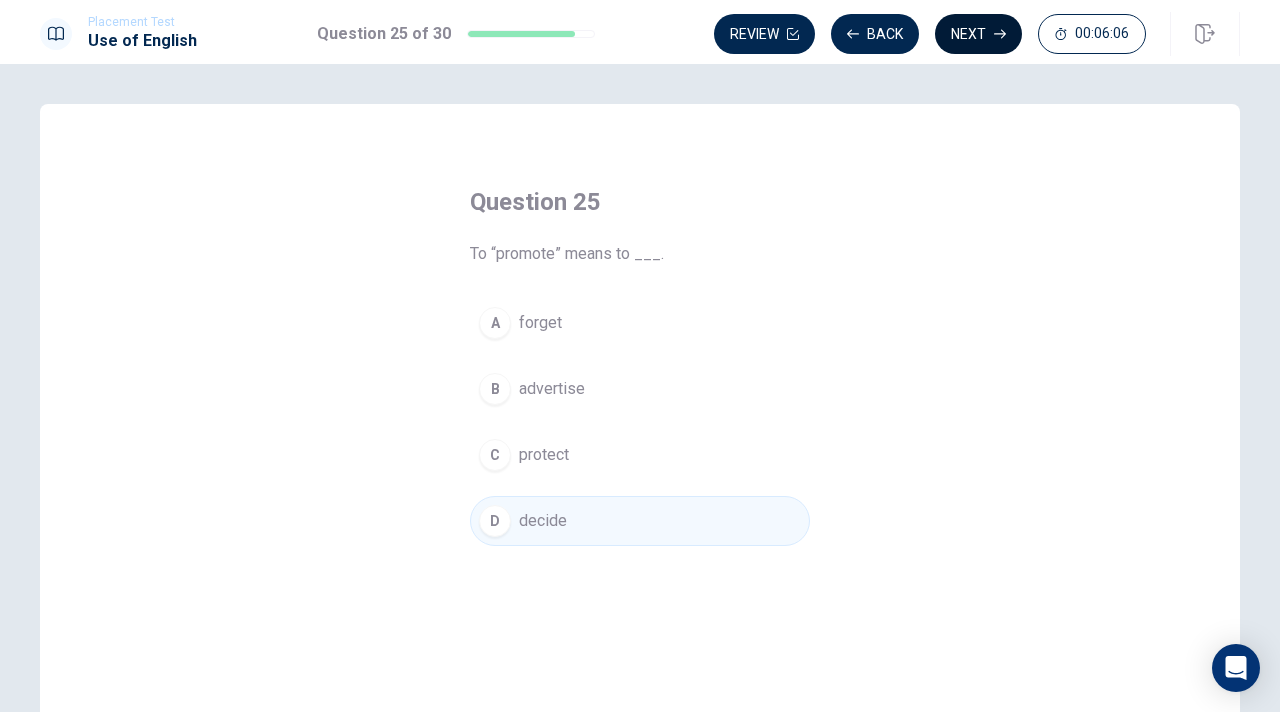 click on "Next" at bounding box center (978, 34) 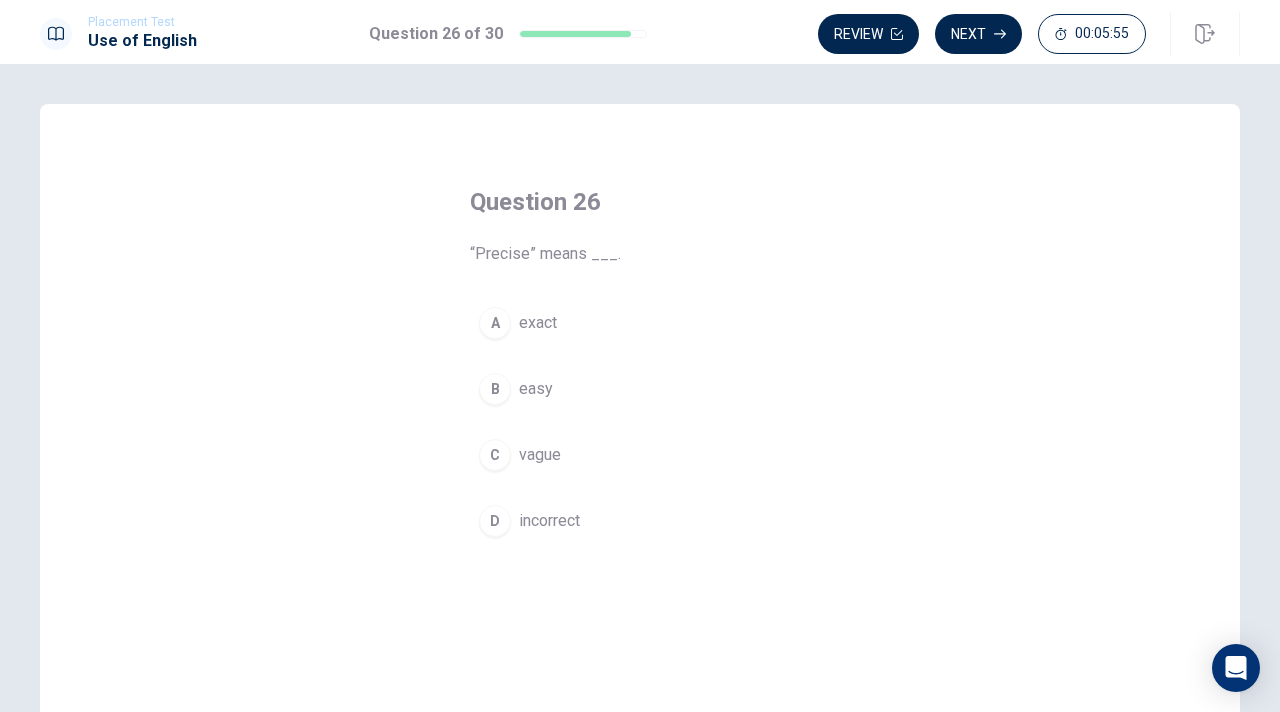 click on "exact" at bounding box center (538, 323) 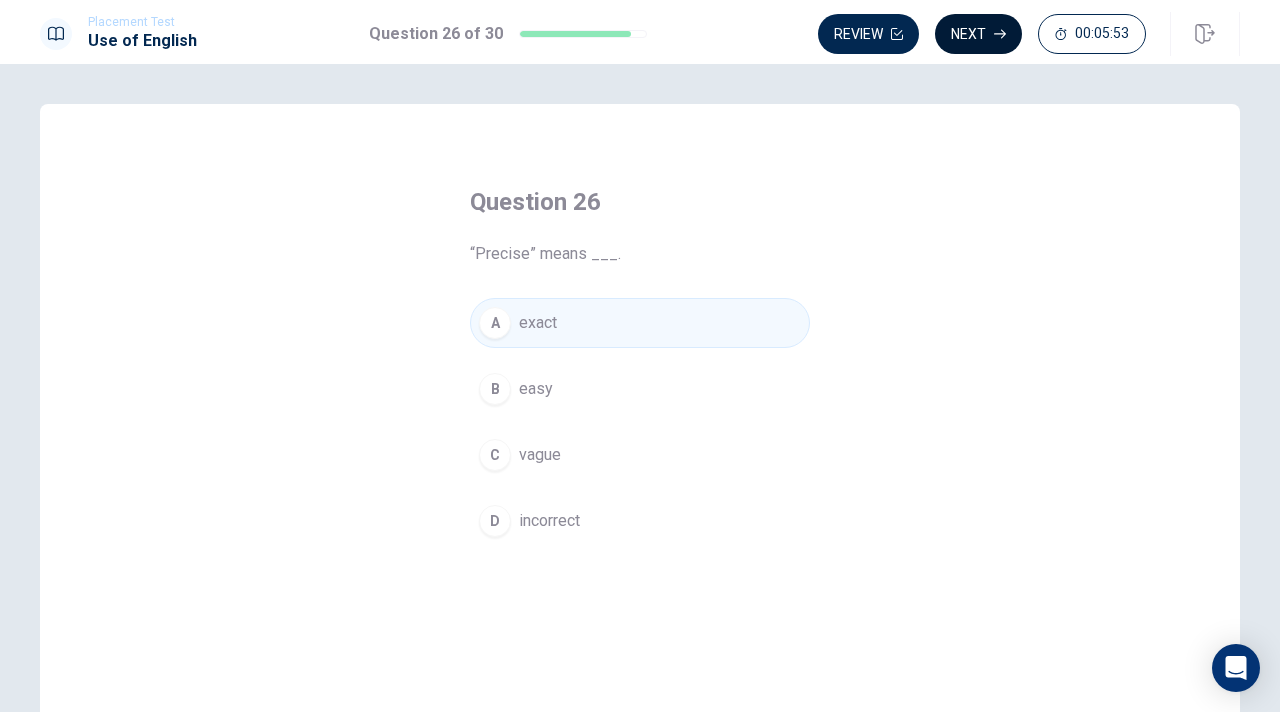 click 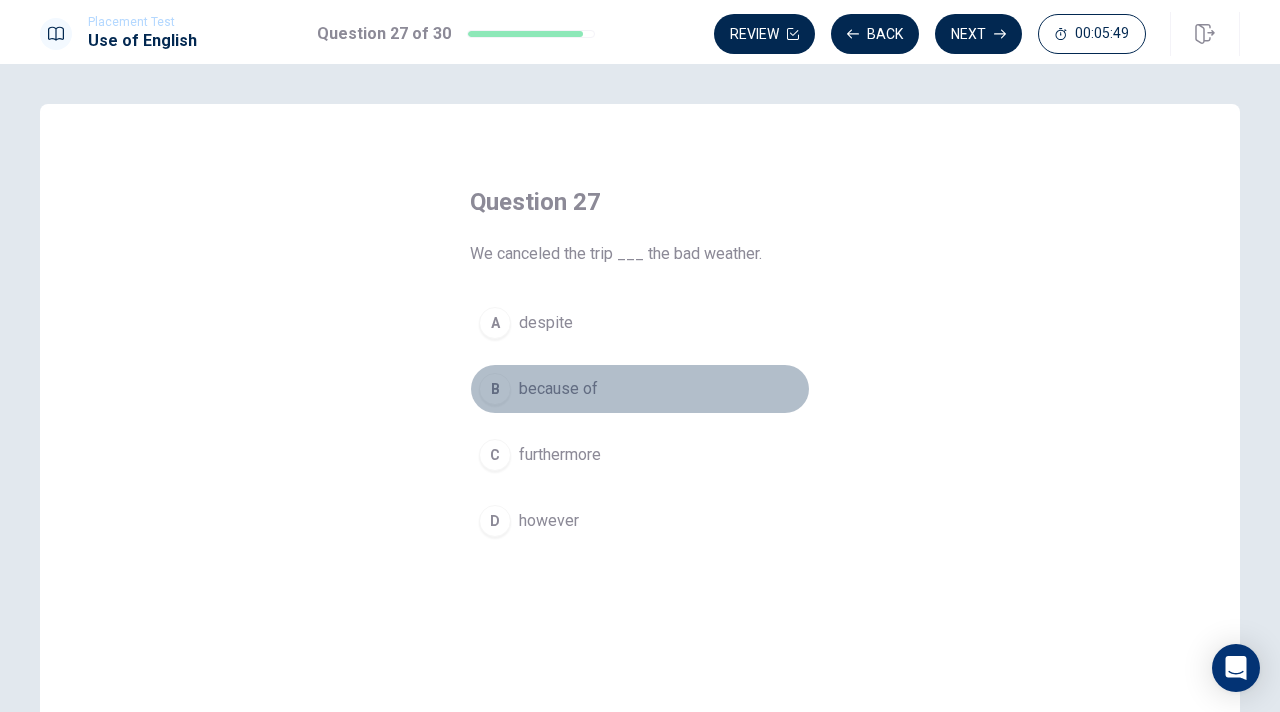 click on "because of" at bounding box center [558, 389] 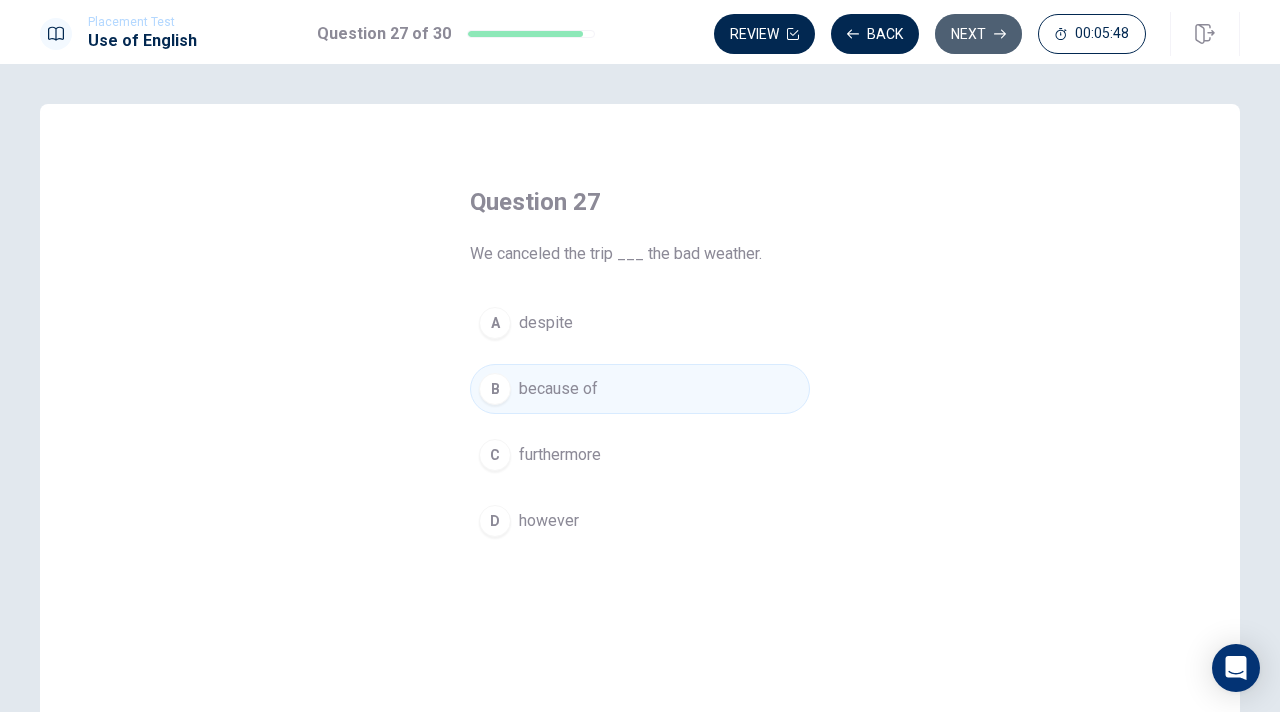 click on "Next" at bounding box center [978, 34] 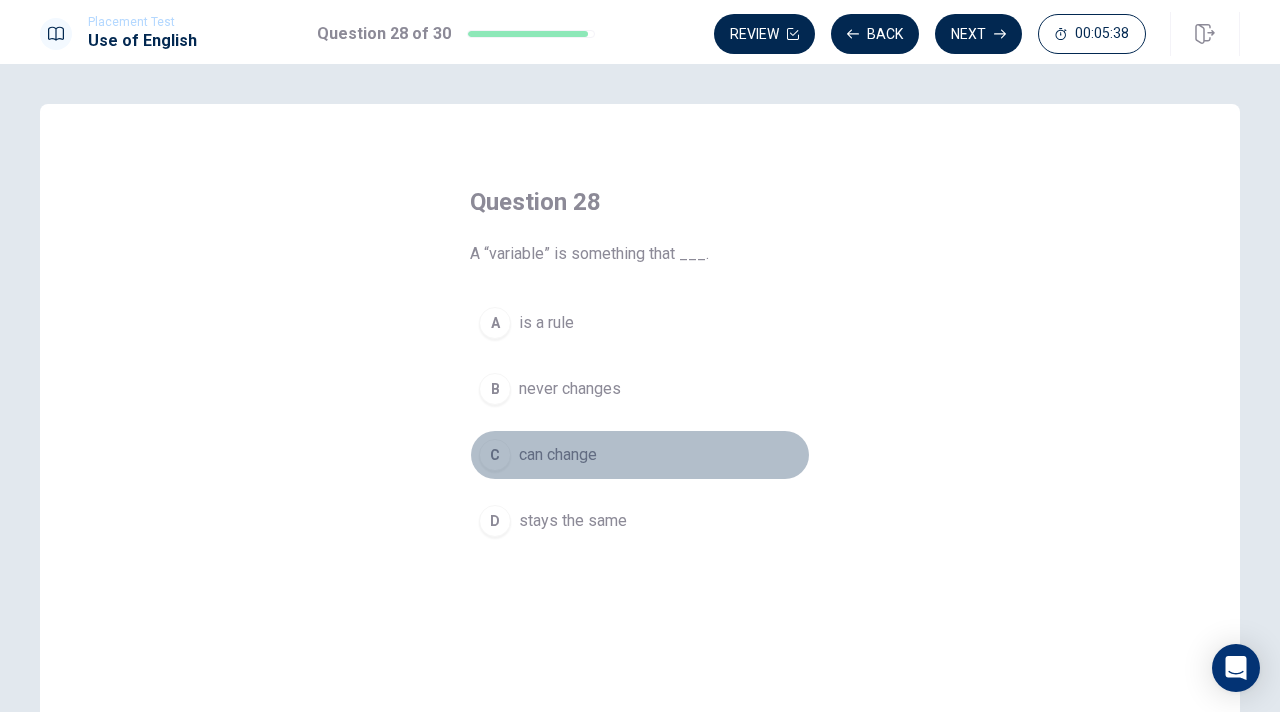 click on "can change" at bounding box center [558, 455] 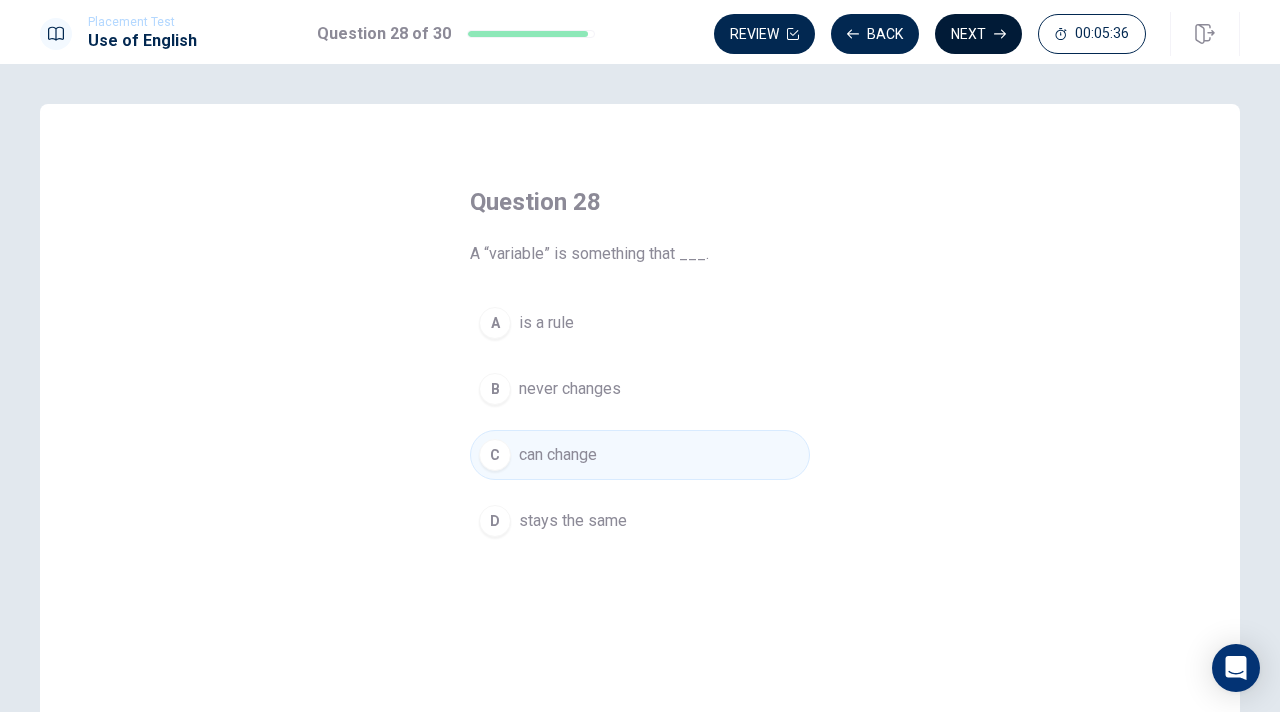 click on "Next" at bounding box center [978, 34] 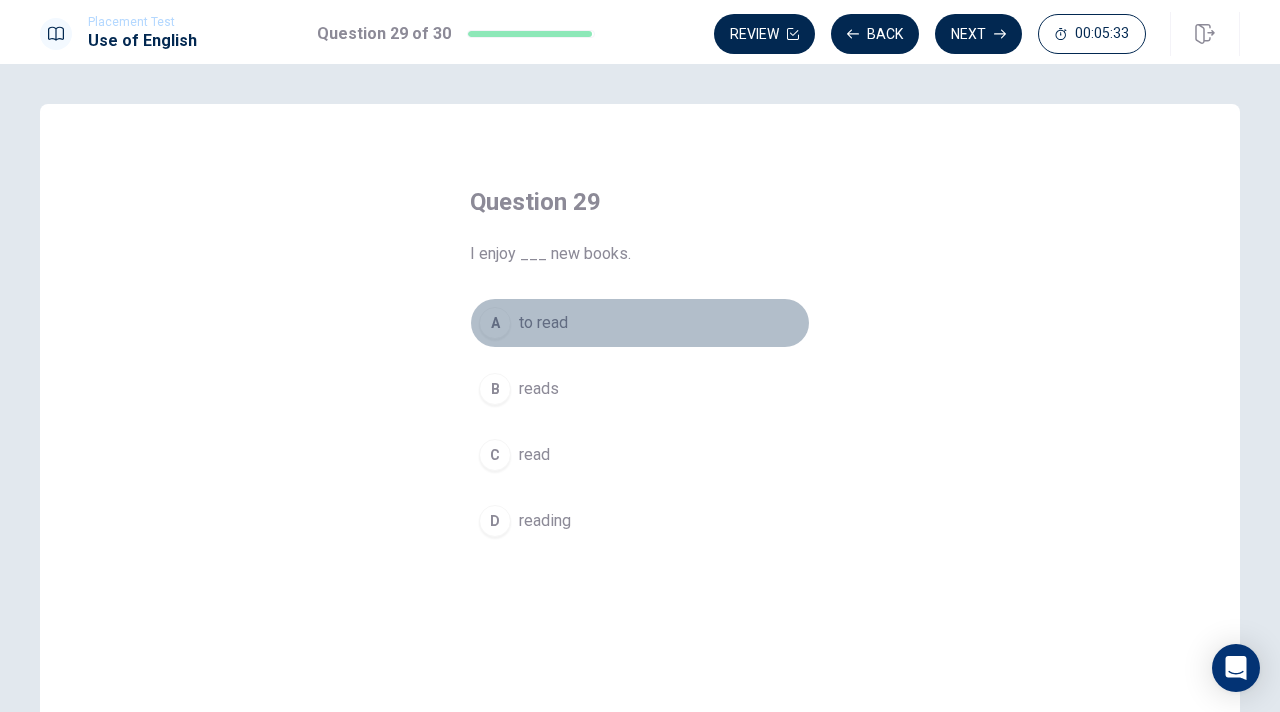 click on "to read" at bounding box center (543, 323) 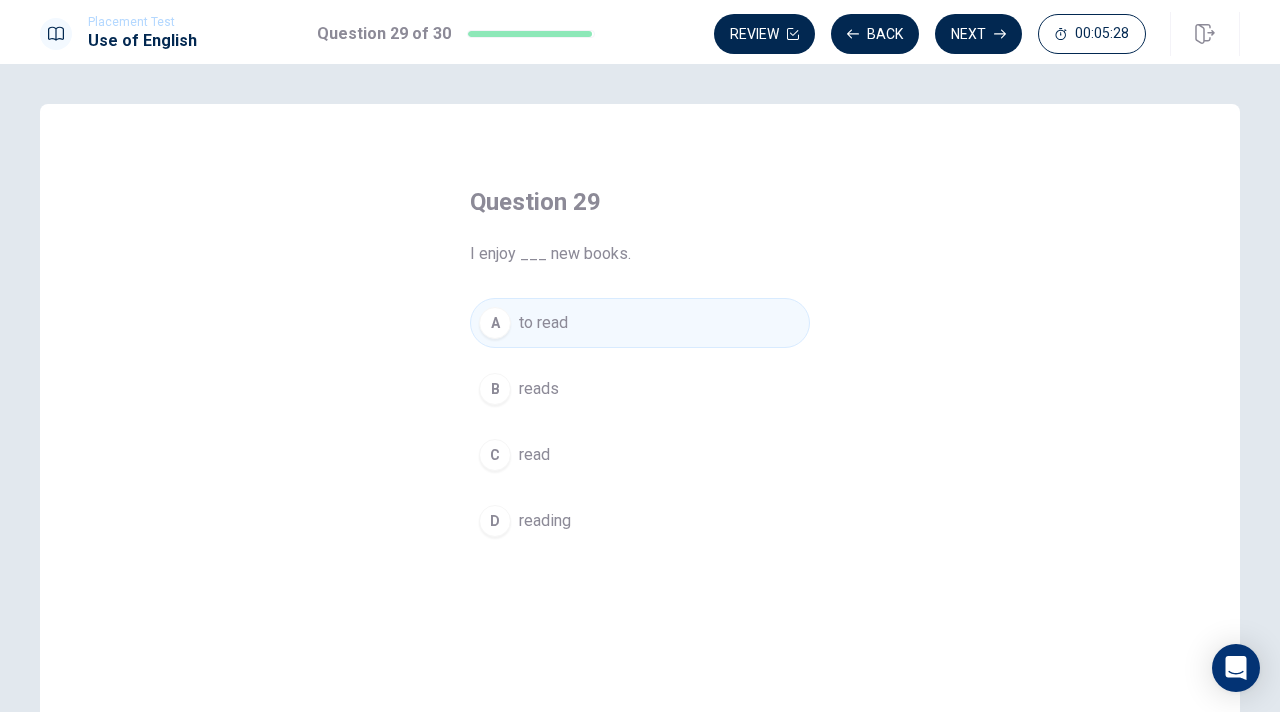 click on "D reading" at bounding box center [640, 521] 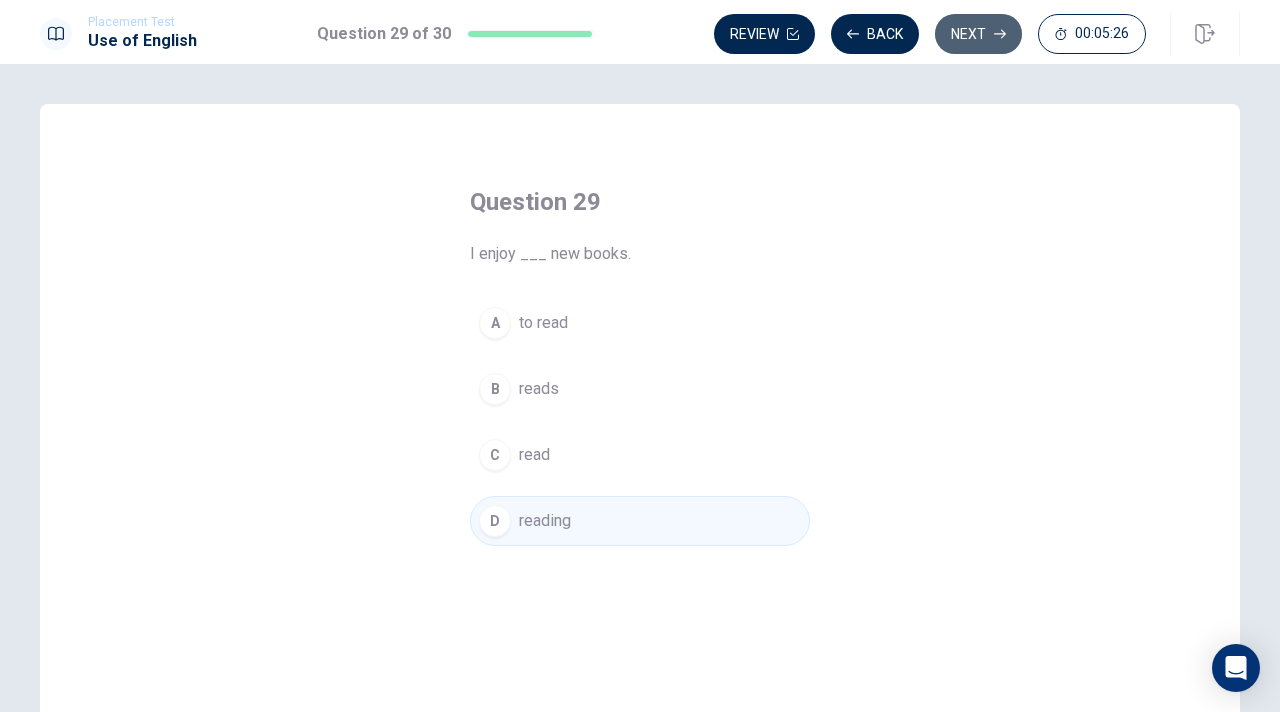 click on "Next" at bounding box center (978, 34) 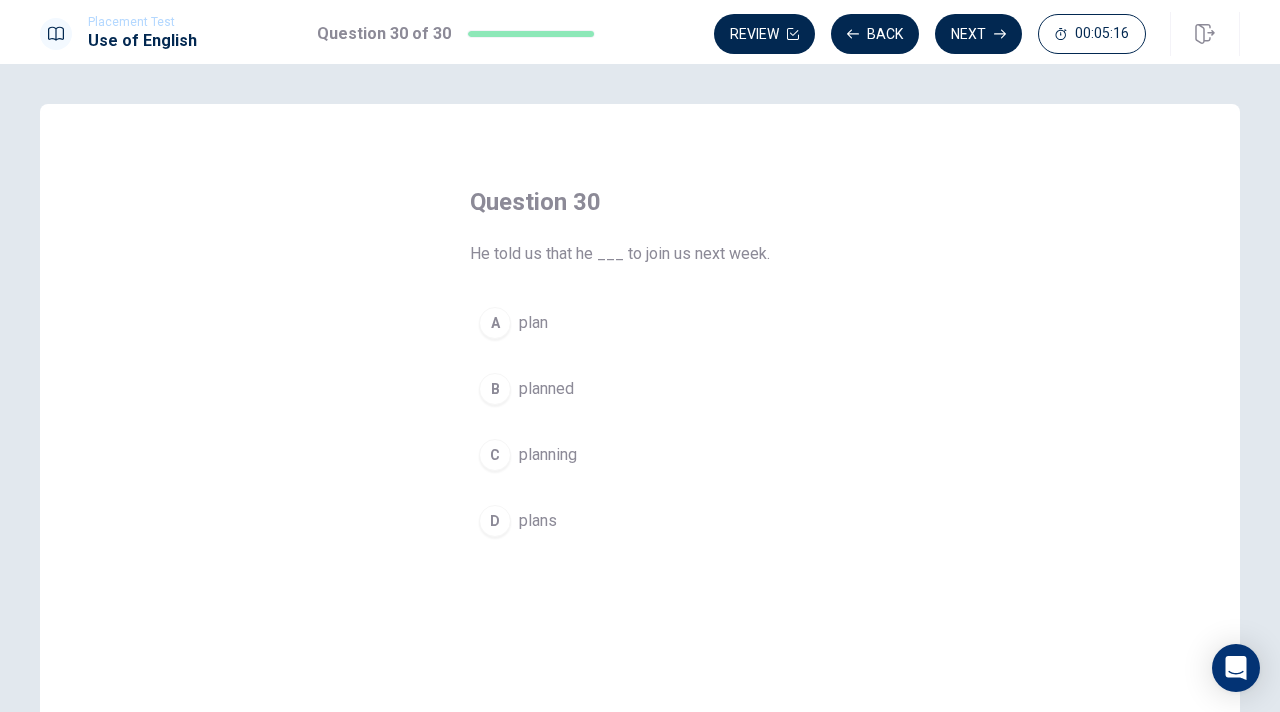 click on "plan" at bounding box center [533, 323] 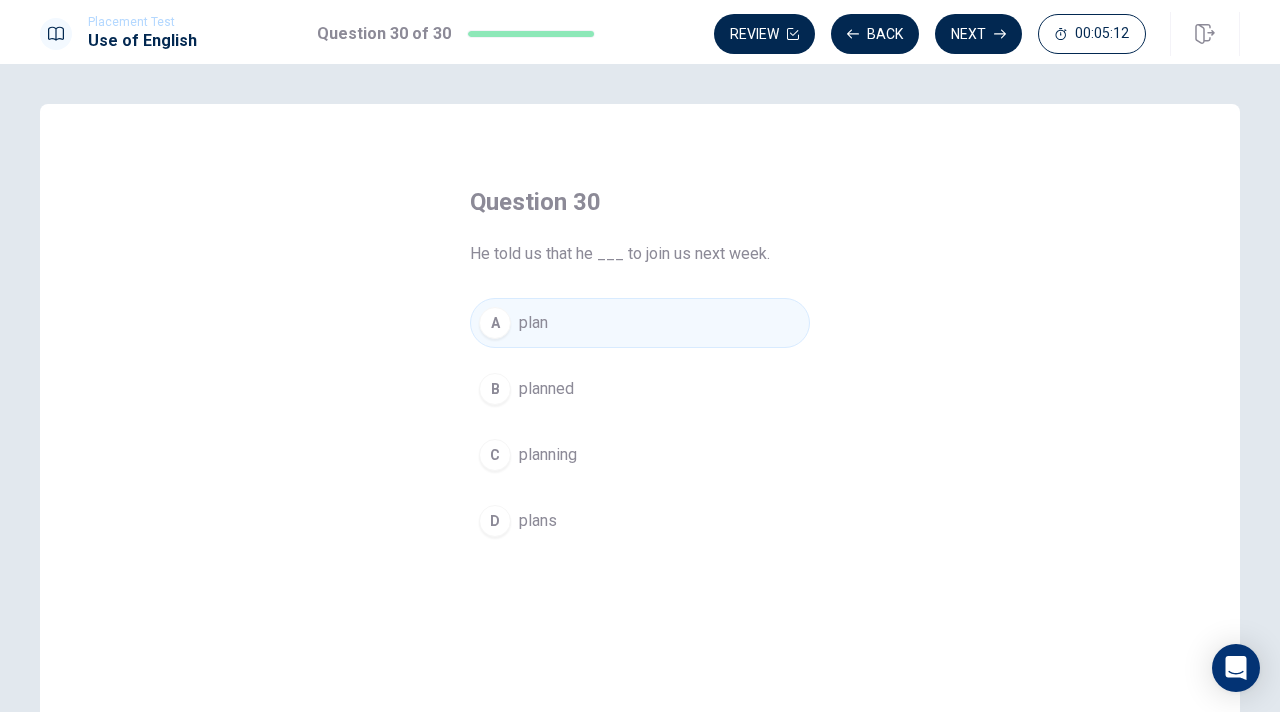 click on "plans" at bounding box center (538, 521) 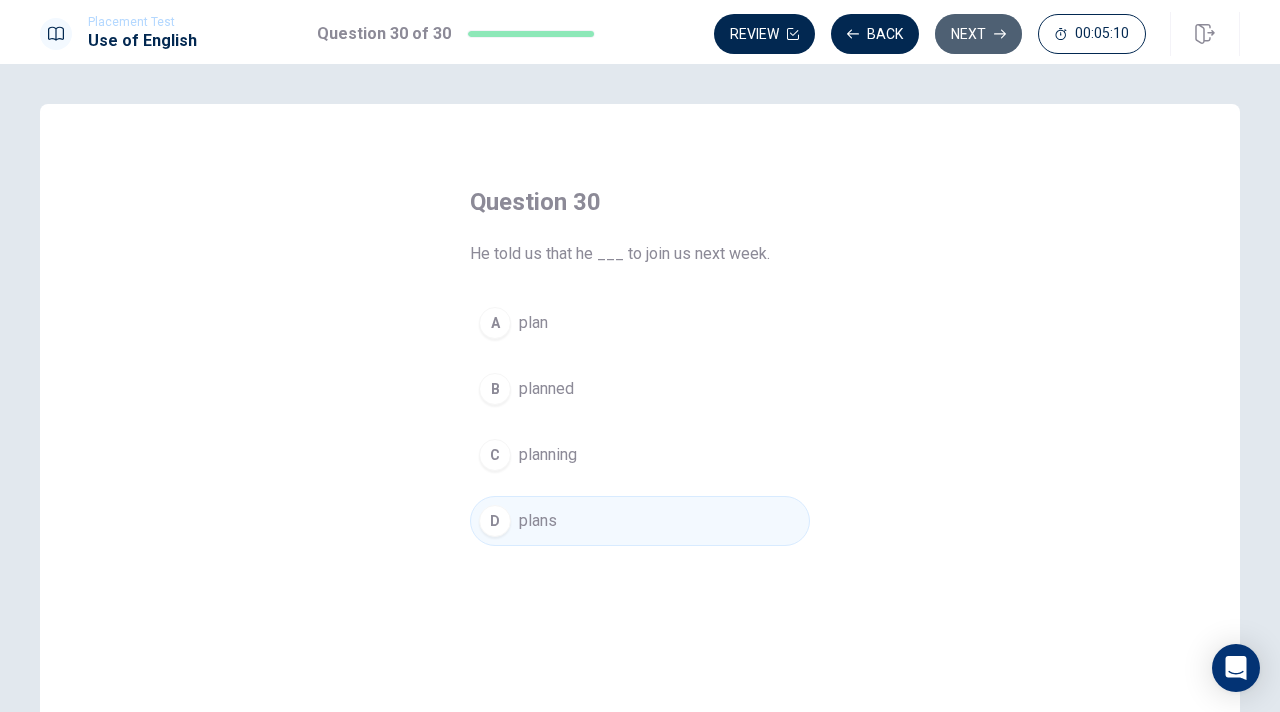 click on "Next" at bounding box center [978, 34] 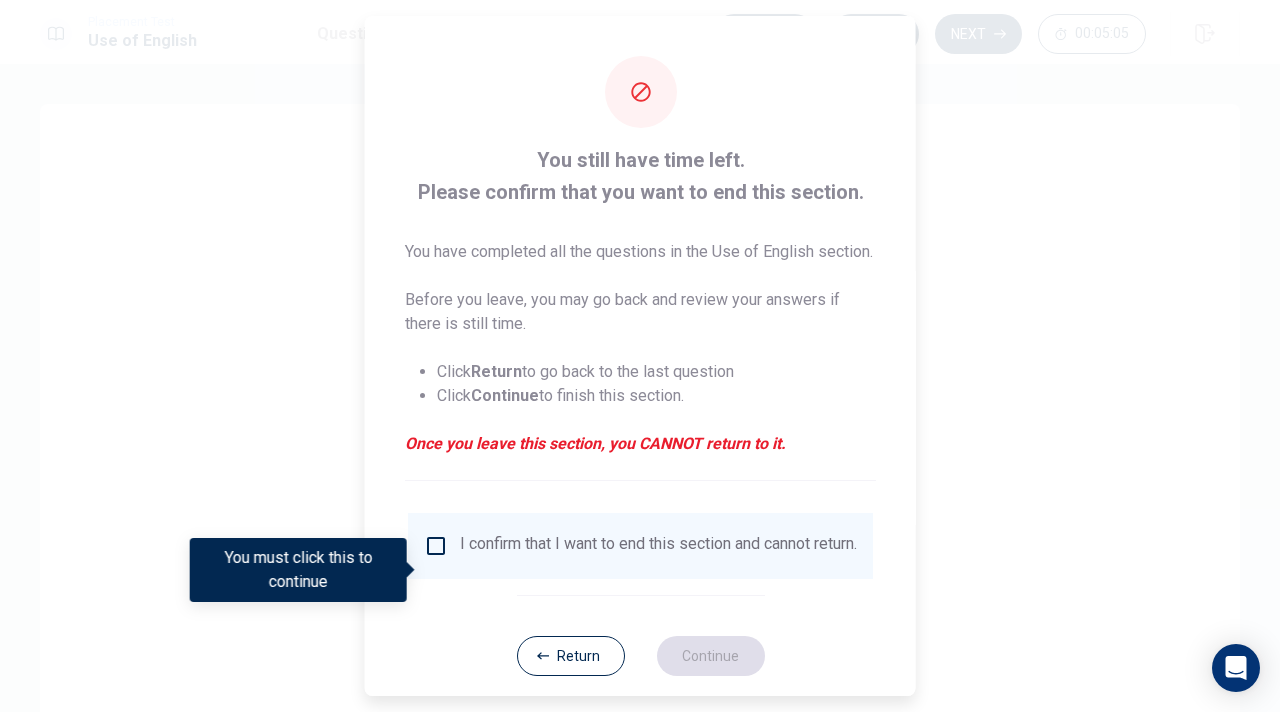 scroll, scrollTop: 58, scrollLeft: 0, axis: vertical 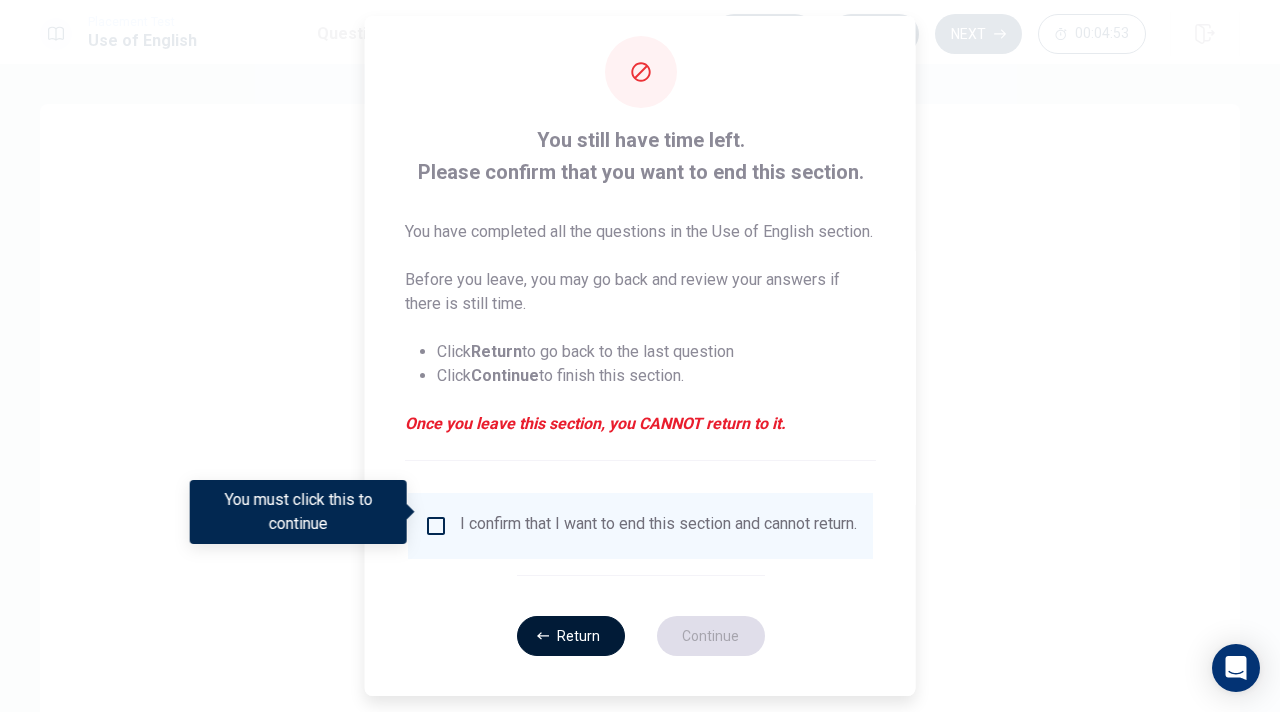 click on "Return" at bounding box center [570, 636] 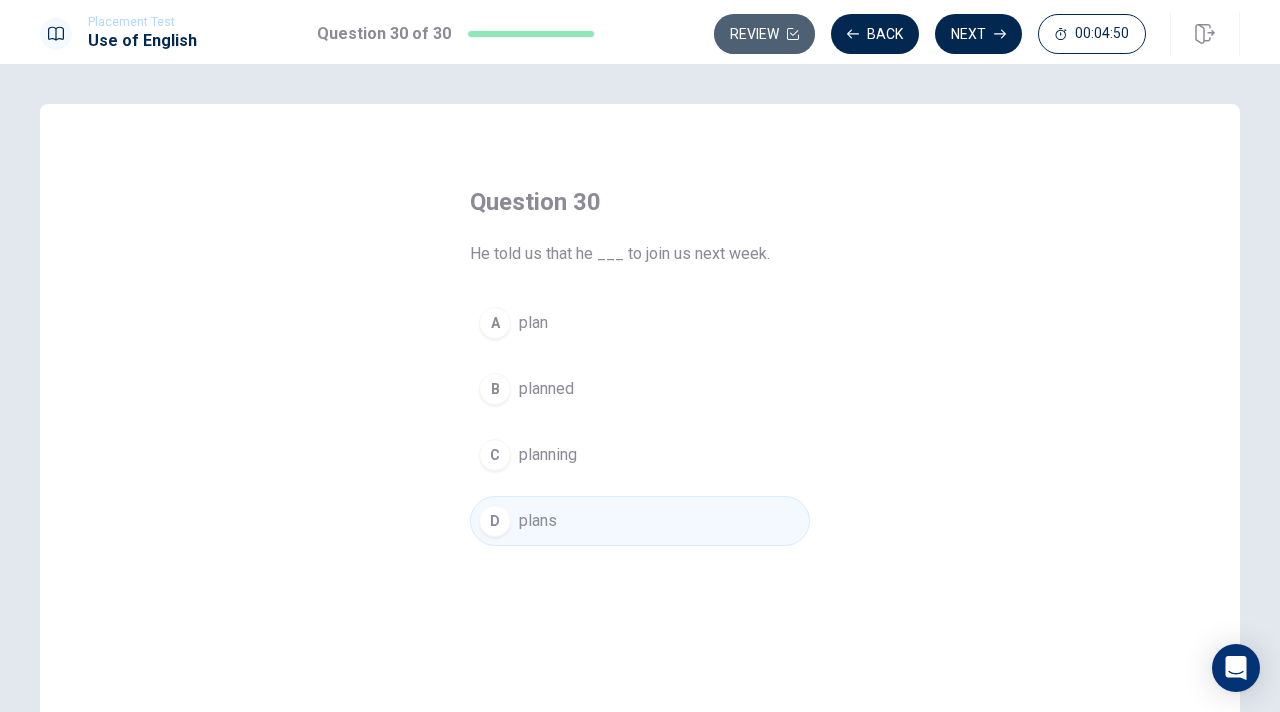 click on "Review" at bounding box center (764, 34) 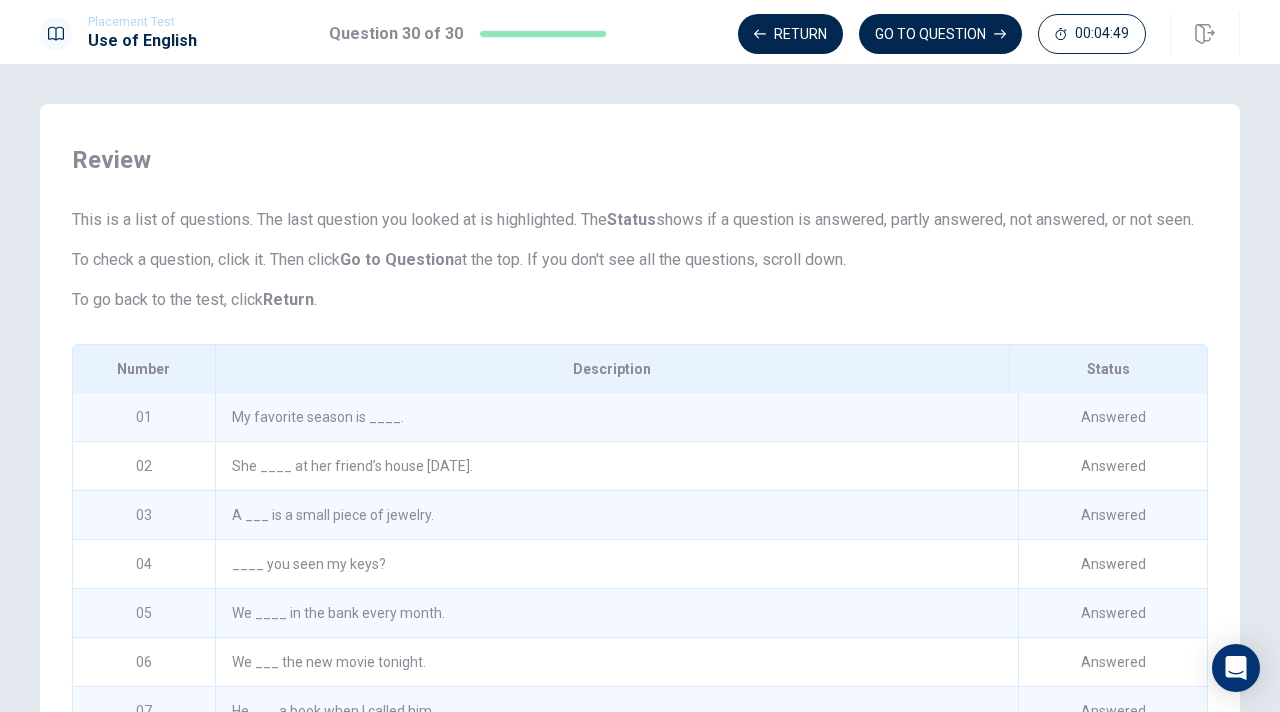 scroll, scrollTop: 246, scrollLeft: 0, axis: vertical 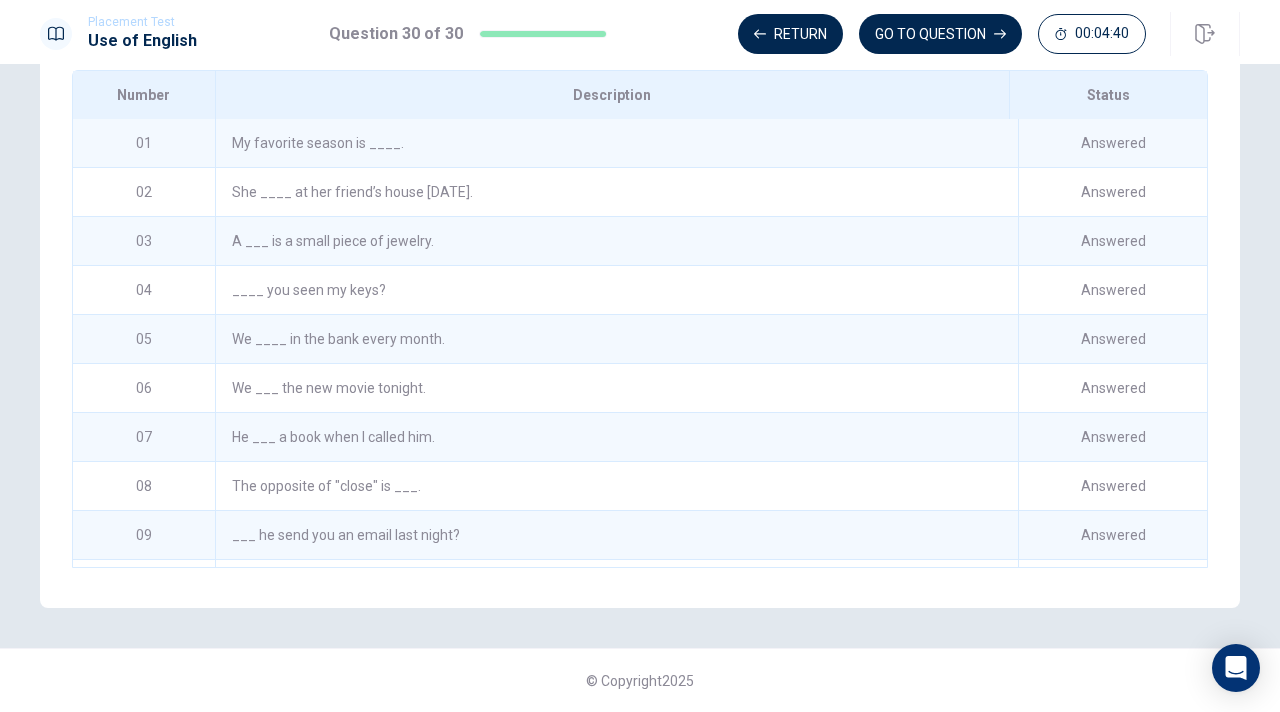 click on "My favorite season is ____." at bounding box center [616, 143] 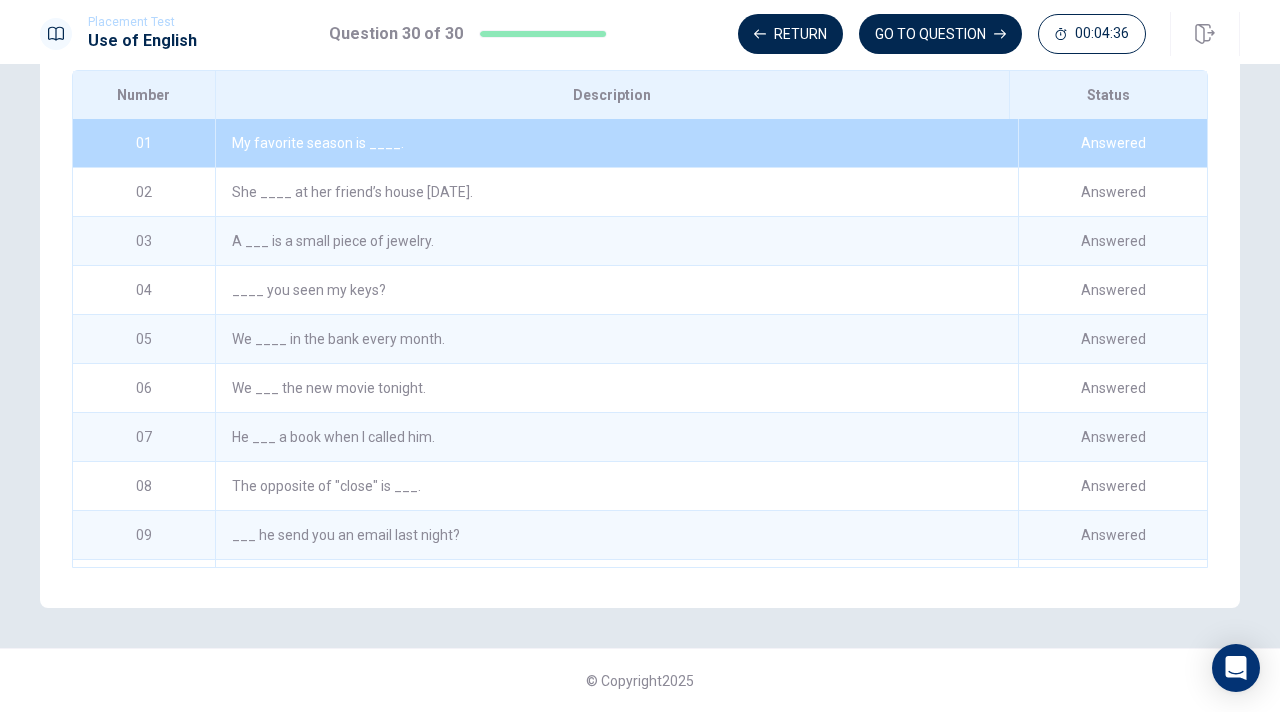 click on "My favorite season is ____." at bounding box center (616, 143) 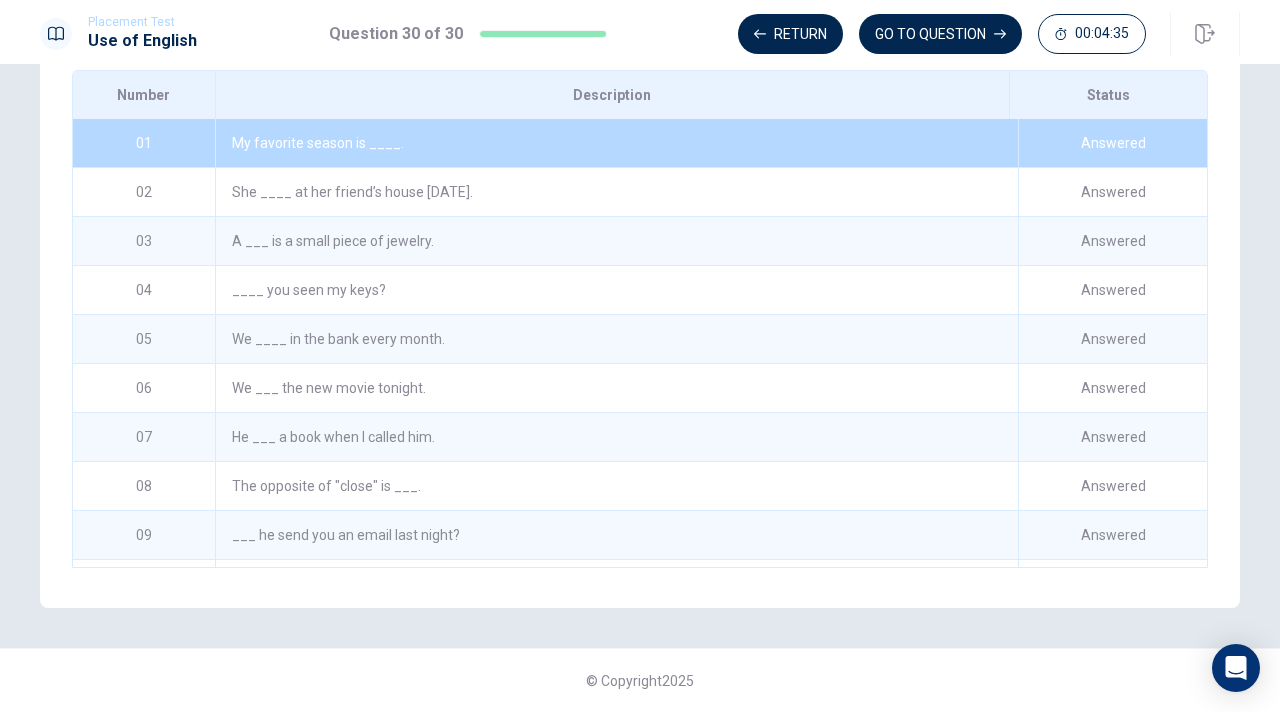 click on "She ____ at her friend’s house [DATE]." at bounding box center (616, 192) 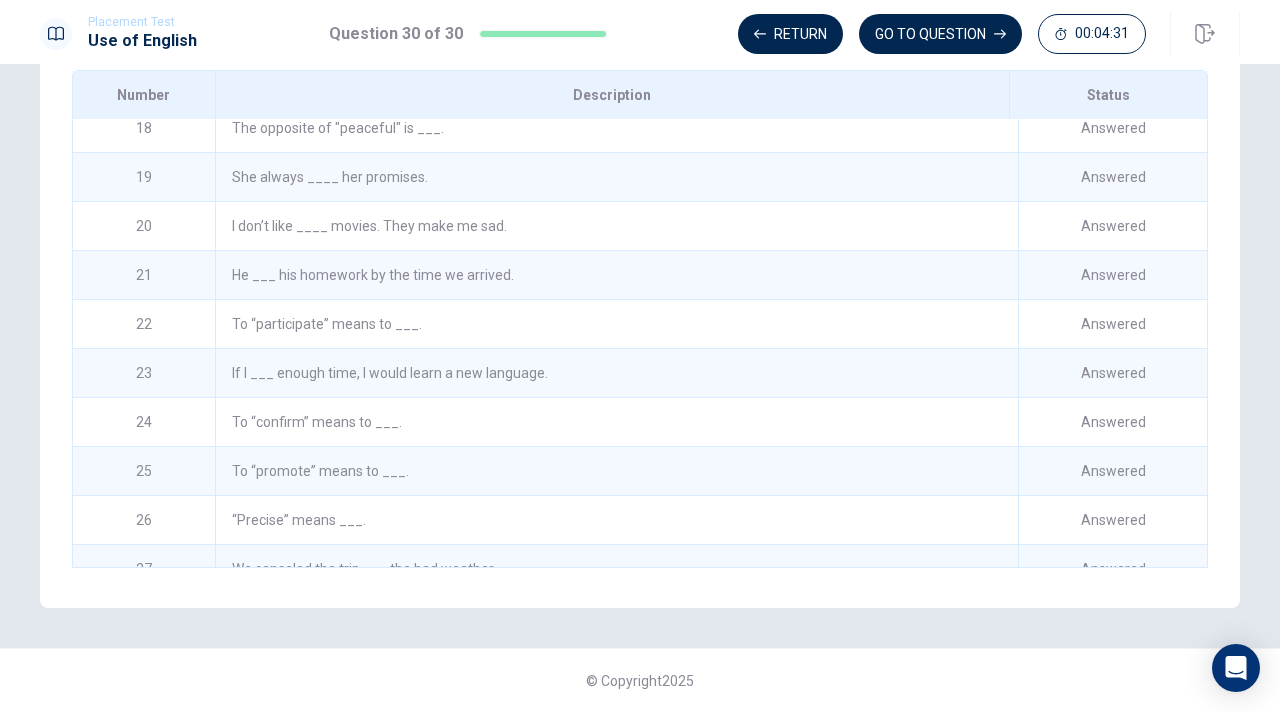 scroll, scrollTop: 600, scrollLeft: 0, axis: vertical 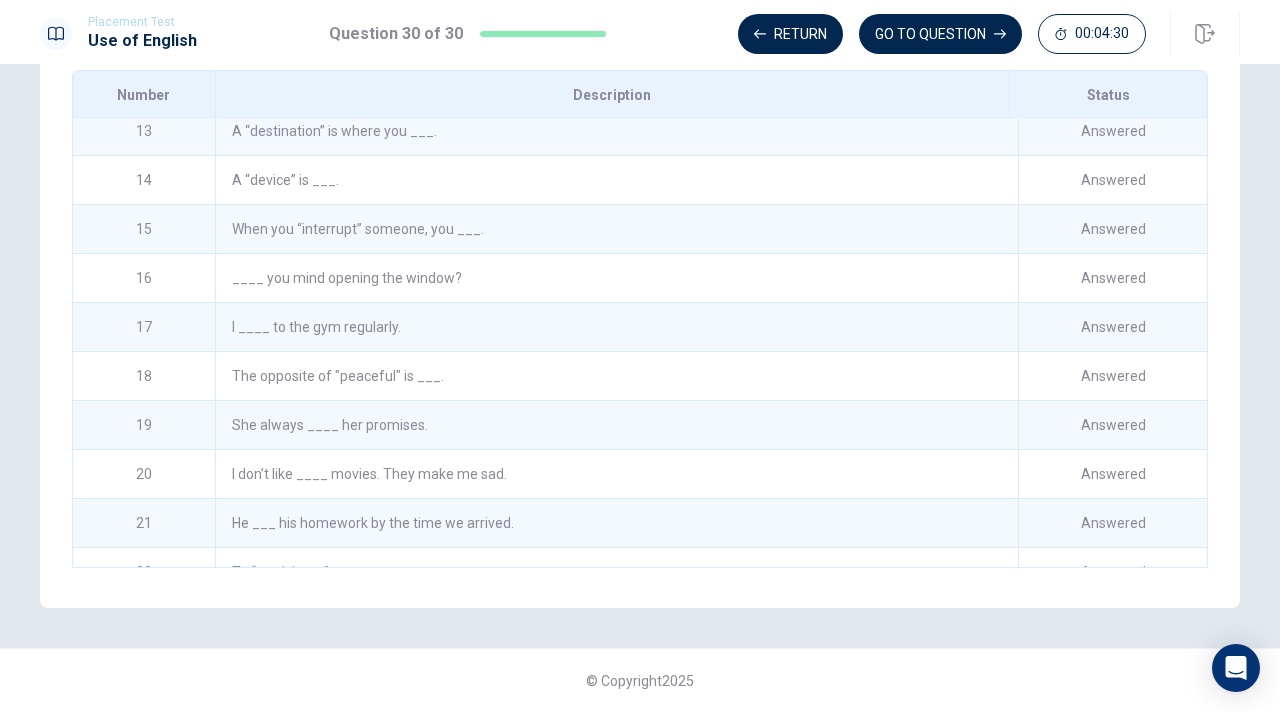click on "When you “interrupt” someone, you ___." at bounding box center (616, 229) 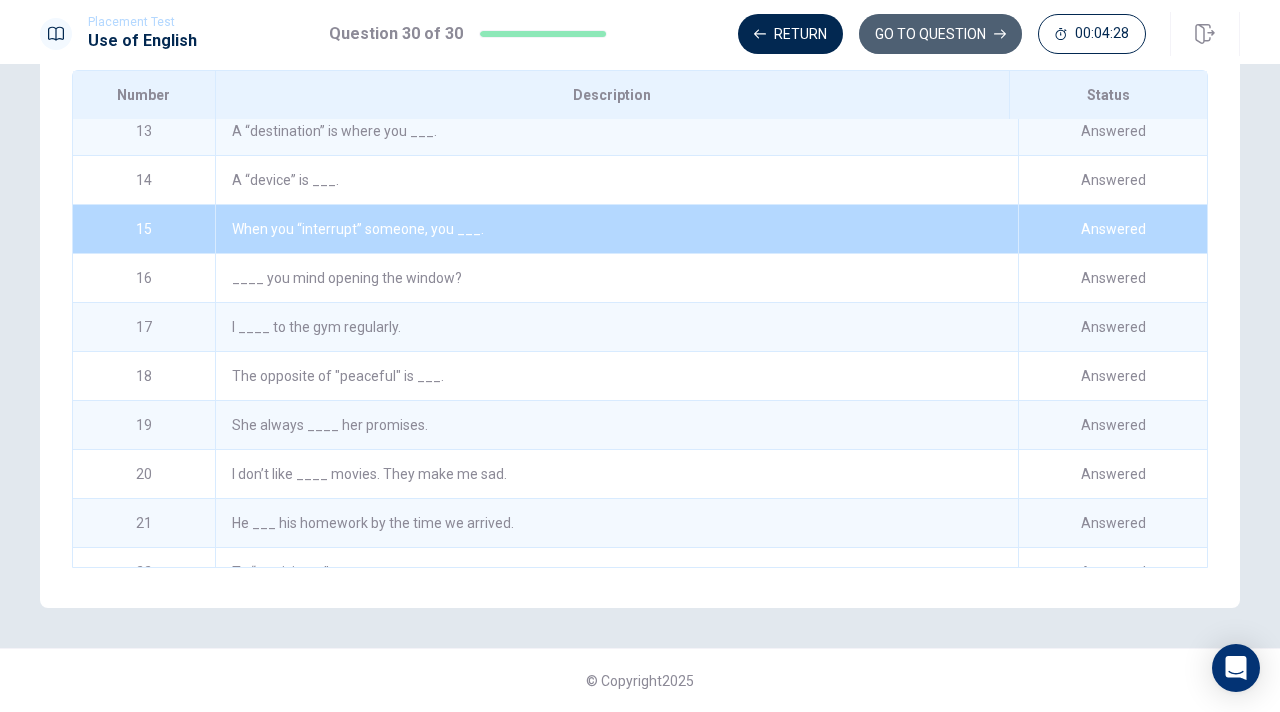 click on "GO TO QUESTION" at bounding box center [940, 34] 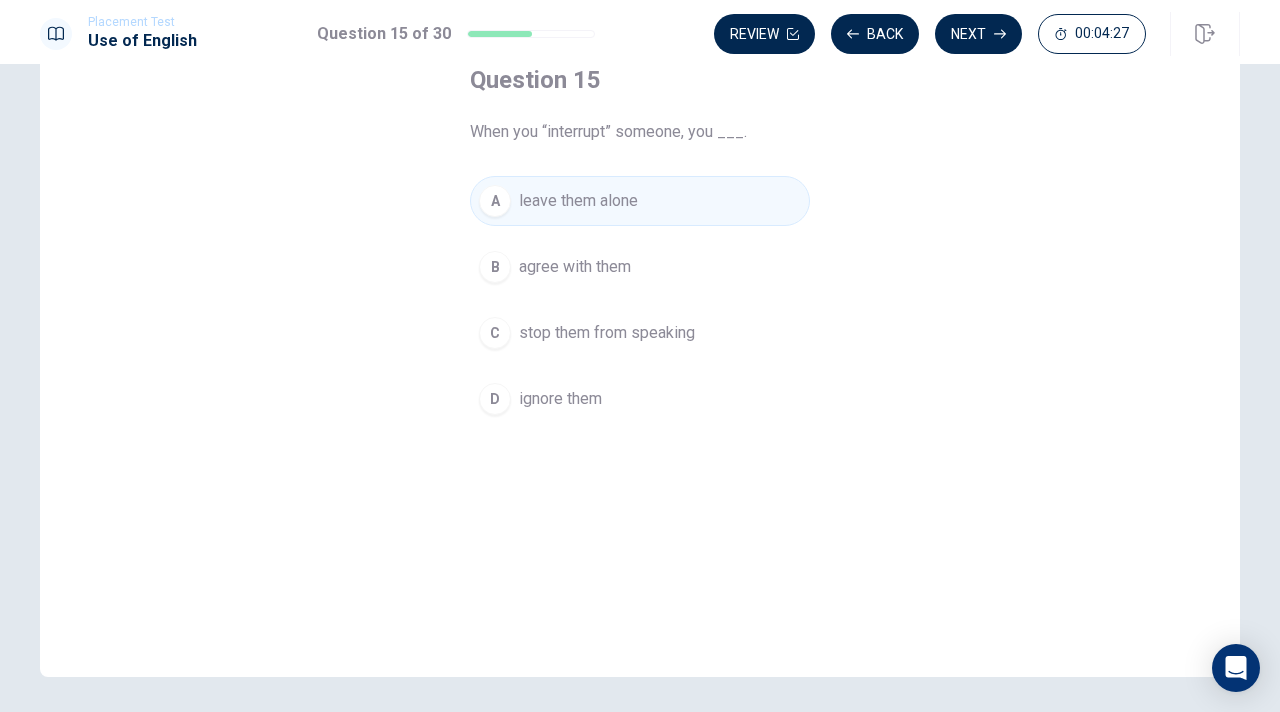 scroll, scrollTop: 91, scrollLeft: 0, axis: vertical 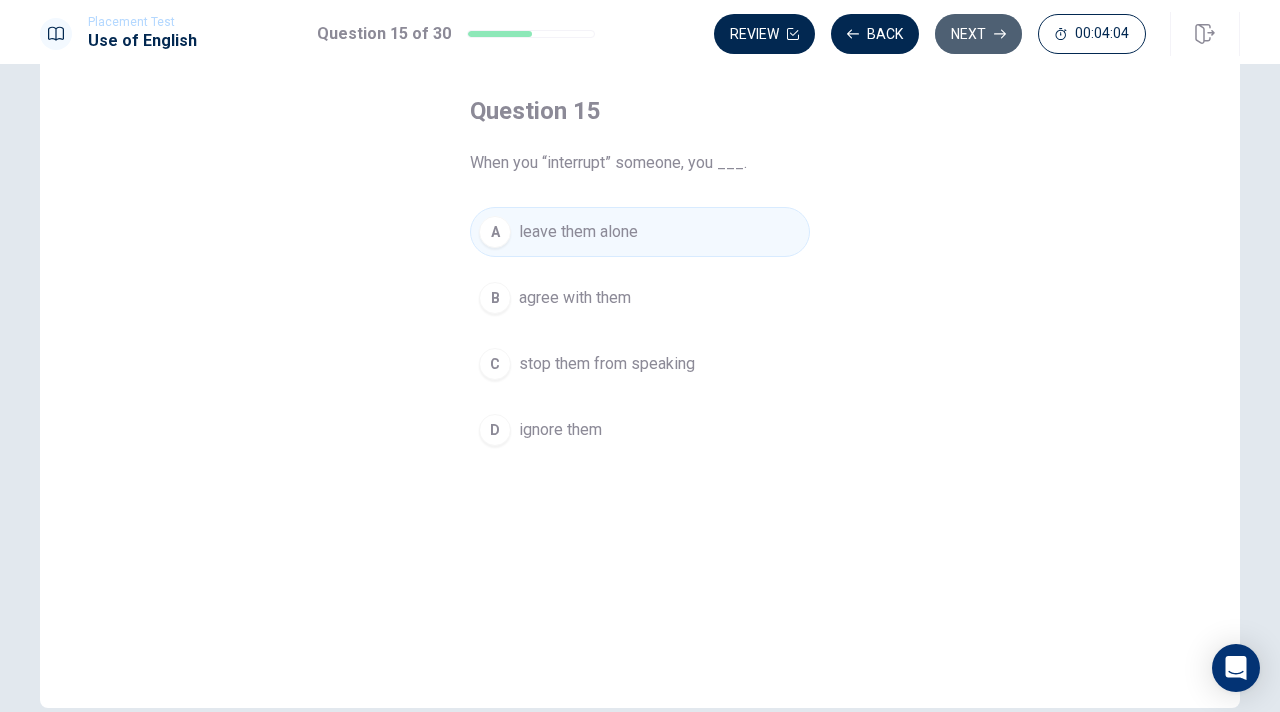 click on "Next" at bounding box center [978, 34] 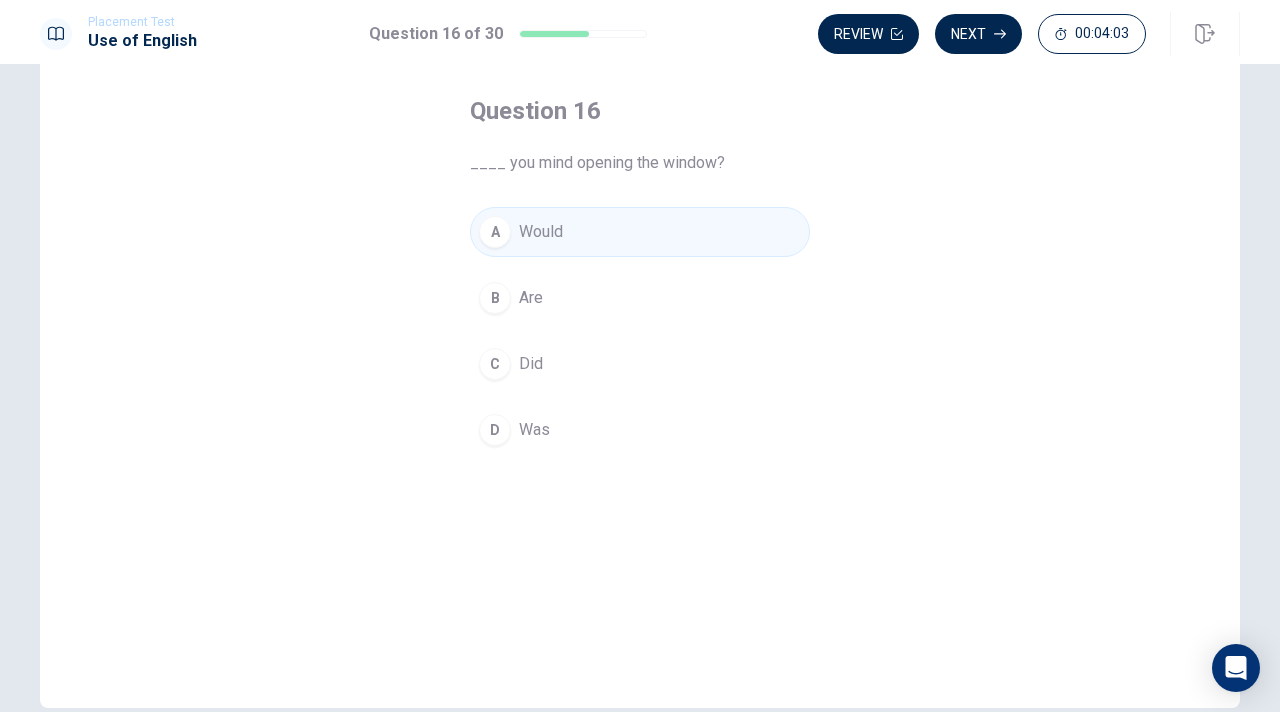 click on "Next" at bounding box center [978, 34] 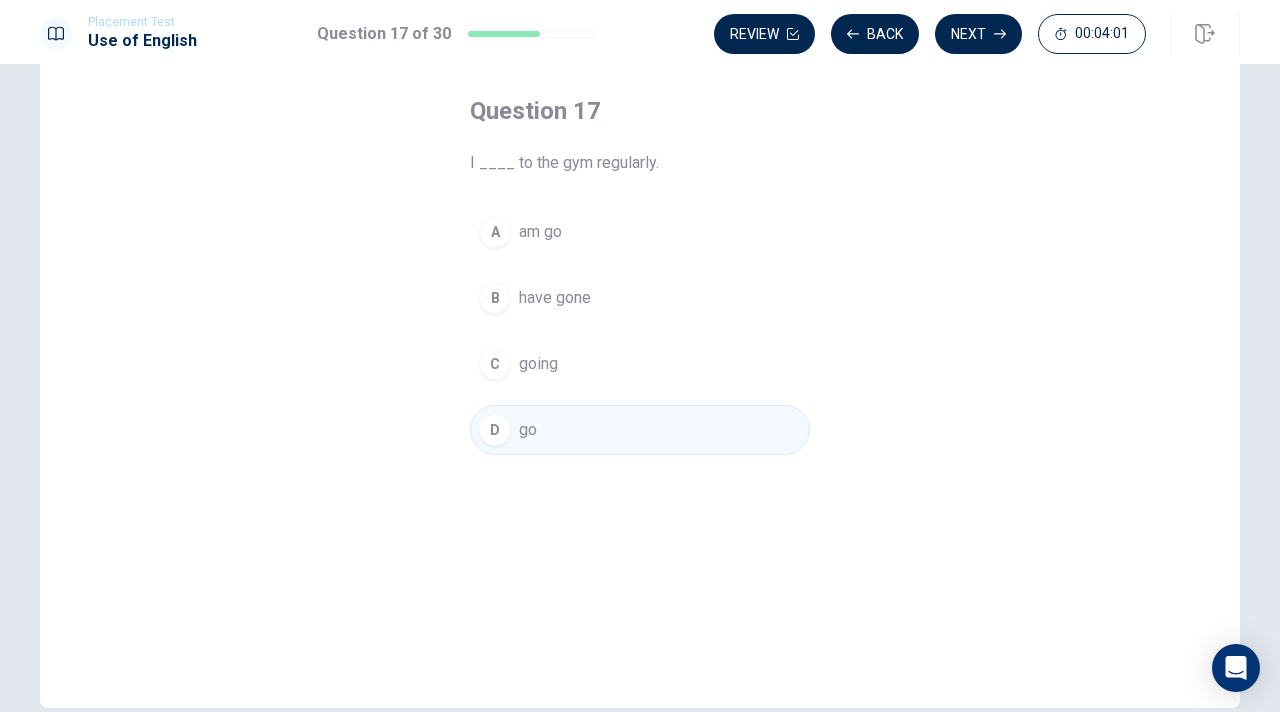 click on "Next" at bounding box center [978, 34] 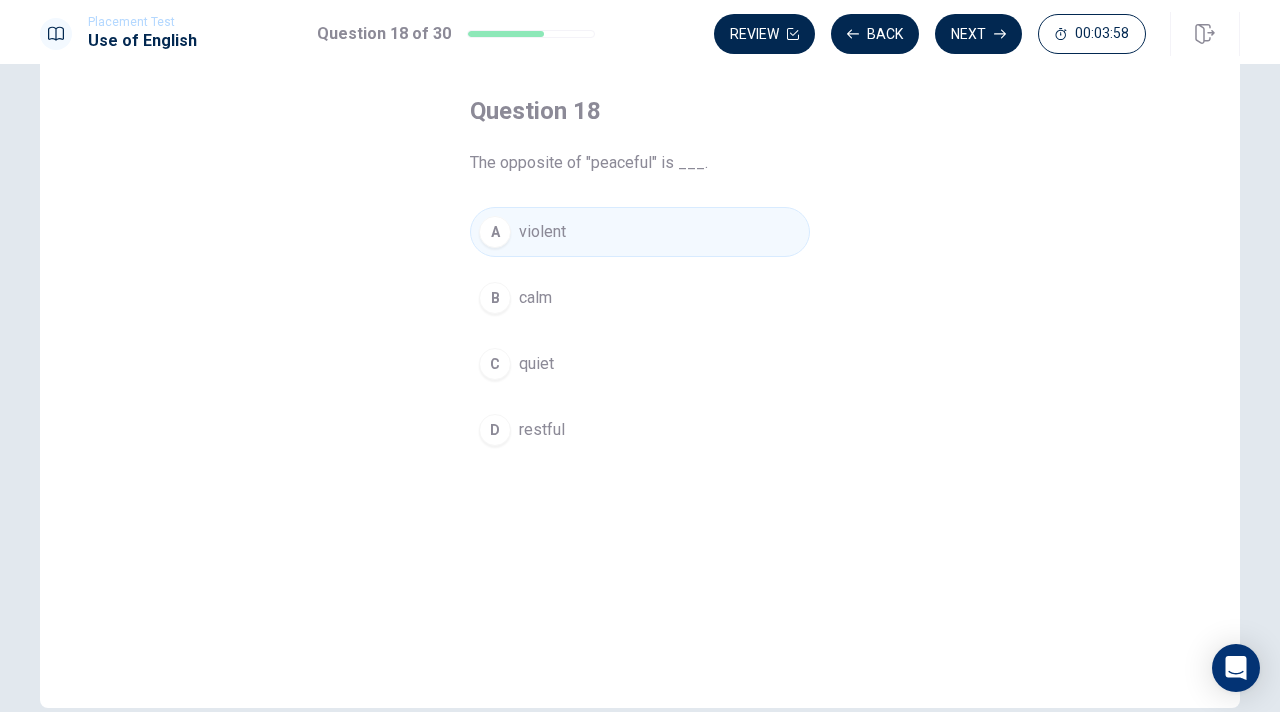 click on "Next" at bounding box center [978, 34] 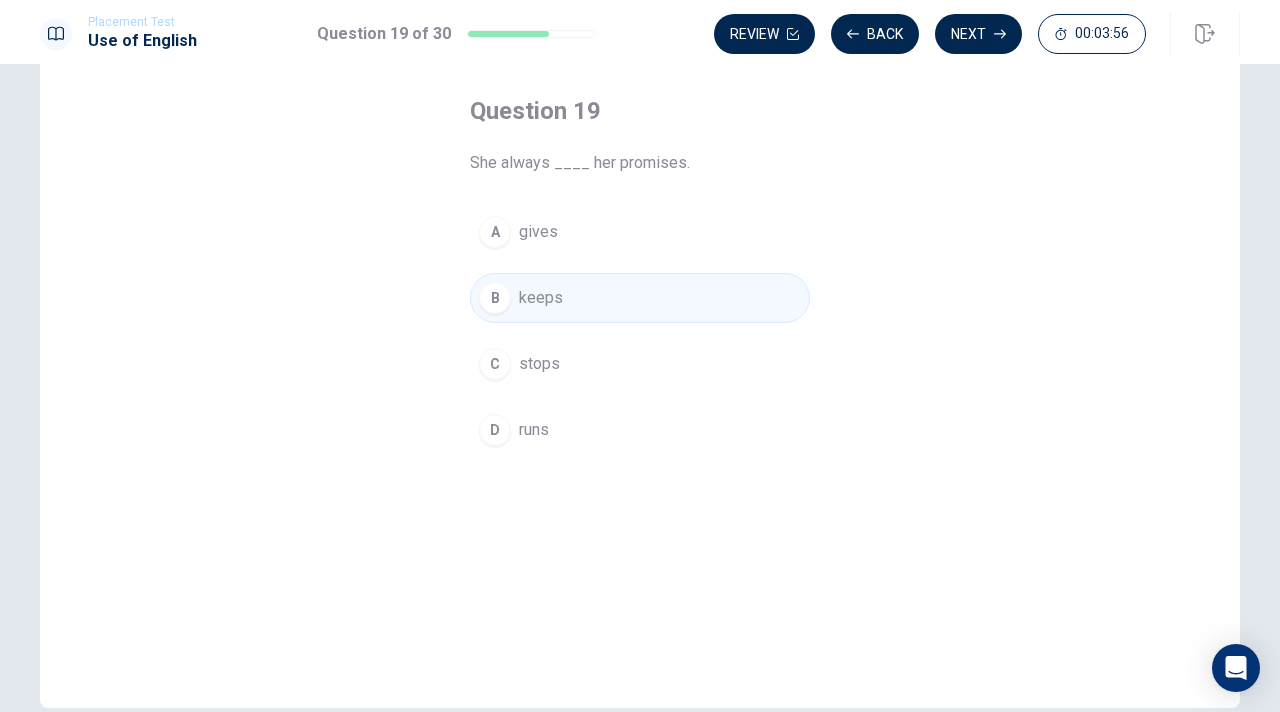 click on "Next" at bounding box center [978, 34] 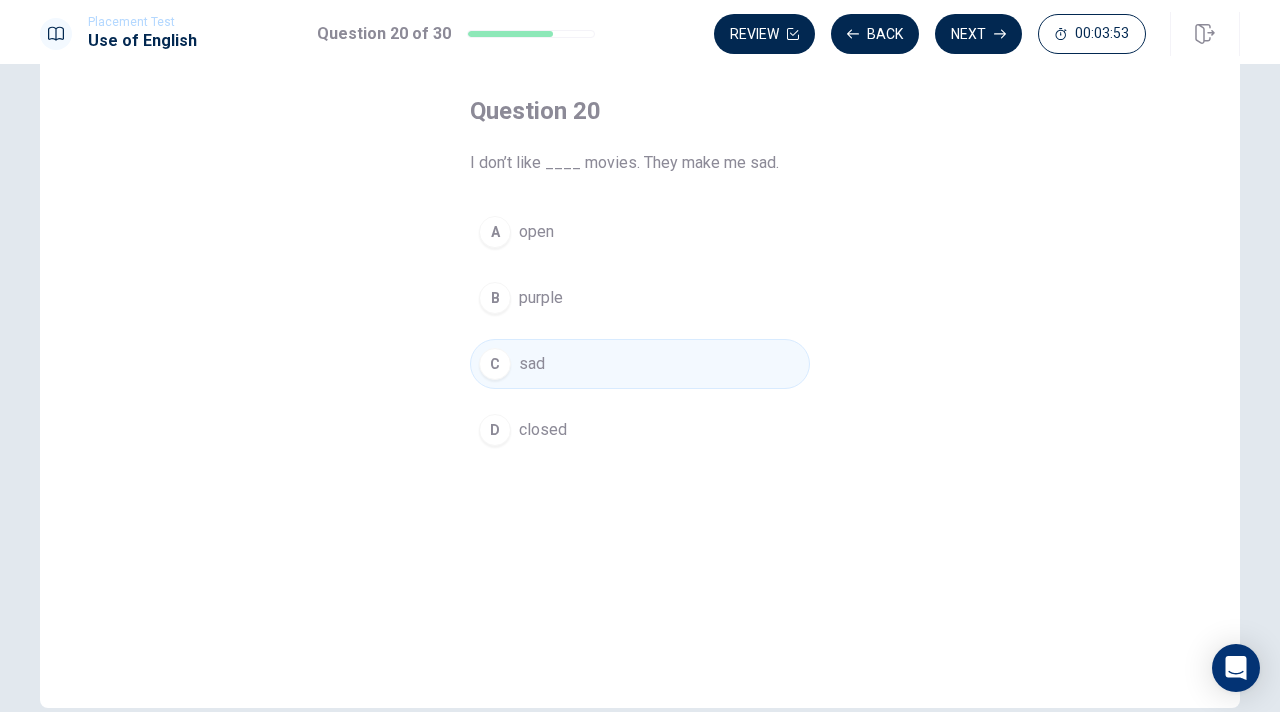 click on "Next" at bounding box center [978, 34] 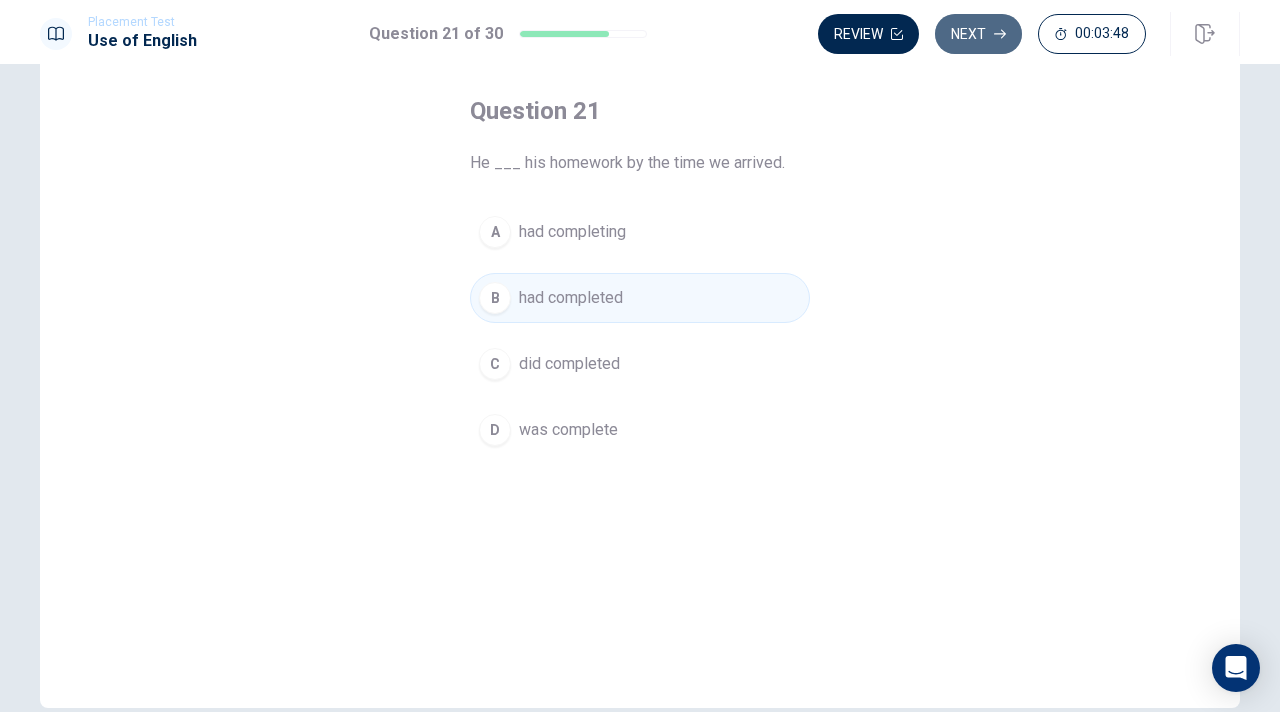 click on "Next" at bounding box center (978, 34) 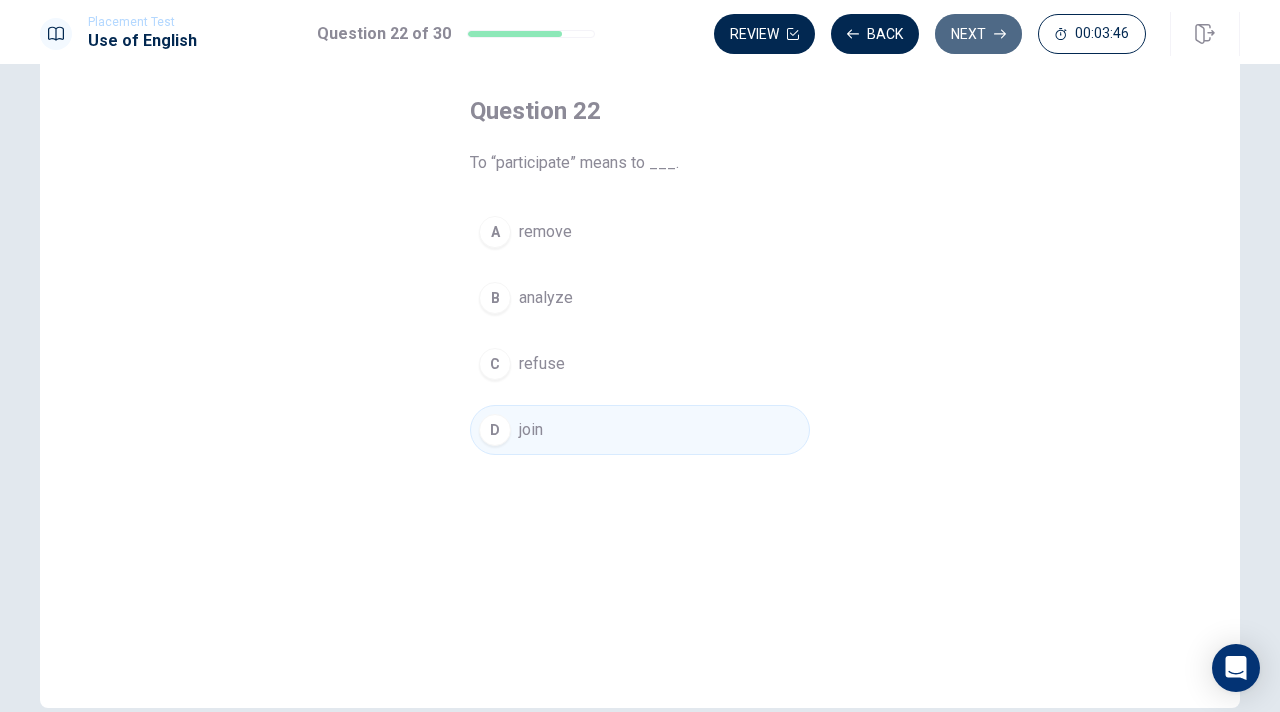 click on "Next" at bounding box center (978, 34) 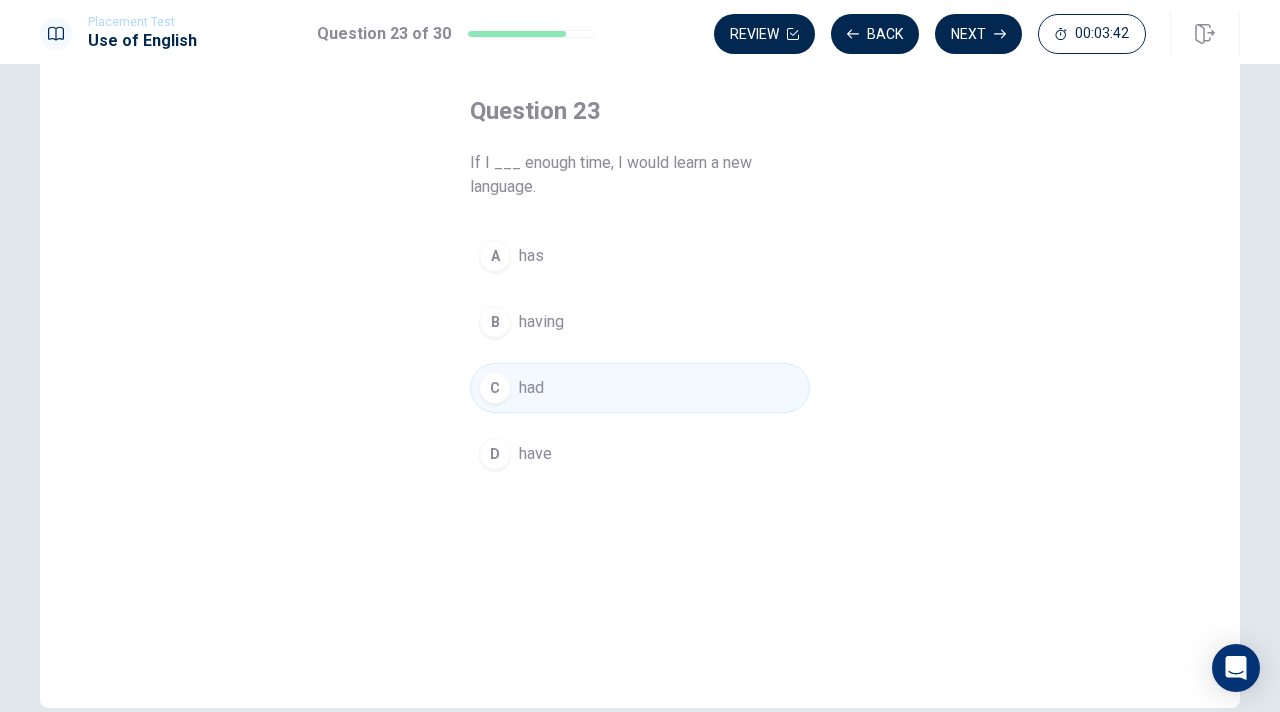 click on "Next" at bounding box center [978, 34] 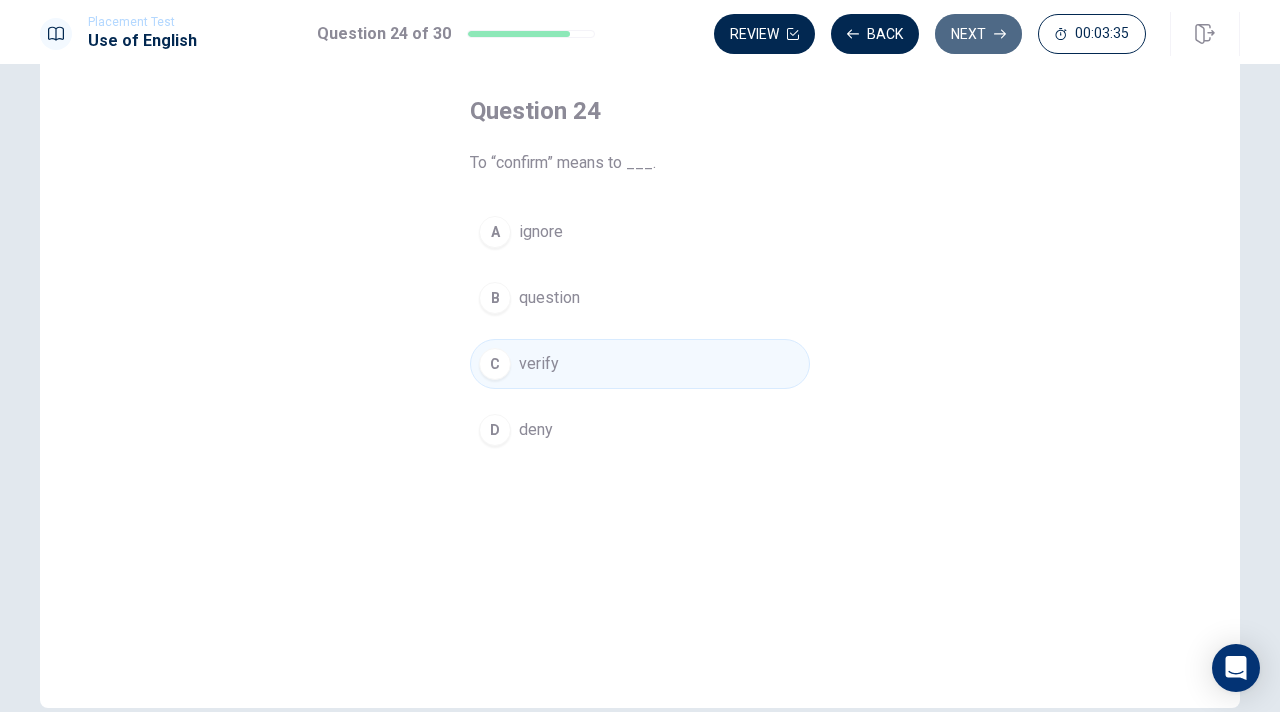 click on "Next" at bounding box center (978, 34) 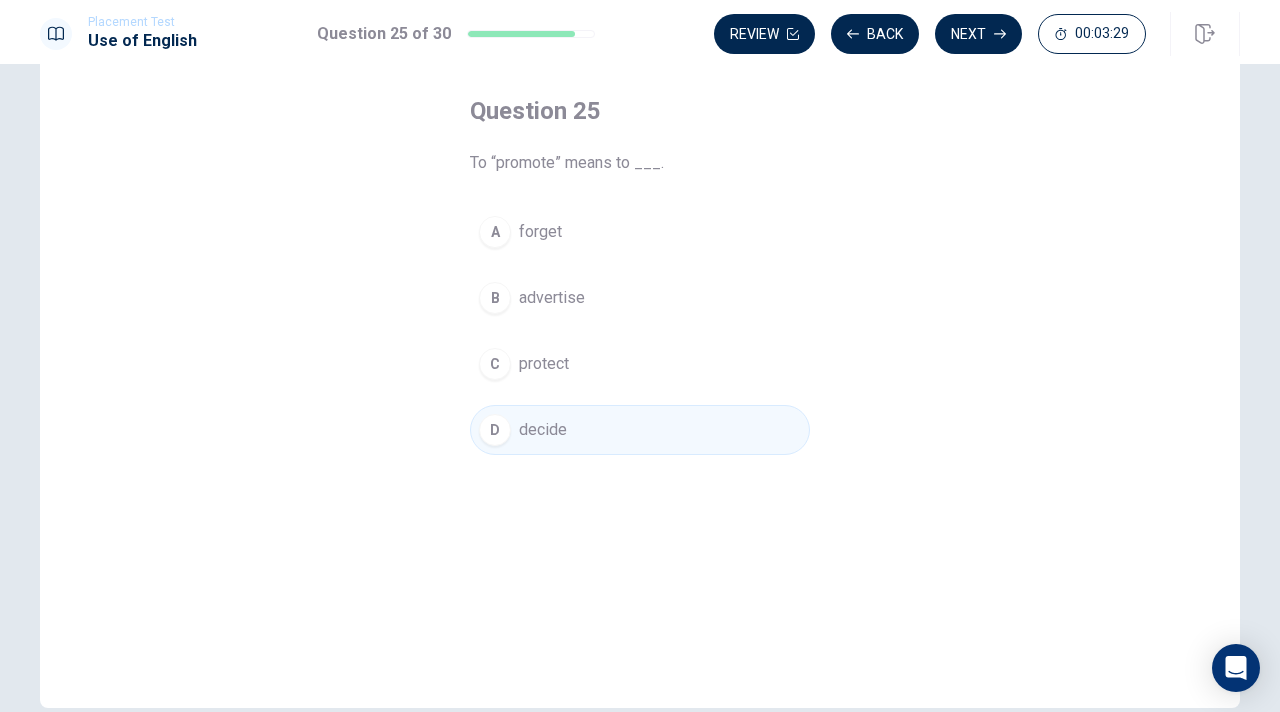 click on "advertise" at bounding box center (552, 298) 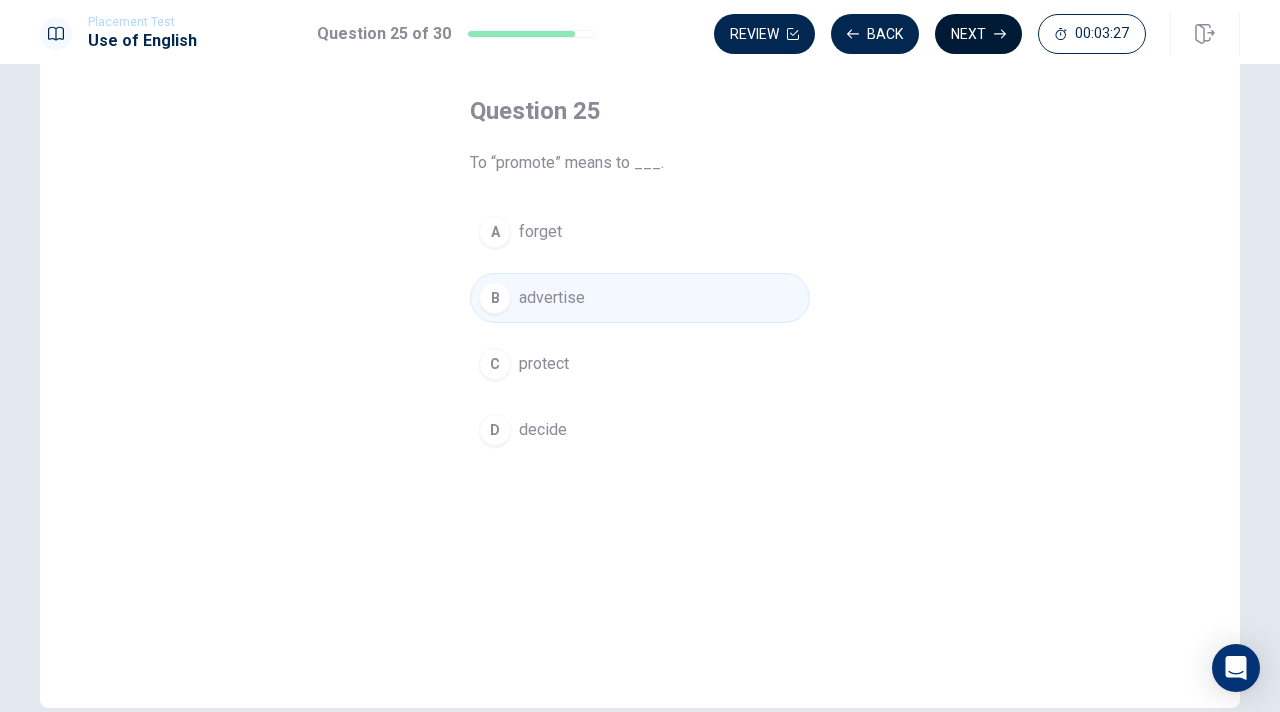 click on "Next" at bounding box center (978, 34) 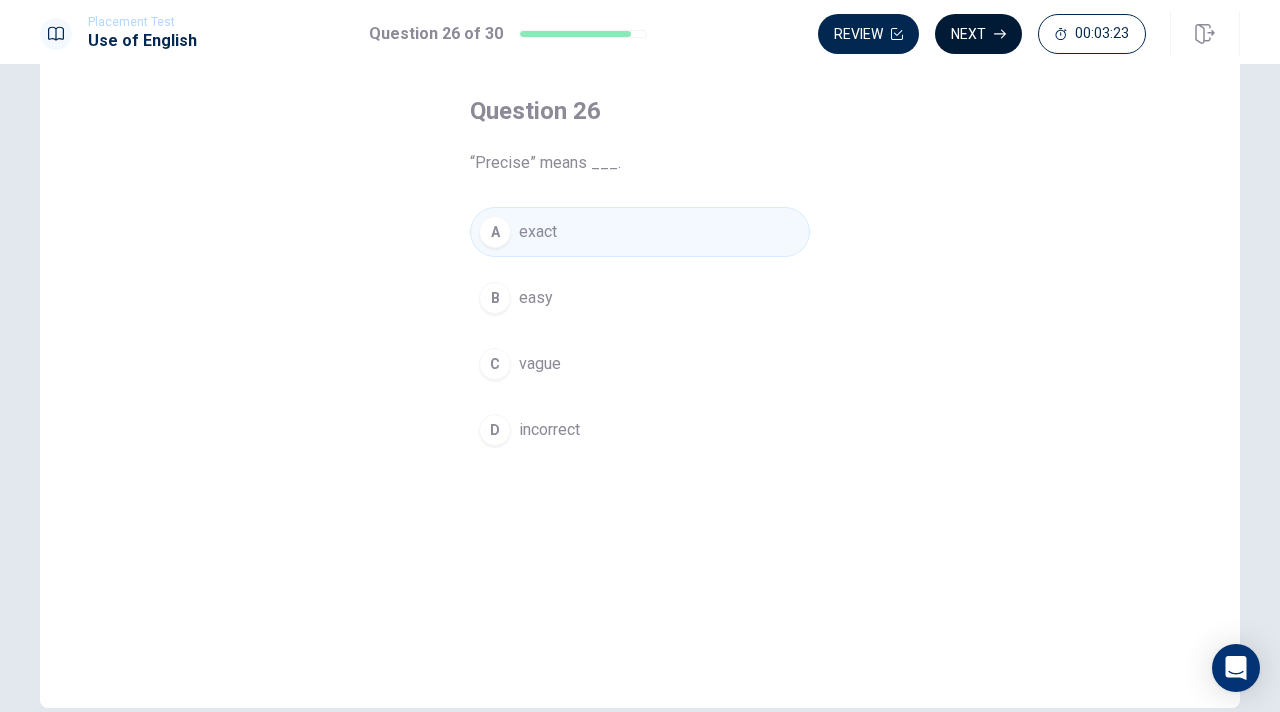 click on "Next" at bounding box center [978, 34] 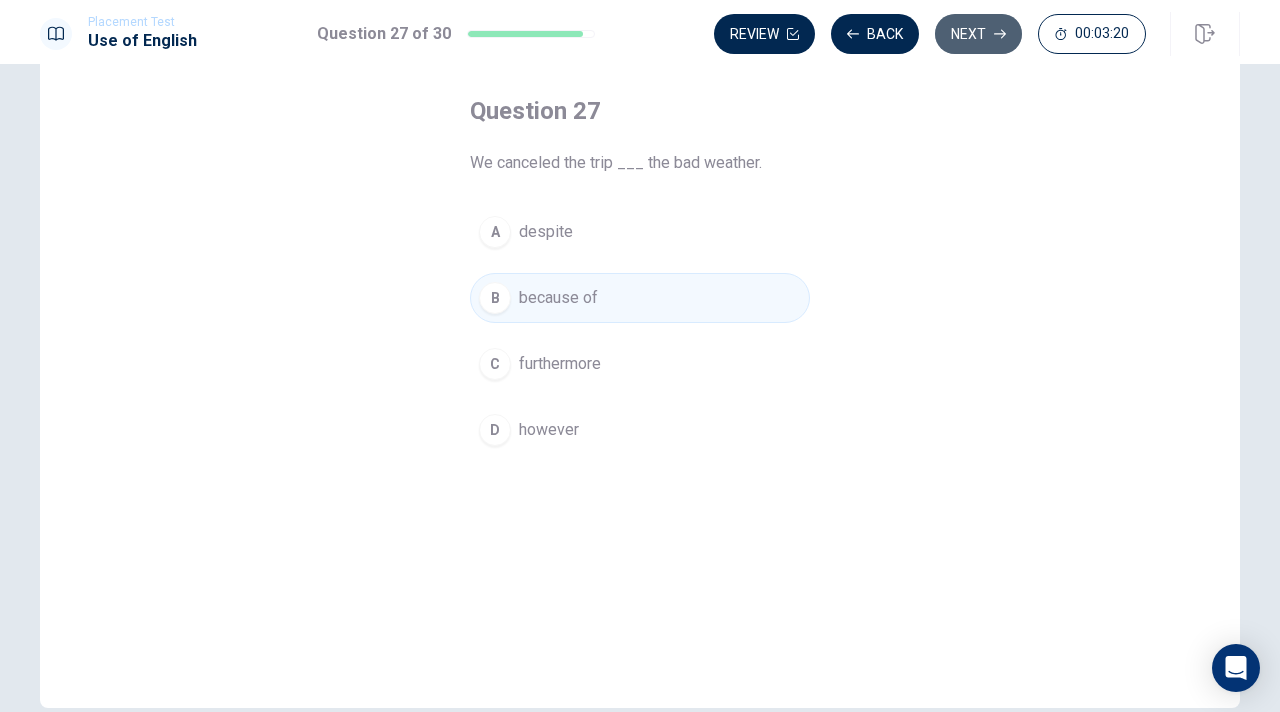 click on "Next" at bounding box center [978, 34] 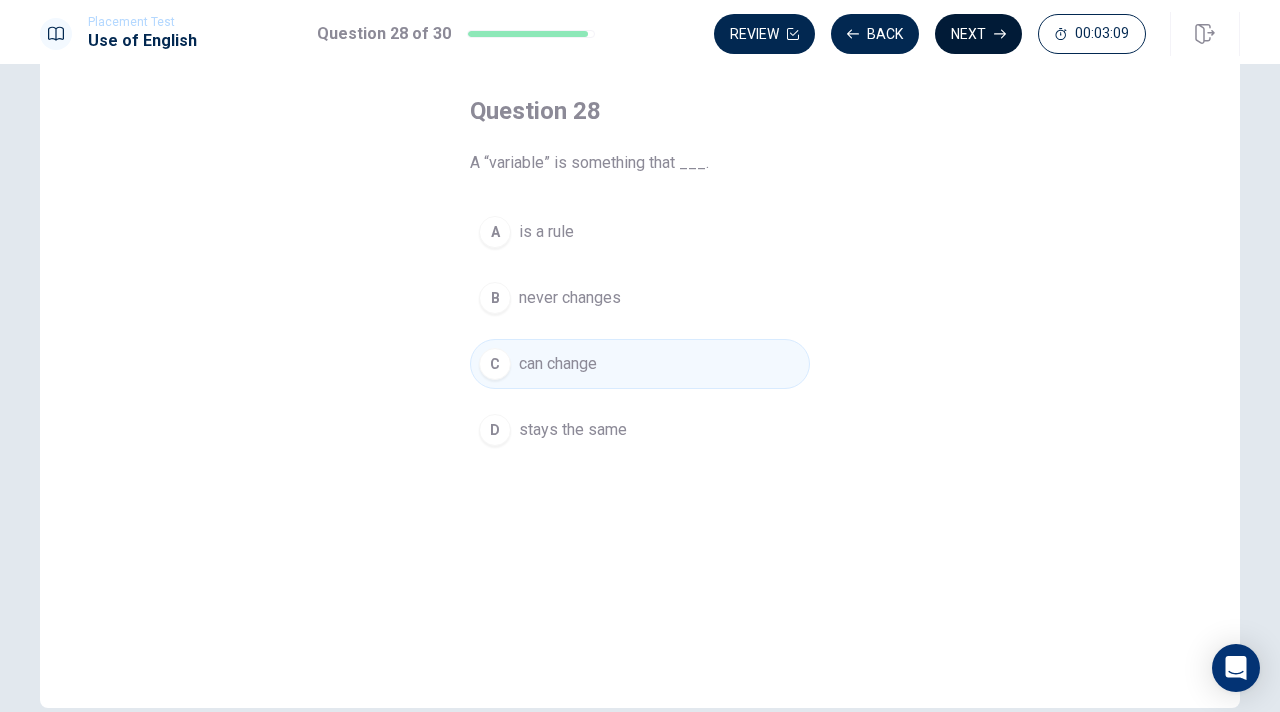 click on "Next" at bounding box center (978, 34) 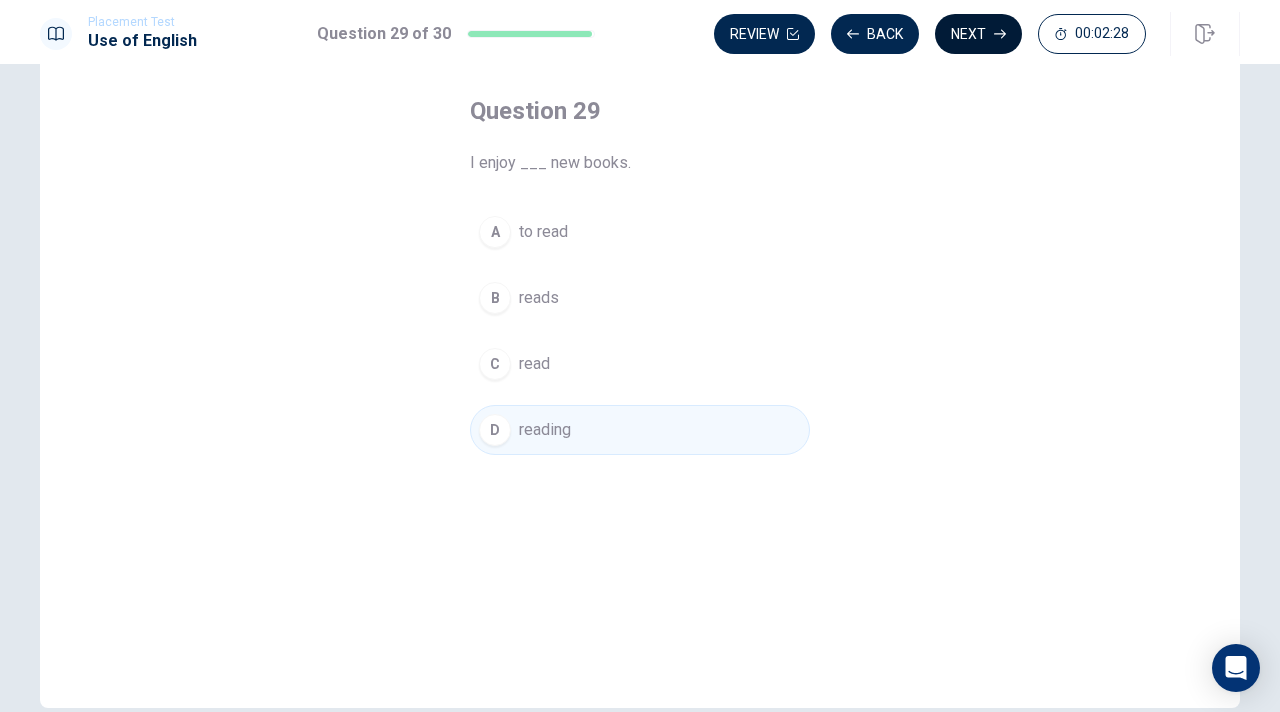 click on "Next" at bounding box center [978, 34] 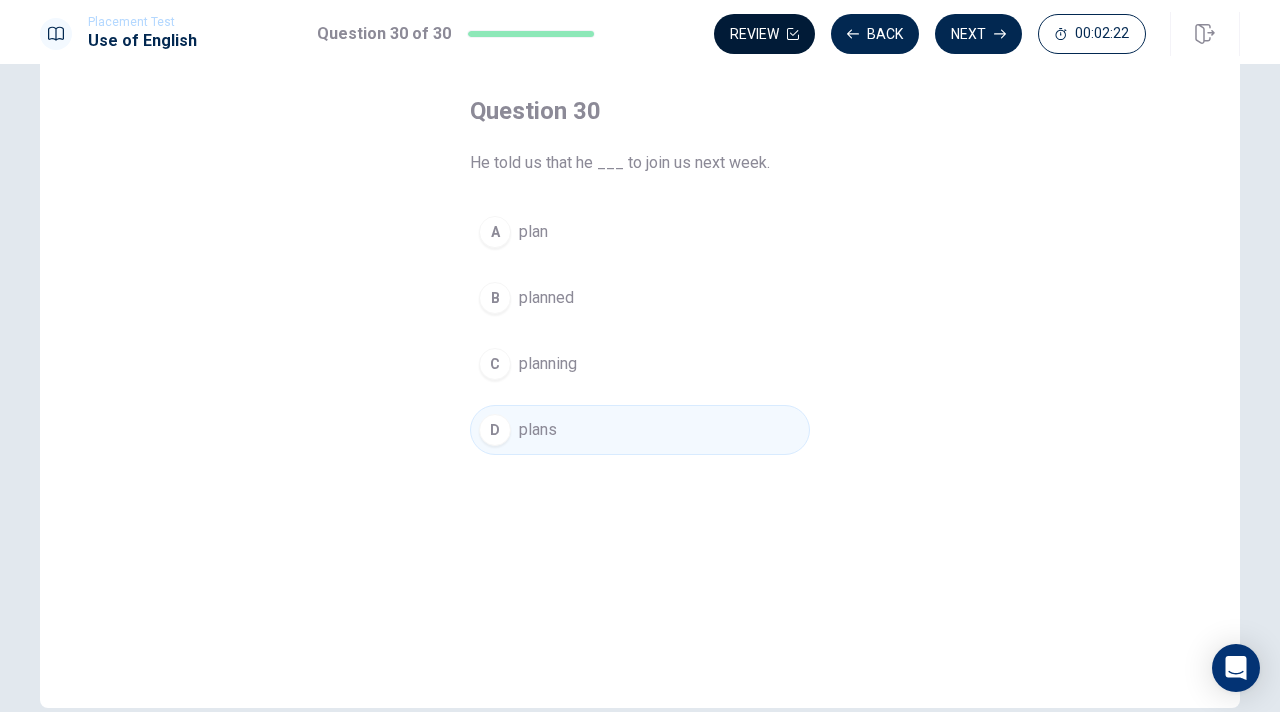 click on "Review" at bounding box center (764, 34) 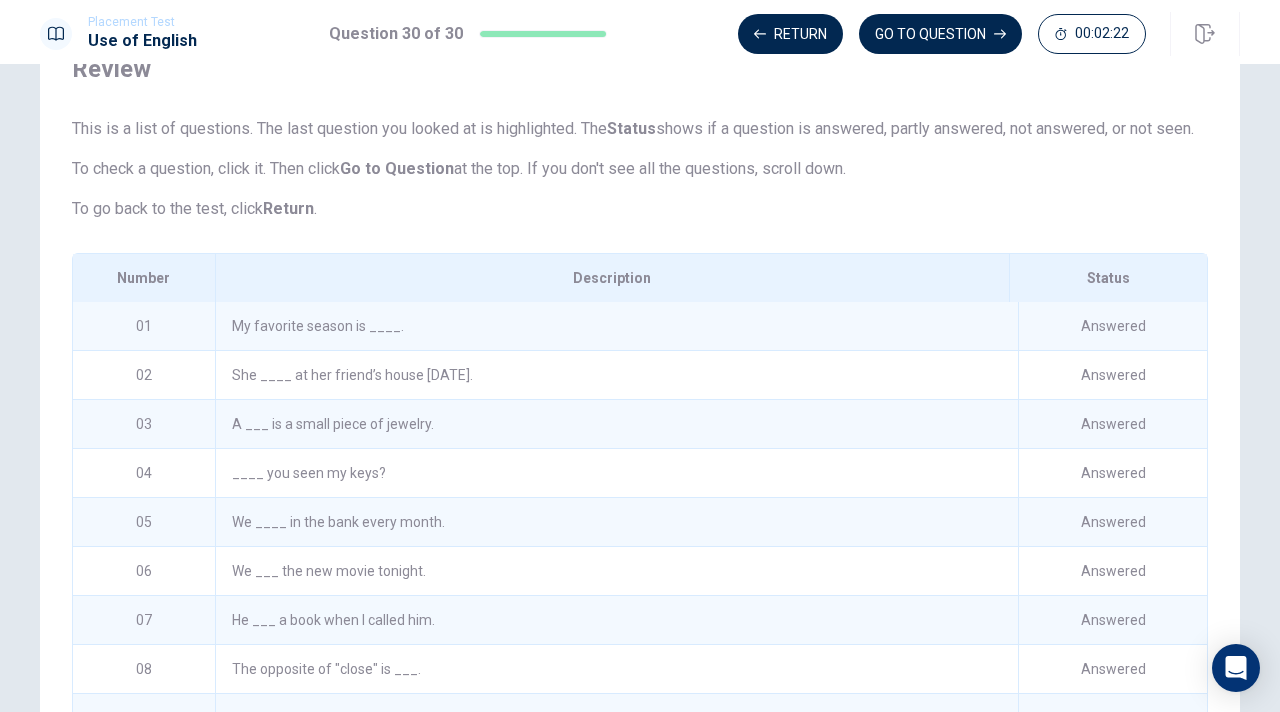 scroll, scrollTop: 178, scrollLeft: 0, axis: vertical 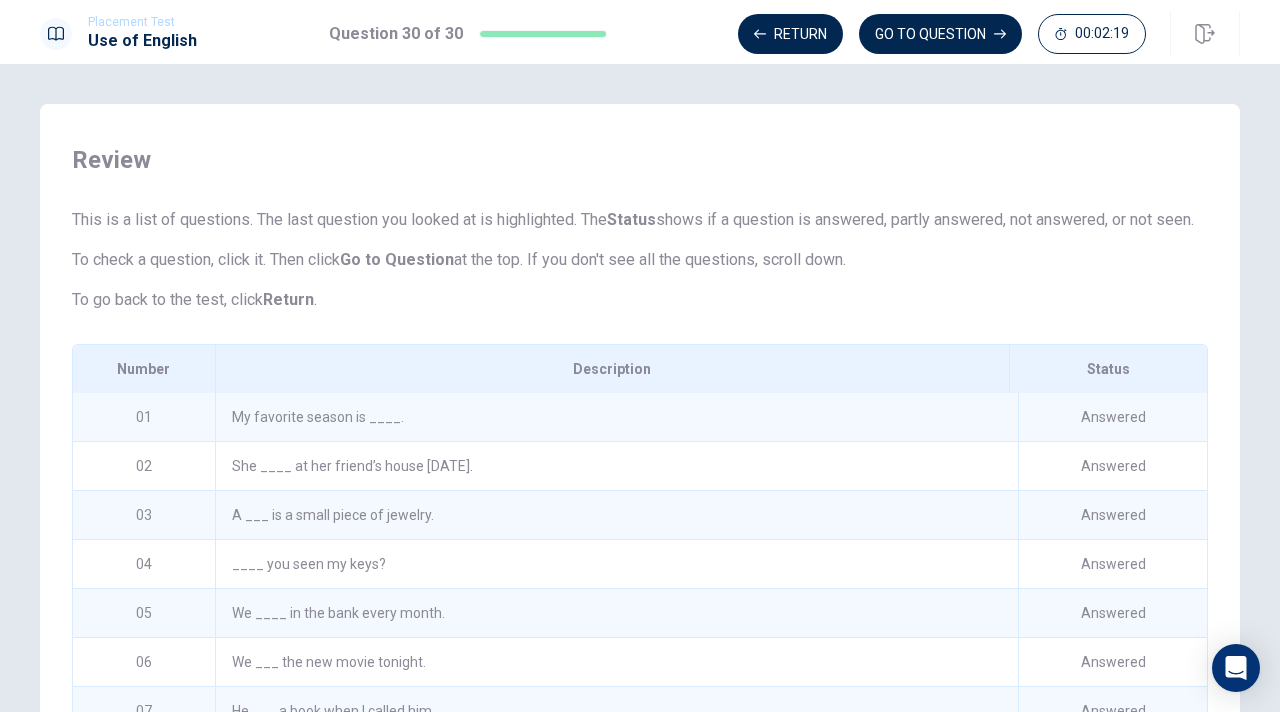 click on "My favorite season is ____." at bounding box center [616, 417] 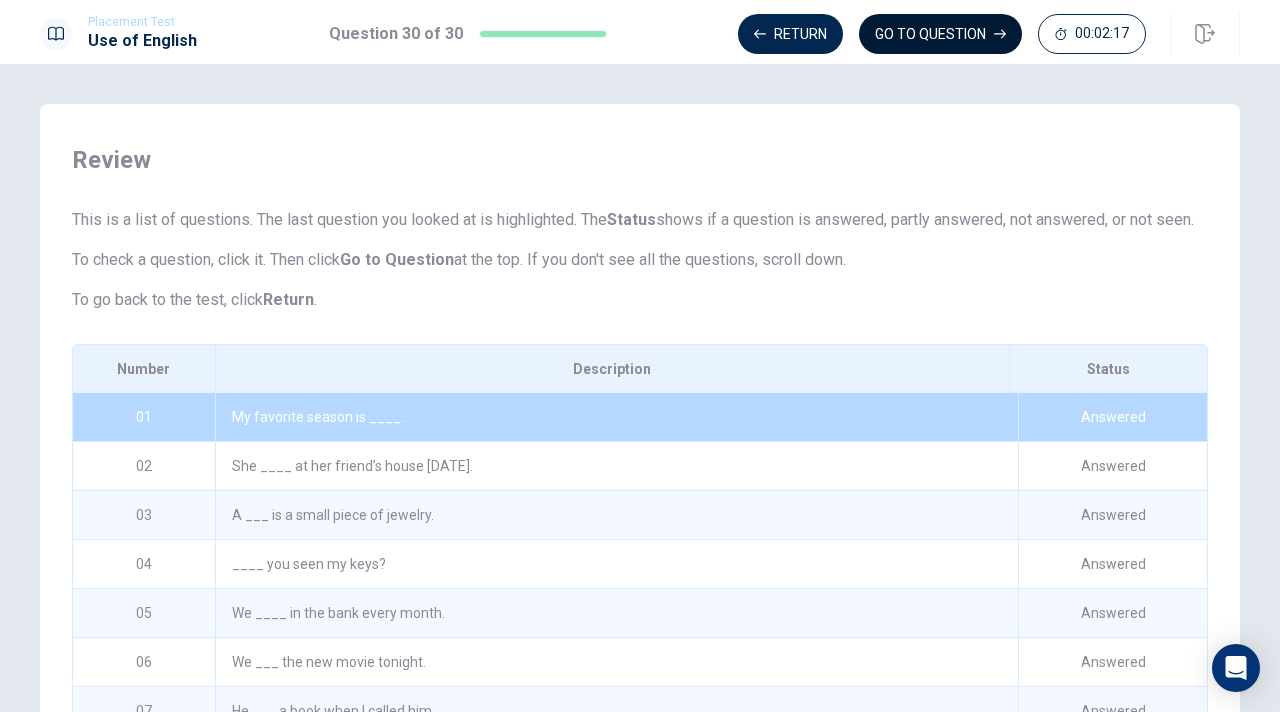 click on "GO TO QUESTION" at bounding box center [940, 34] 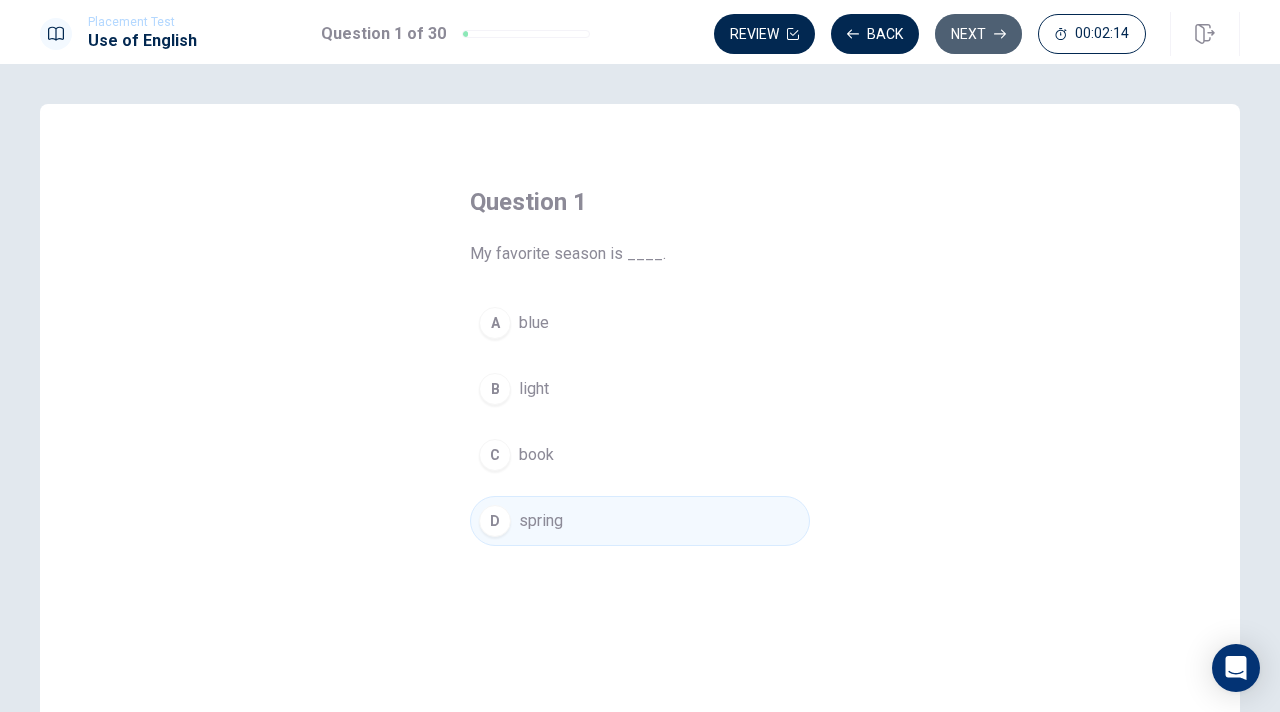 click on "Next" at bounding box center (978, 34) 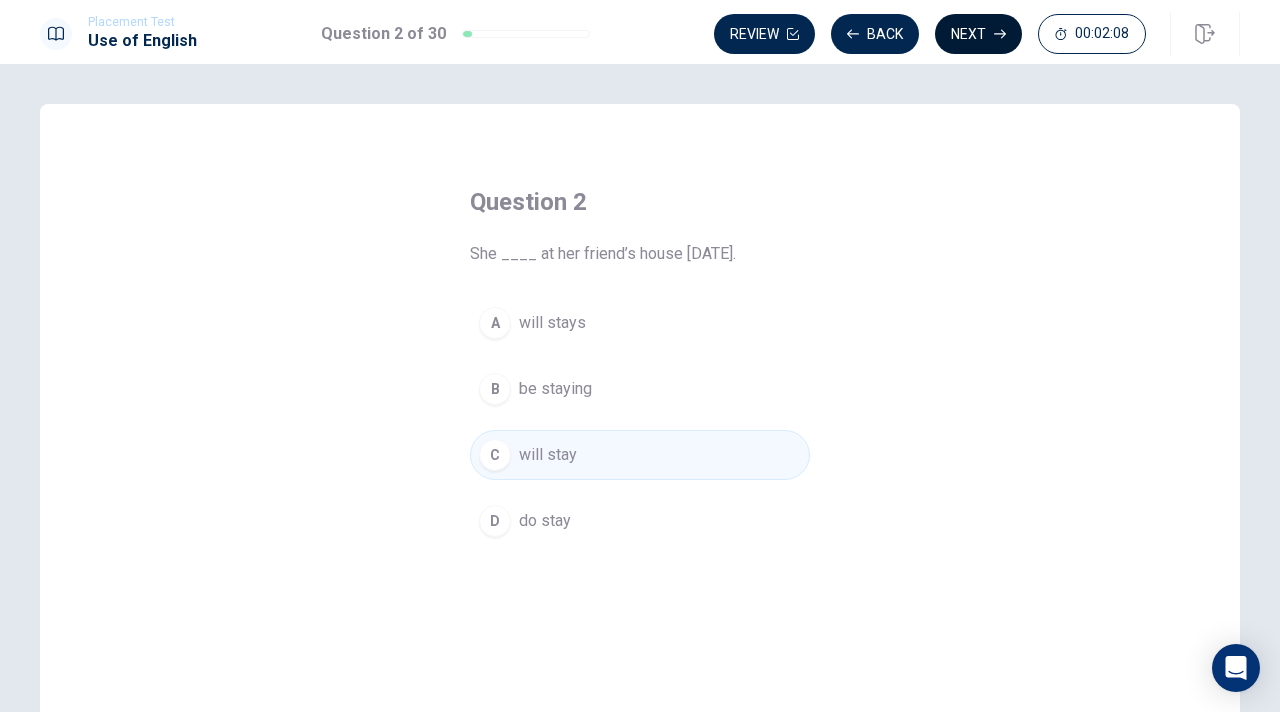click on "Next" at bounding box center (978, 34) 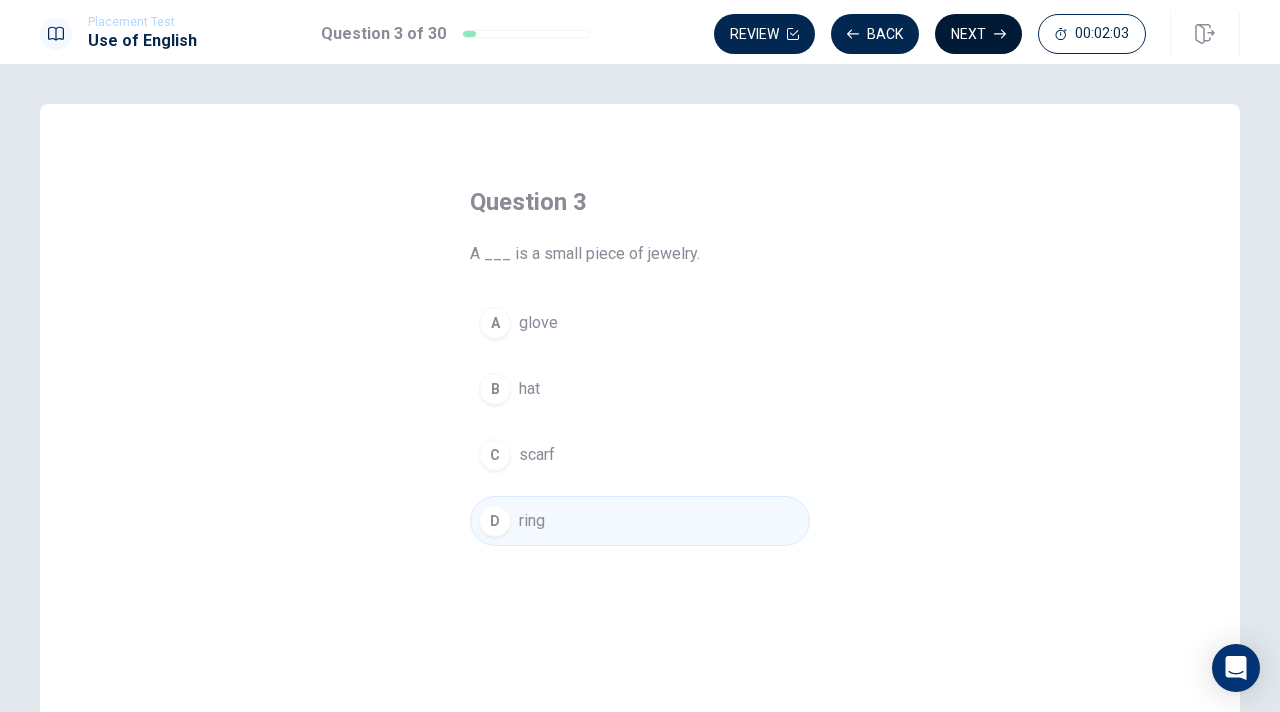 click on "Next" at bounding box center [978, 34] 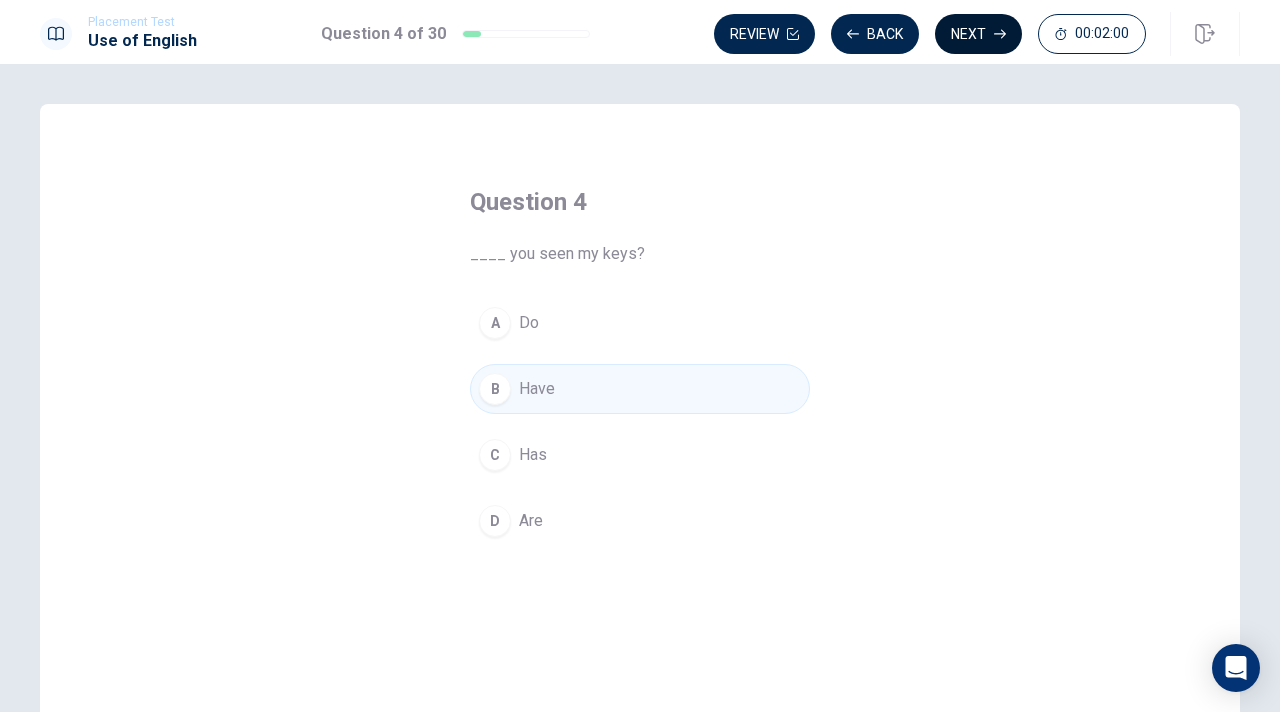 click on "Next" at bounding box center [978, 34] 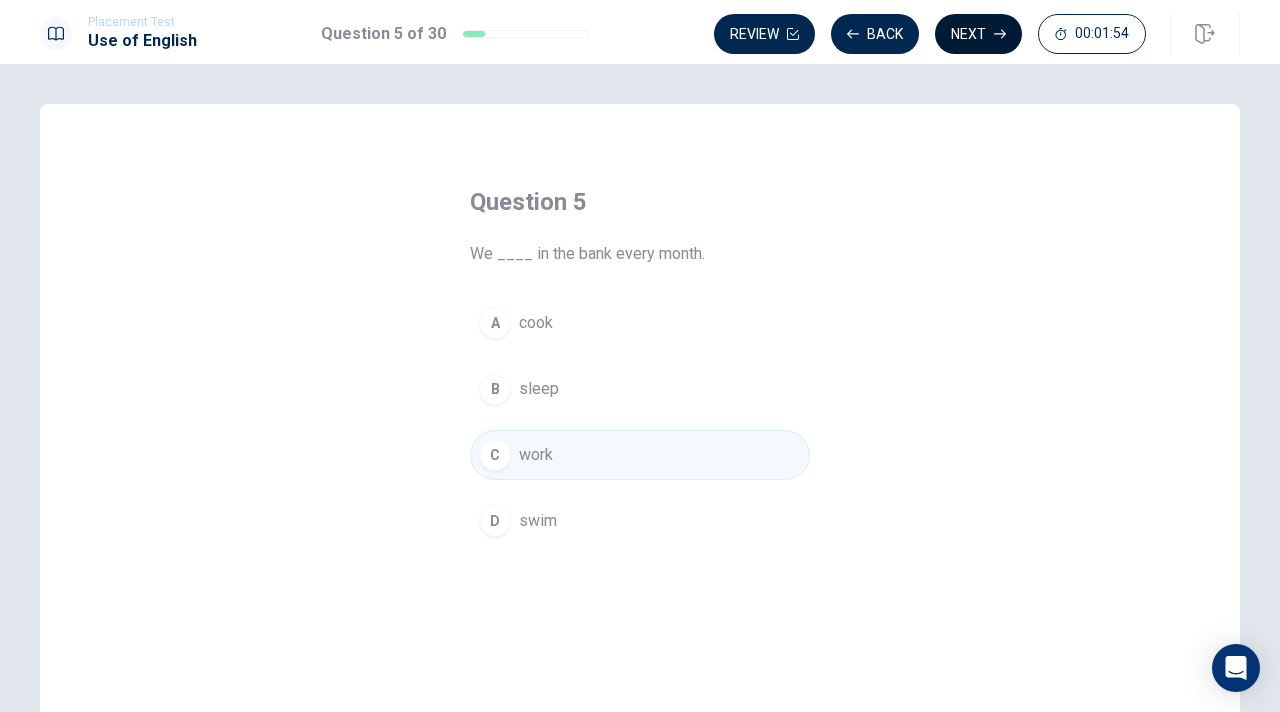 click on "Next" at bounding box center [978, 34] 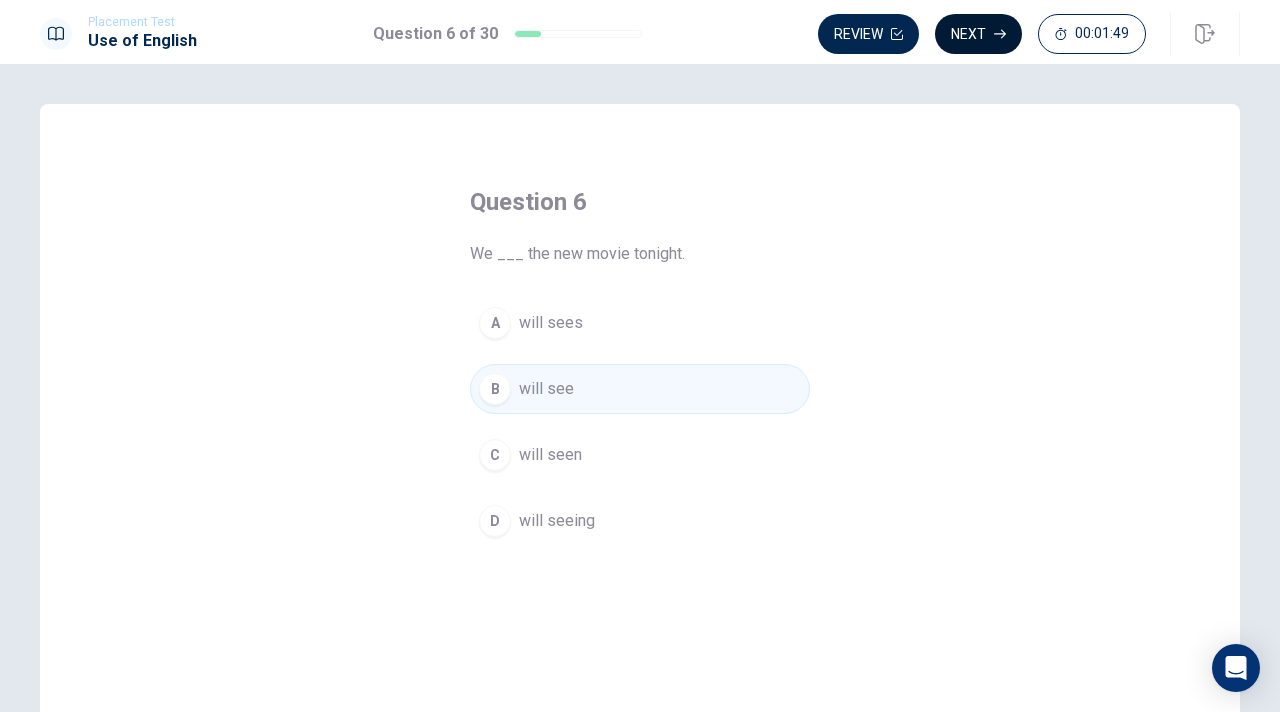 click on "Next" at bounding box center [978, 34] 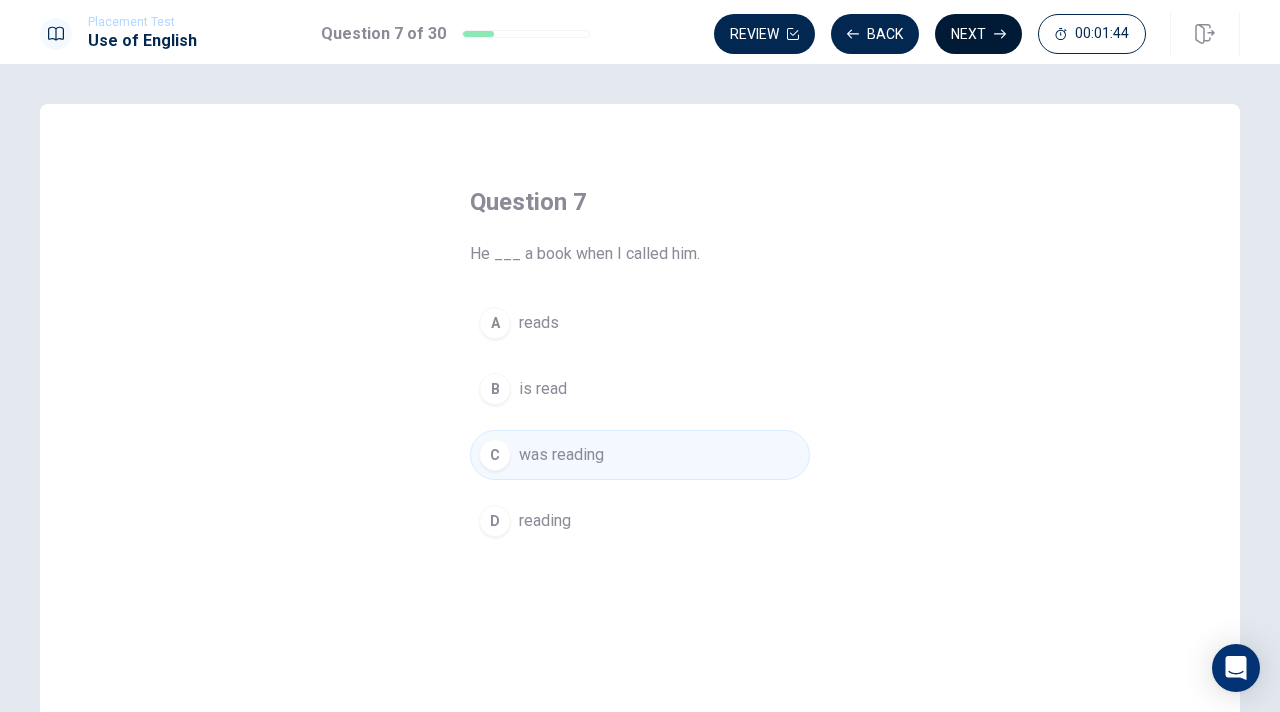 click on "Next" at bounding box center [978, 34] 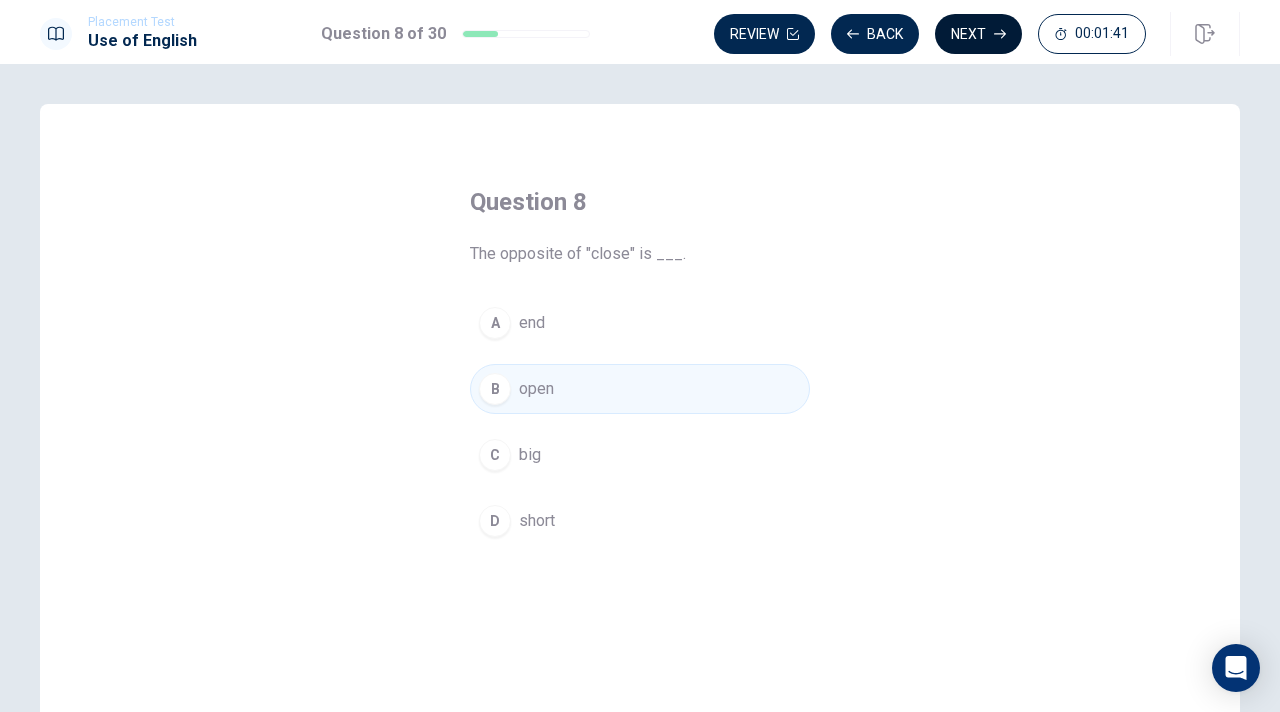 click on "Next" at bounding box center [978, 34] 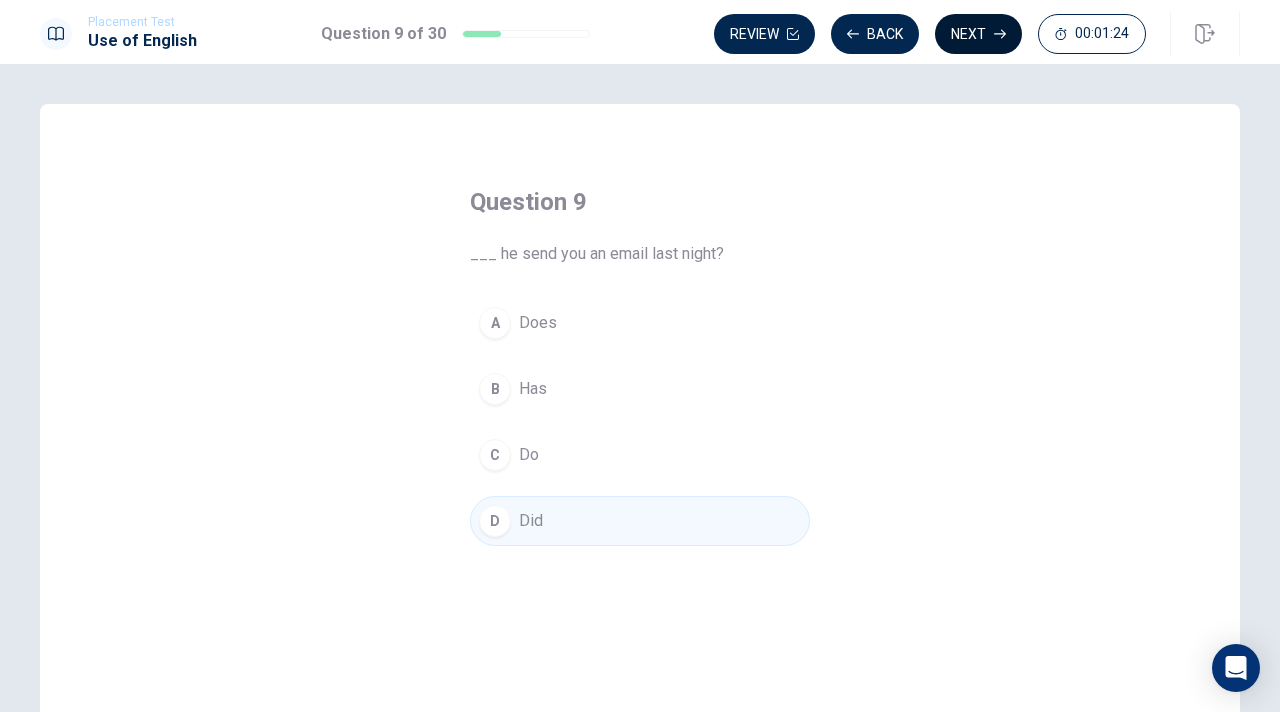click on "Next" at bounding box center (978, 34) 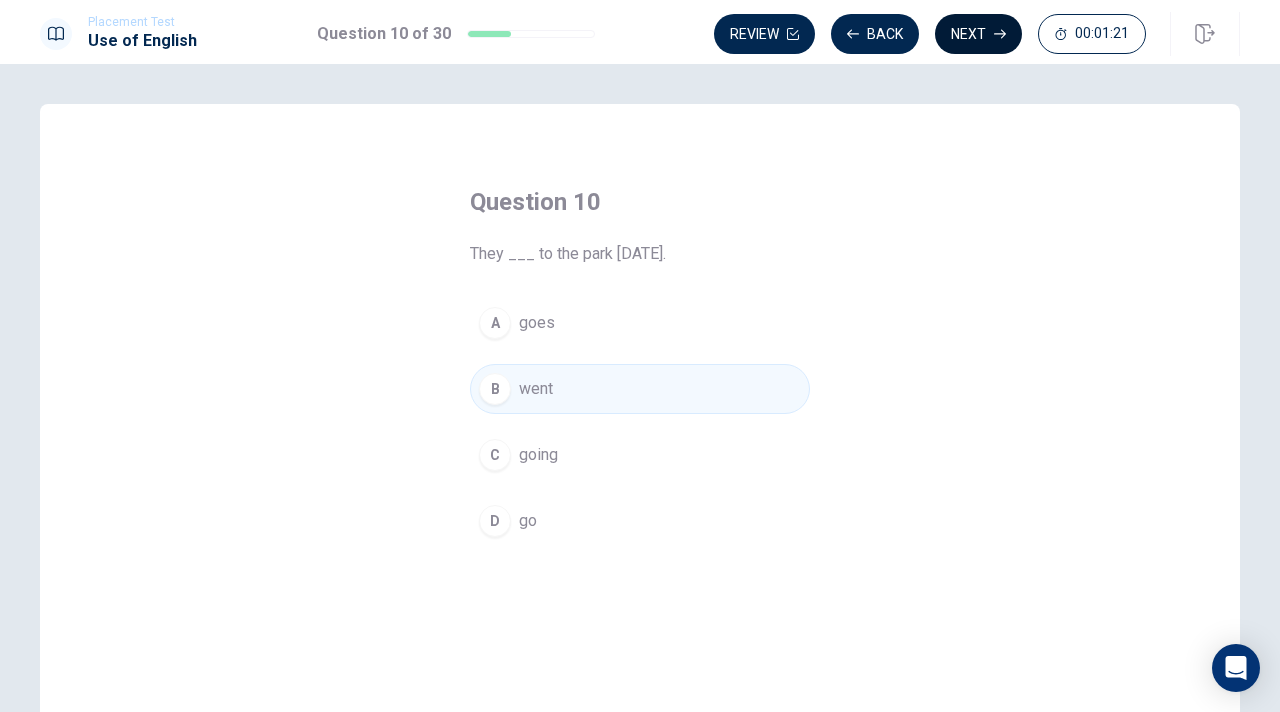 click on "Next" at bounding box center (978, 34) 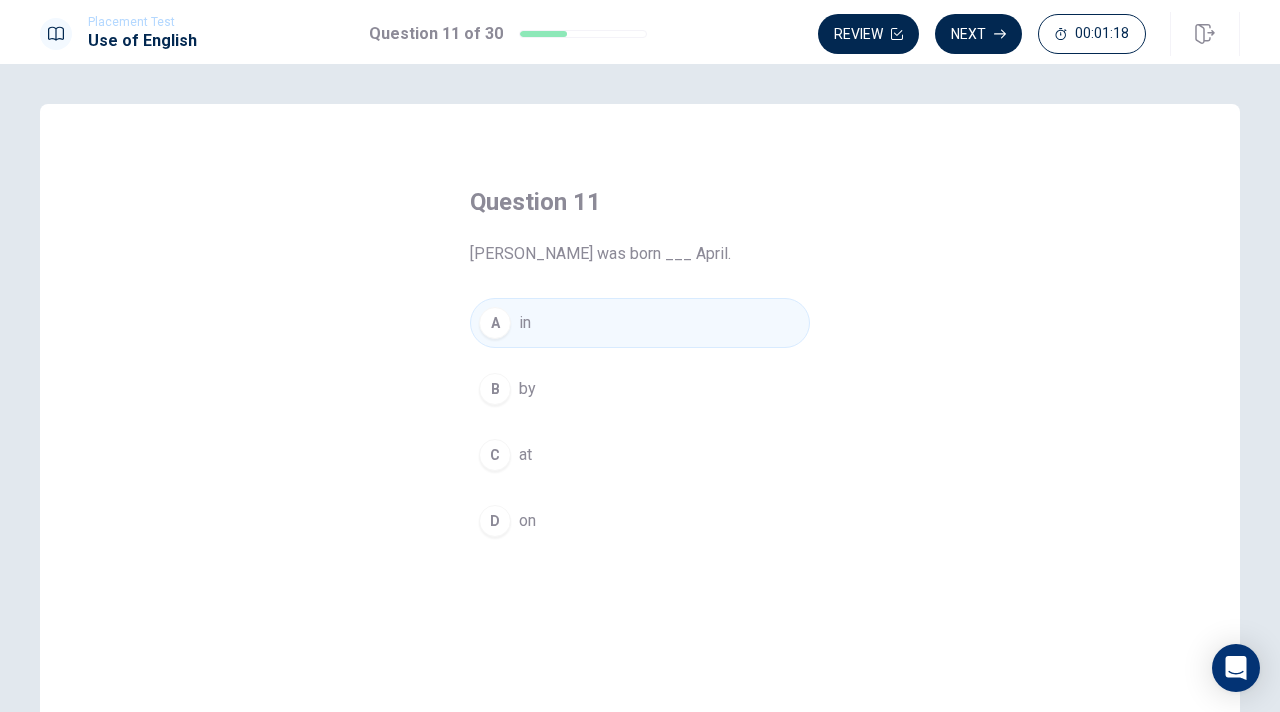 click on "Next" at bounding box center [978, 34] 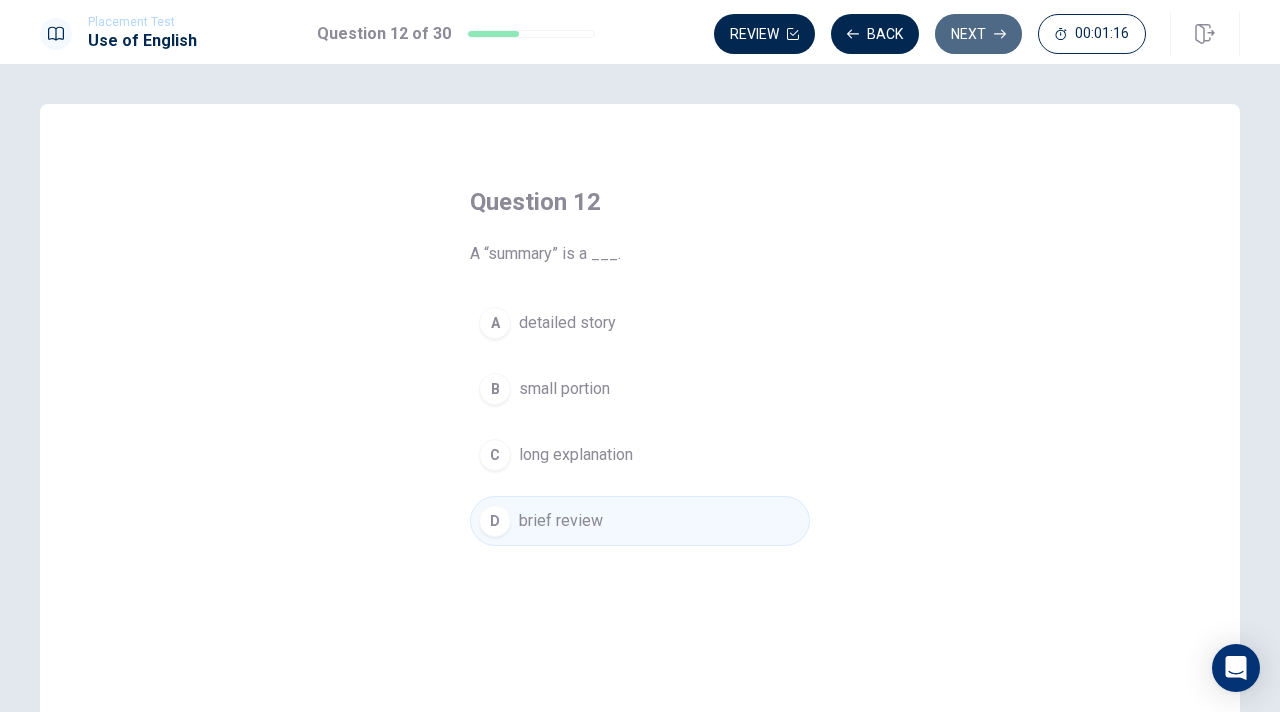 click on "Next" at bounding box center (978, 34) 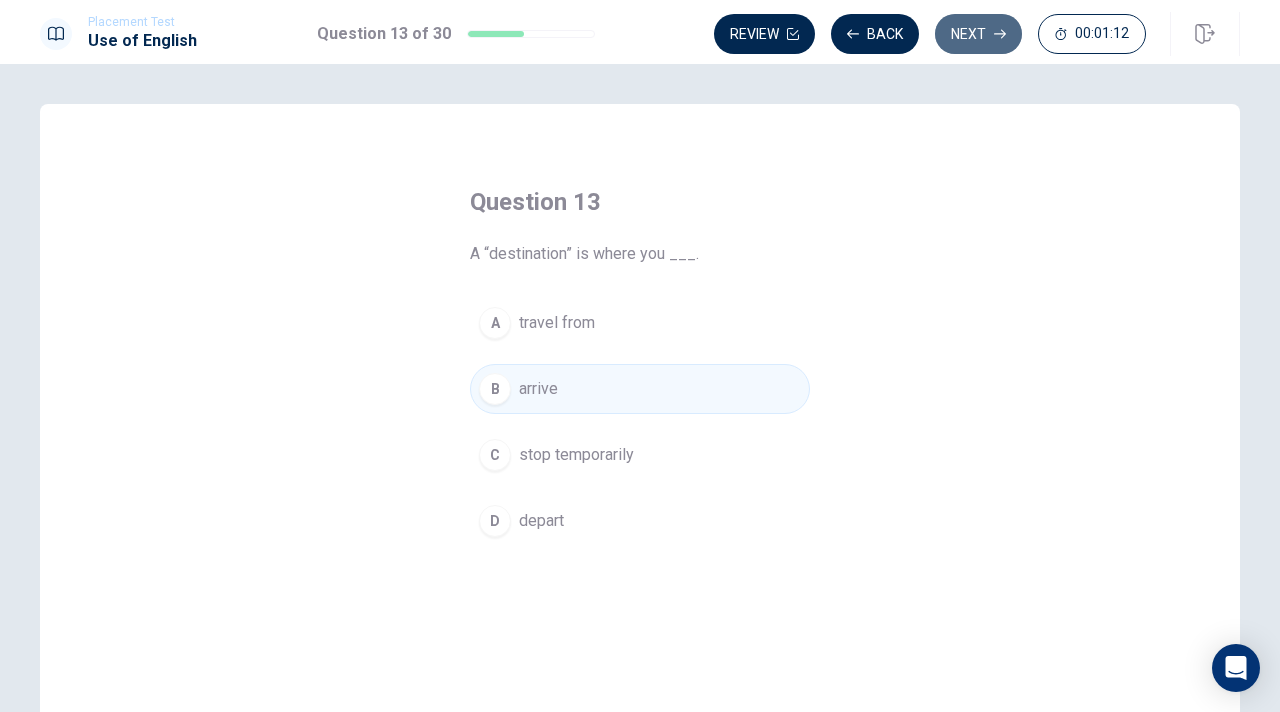 click on "Next" at bounding box center [978, 34] 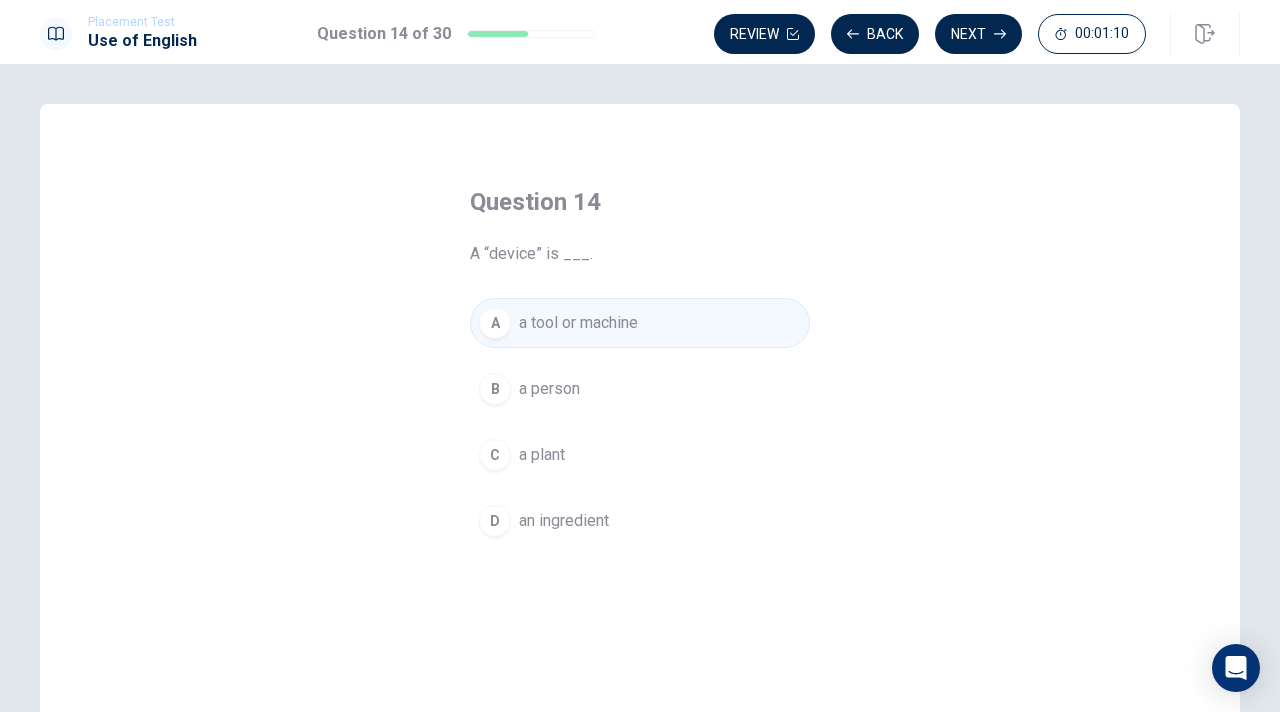 click on "Next" at bounding box center (978, 34) 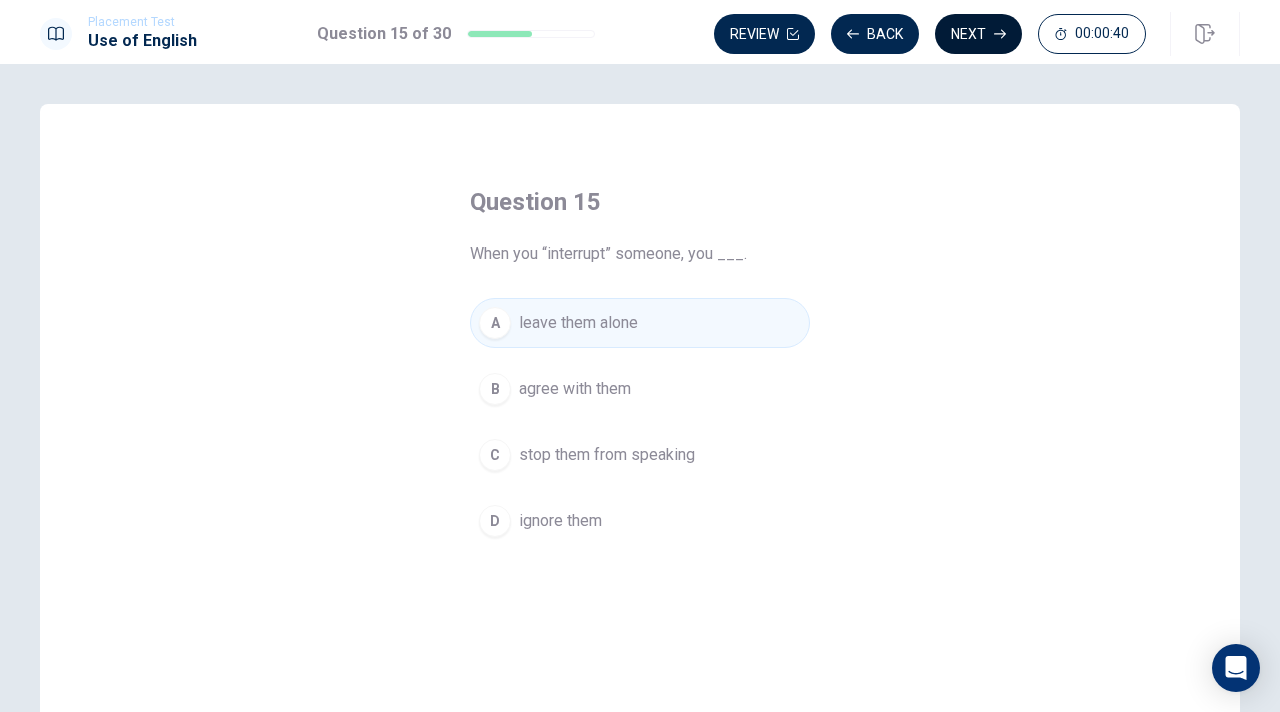 click on "Next" at bounding box center [978, 34] 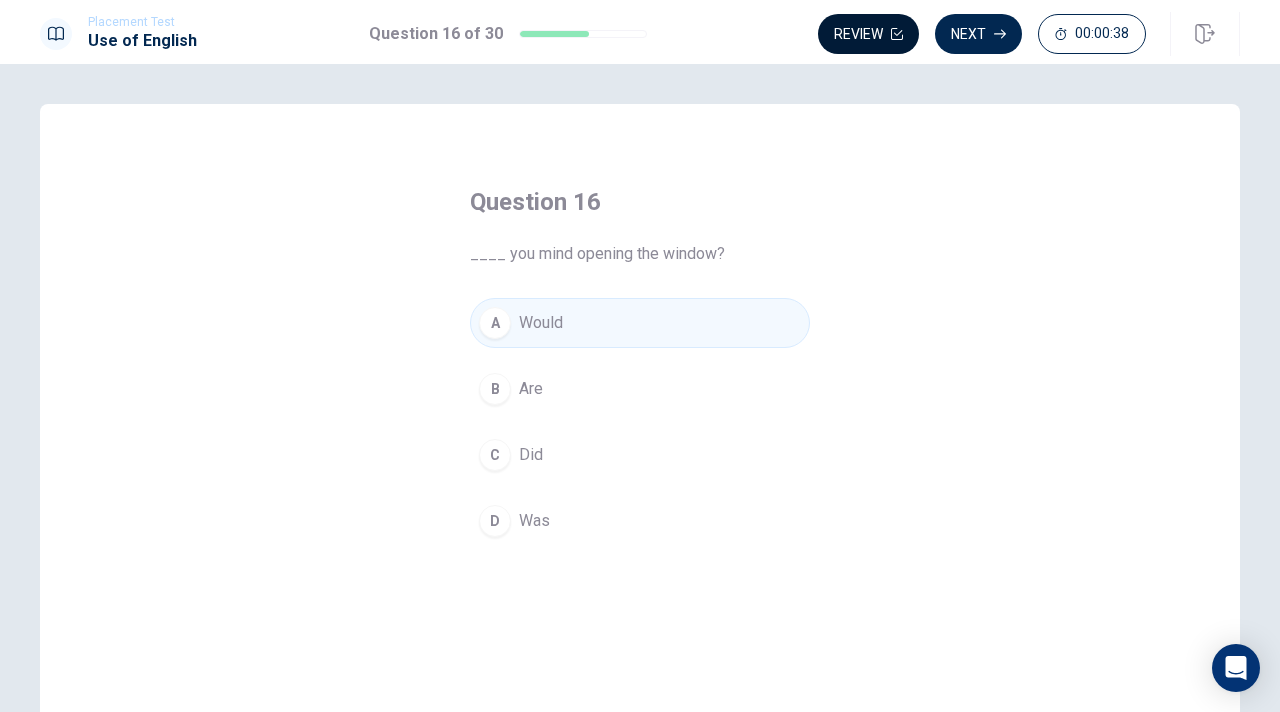 click on "Review" at bounding box center [868, 34] 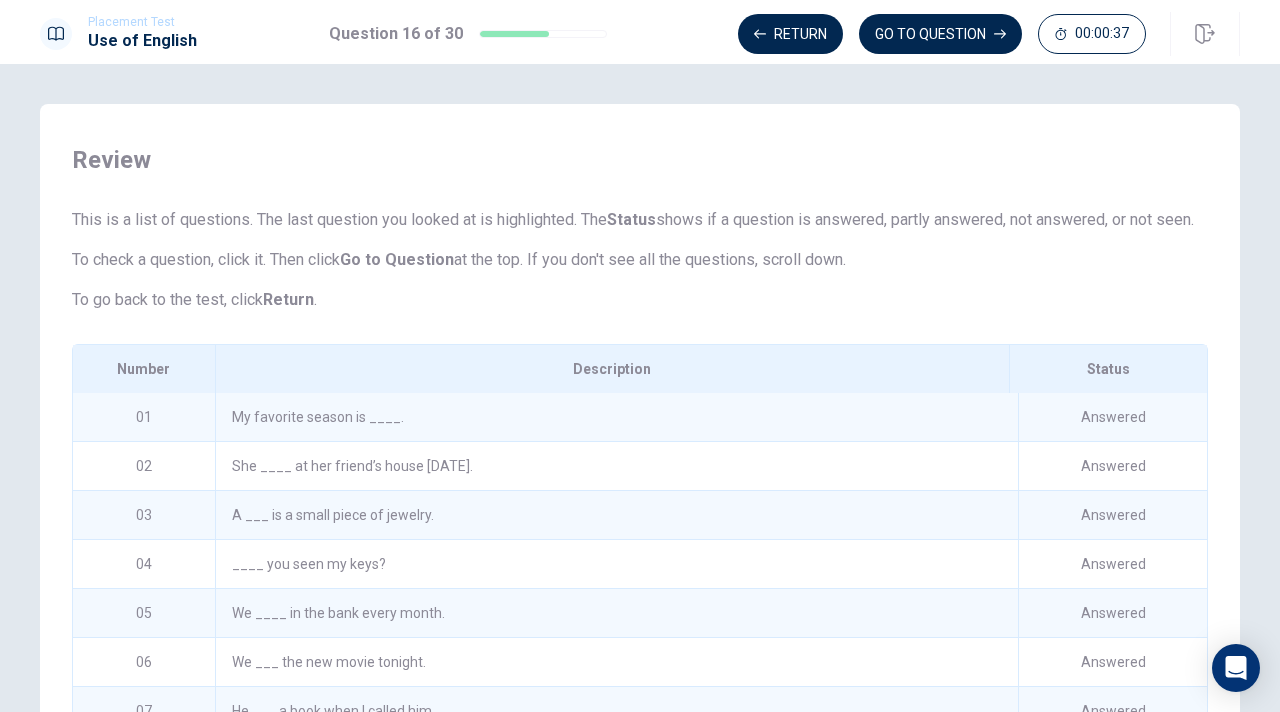 scroll, scrollTop: 245, scrollLeft: 0, axis: vertical 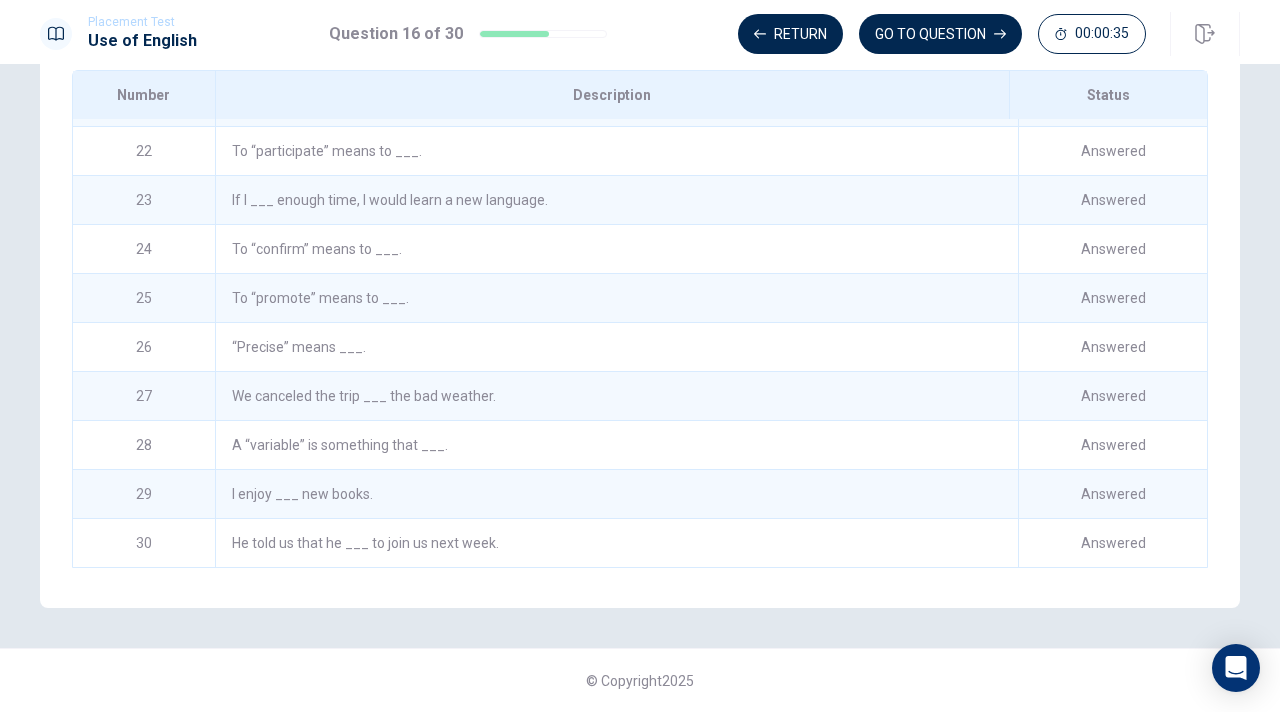 click on "He told us that he ___ to join us next week." at bounding box center [616, 543] 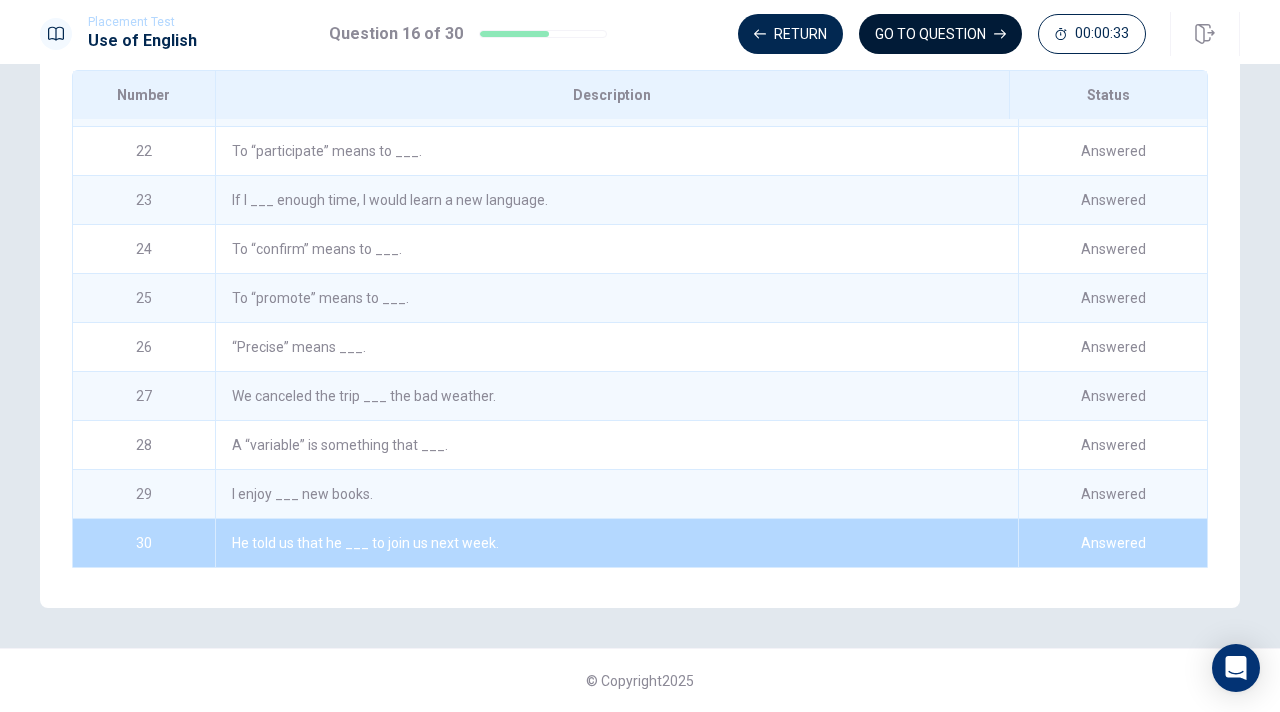 click on "GO TO QUESTION" at bounding box center (940, 34) 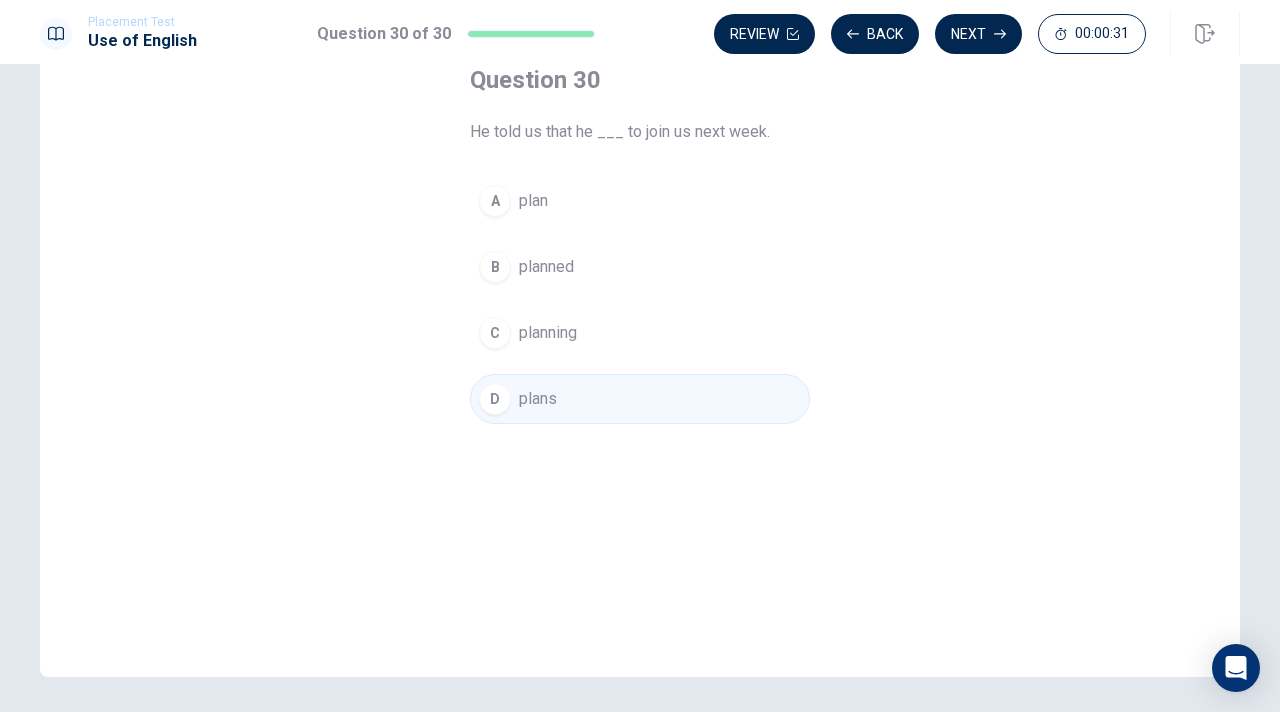 scroll, scrollTop: 91, scrollLeft: 0, axis: vertical 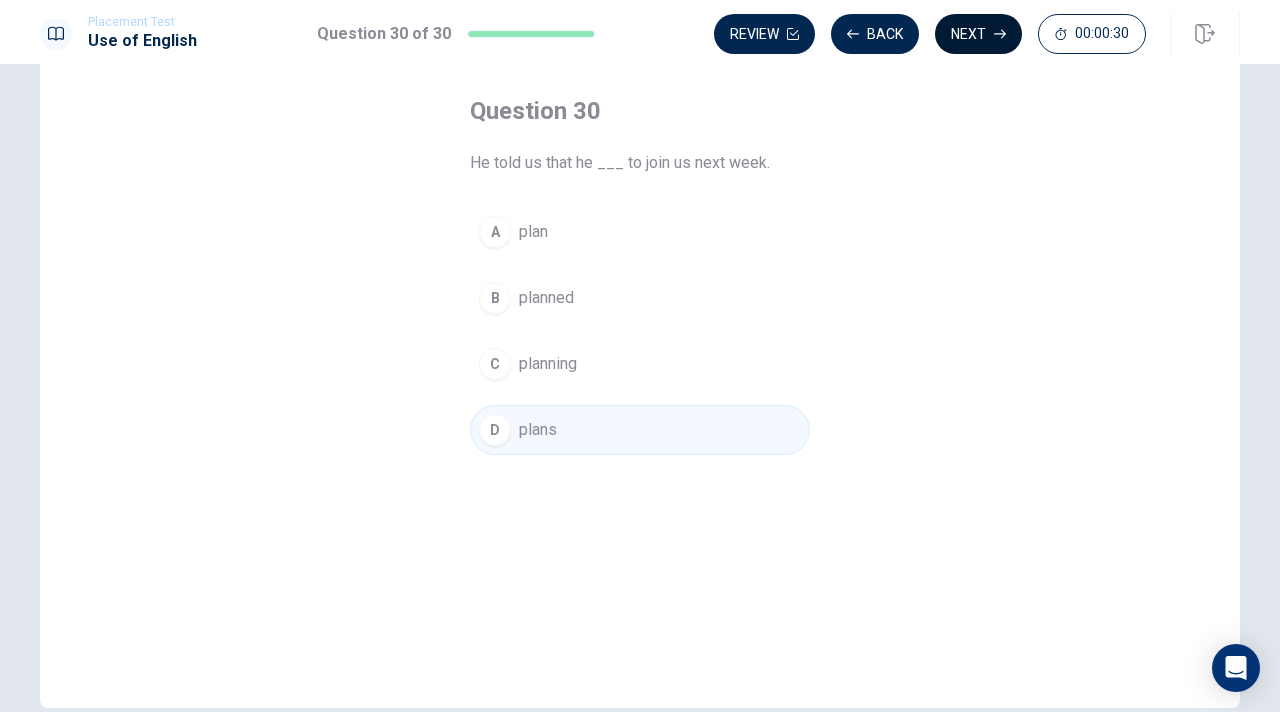 click on "Next" at bounding box center [978, 34] 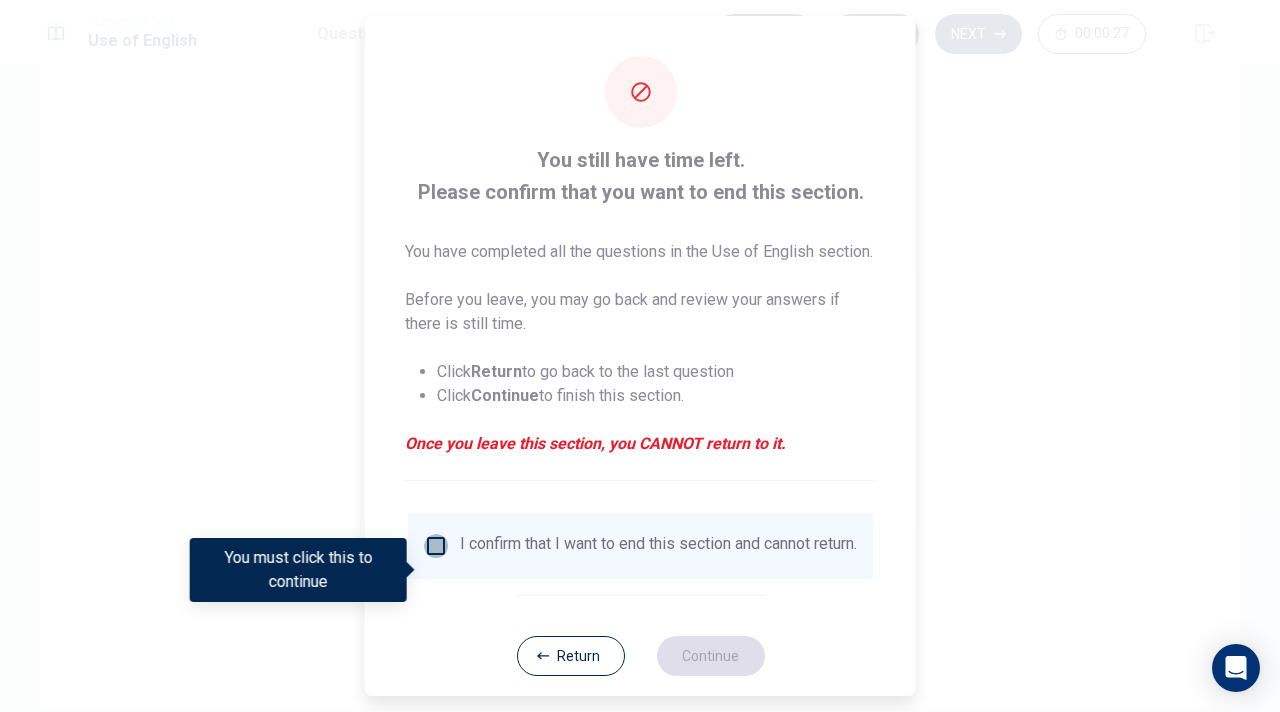 click at bounding box center [436, 546] 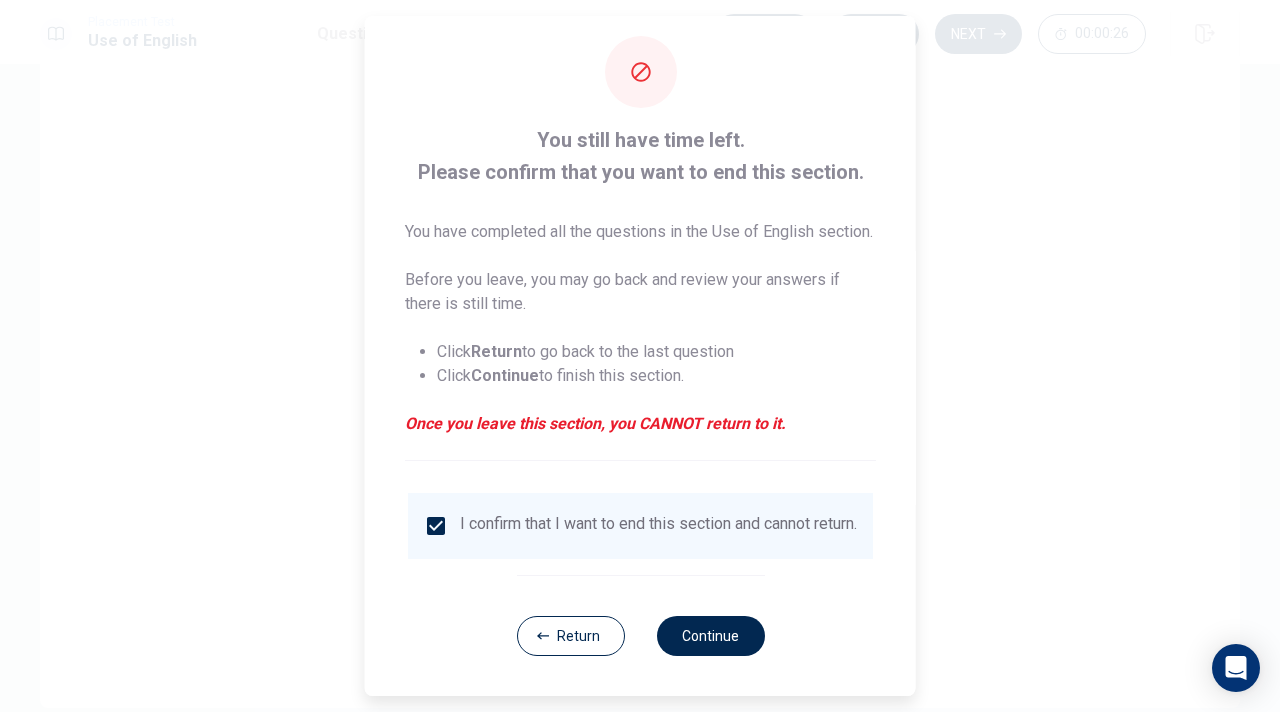 scroll, scrollTop: 58, scrollLeft: 0, axis: vertical 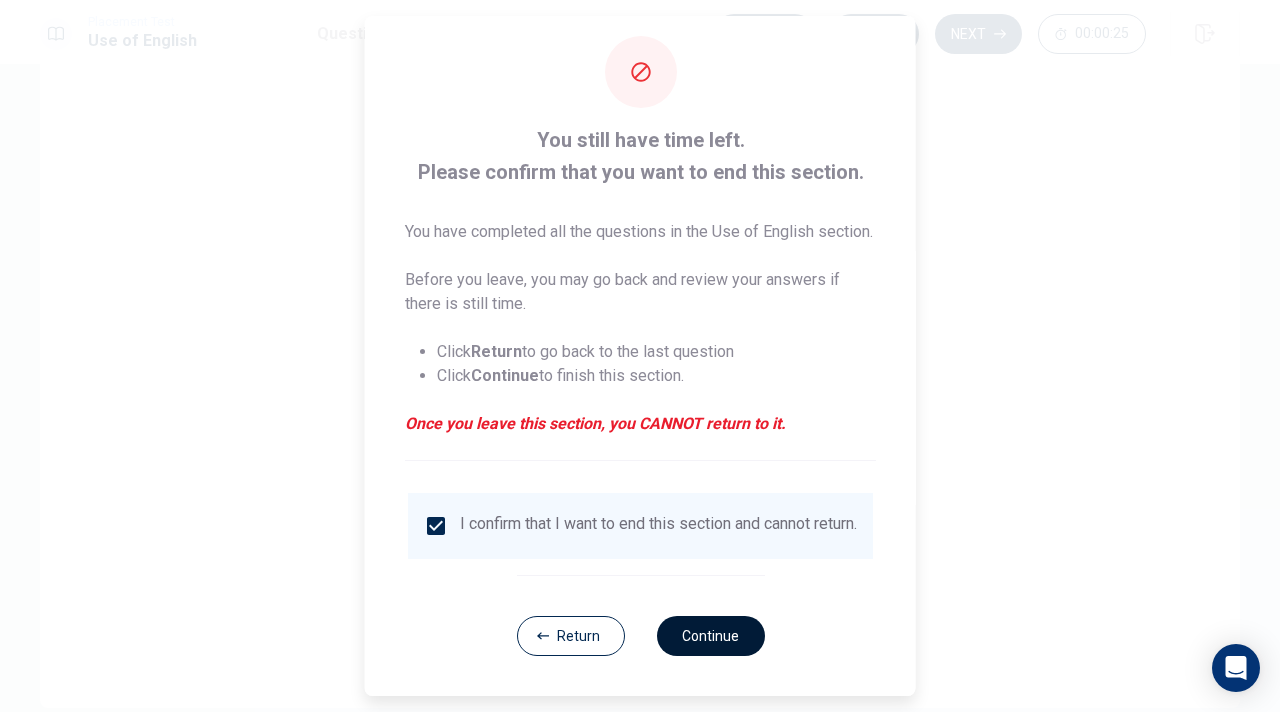 click on "Continue" at bounding box center (710, 636) 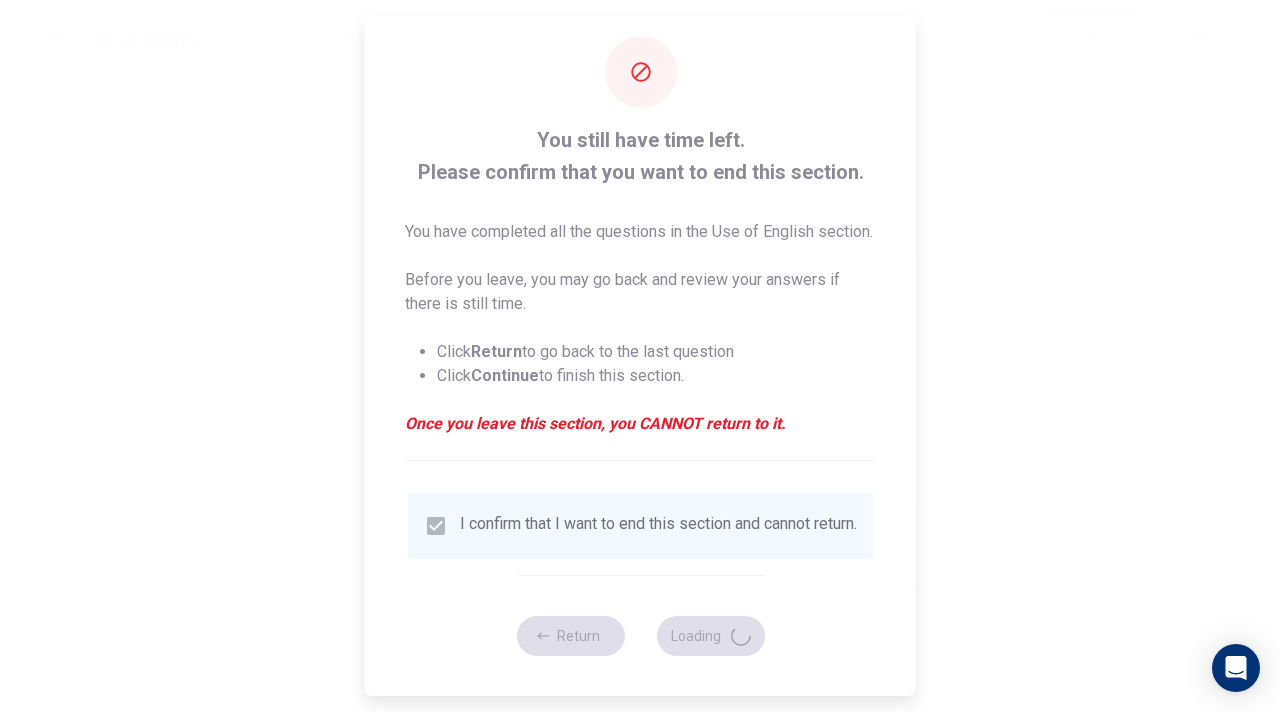 scroll, scrollTop: 0, scrollLeft: 0, axis: both 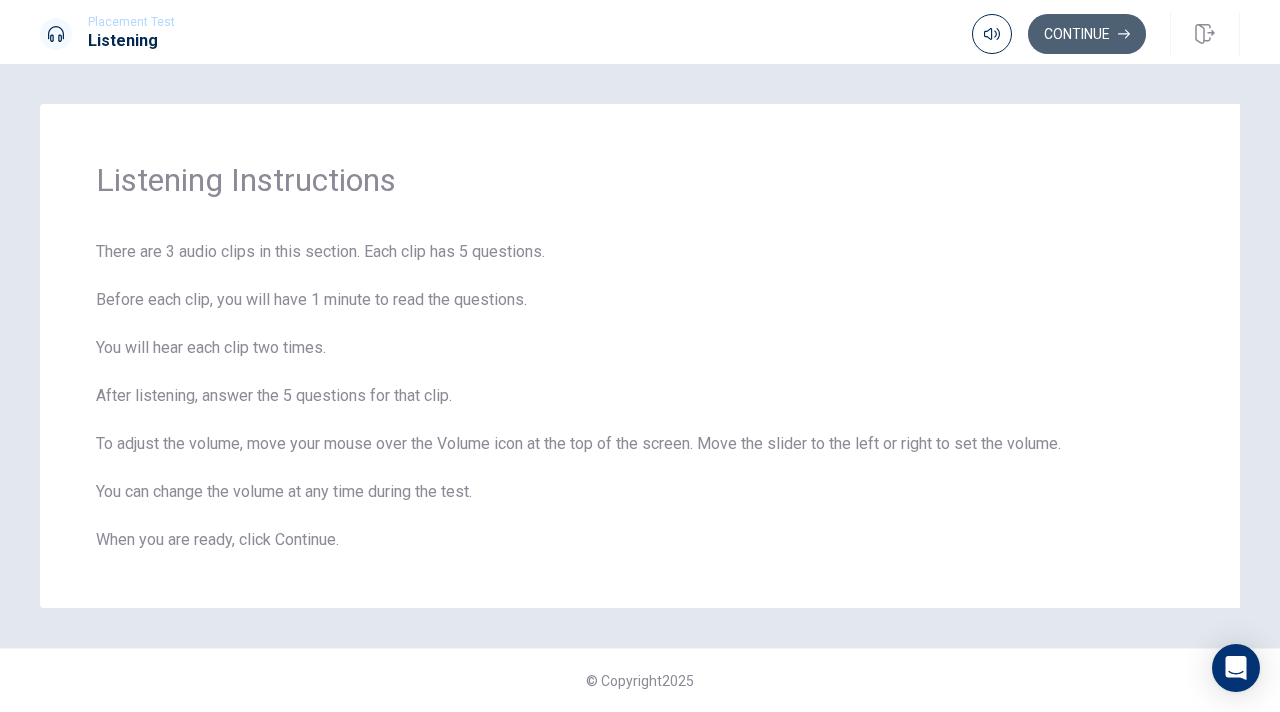 click on "Continue" at bounding box center (1087, 34) 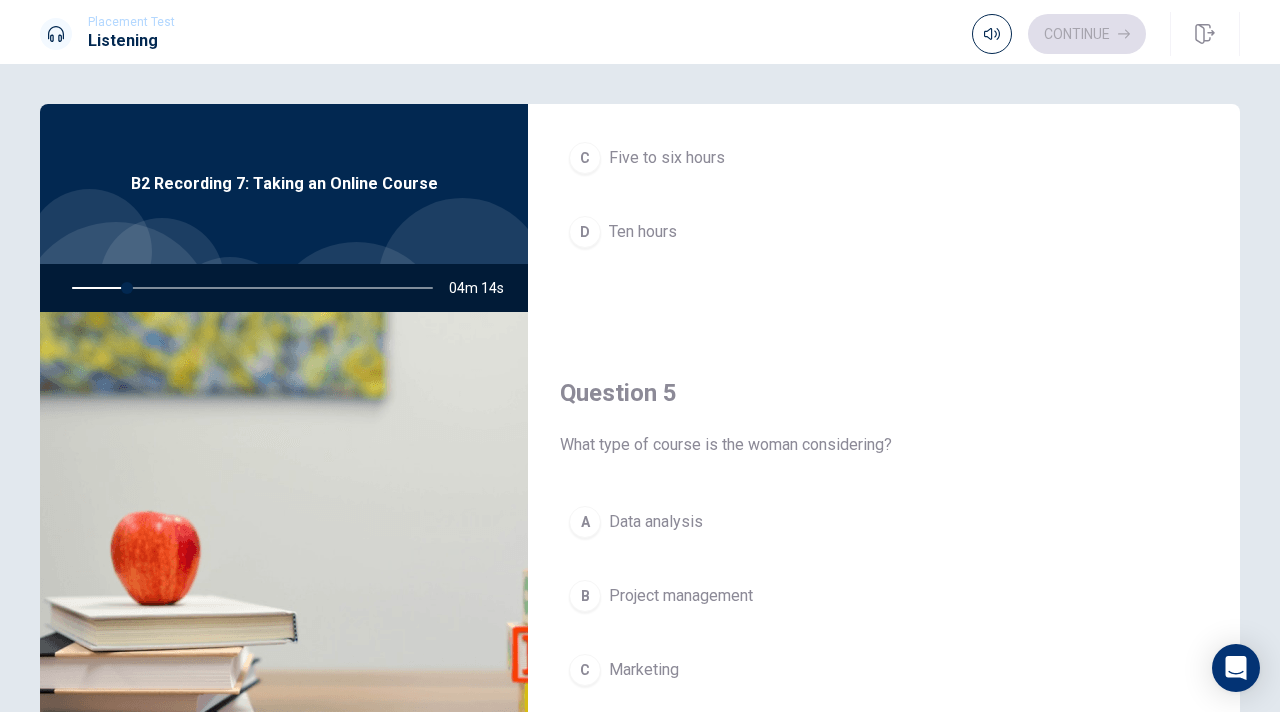 scroll, scrollTop: 1851, scrollLeft: 0, axis: vertical 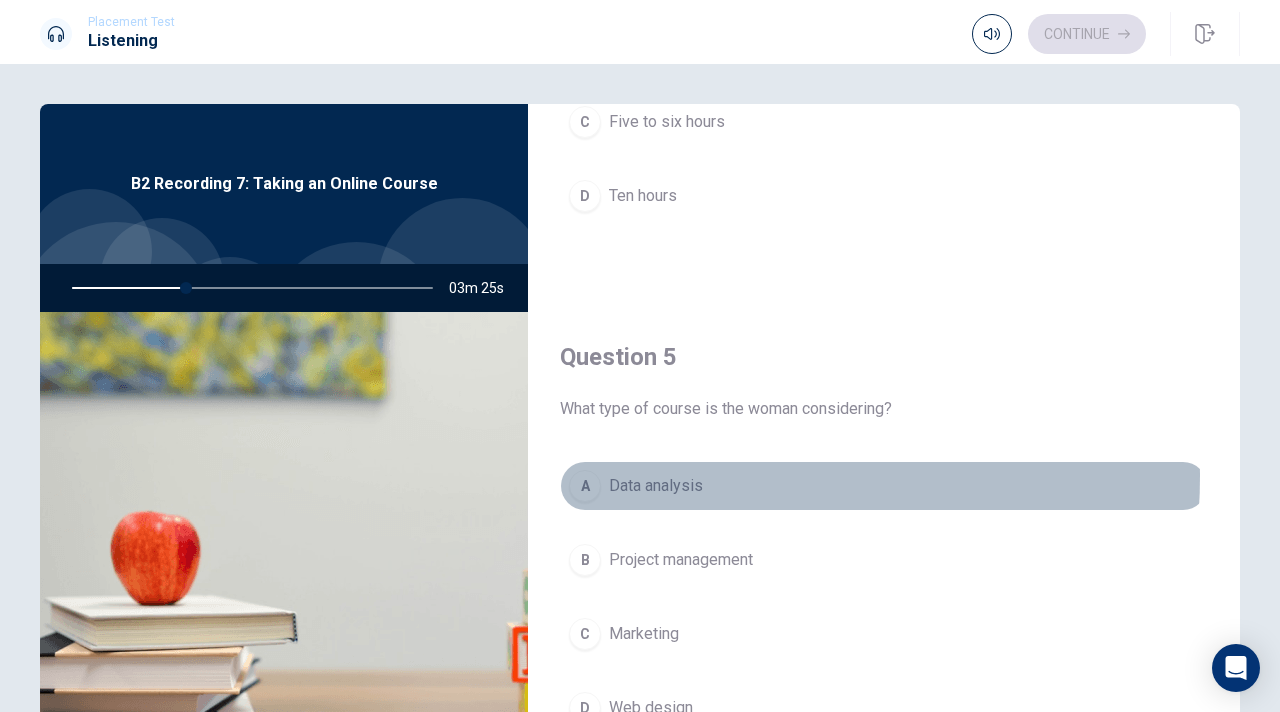 click on "Data analysis" at bounding box center (656, 486) 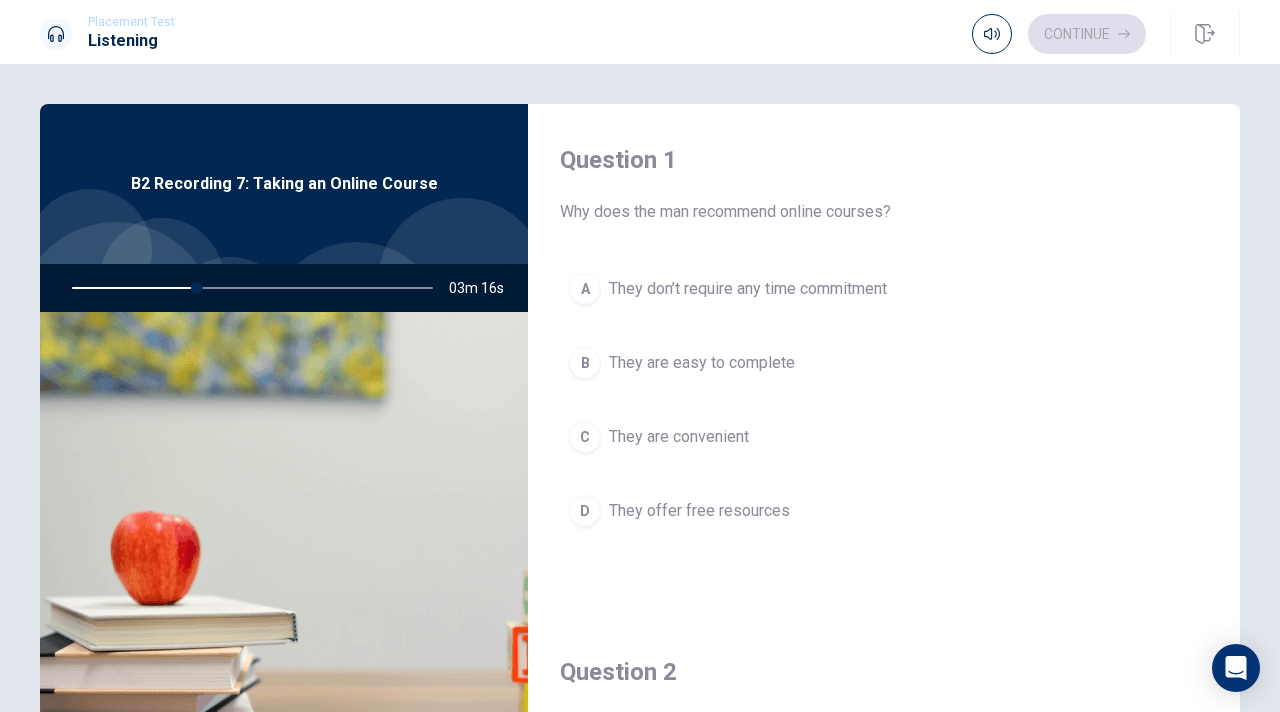 scroll, scrollTop: 0, scrollLeft: 0, axis: both 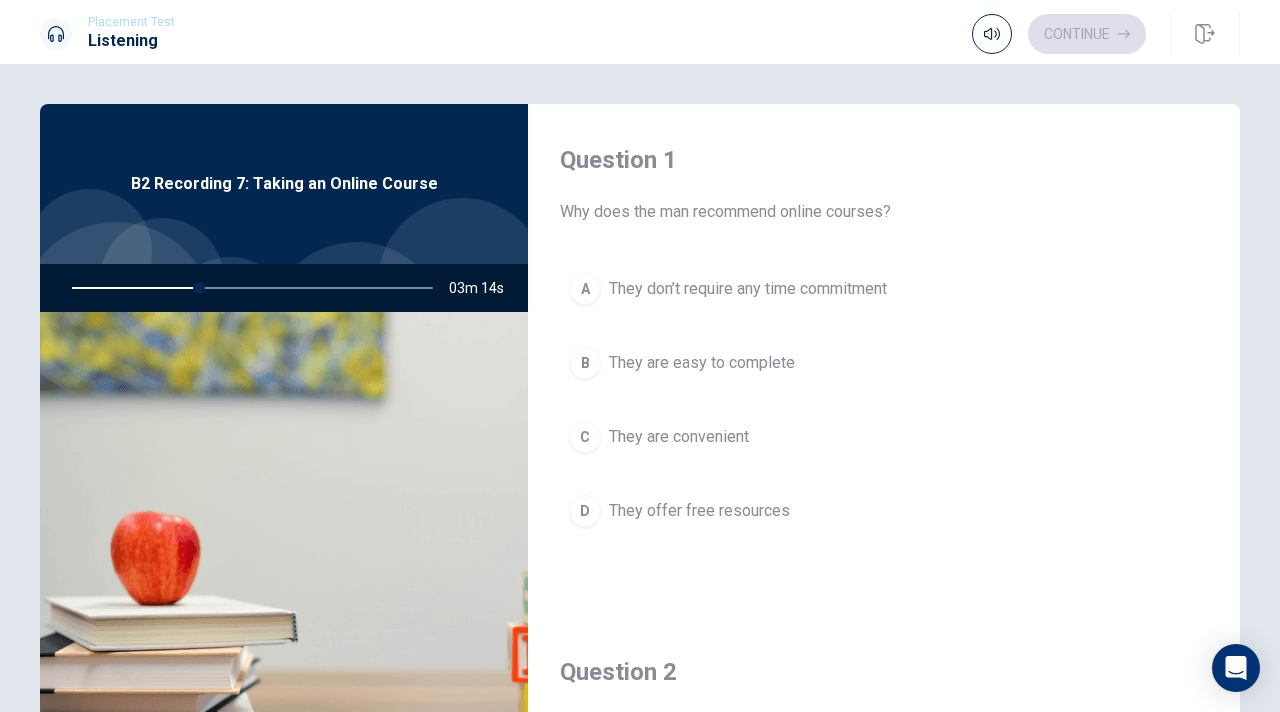 click on "They are convenient" at bounding box center (679, 437) 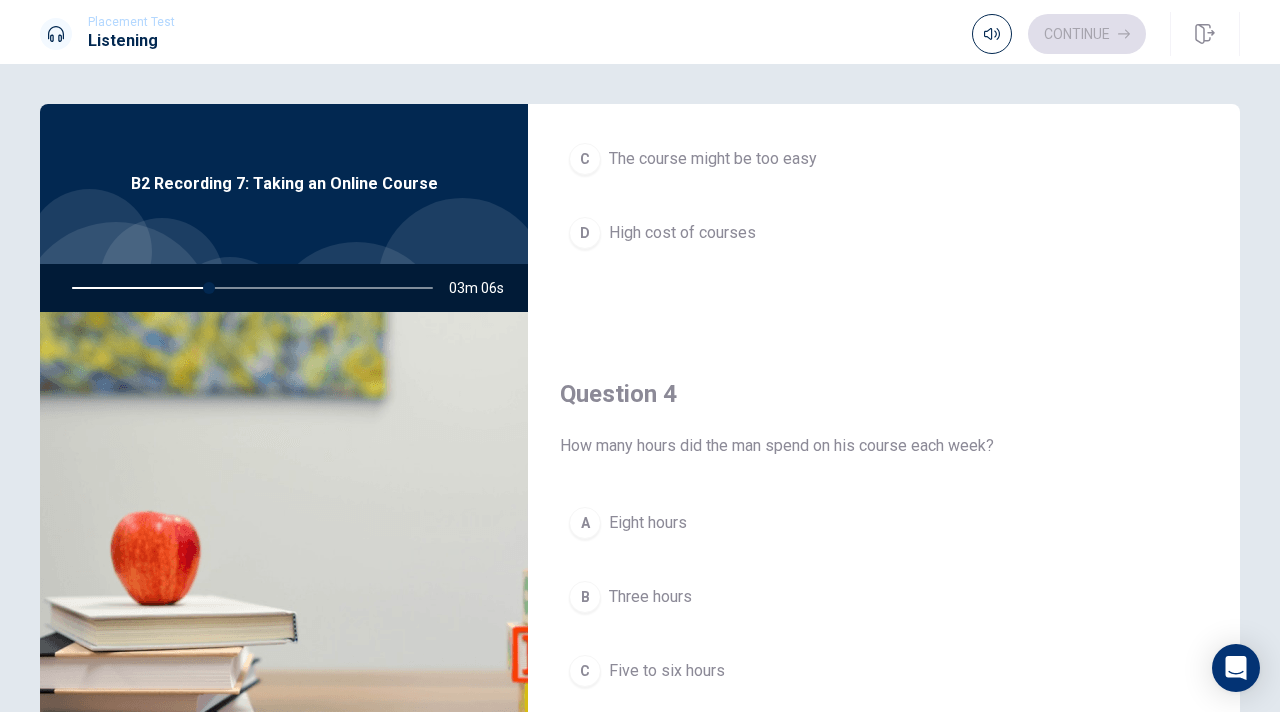 scroll, scrollTop: 1400, scrollLeft: 0, axis: vertical 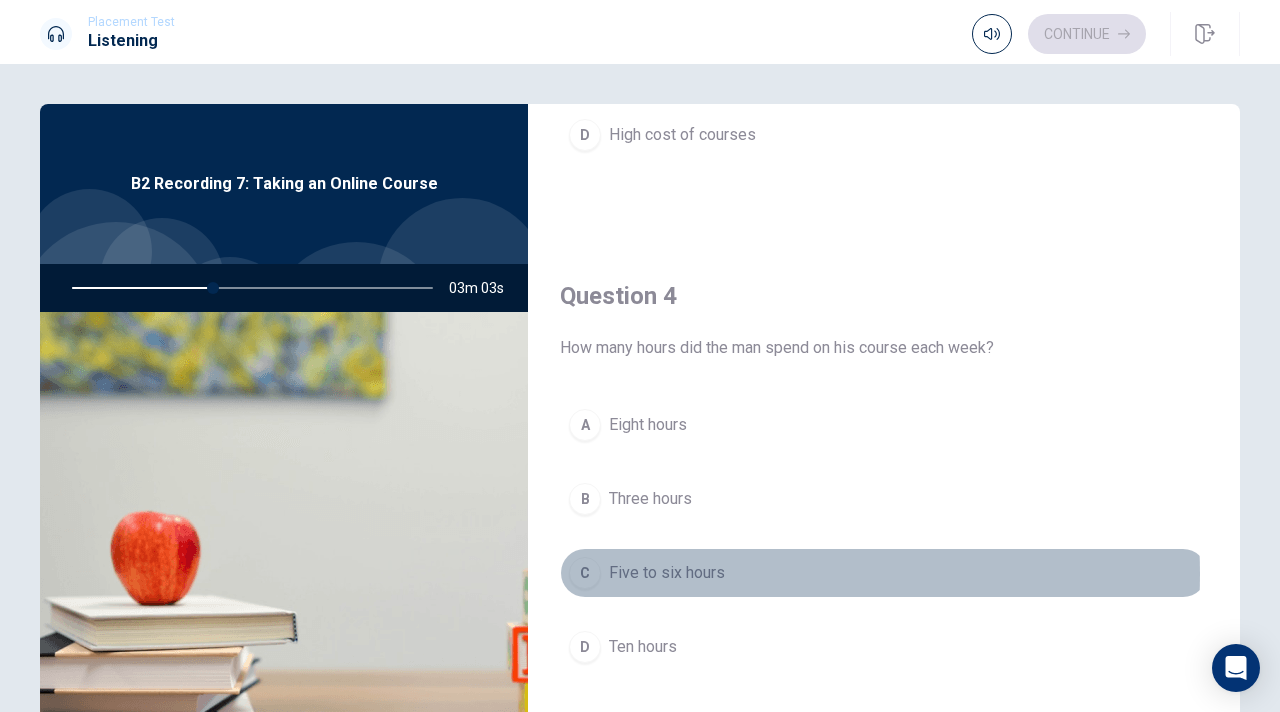 click on "Five to six hours" at bounding box center [667, 573] 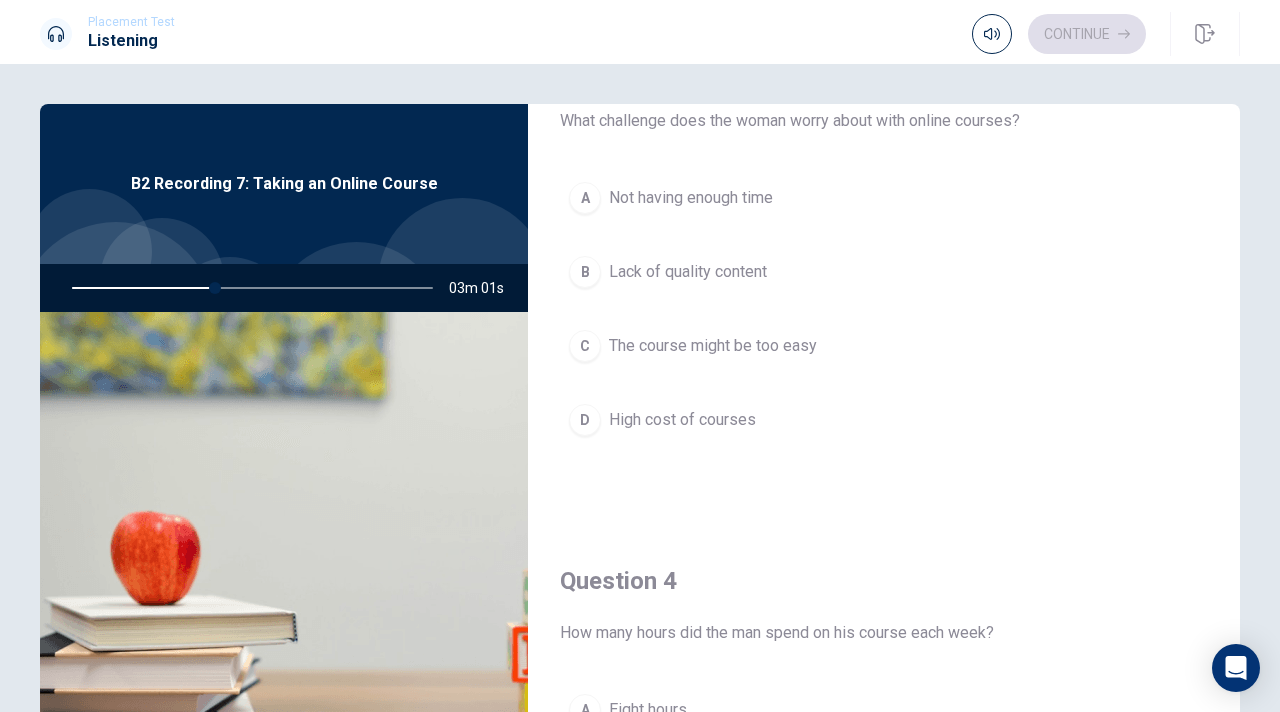 scroll, scrollTop: 1100, scrollLeft: 0, axis: vertical 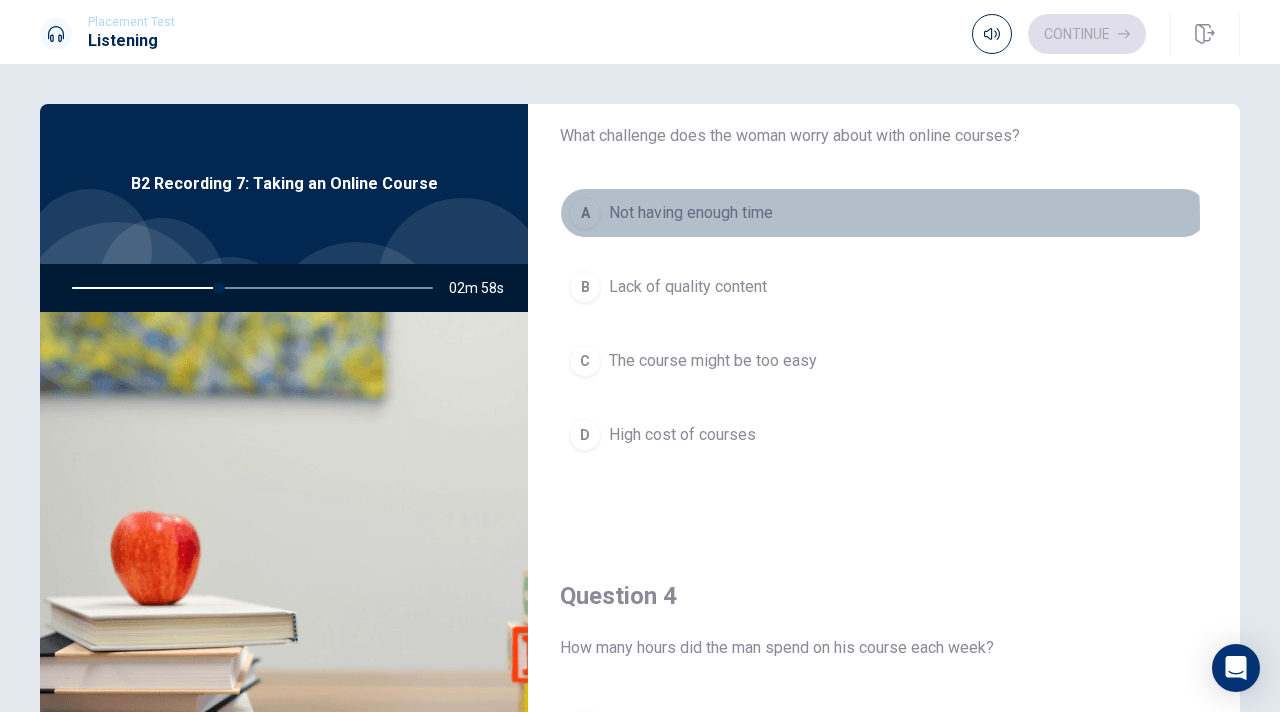 click on "Not having enough time" at bounding box center [691, 213] 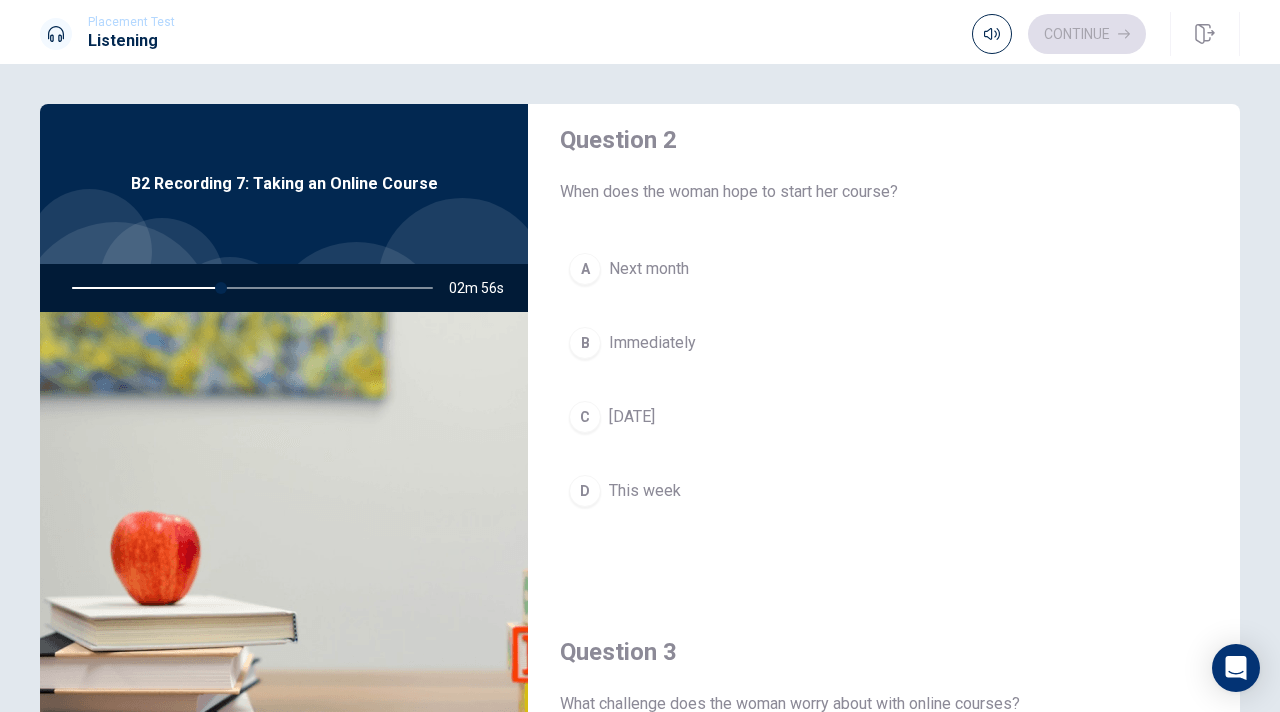 scroll, scrollTop: 500, scrollLeft: 0, axis: vertical 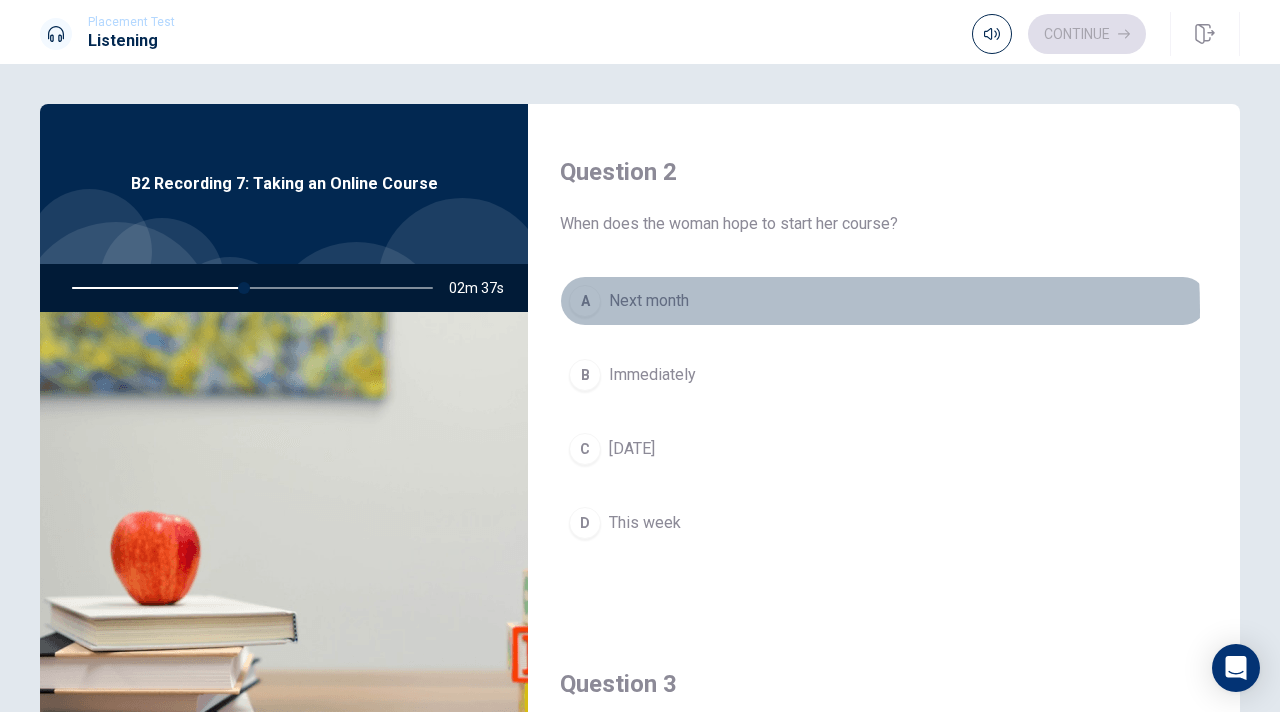 click on "Next month" at bounding box center (649, 301) 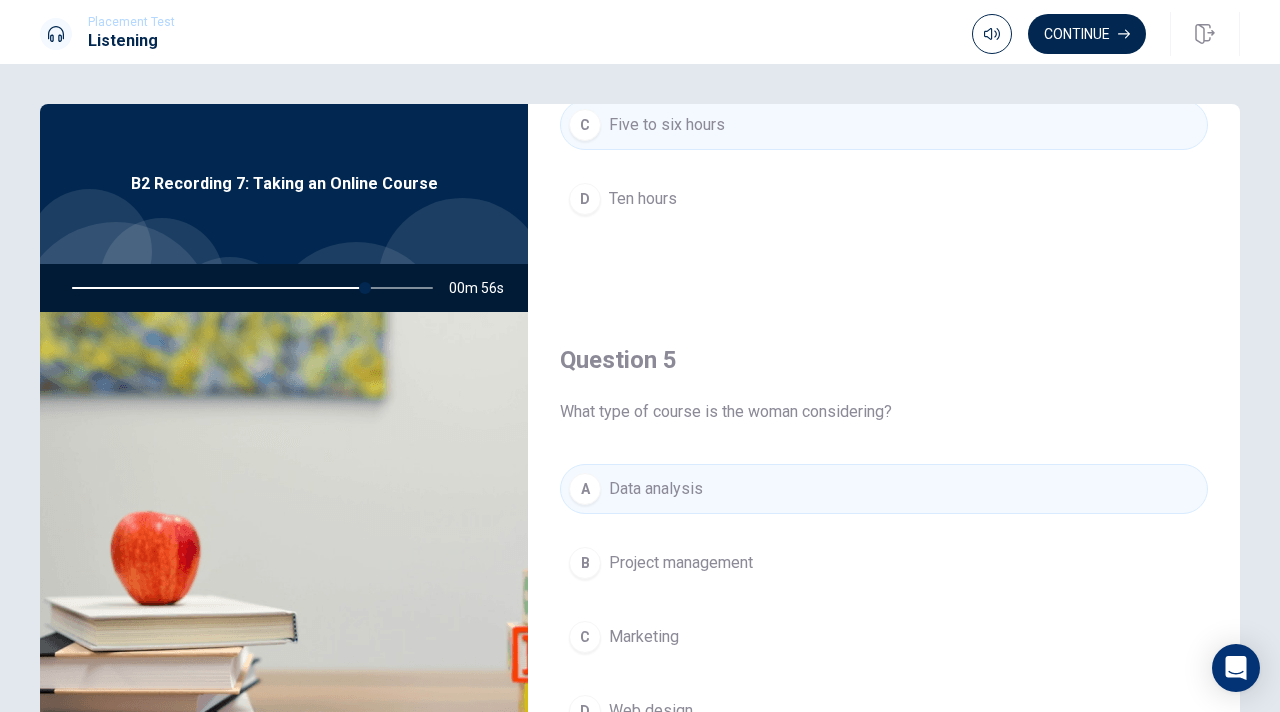 scroll, scrollTop: 1851, scrollLeft: 0, axis: vertical 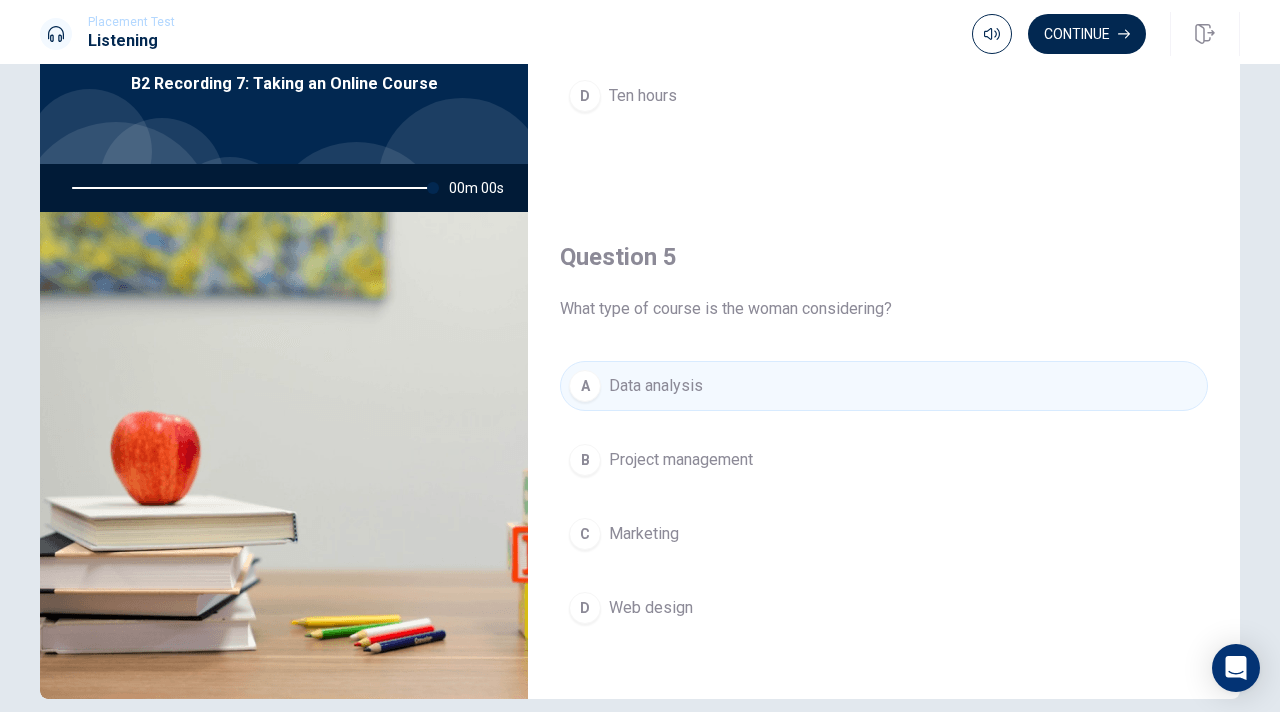 type on "0" 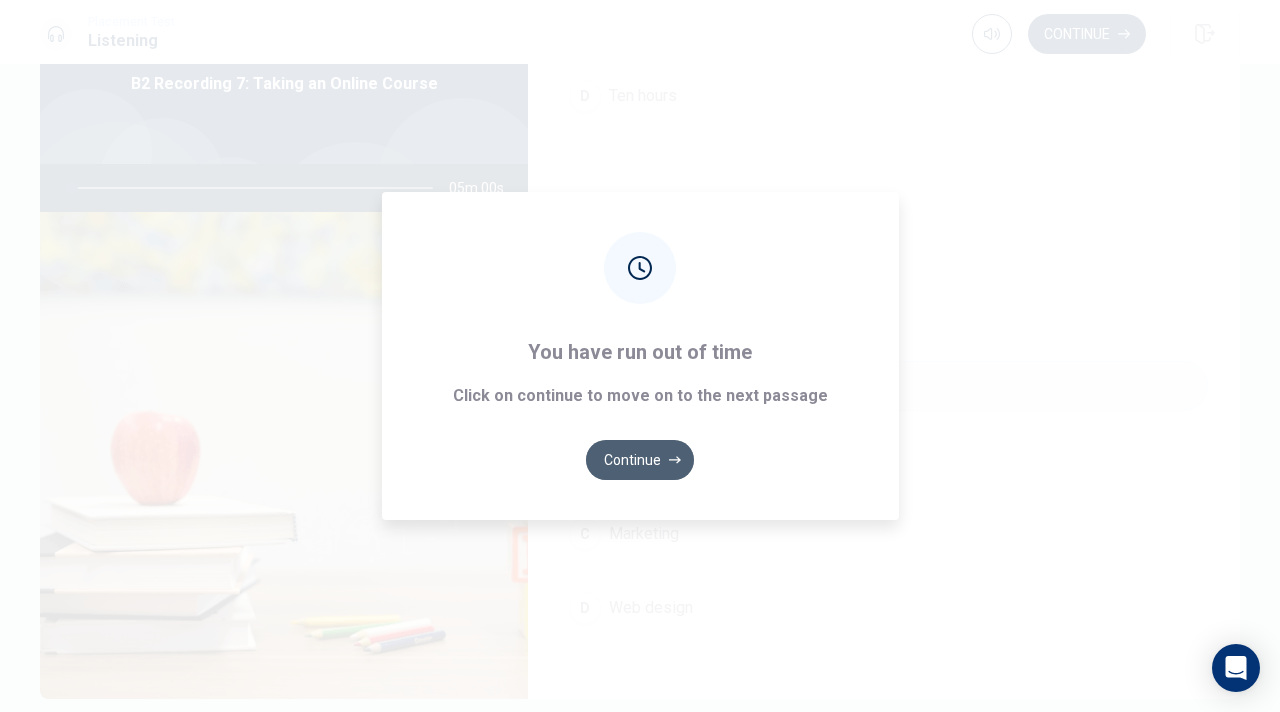 click on "Continue" at bounding box center [640, 460] 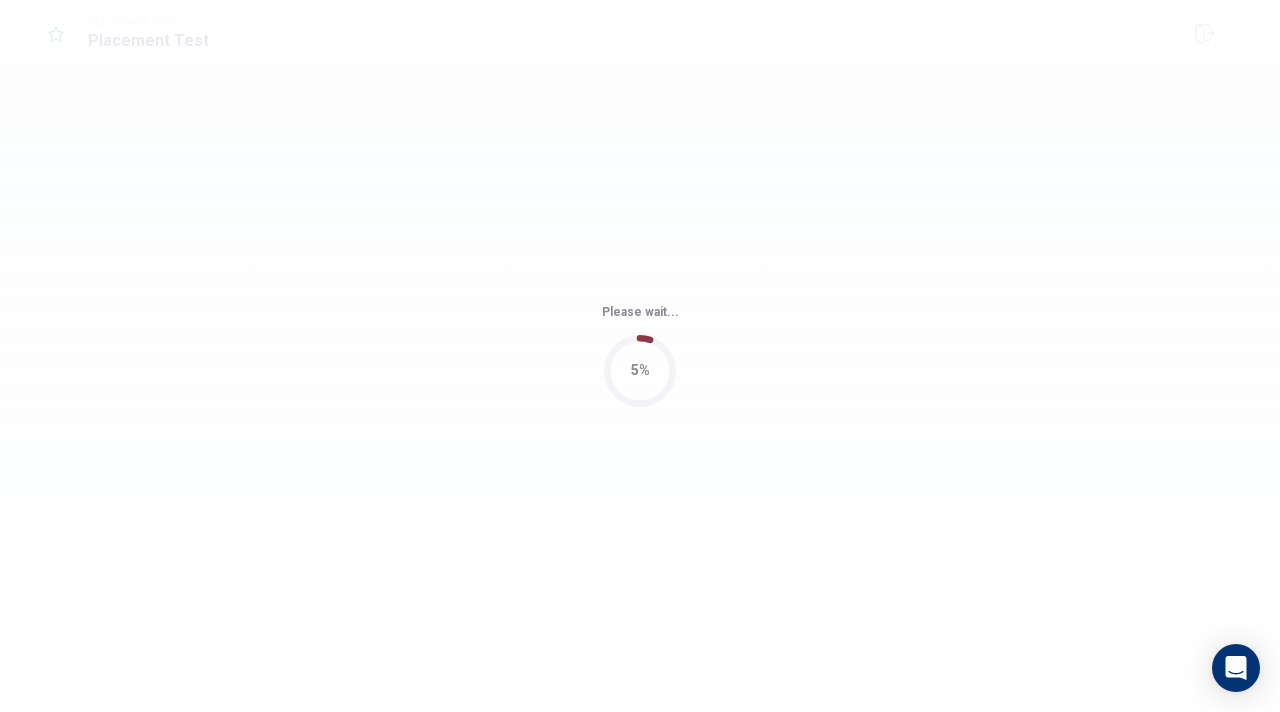 scroll, scrollTop: 0, scrollLeft: 0, axis: both 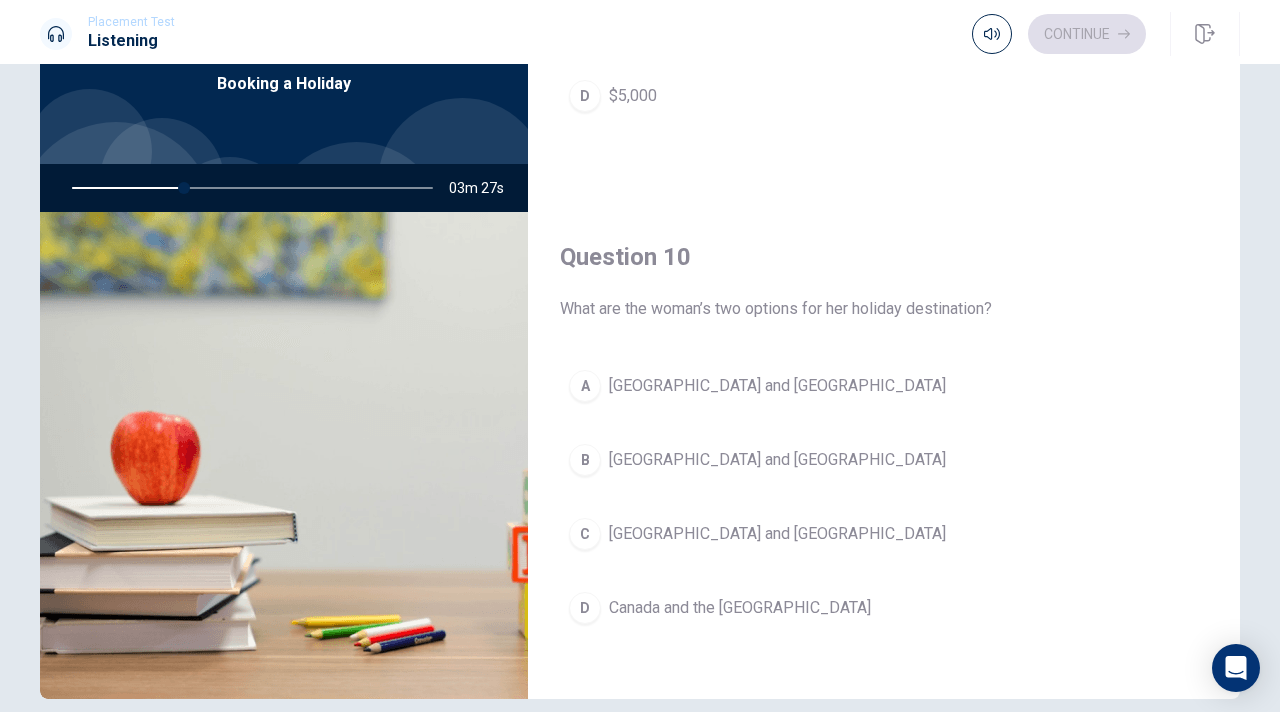 click on "B [GEOGRAPHIC_DATA] and [GEOGRAPHIC_DATA]" at bounding box center [884, 460] 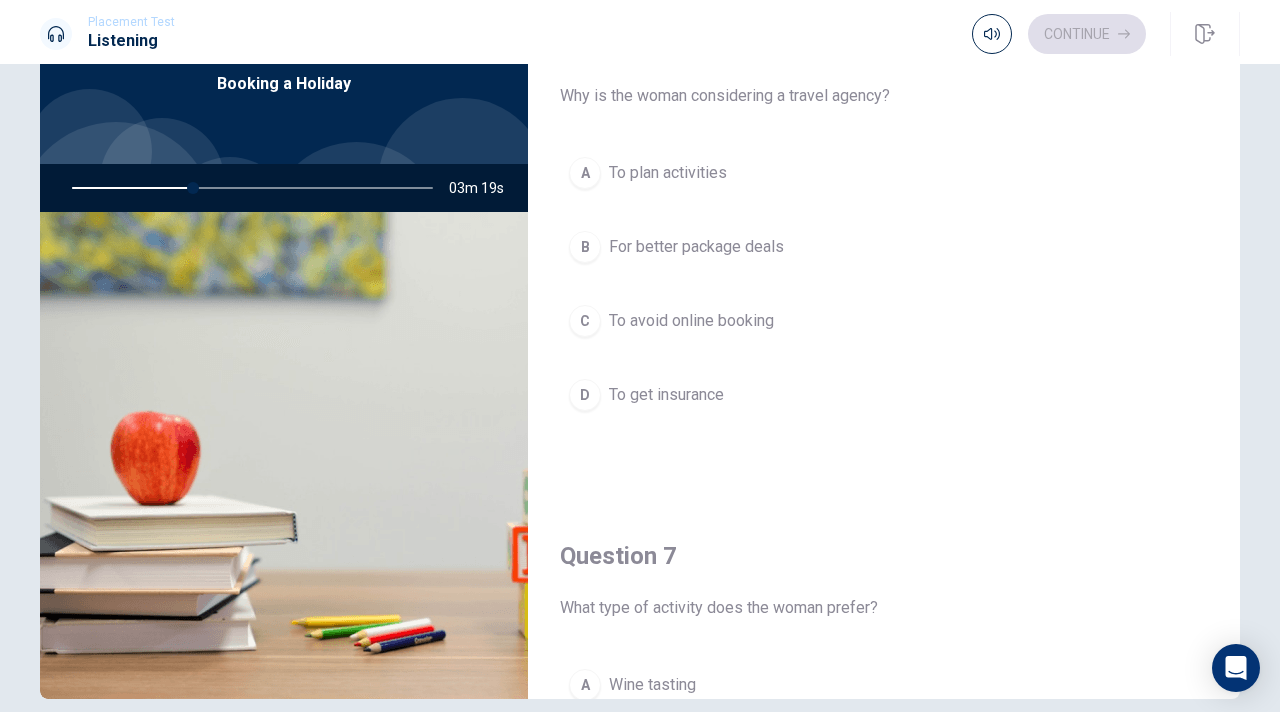 scroll, scrollTop: 0, scrollLeft: 0, axis: both 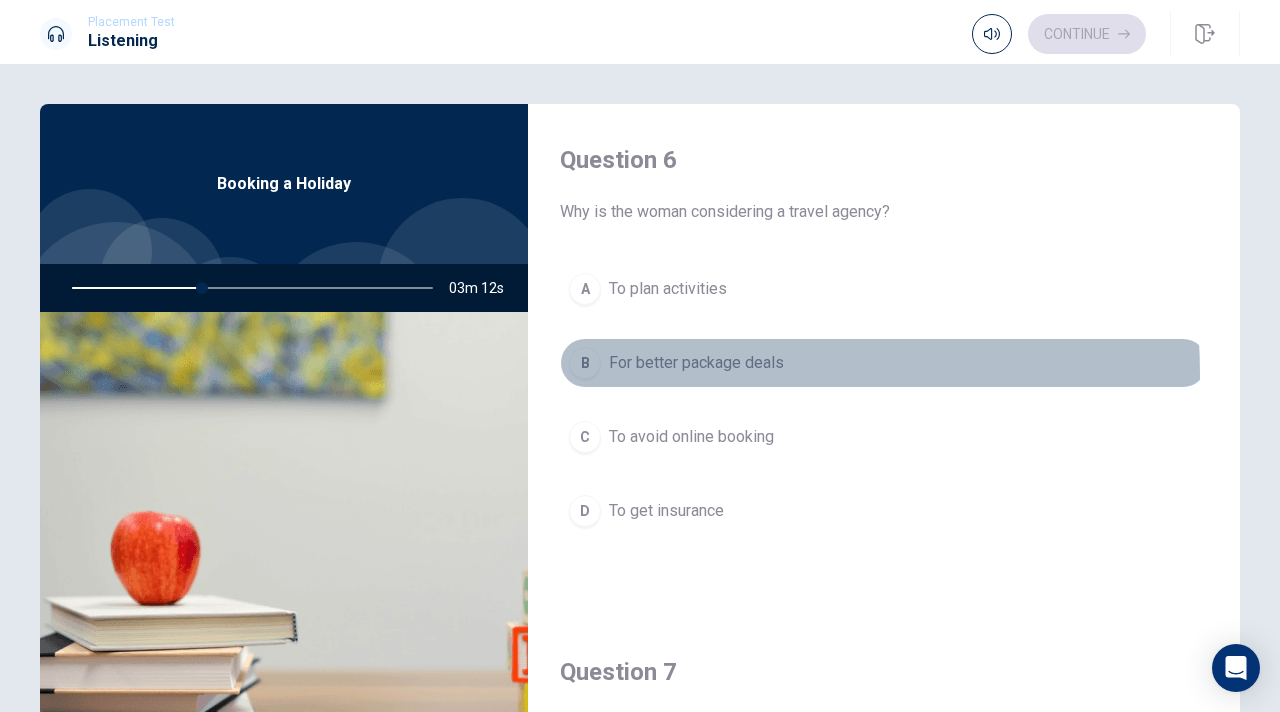 click on "For better package deals" at bounding box center [696, 363] 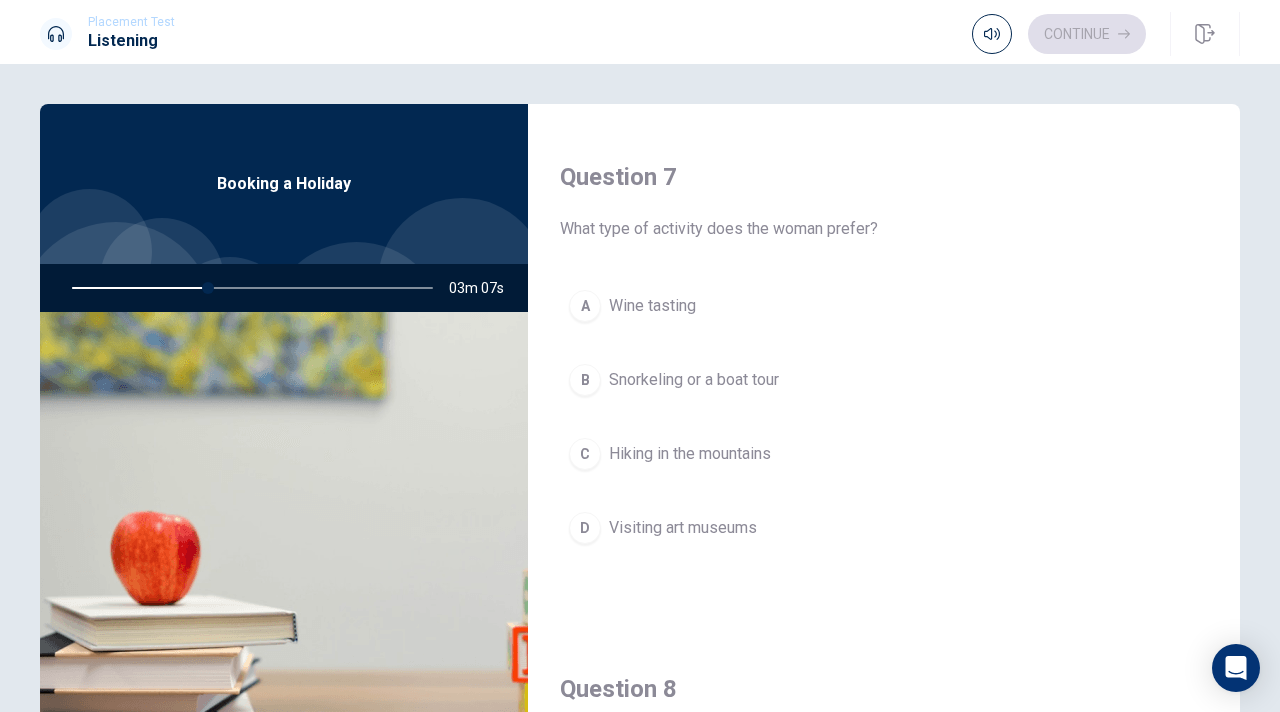 scroll, scrollTop: 500, scrollLeft: 0, axis: vertical 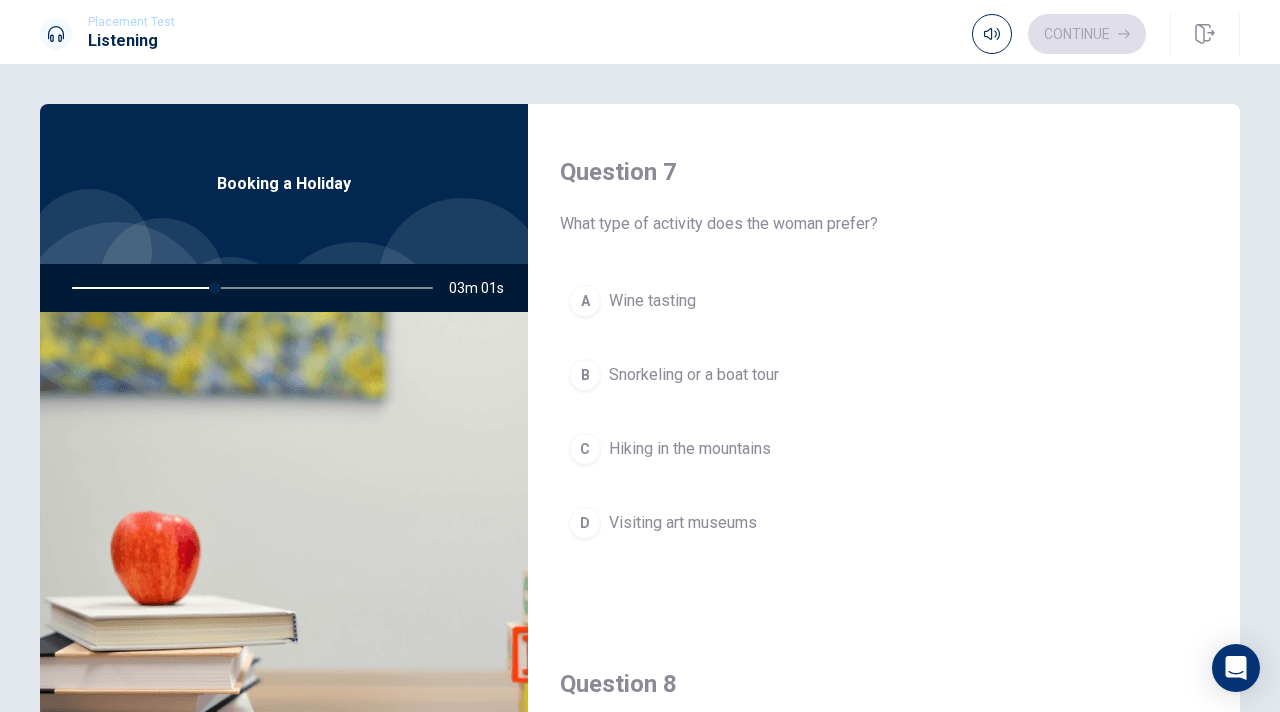 click on "Snorkeling or a boat tour" at bounding box center (694, 375) 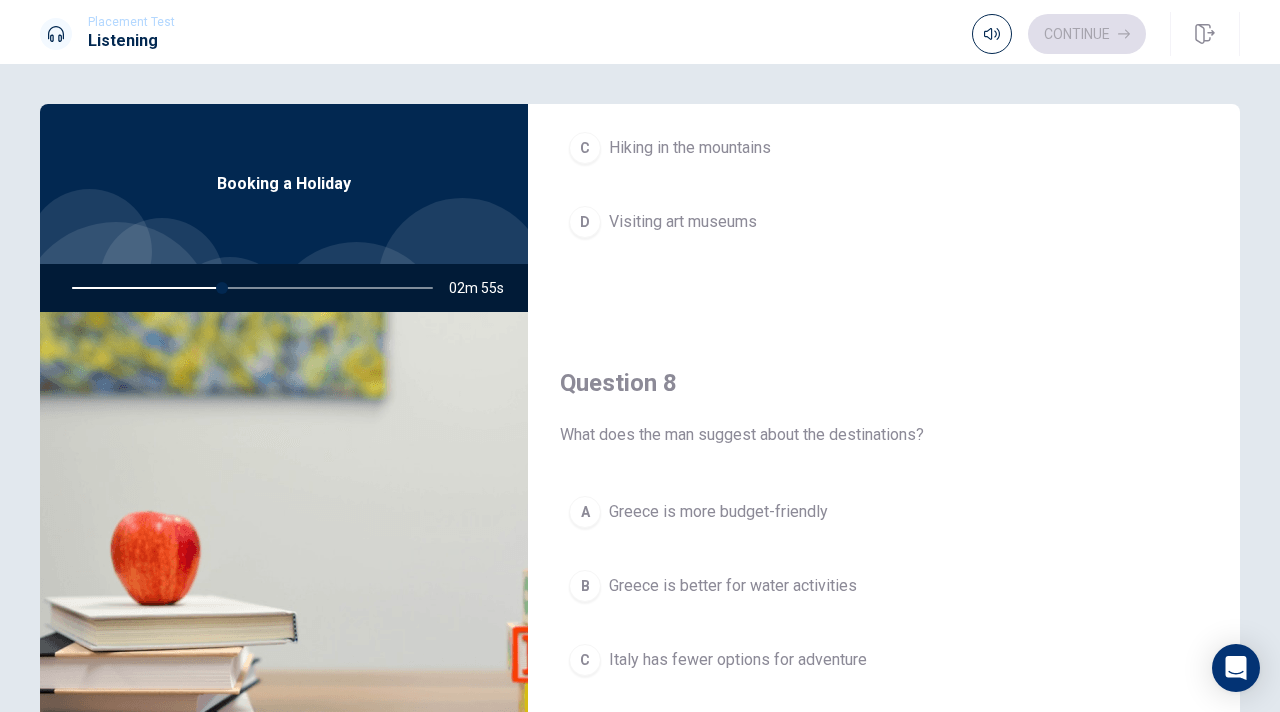 scroll, scrollTop: 900, scrollLeft: 0, axis: vertical 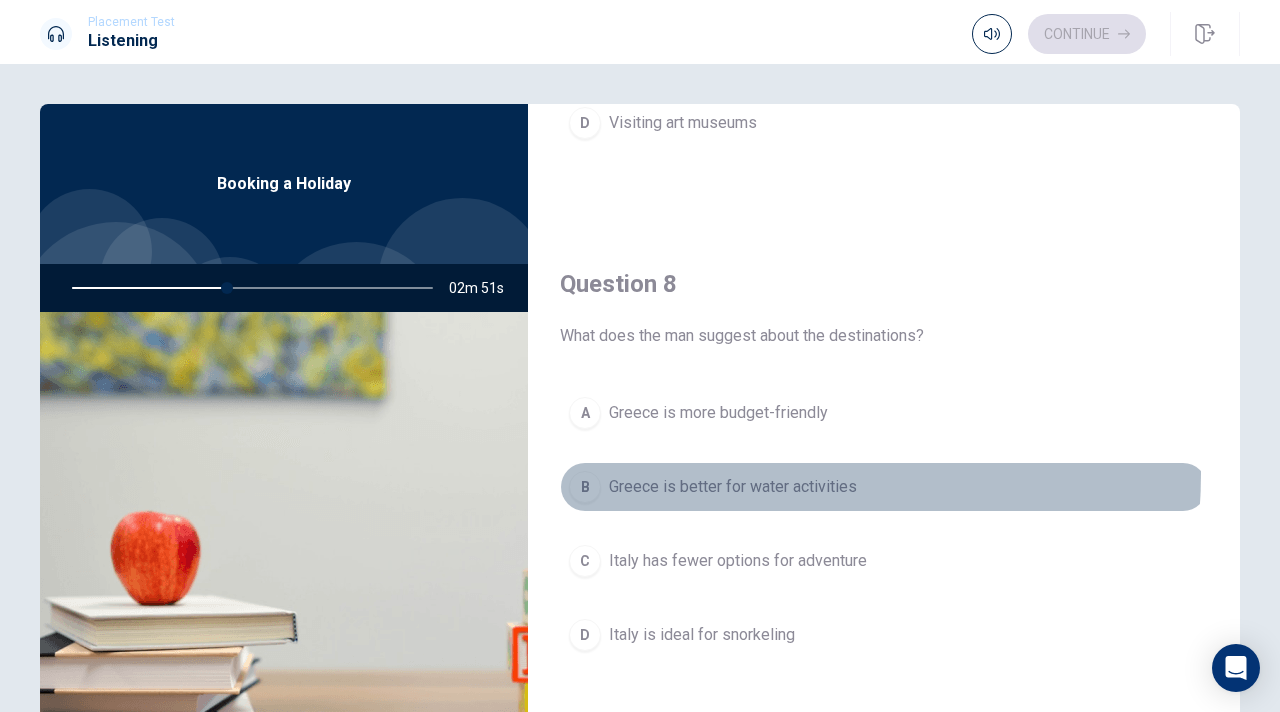 click on "B Greece is better for water activities" at bounding box center (884, 487) 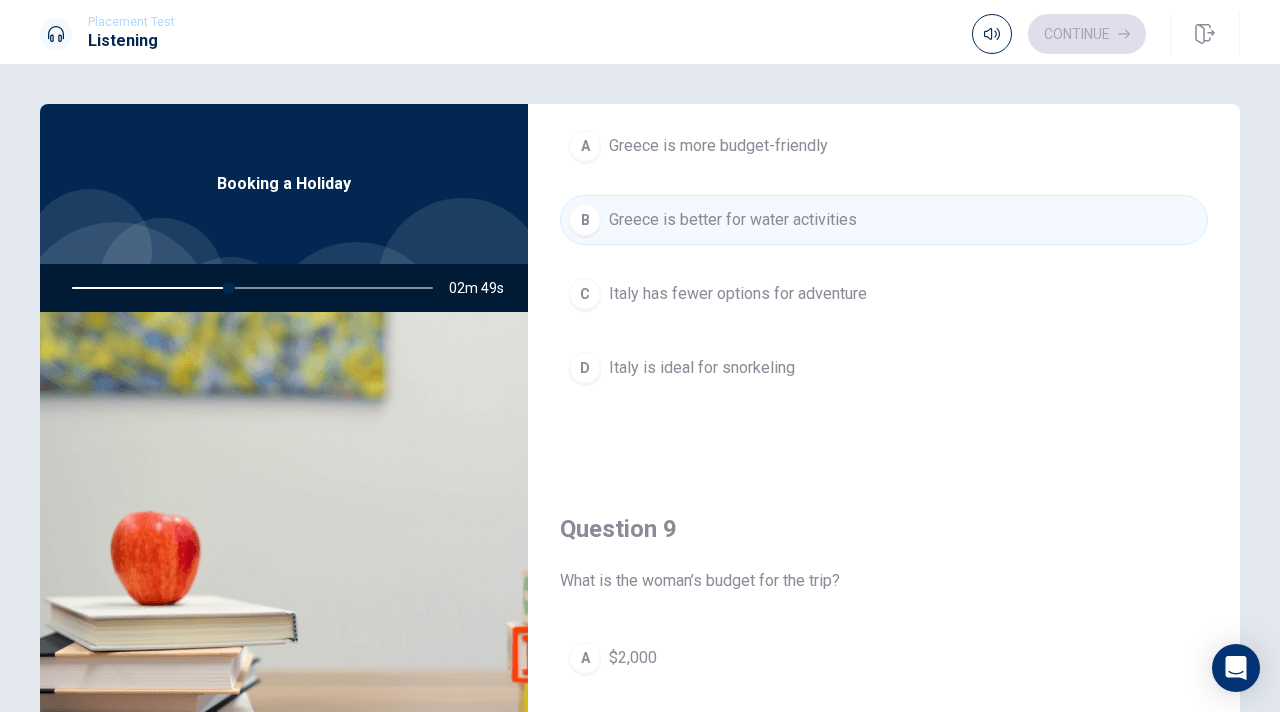 scroll, scrollTop: 1400, scrollLeft: 0, axis: vertical 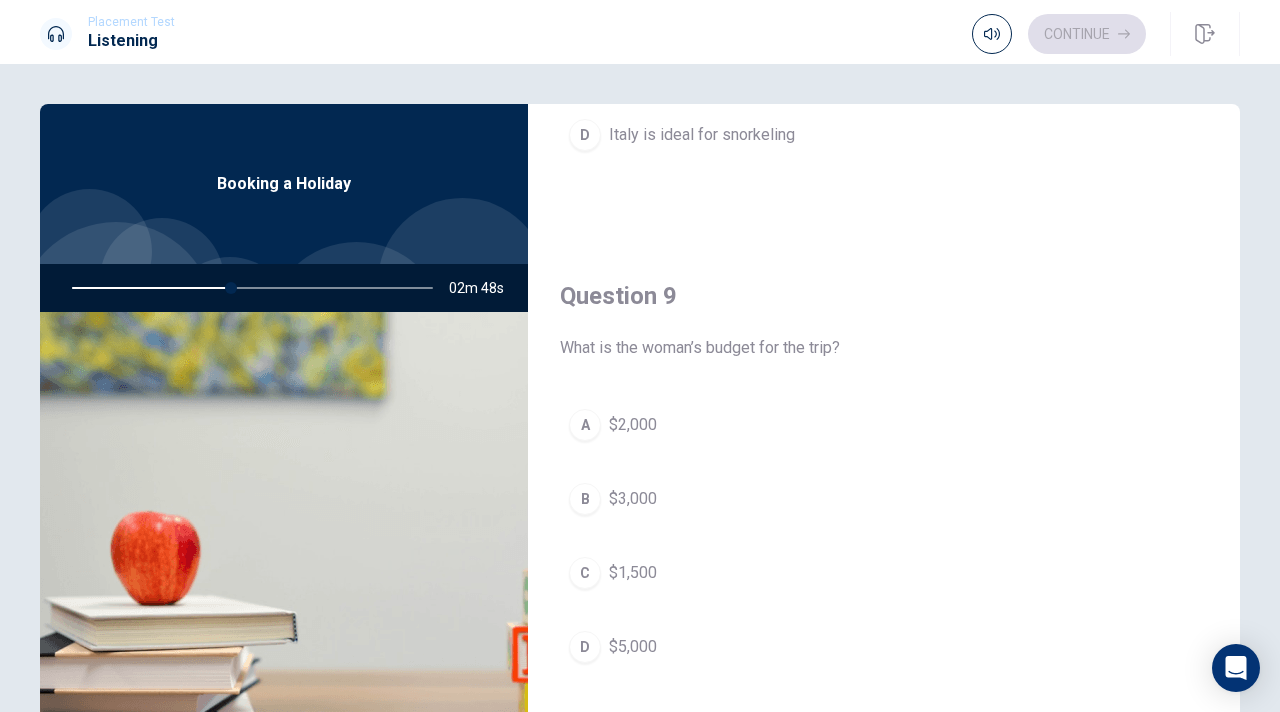 click on "$2,000" at bounding box center (633, 425) 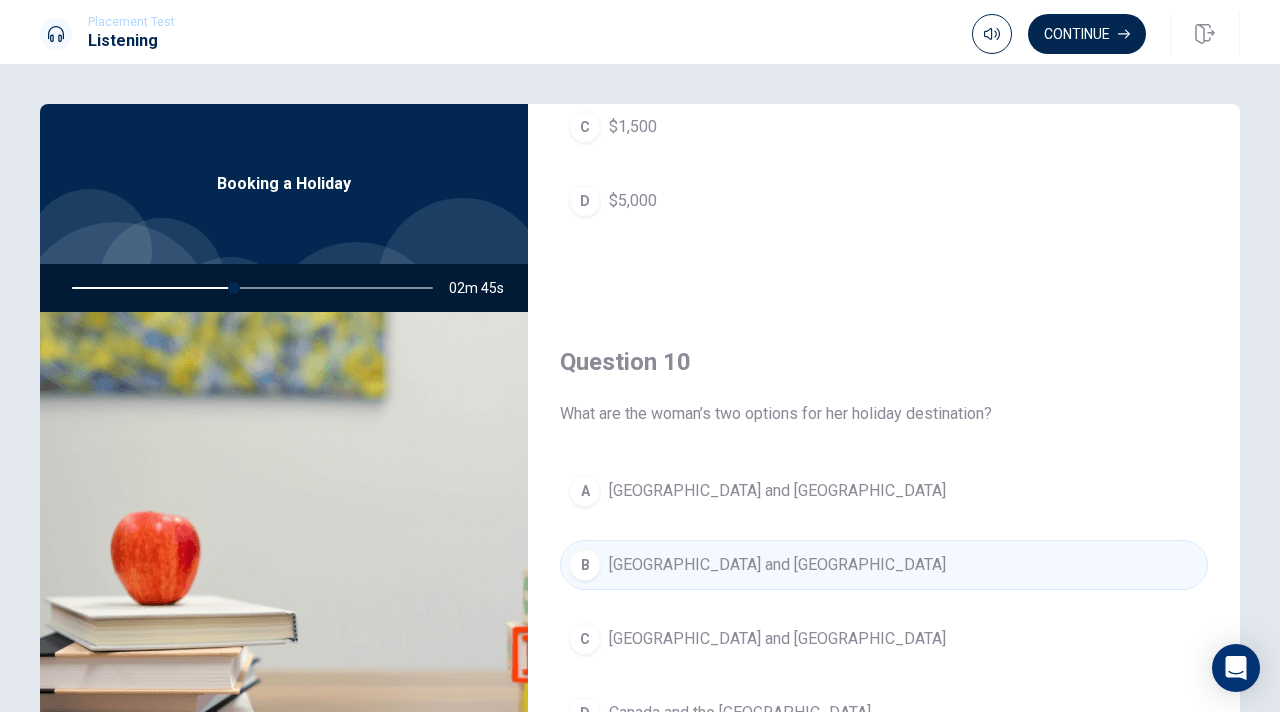 scroll, scrollTop: 1851, scrollLeft: 0, axis: vertical 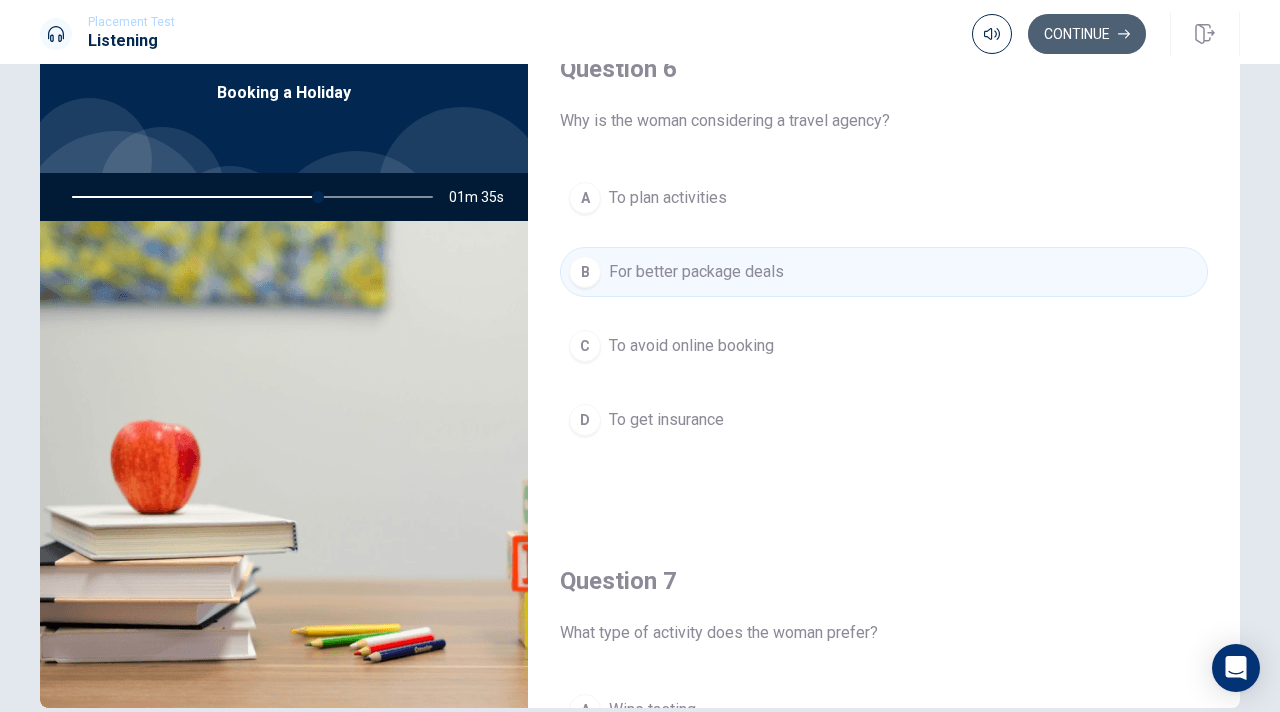 click on "Continue" at bounding box center (1087, 34) 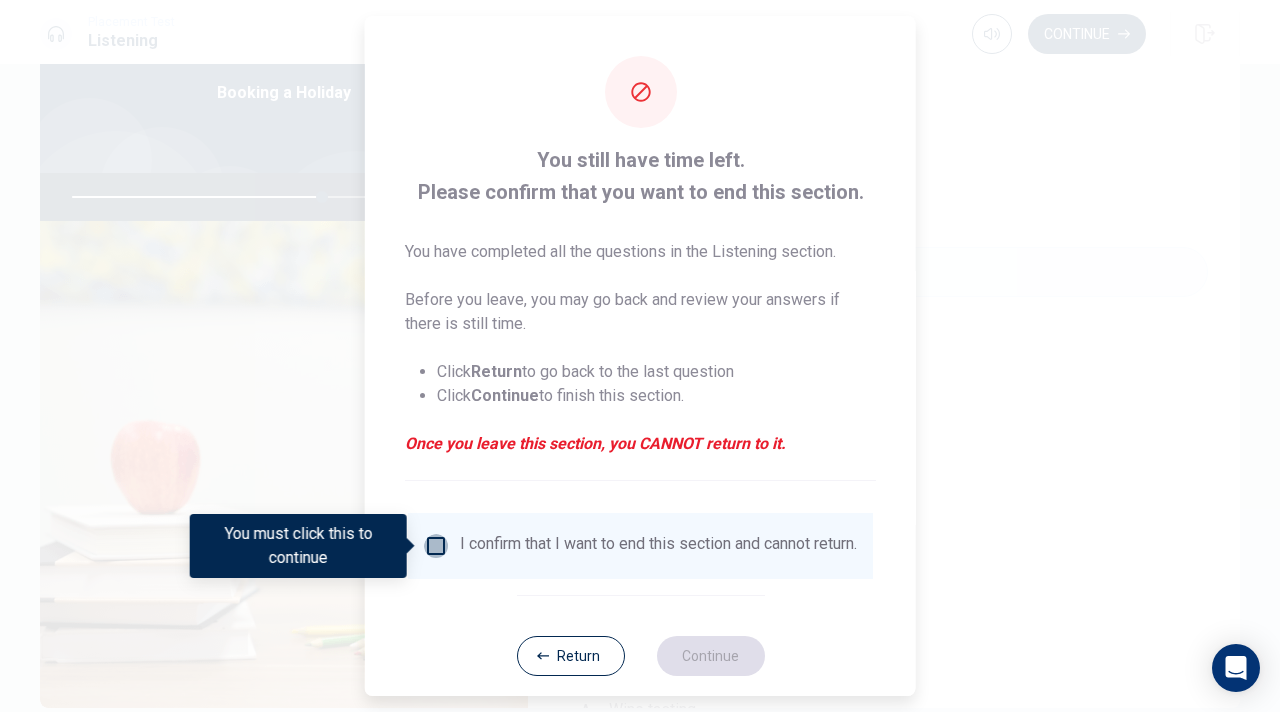 click at bounding box center [436, 546] 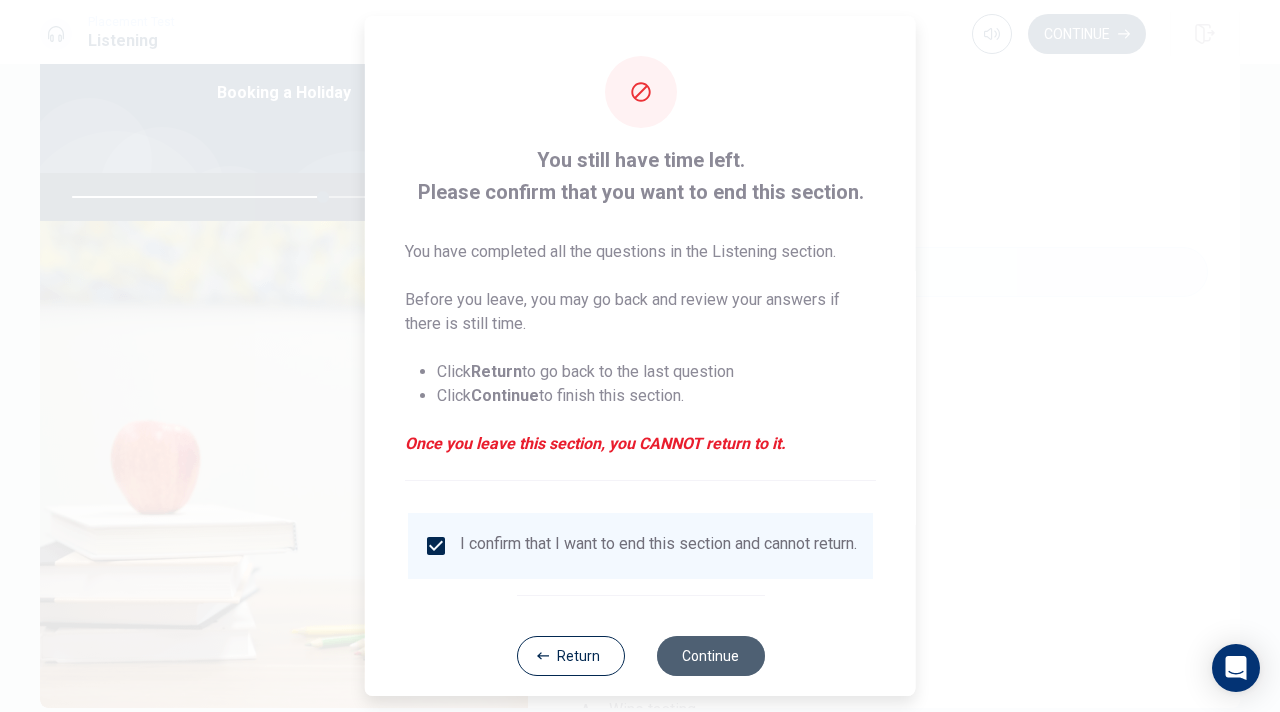 click on "Continue" at bounding box center [710, 656] 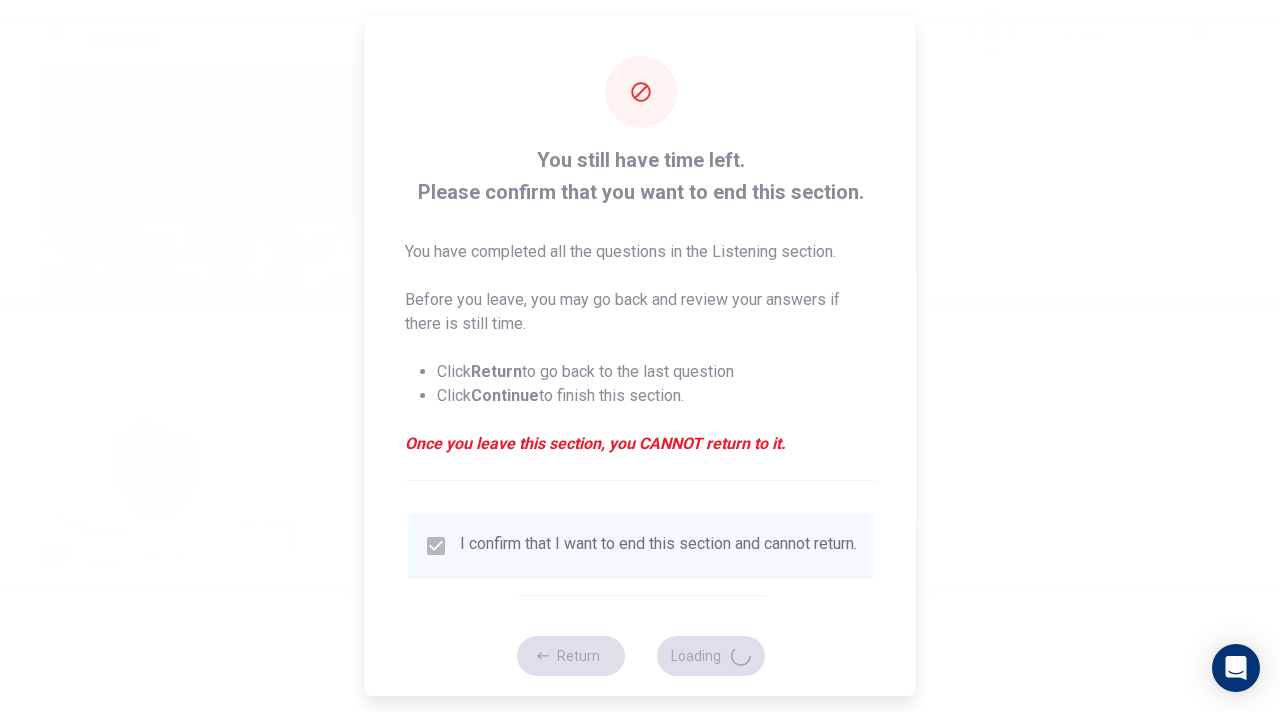 type on "70" 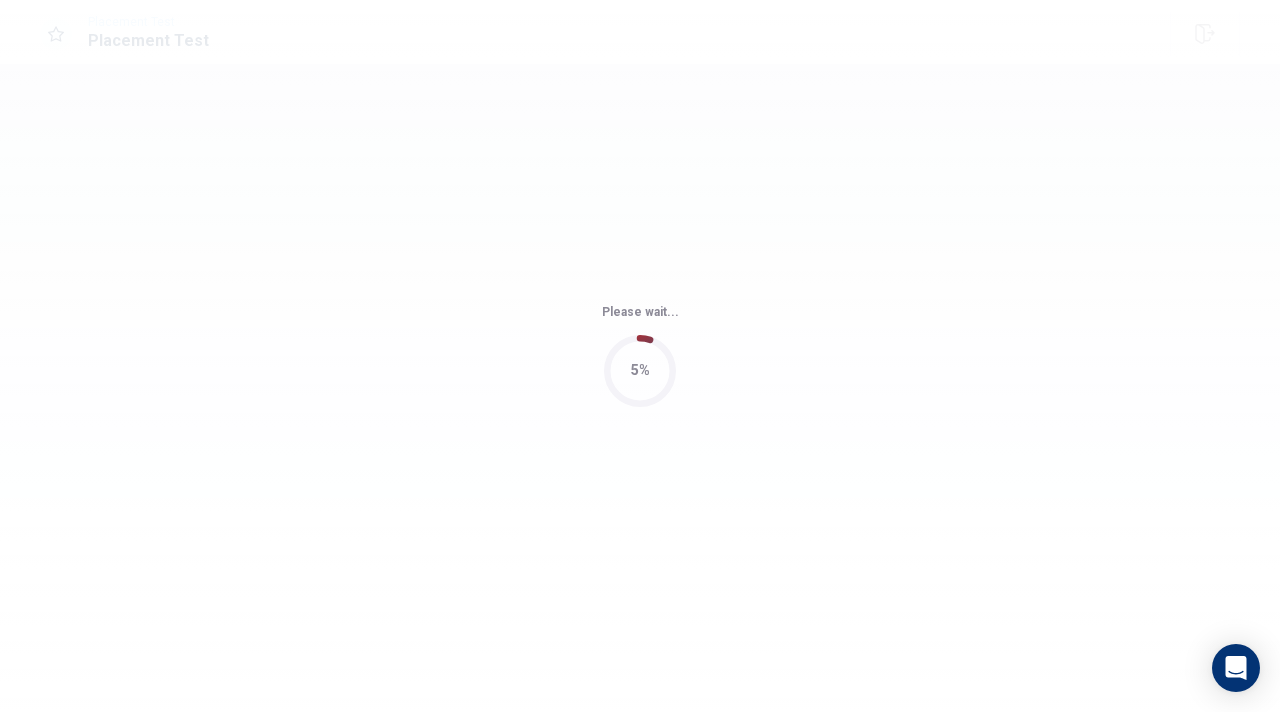 scroll, scrollTop: 0, scrollLeft: 0, axis: both 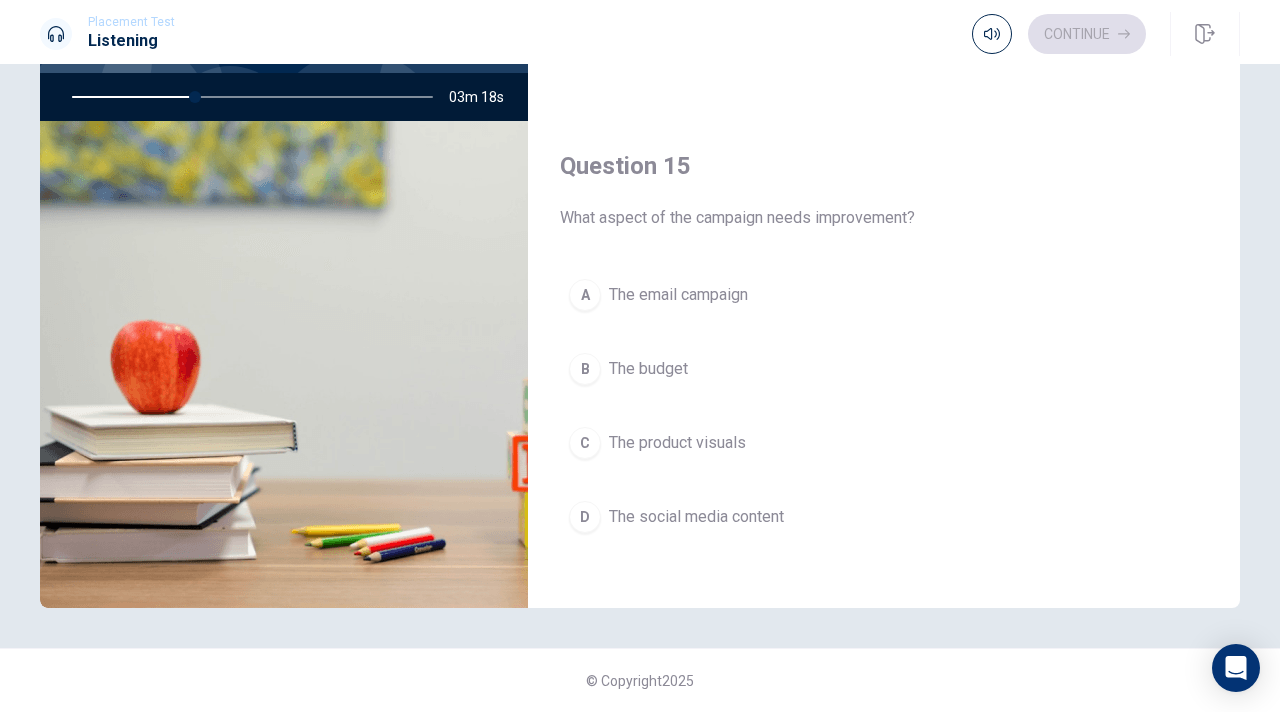 click on "D The social media content" at bounding box center (884, 517) 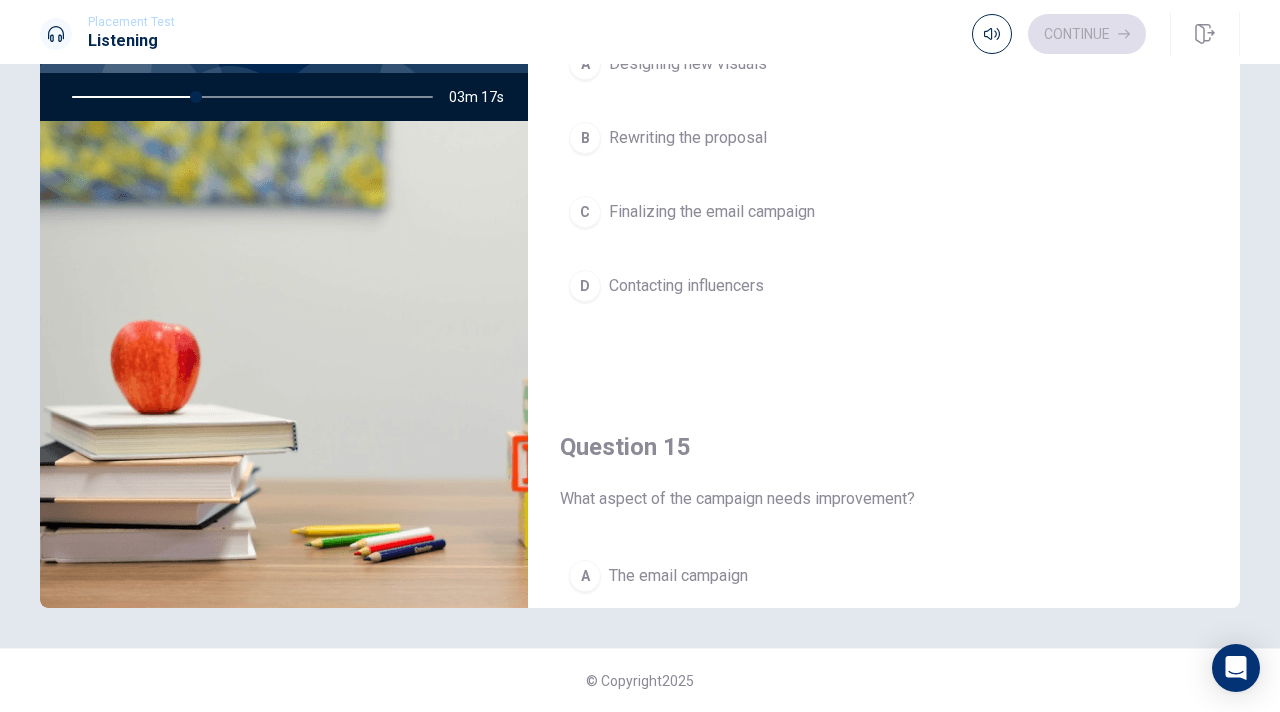 scroll, scrollTop: 1351, scrollLeft: 0, axis: vertical 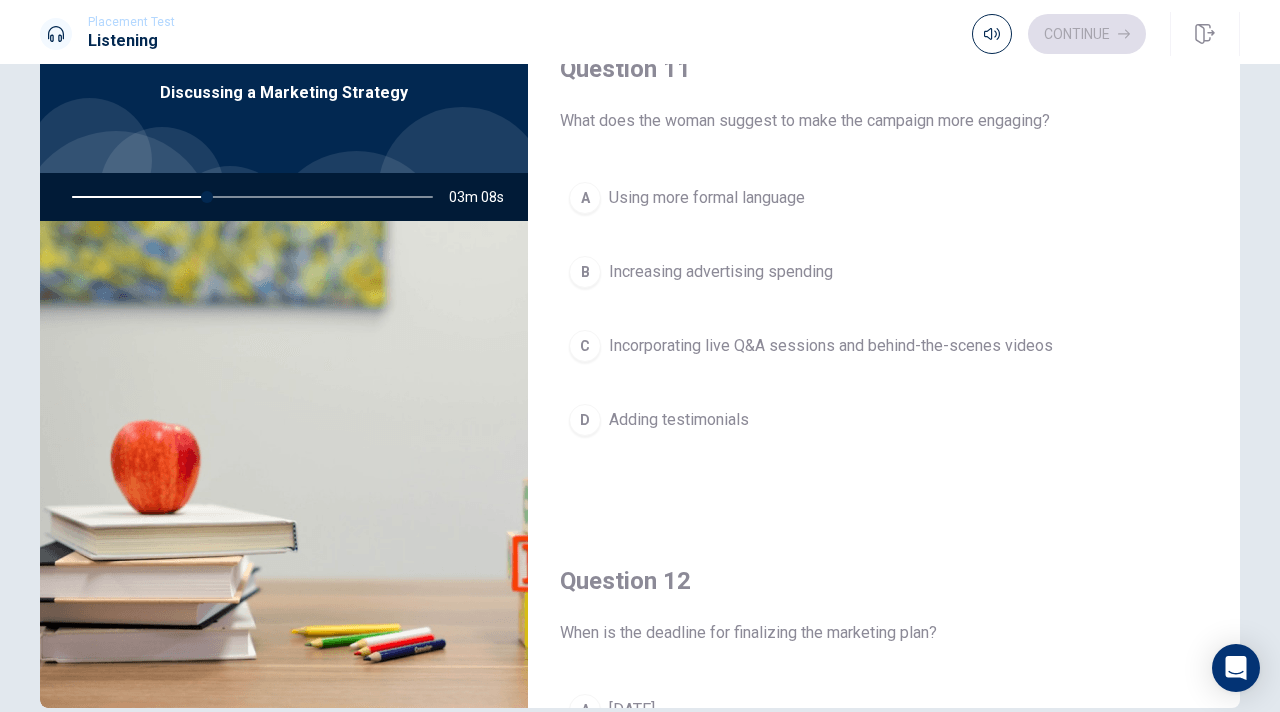click on "Incorporating live Q&A sessions and behind-the-scenes videos" at bounding box center (831, 346) 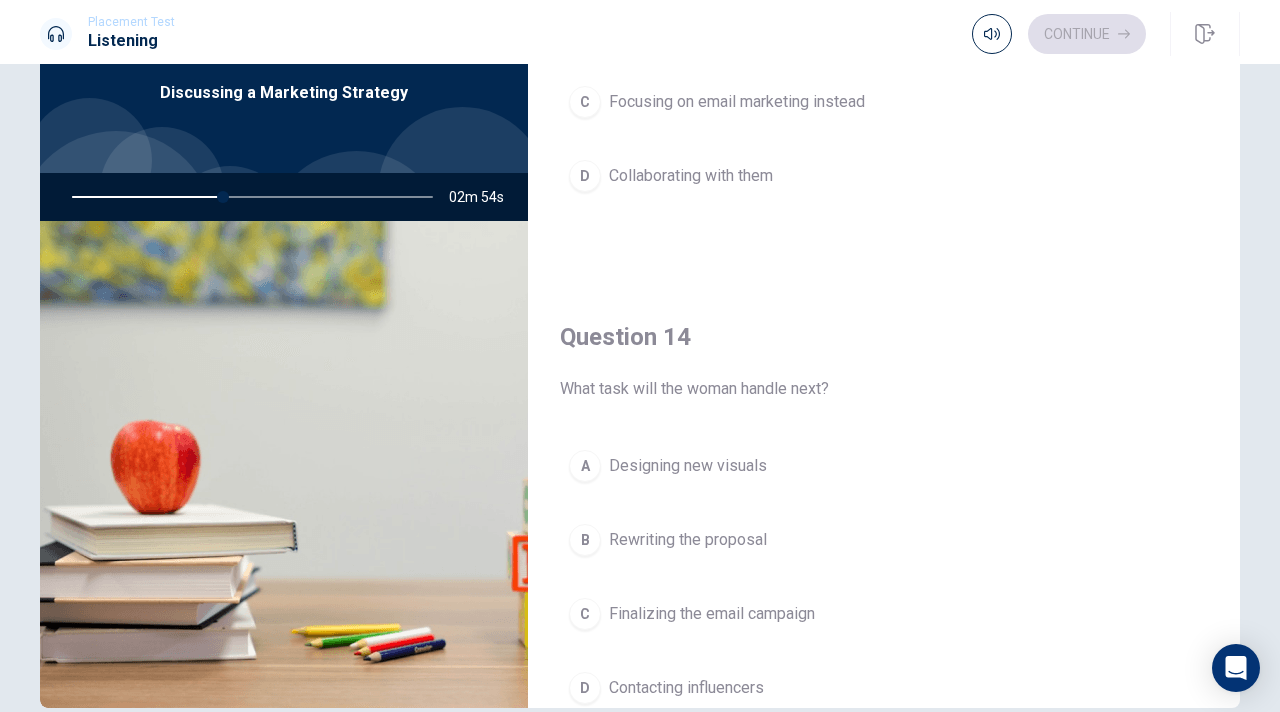 scroll, scrollTop: 1300, scrollLeft: 0, axis: vertical 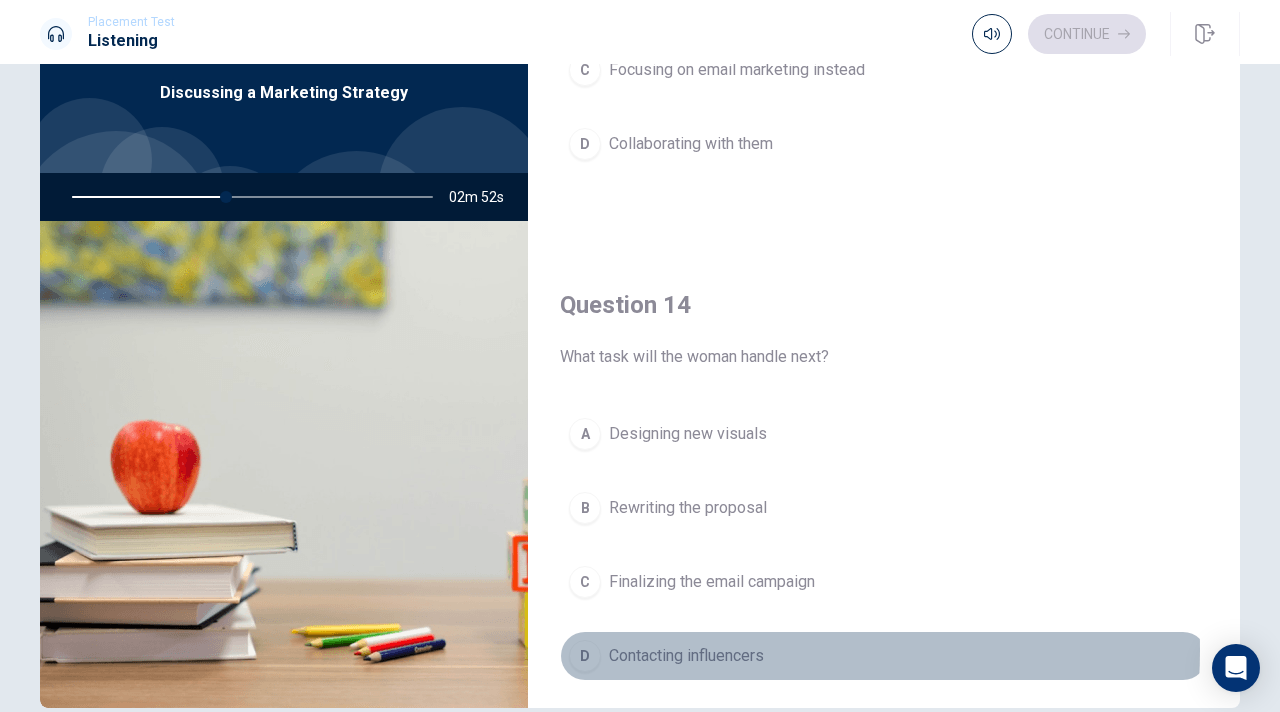click on "Contacting influencers" at bounding box center (686, 656) 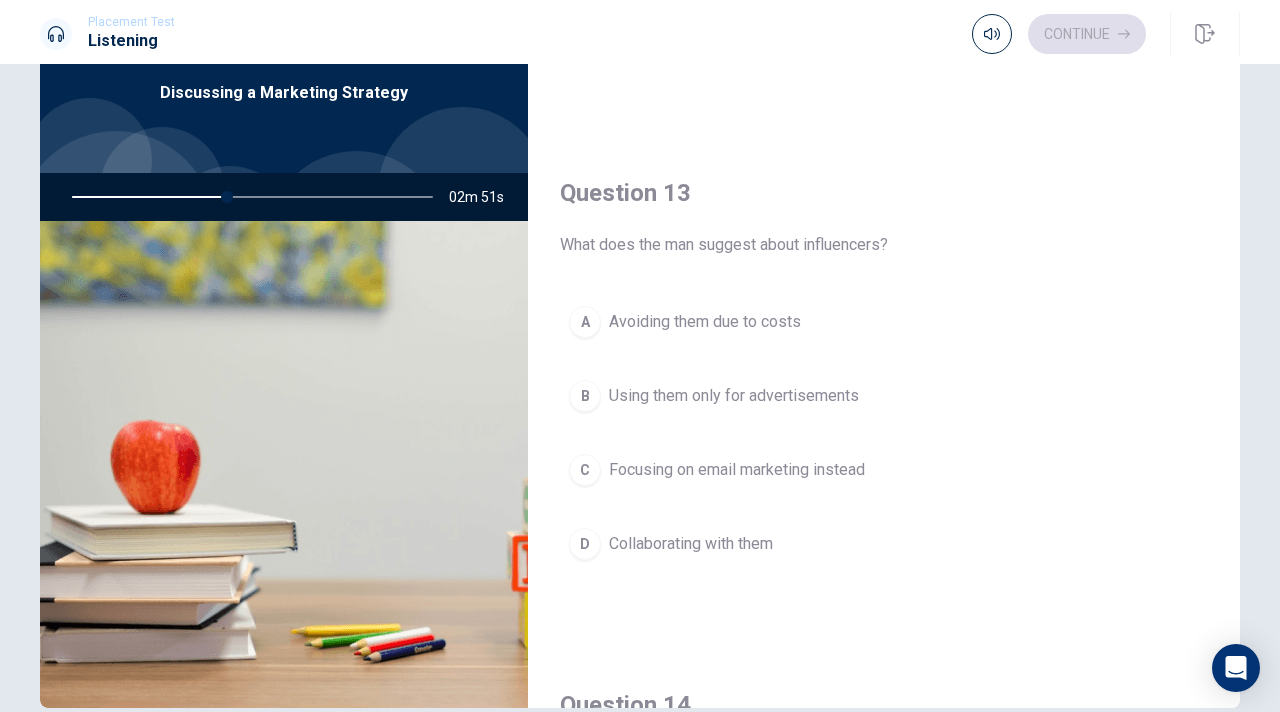 scroll, scrollTop: 800, scrollLeft: 0, axis: vertical 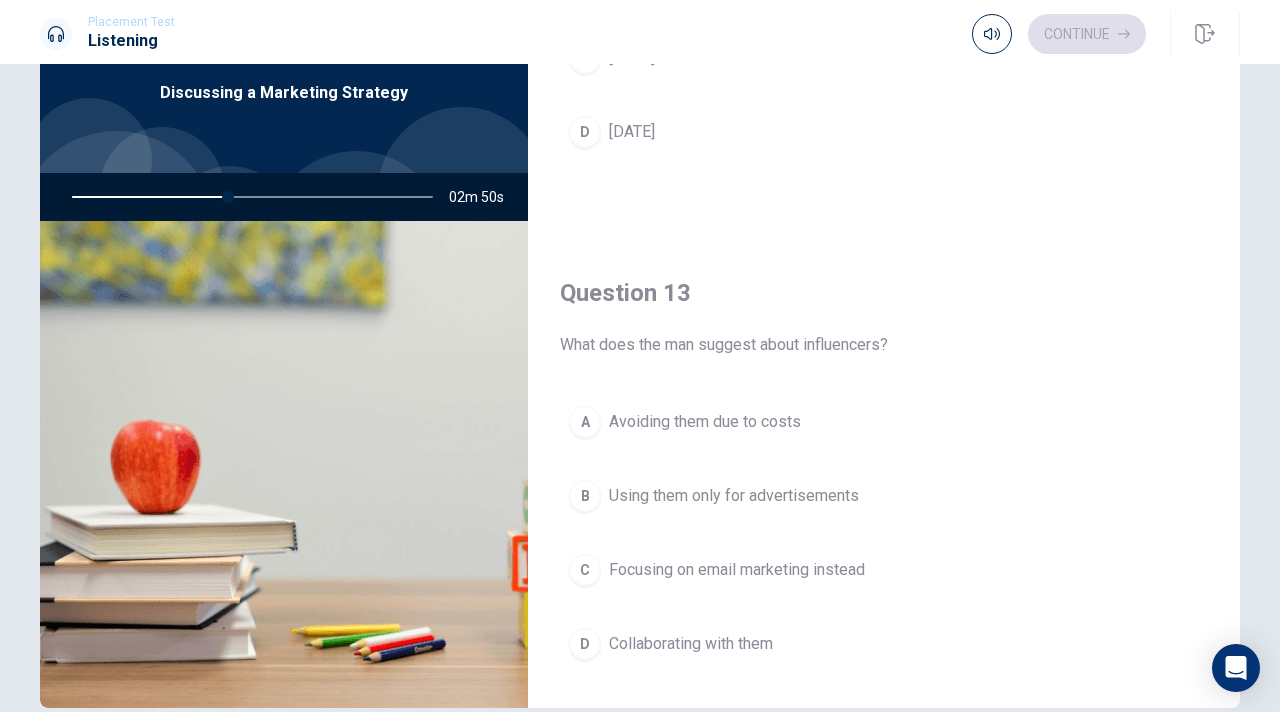click on "Collaborating with them" at bounding box center [691, 644] 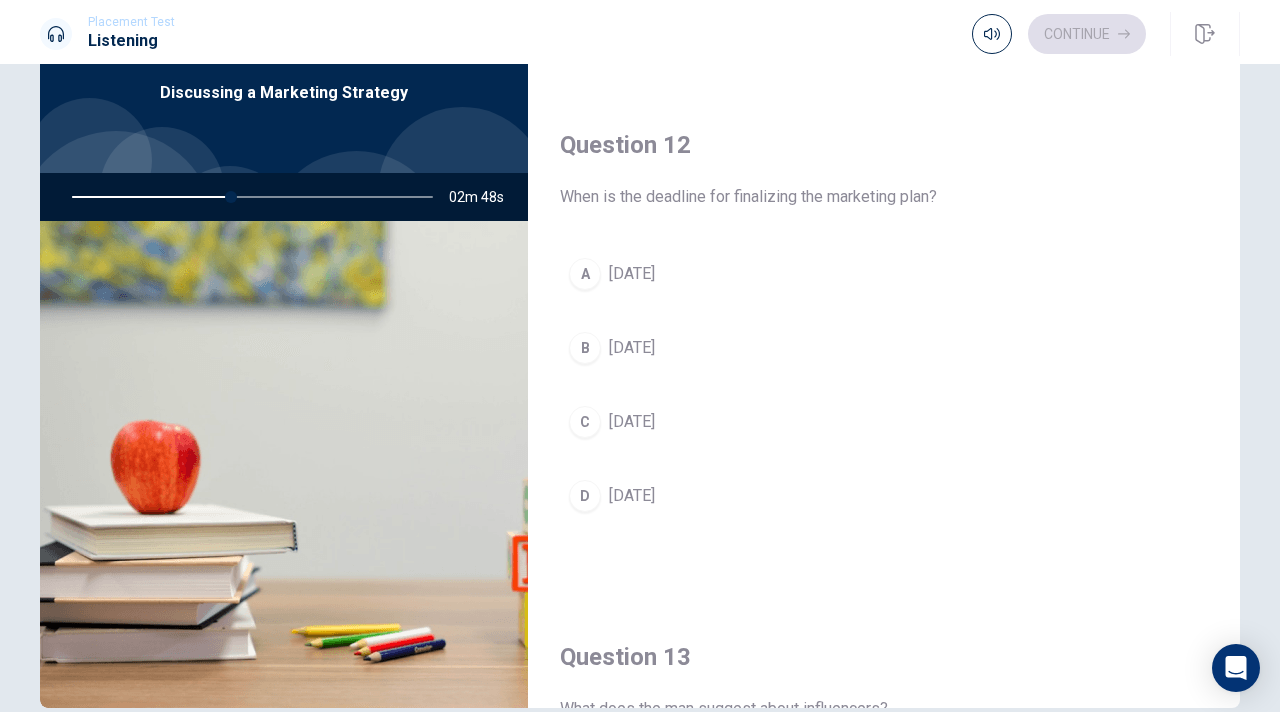 scroll, scrollTop: 400, scrollLeft: 0, axis: vertical 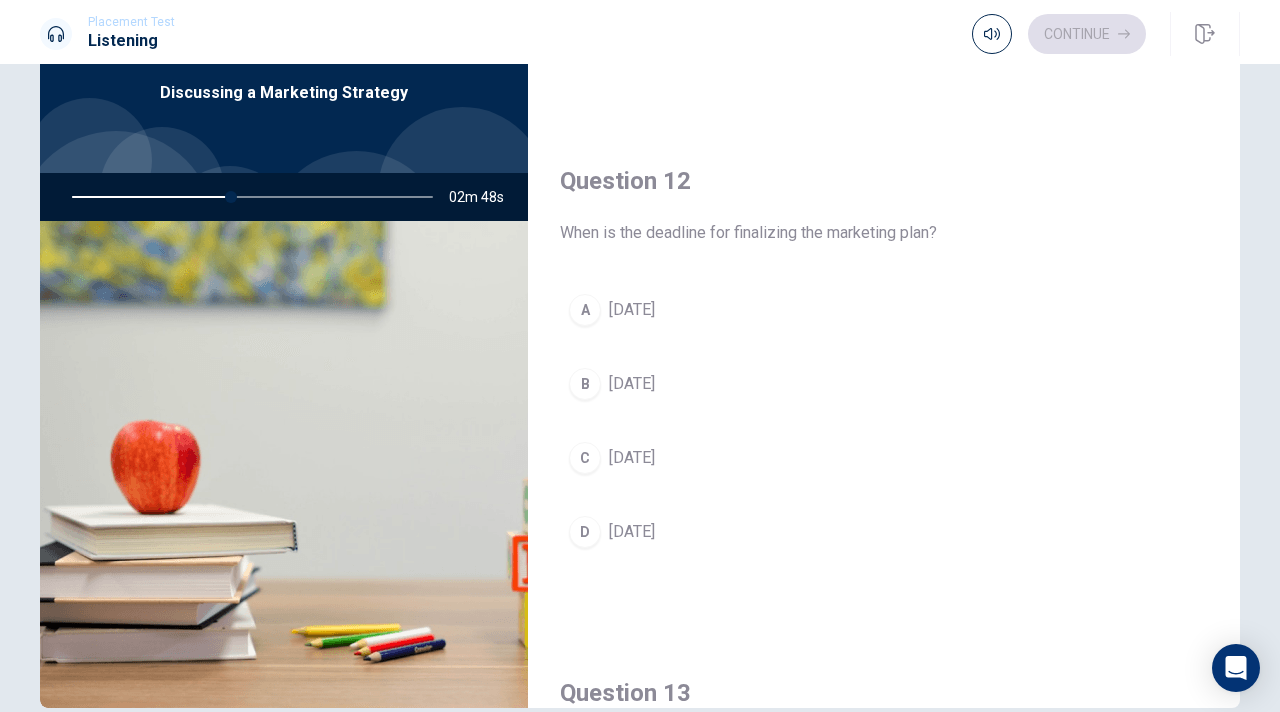 click on "[DATE]" at bounding box center (632, 384) 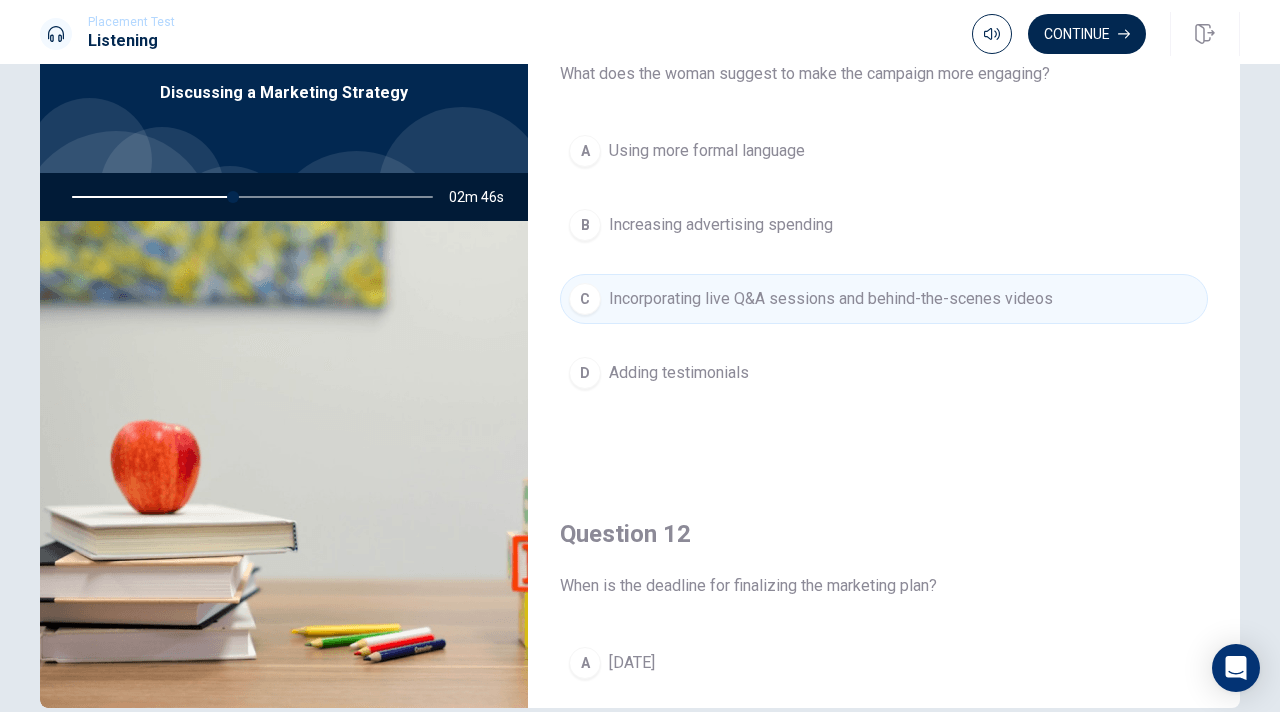 scroll, scrollTop: 0, scrollLeft: 0, axis: both 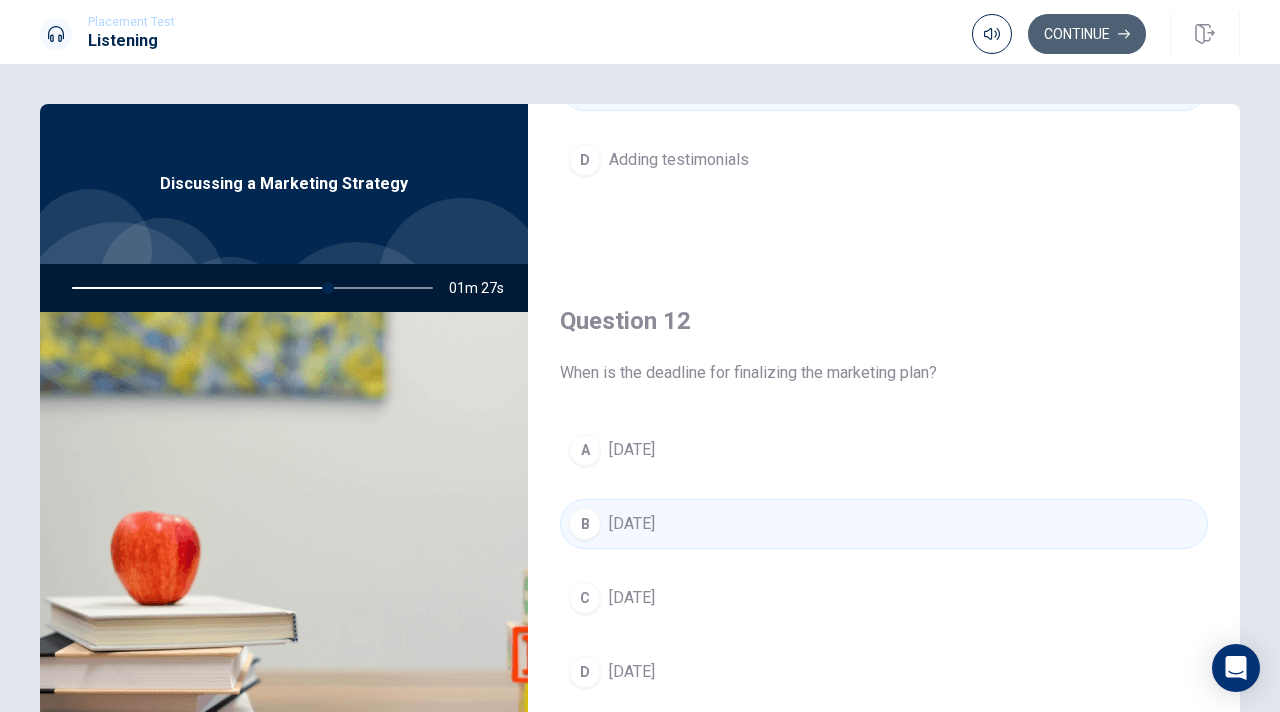 click on "Continue" at bounding box center [1087, 34] 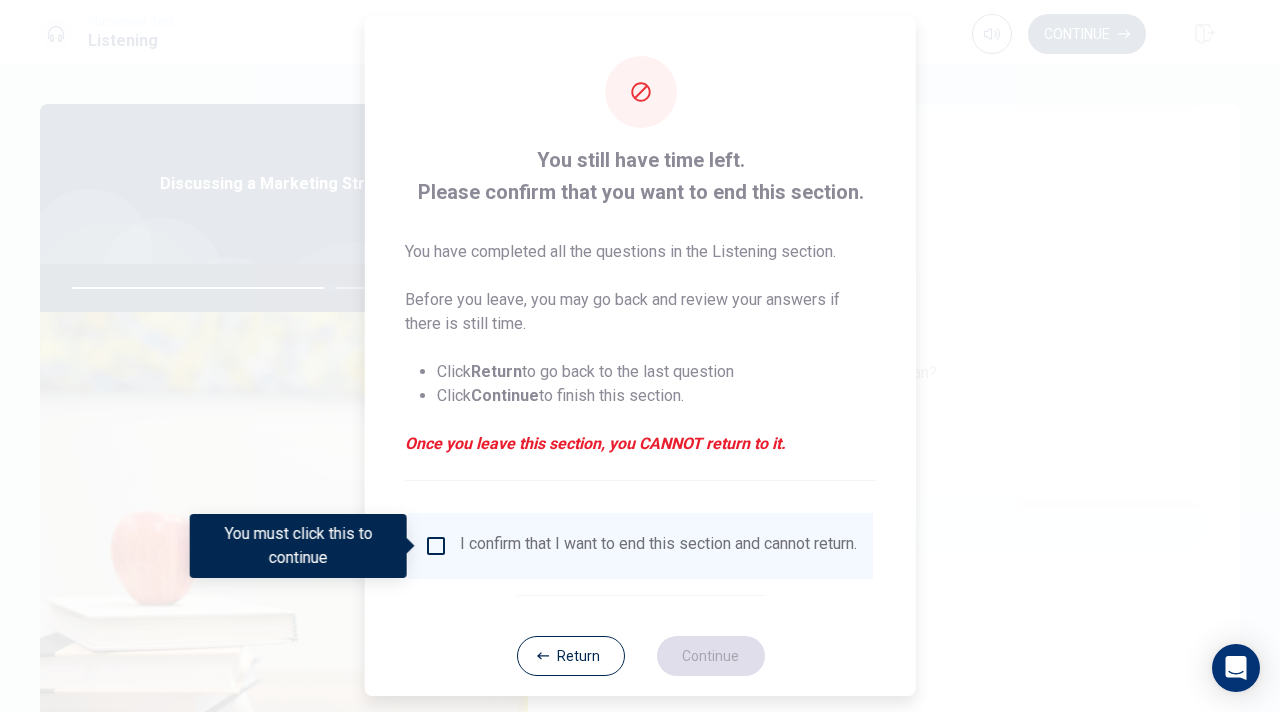 click on "I confirm that I want to end this section and cannot return." at bounding box center (658, 546) 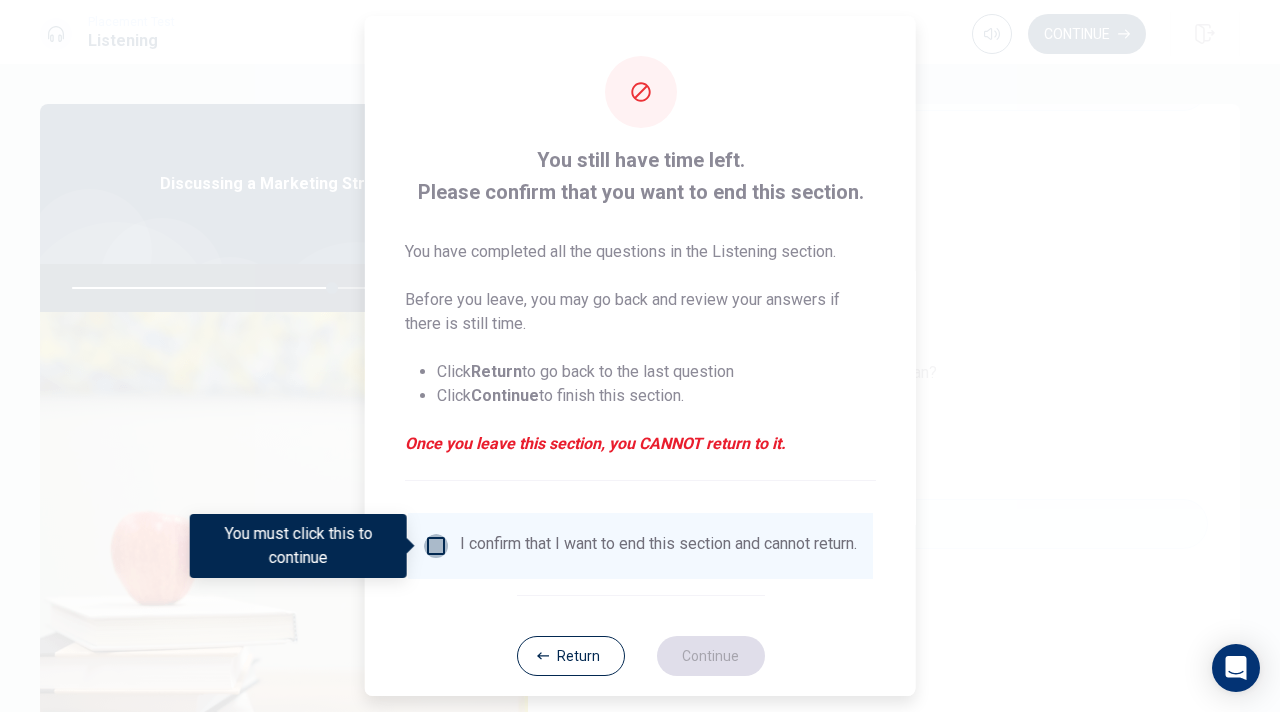 drag, startPoint x: 429, startPoint y: 544, endPoint x: 599, endPoint y: 611, distance: 182.72658 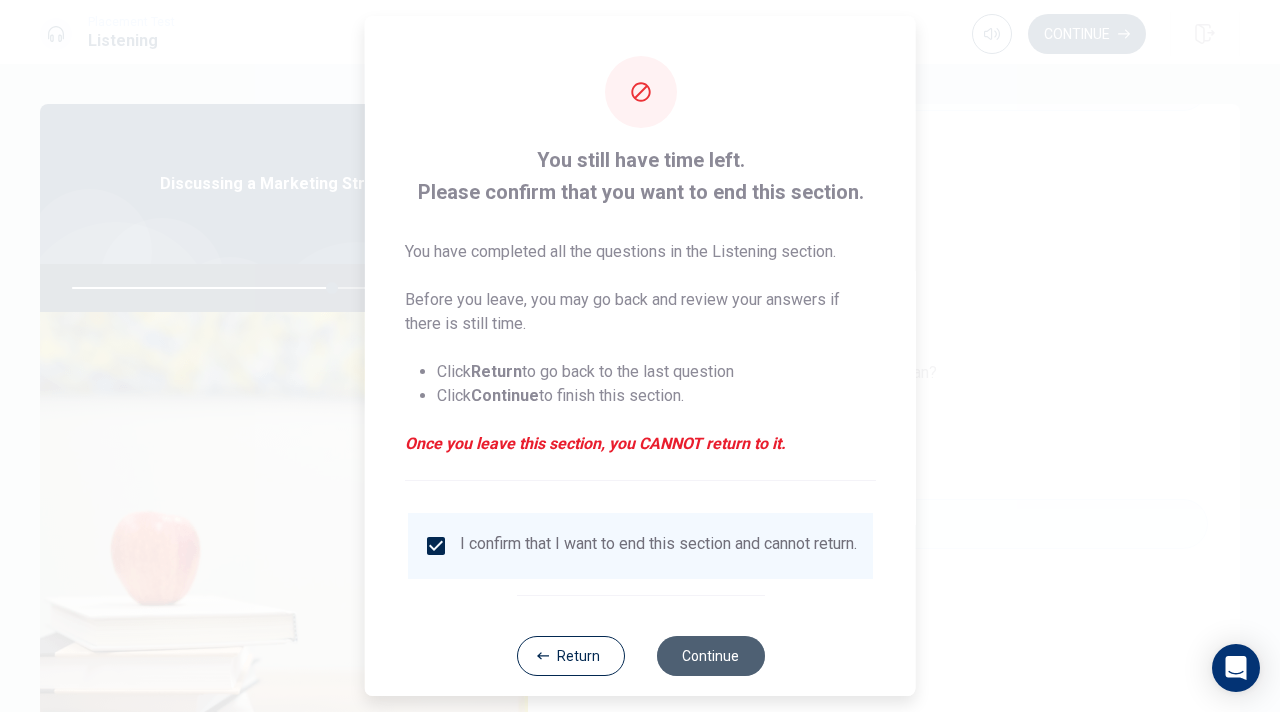 click on "Continue" at bounding box center (710, 656) 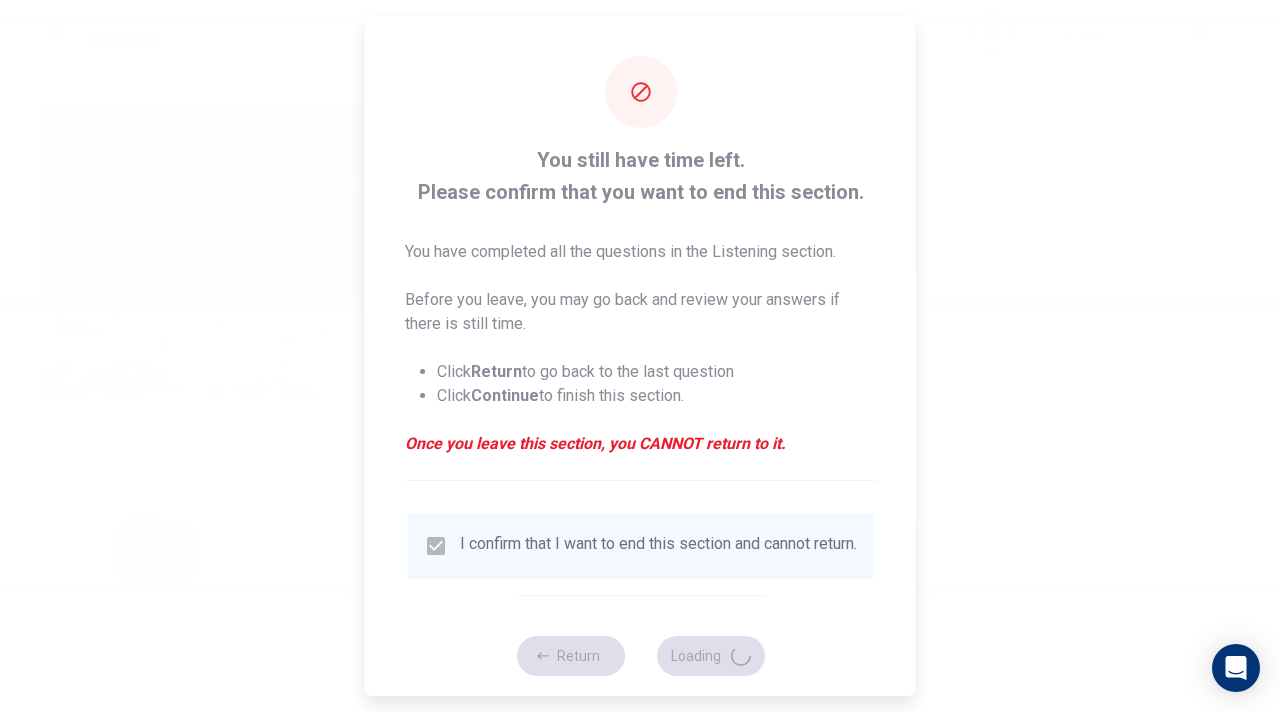 type on "73" 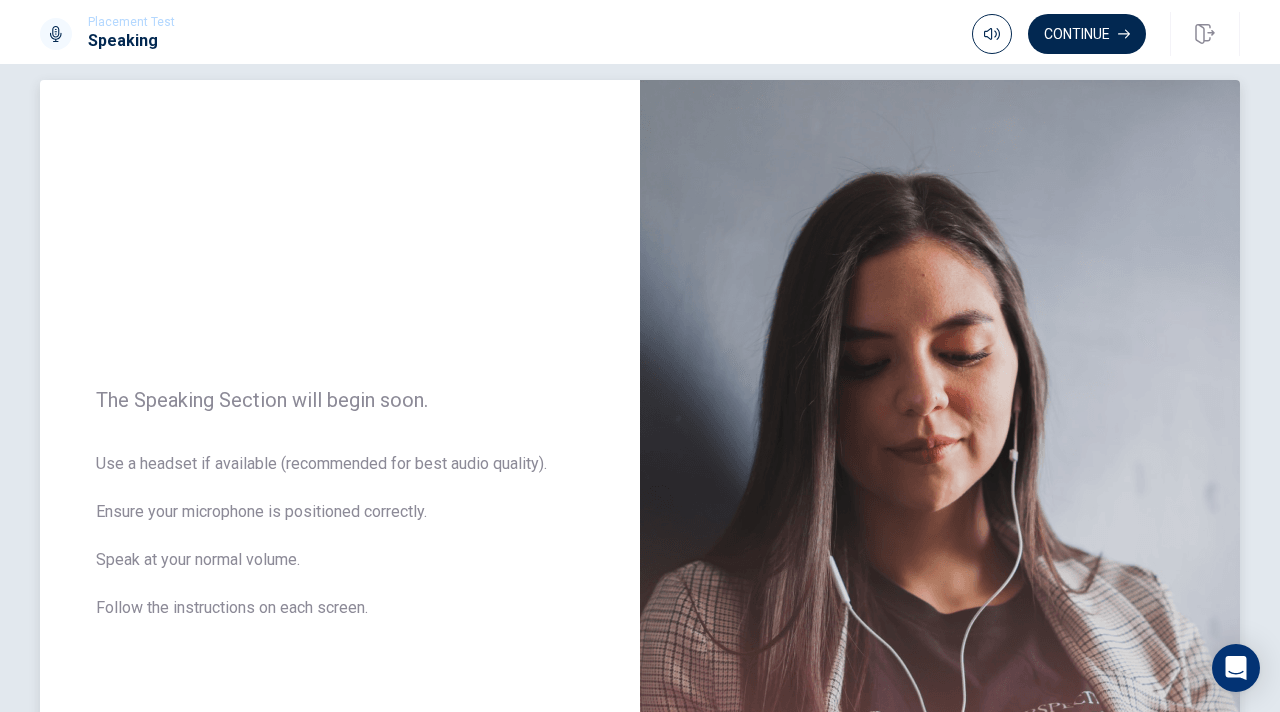 scroll, scrollTop: 0, scrollLeft: 0, axis: both 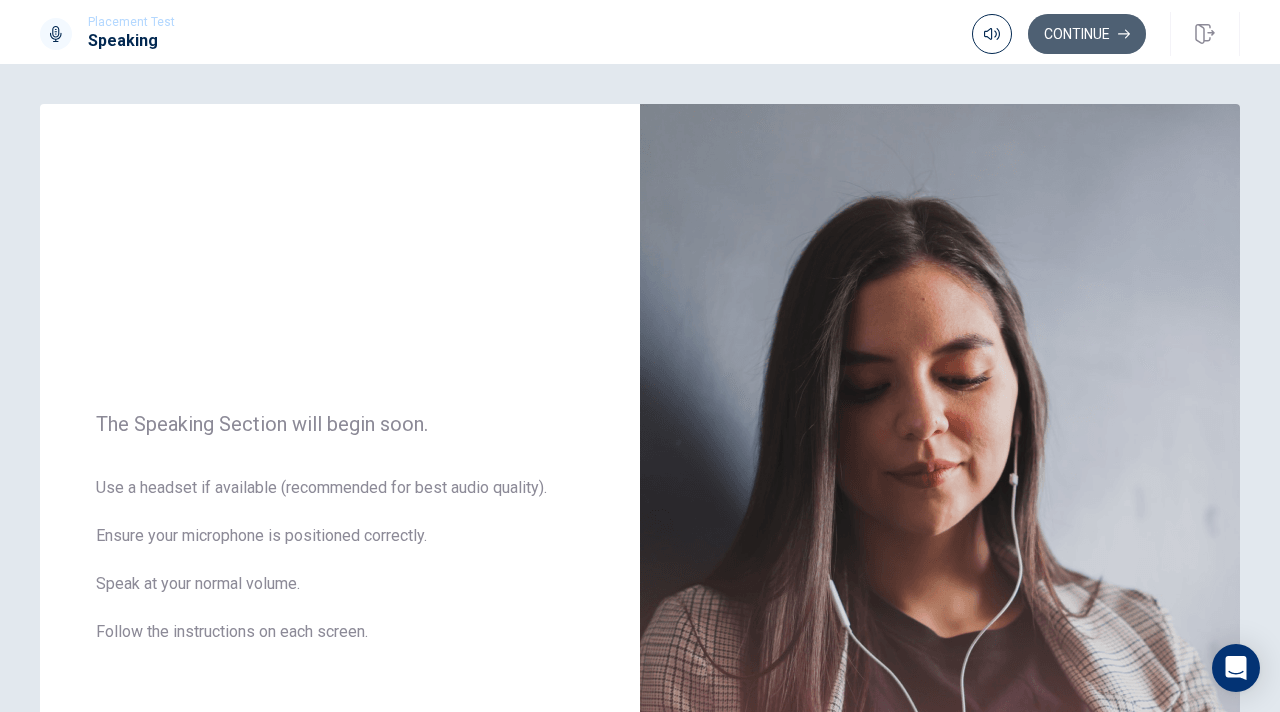 click on "Continue" at bounding box center (1087, 34) 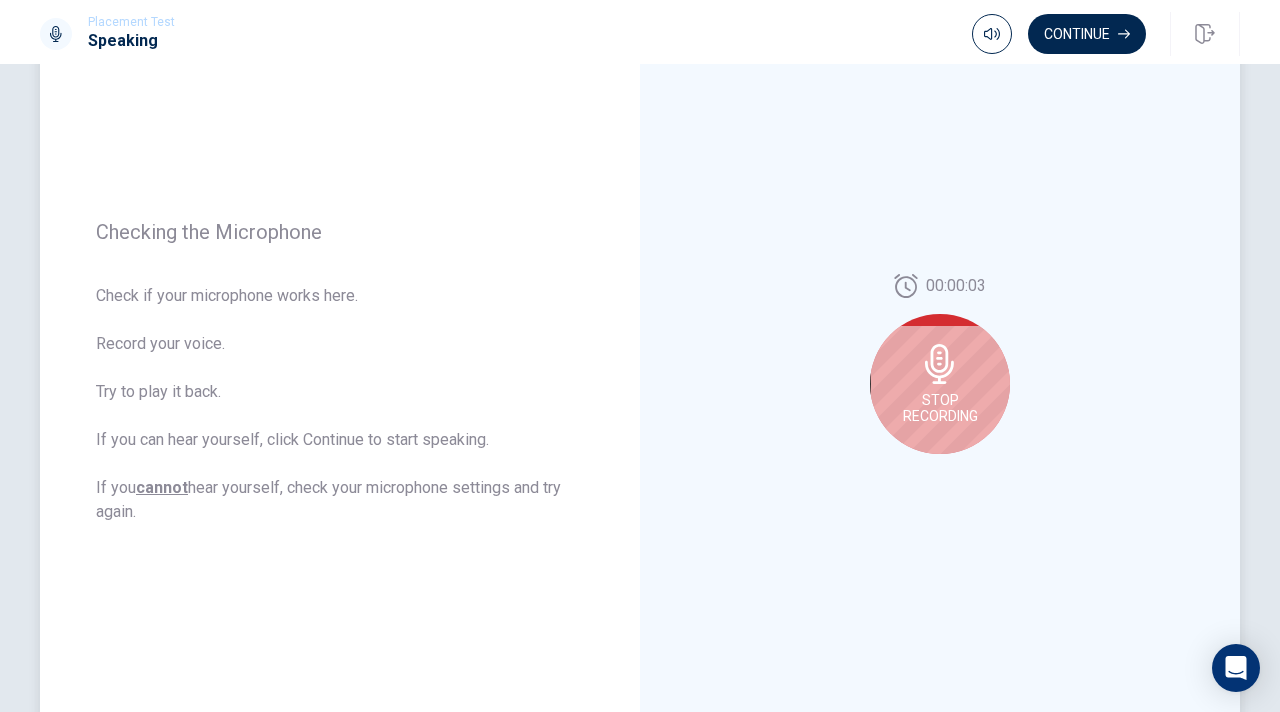 scroll, scrollTop: 200, scrollLeft: 0, axis: vertical 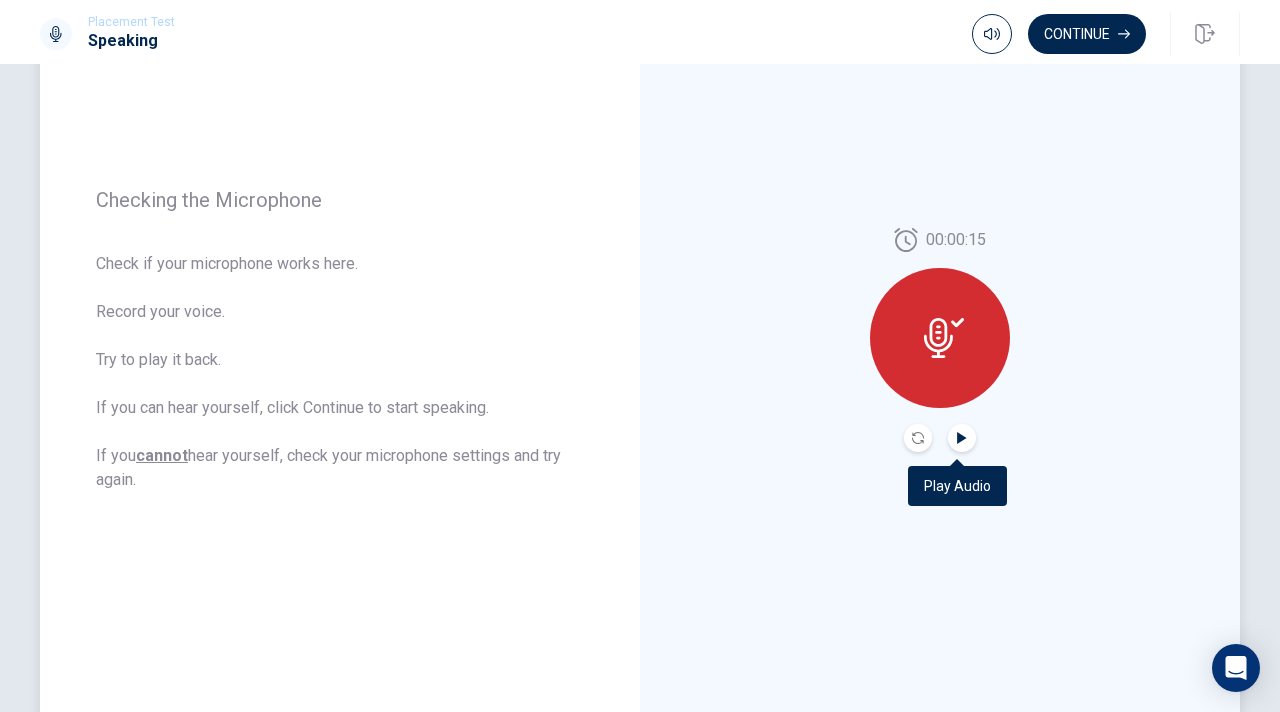 click 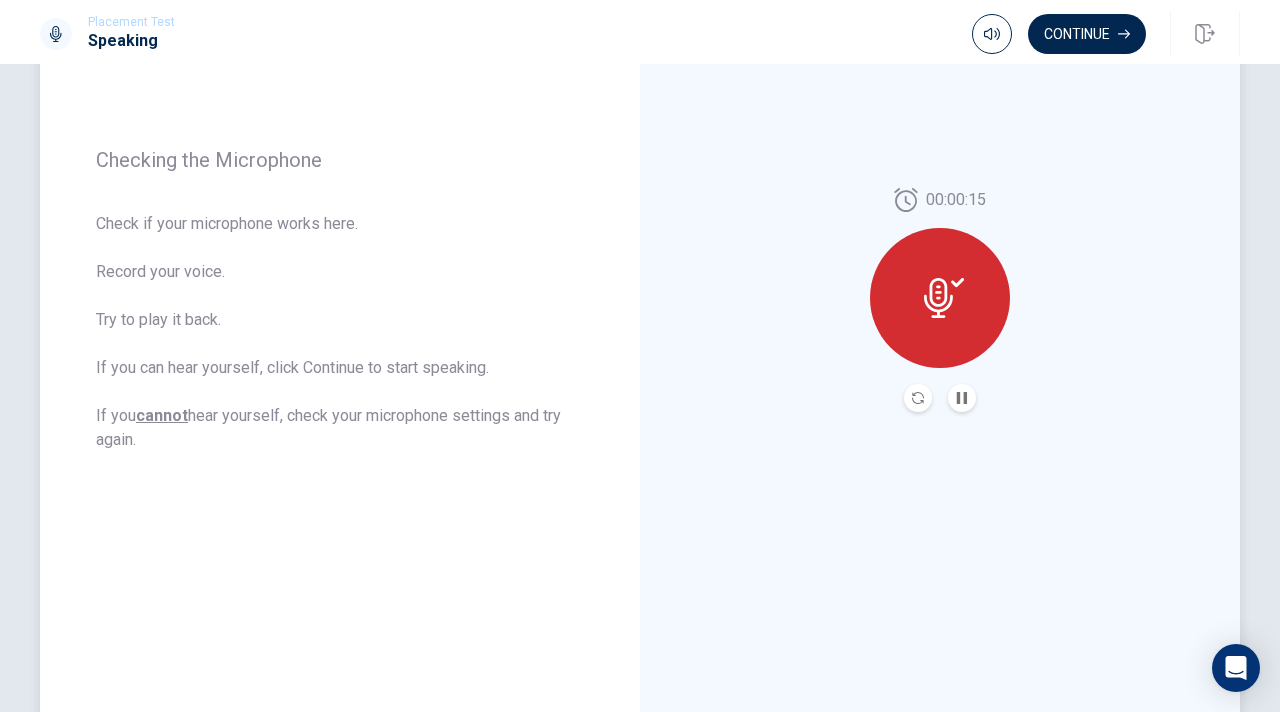 scroll, scrollTop: 200, scrollLeft: 0, axis: vertical 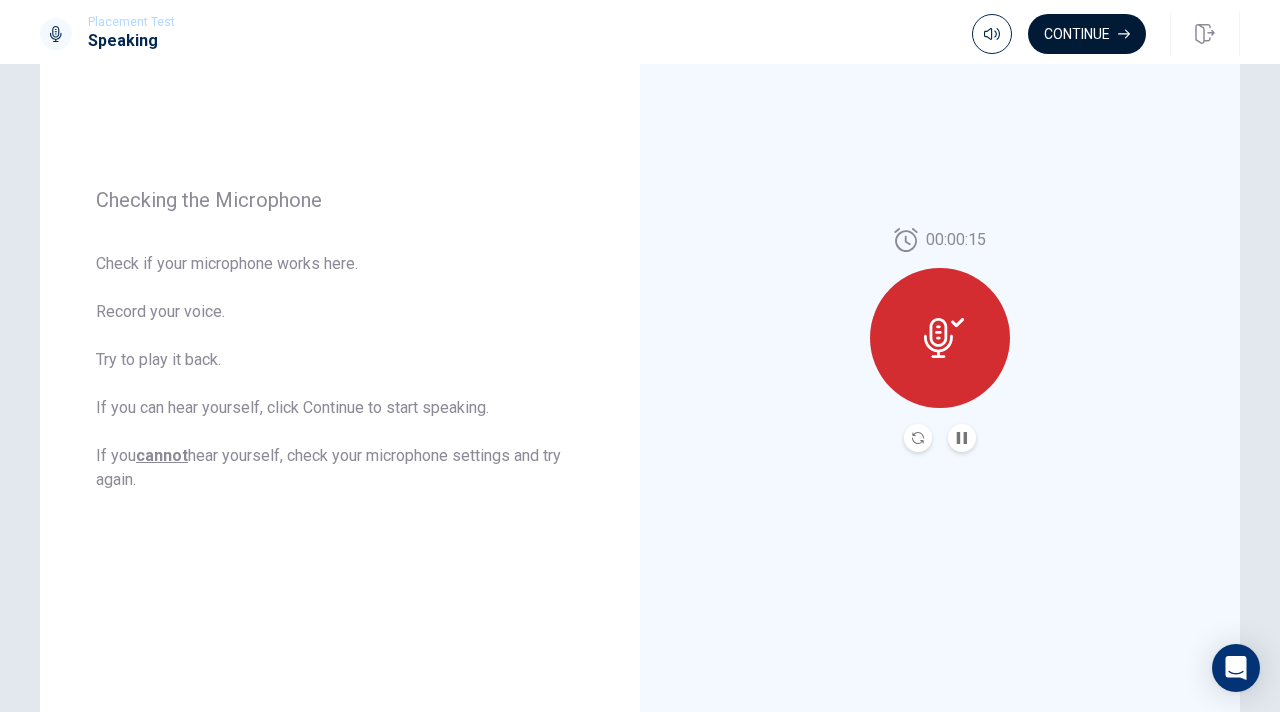 click on "Continue" at bounding box center [1087, 34] 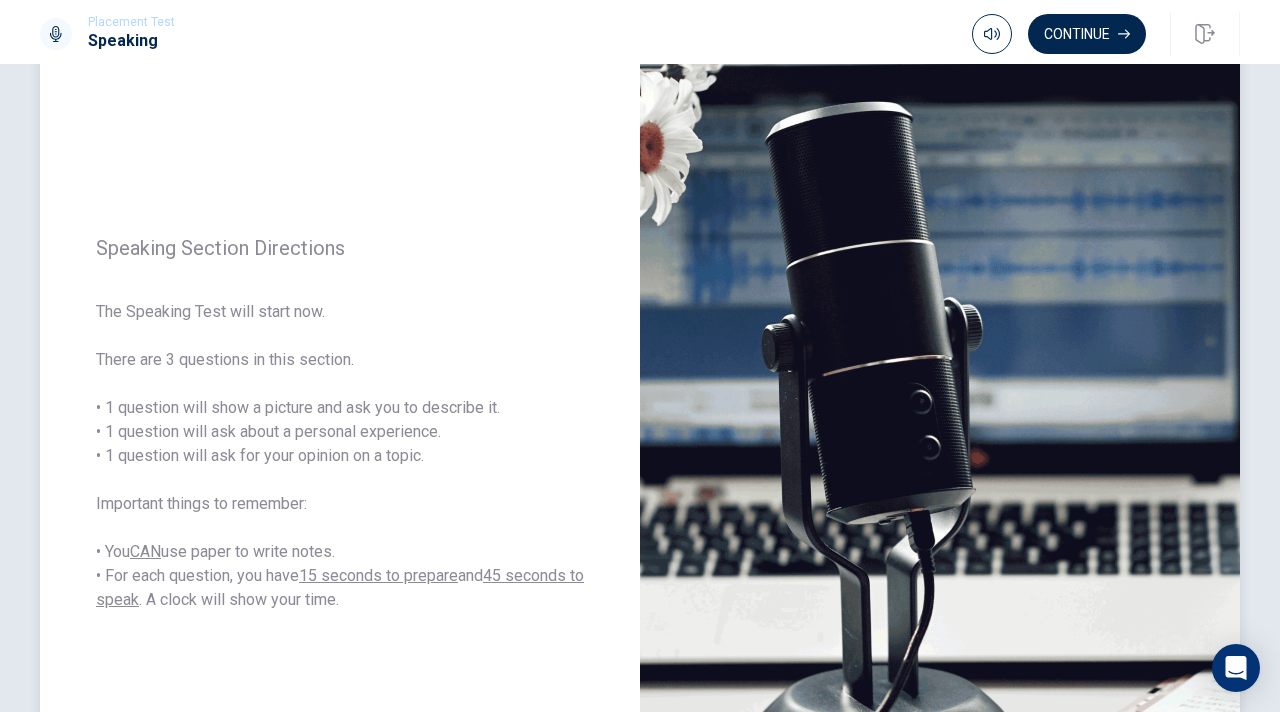 scroll, scrollTop: 100, scrollLeft: 0, axis: vertical 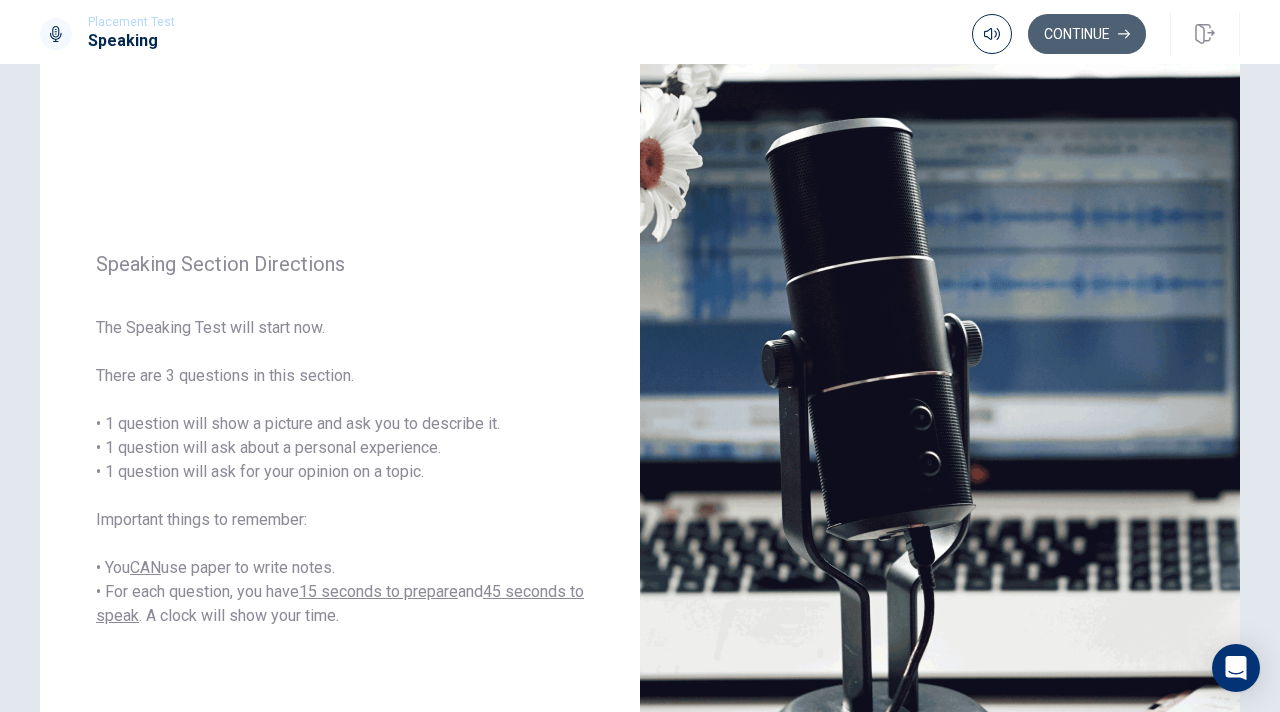 click on "Continue" at bounding box center [1087, 34] 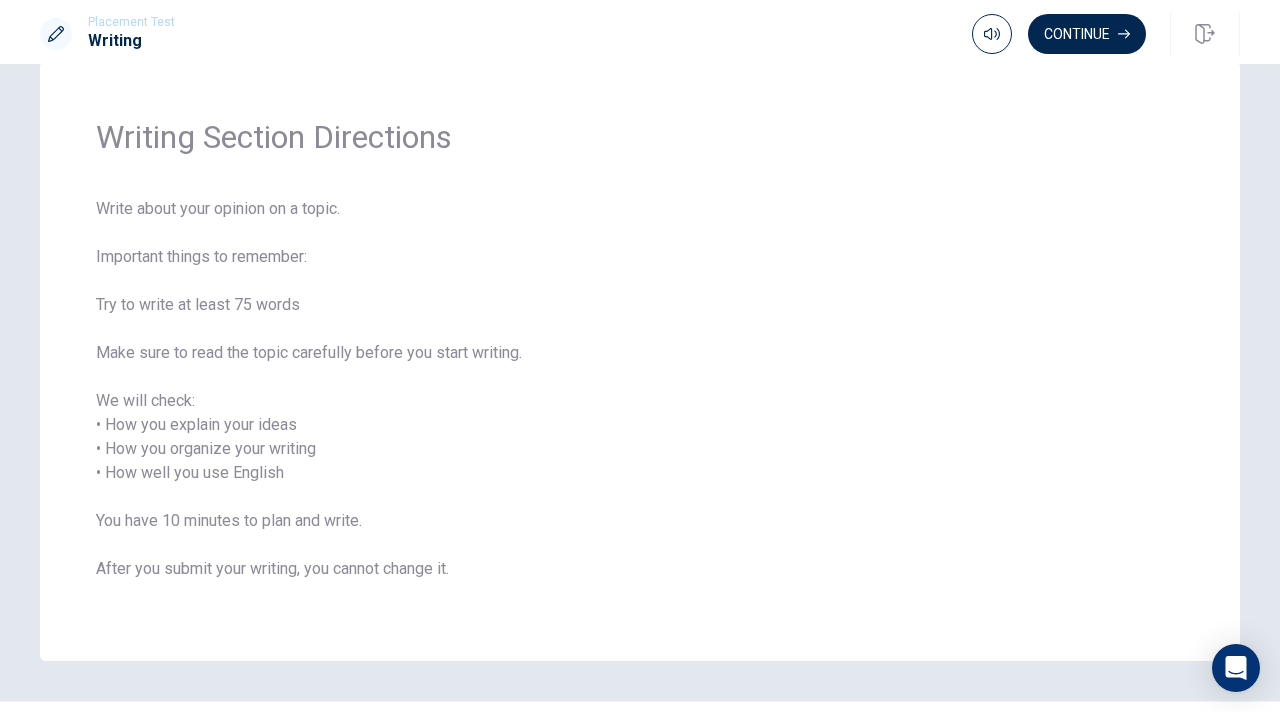 scroll, scrollTop: 0, scrollLeft: 0, axis: both 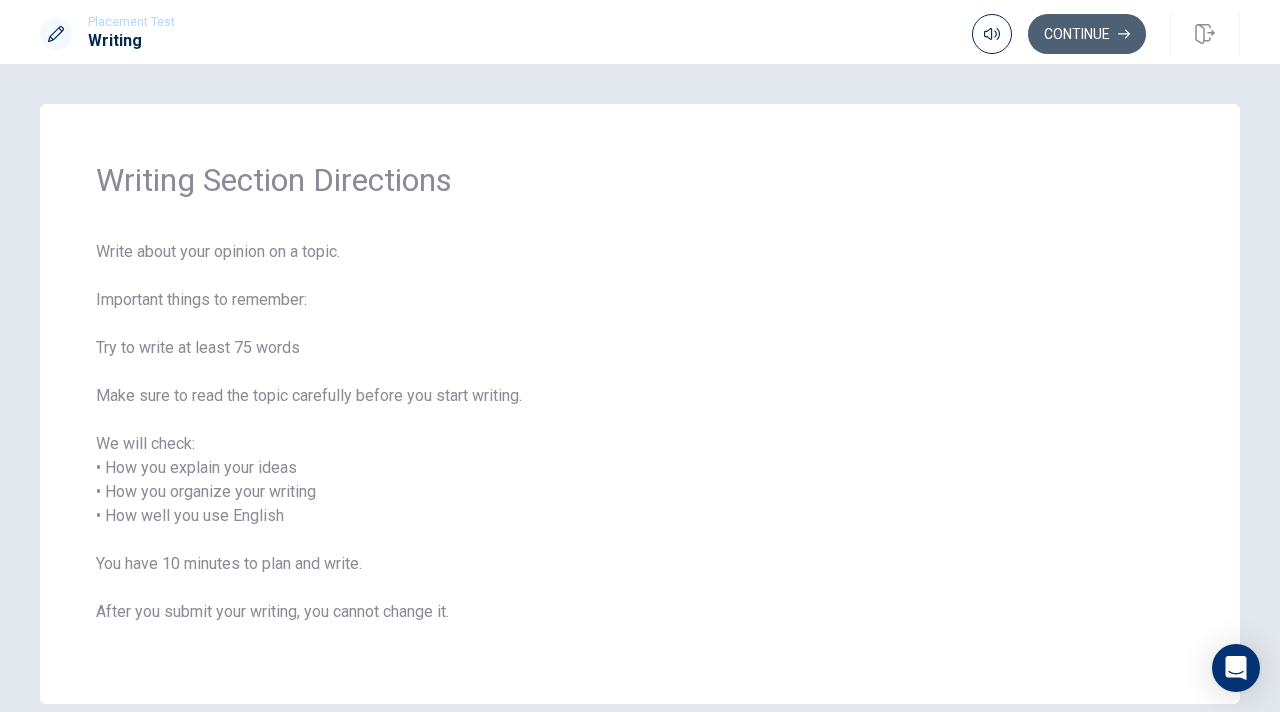 click on "Continue" at bounding box center [1087, 34] 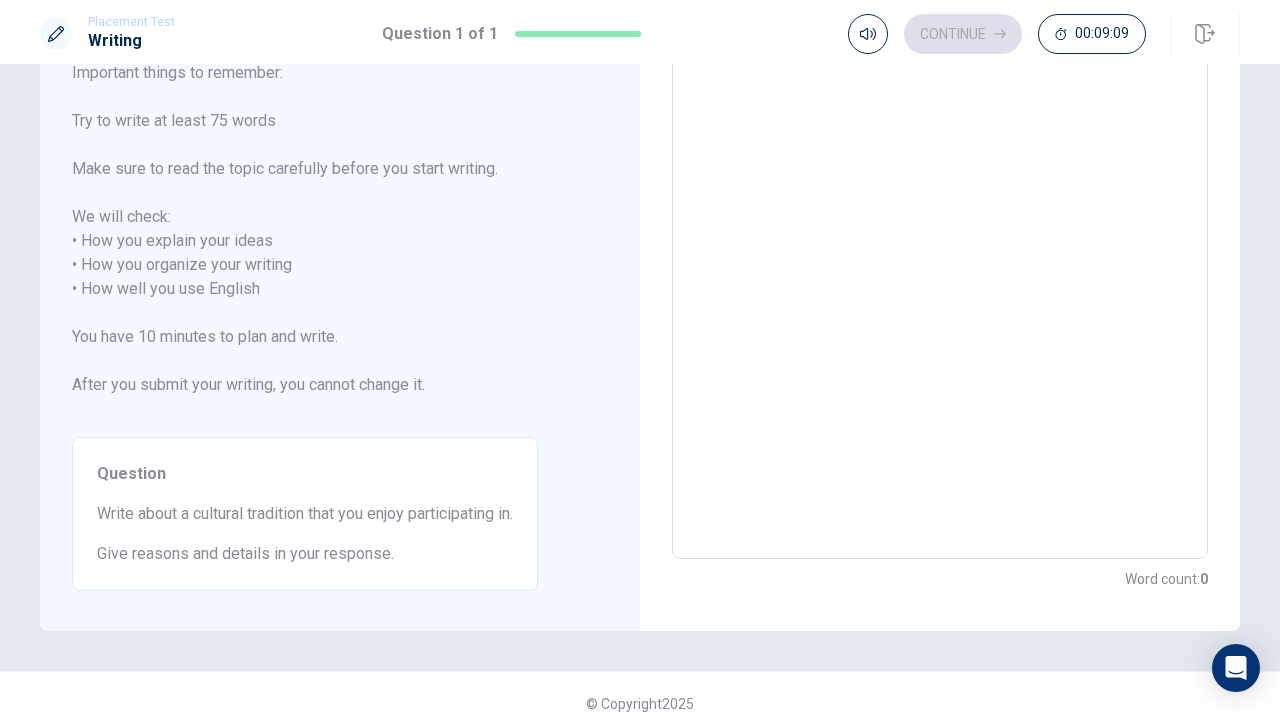 scroll, scrollTop: 55, scrollLeft: 0, axis: vertical 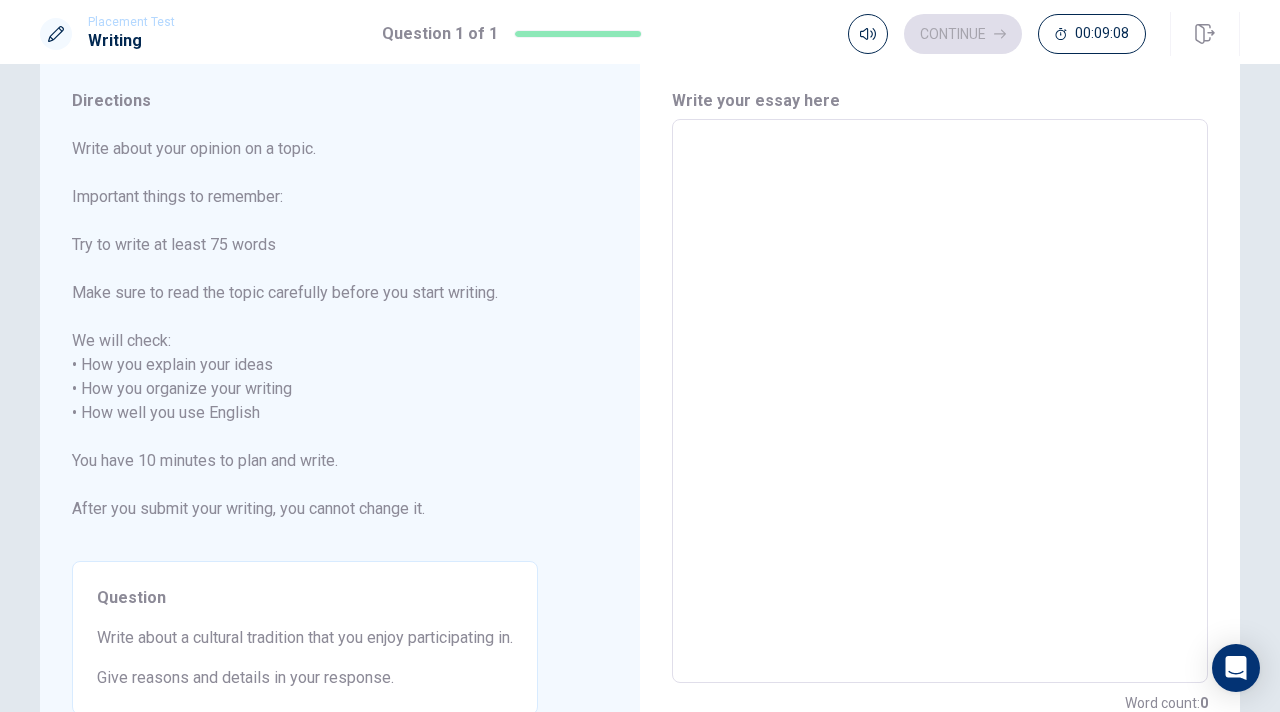 click at bounding box center (940, 401) 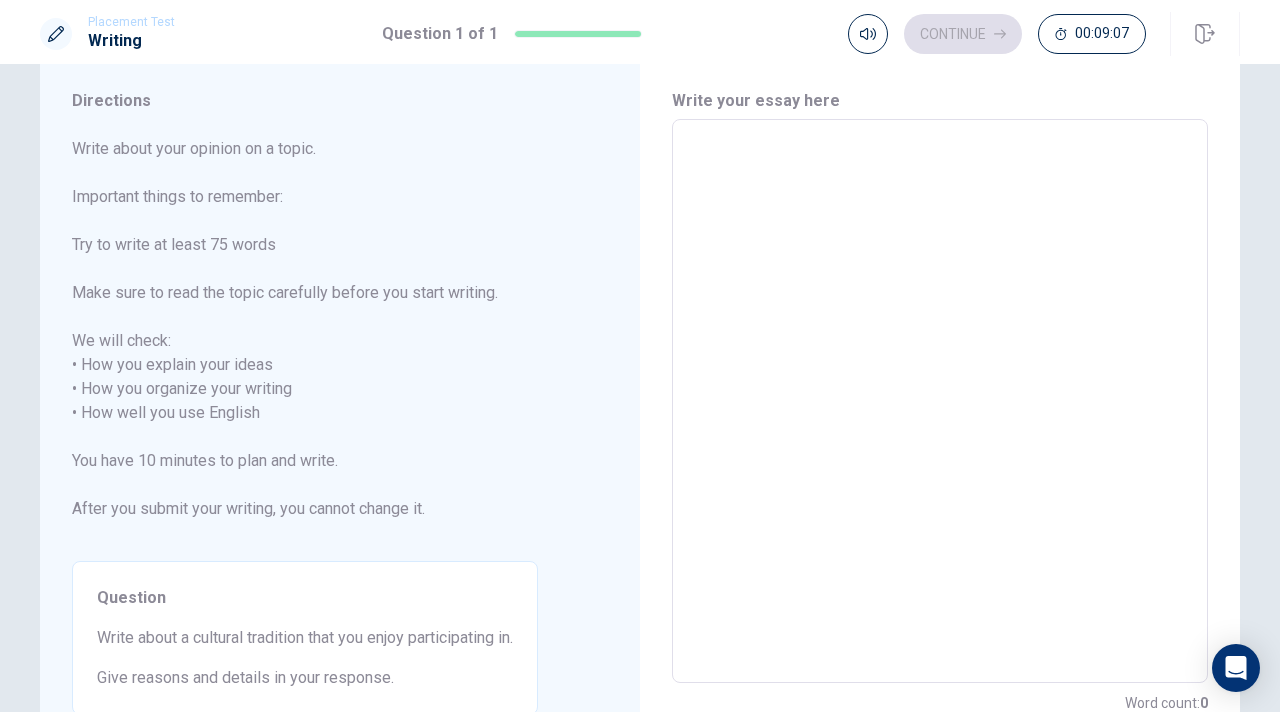 type on "I" 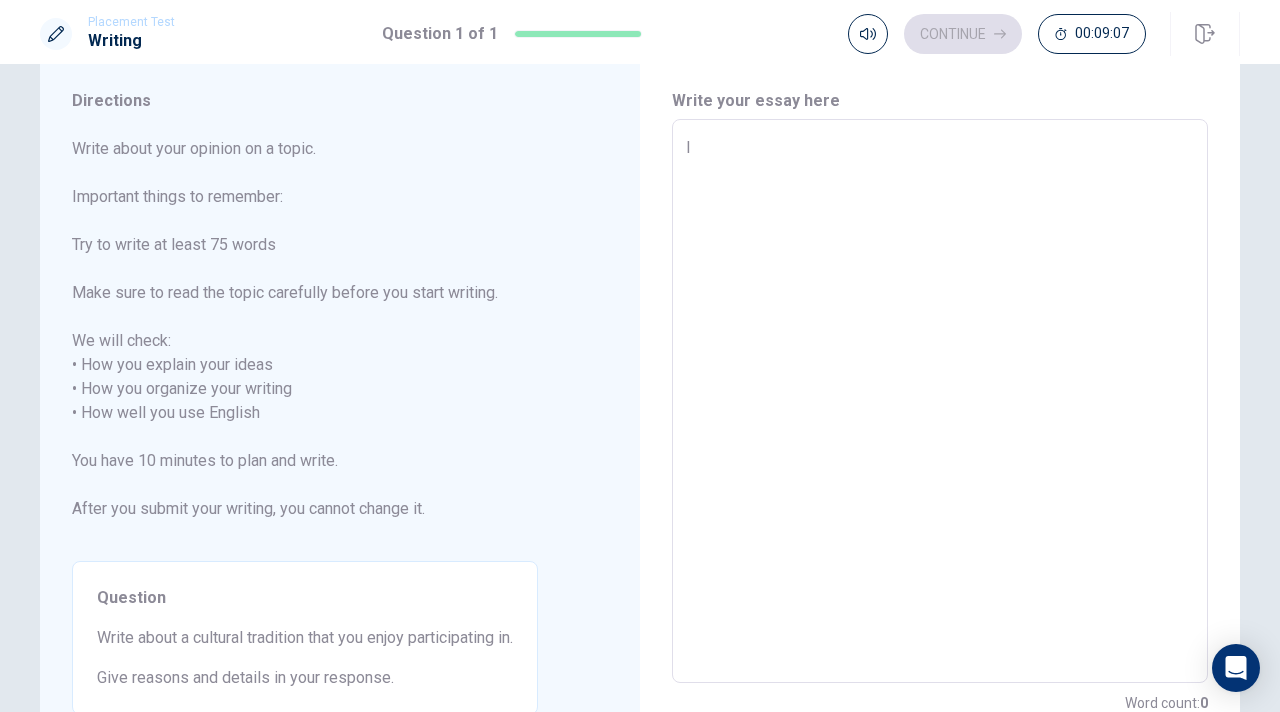 type on "x" 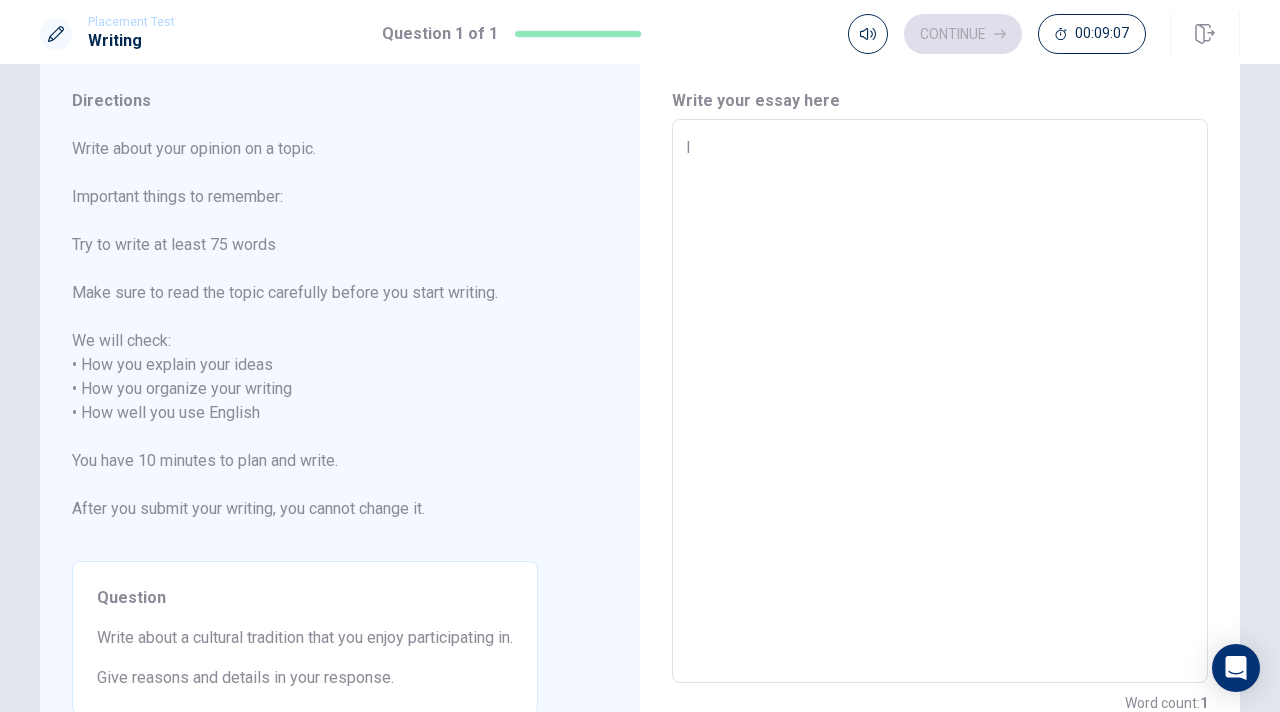 type on "I" 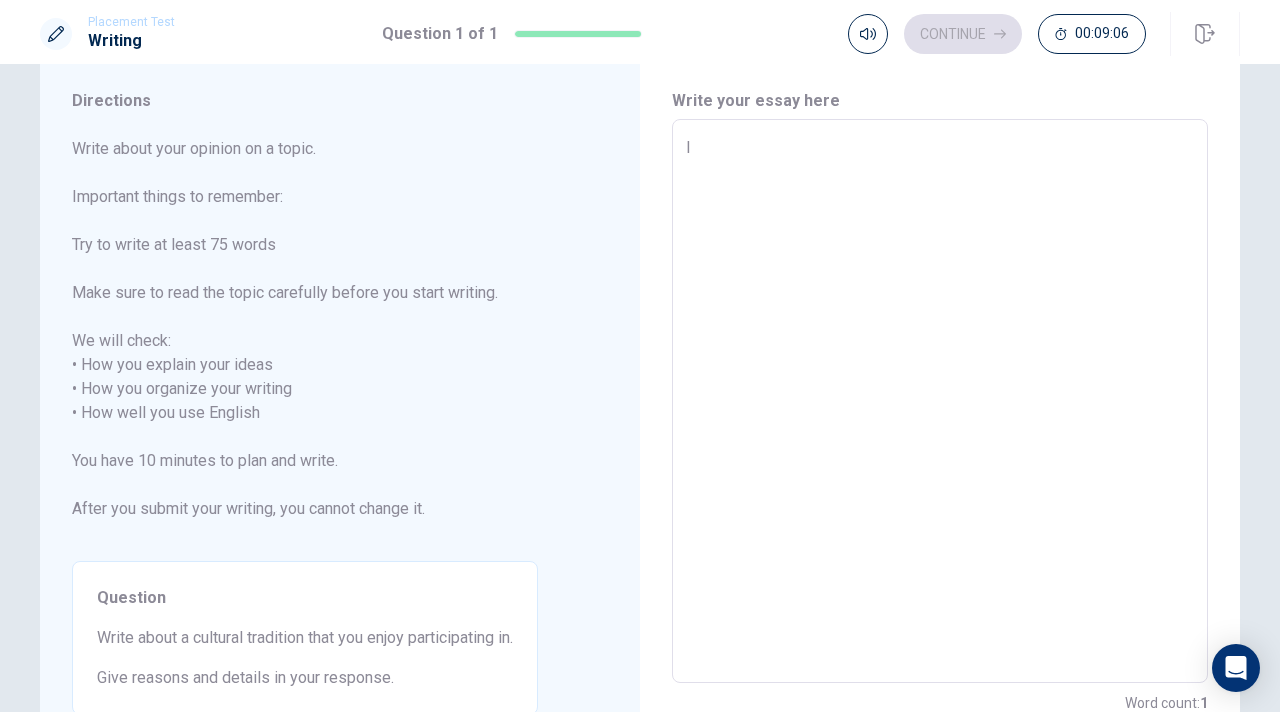 type on "I e" 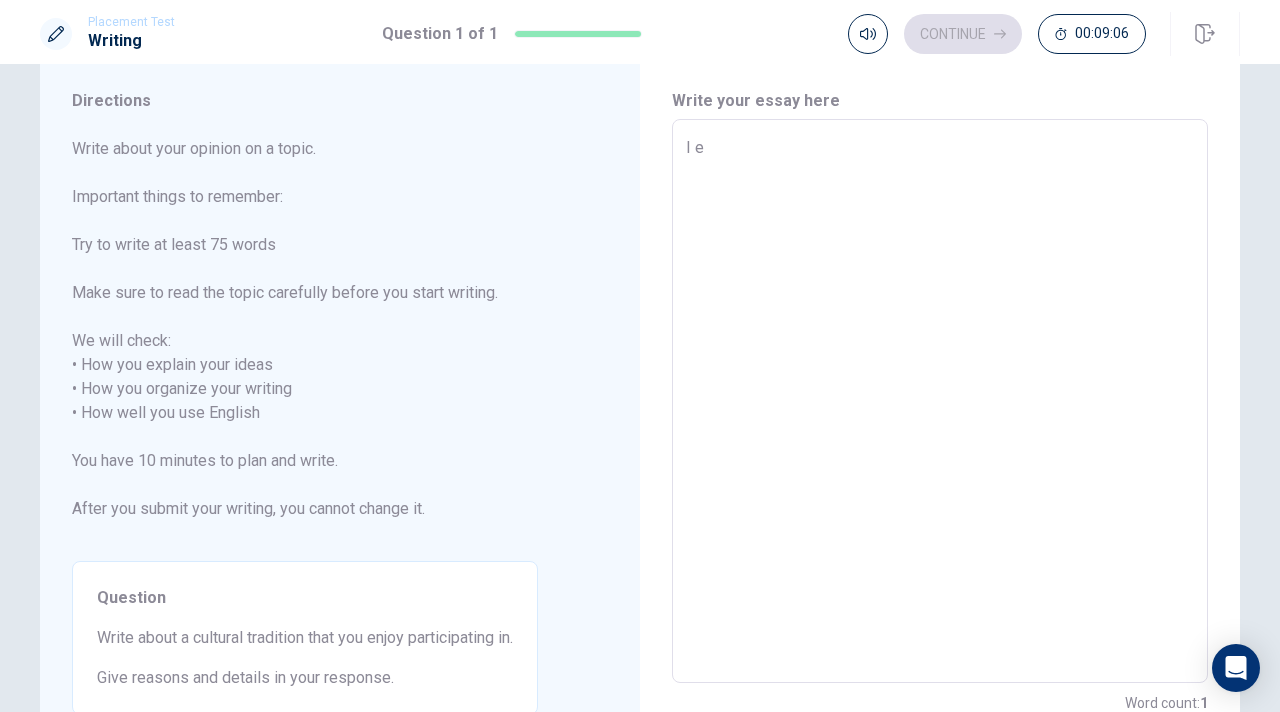 type on "x" 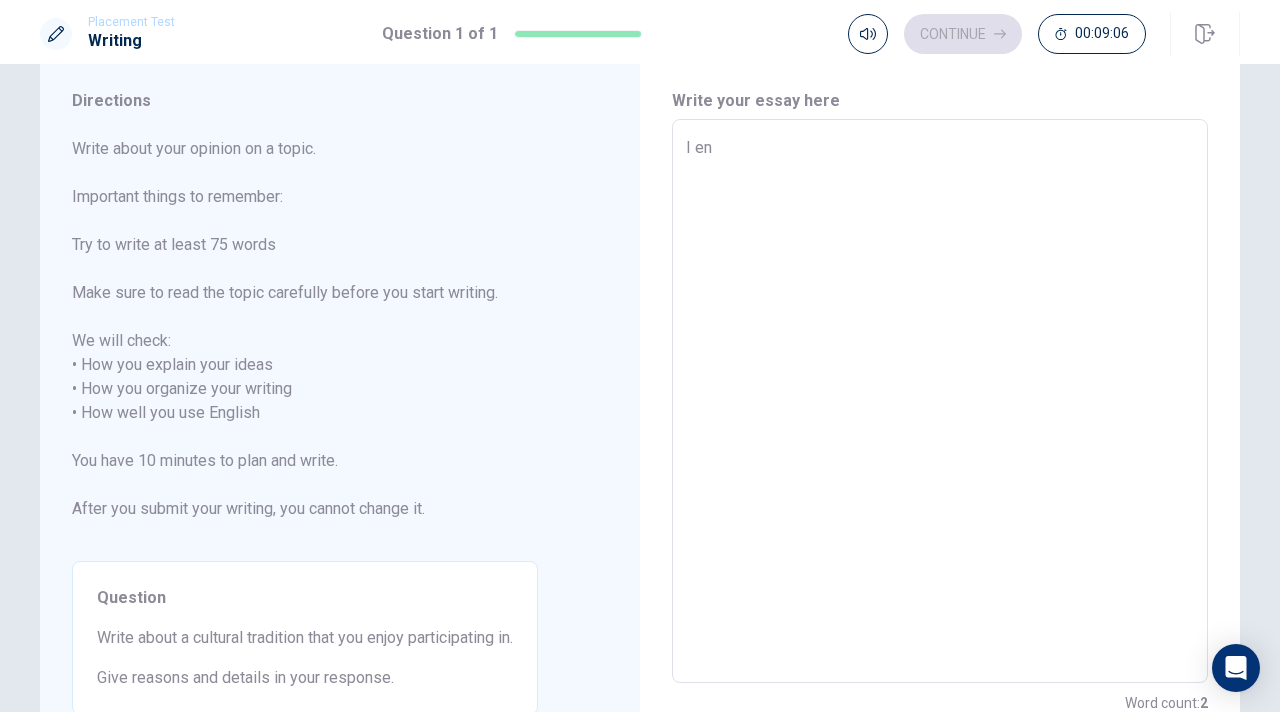 type on "x" 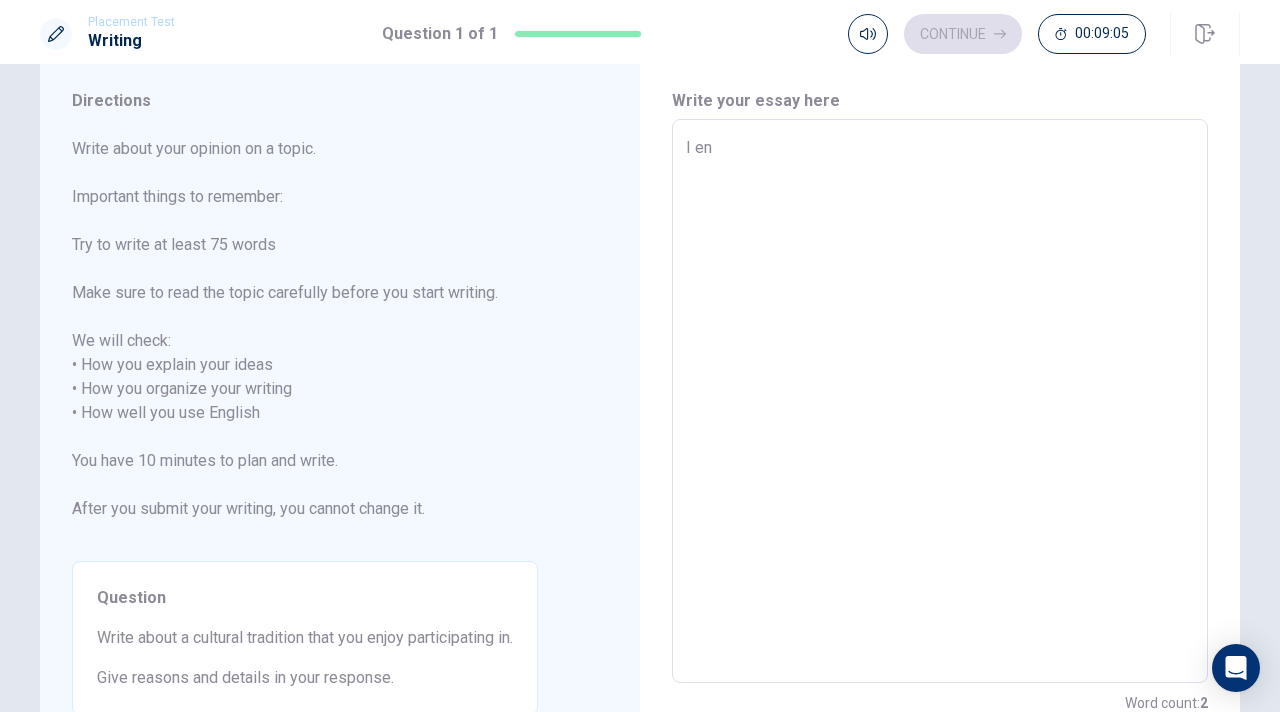 type on "I enj" 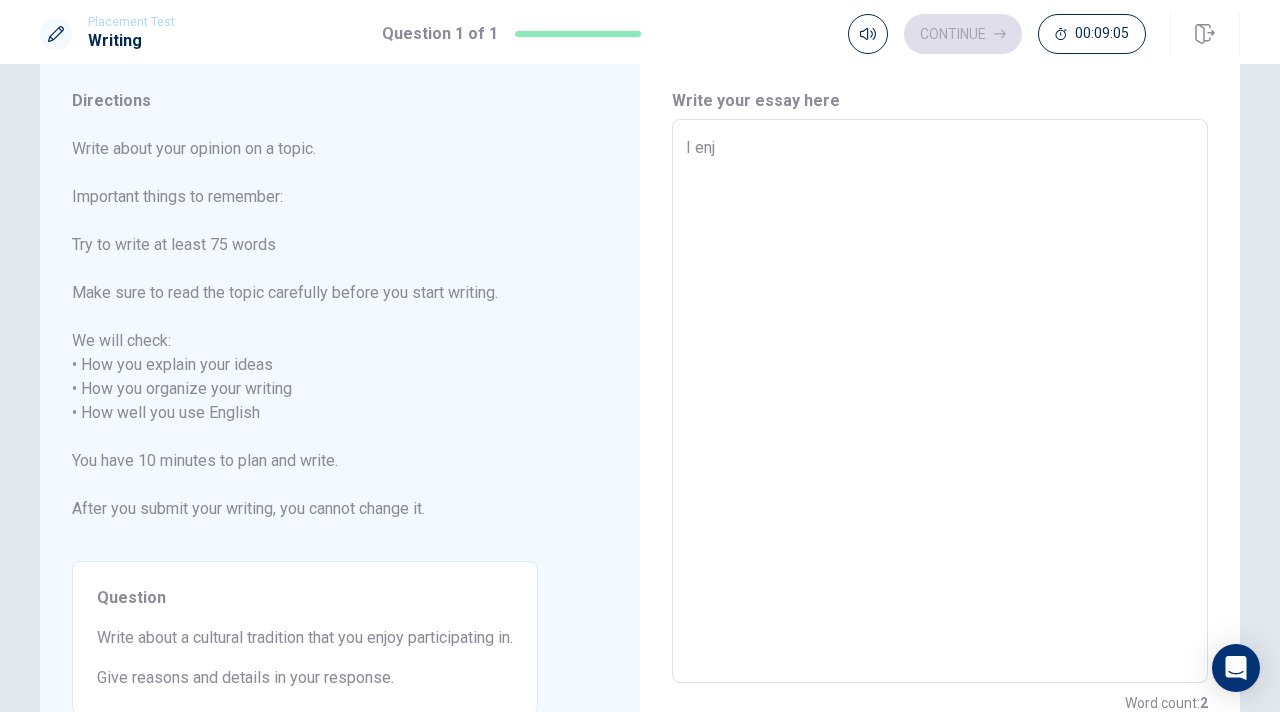 type on "x" 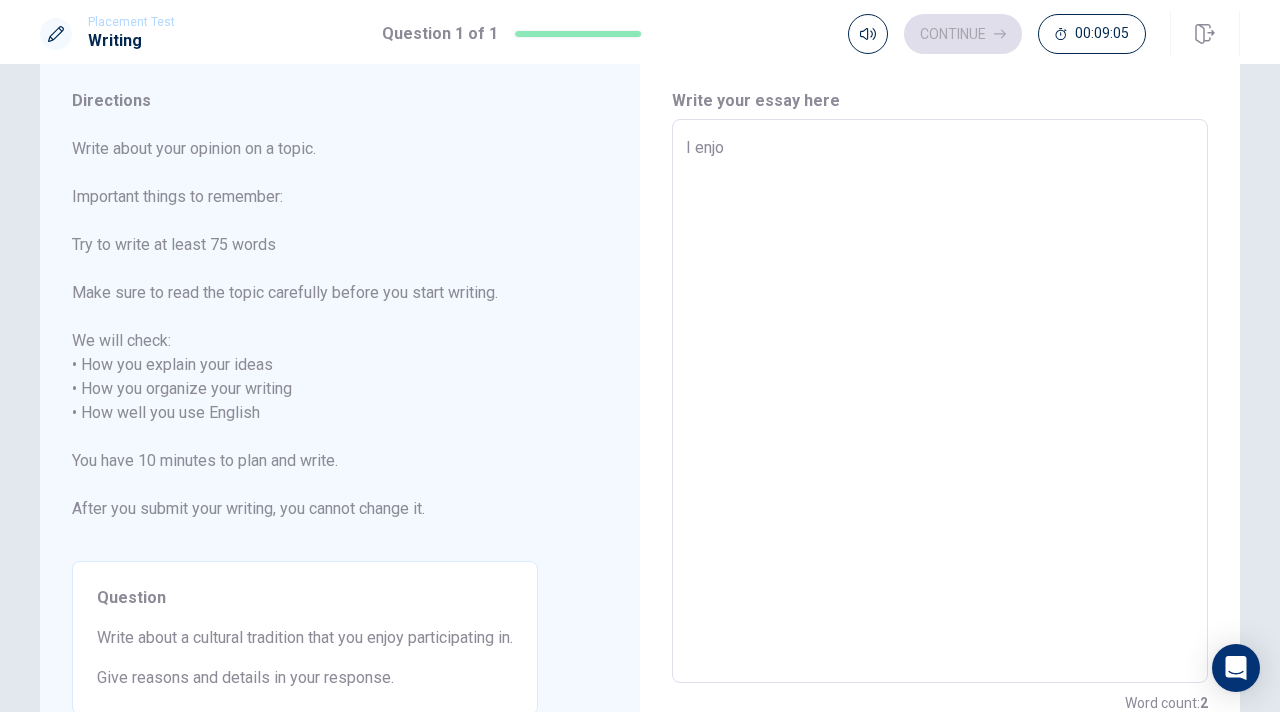 type on "x" 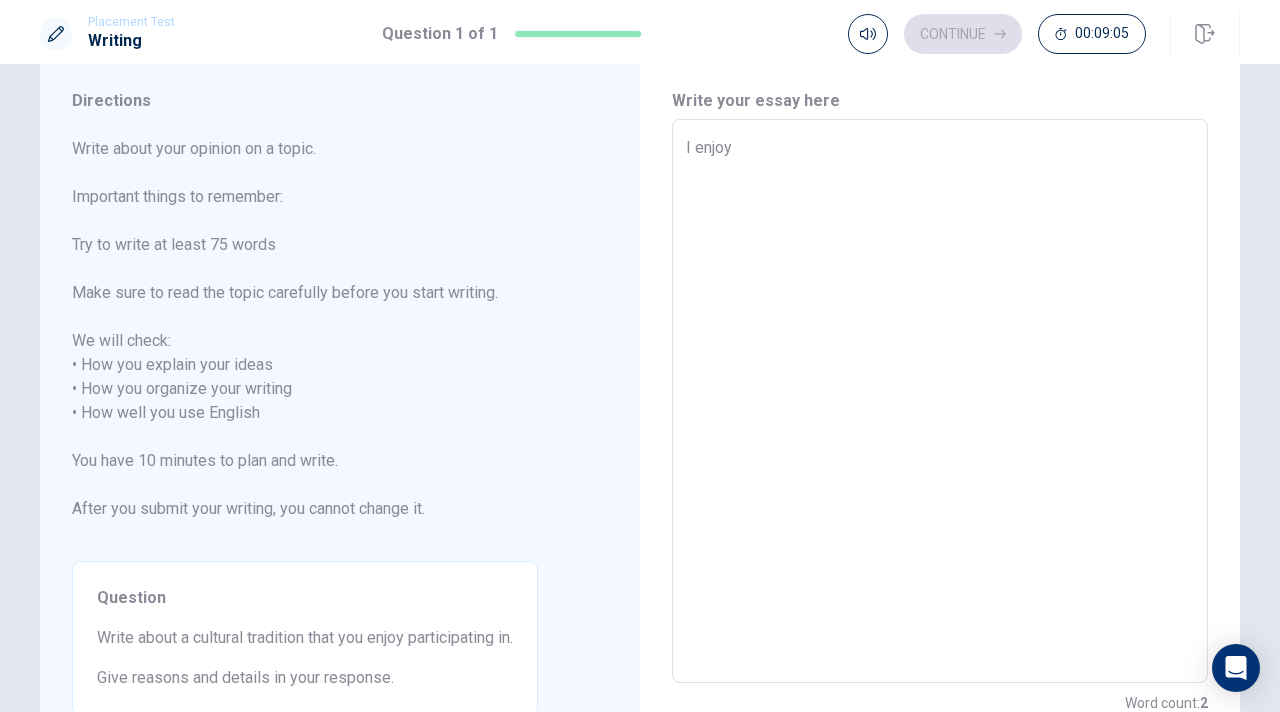 type on "x" 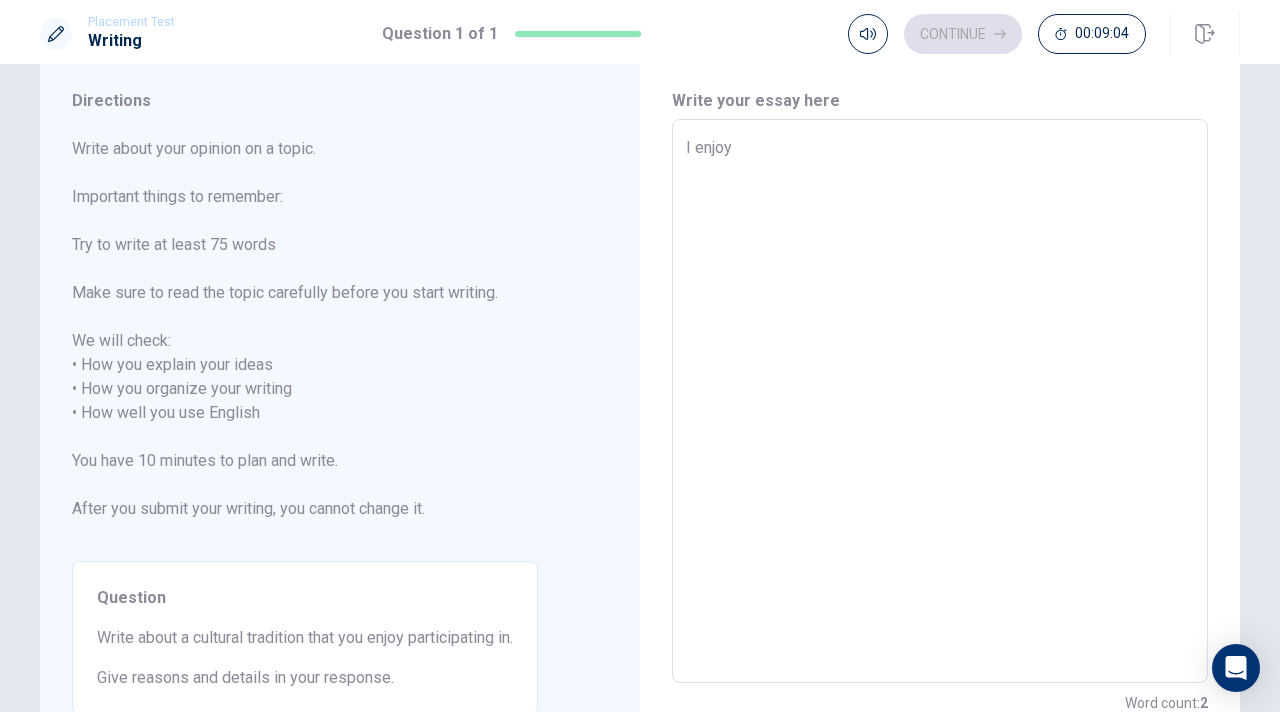 type on "I enjoy J" 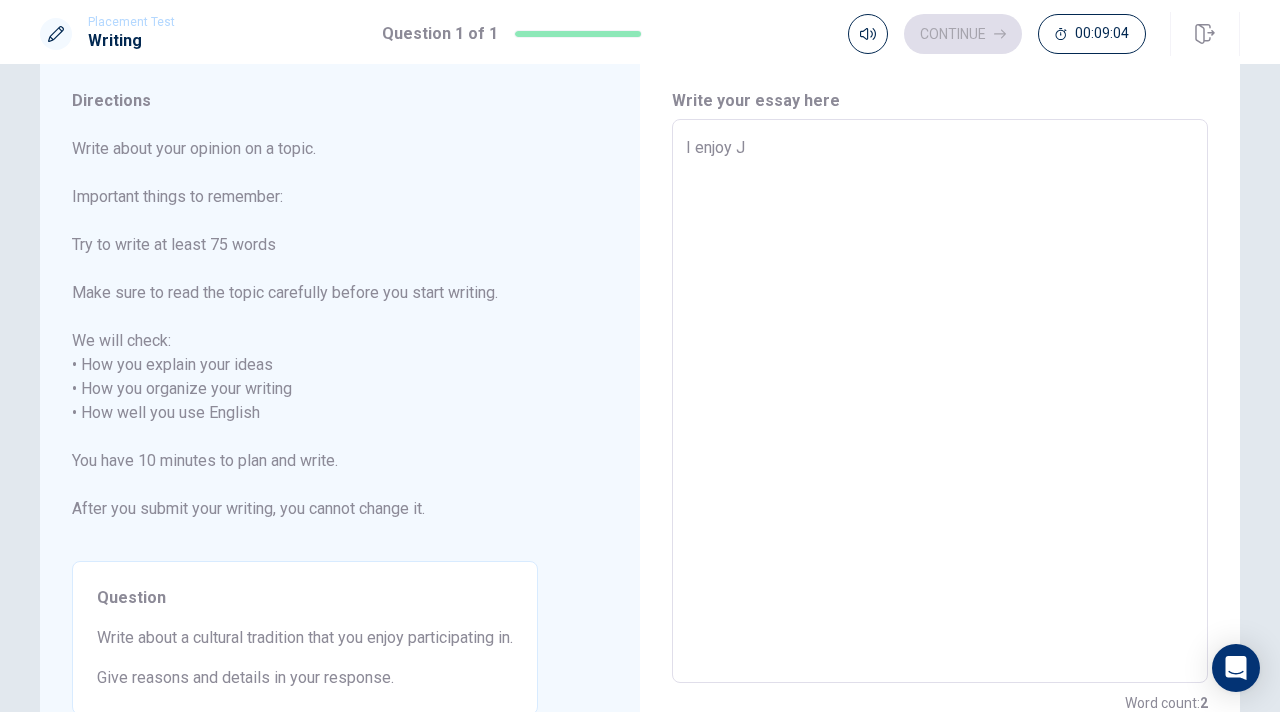 type on "x" 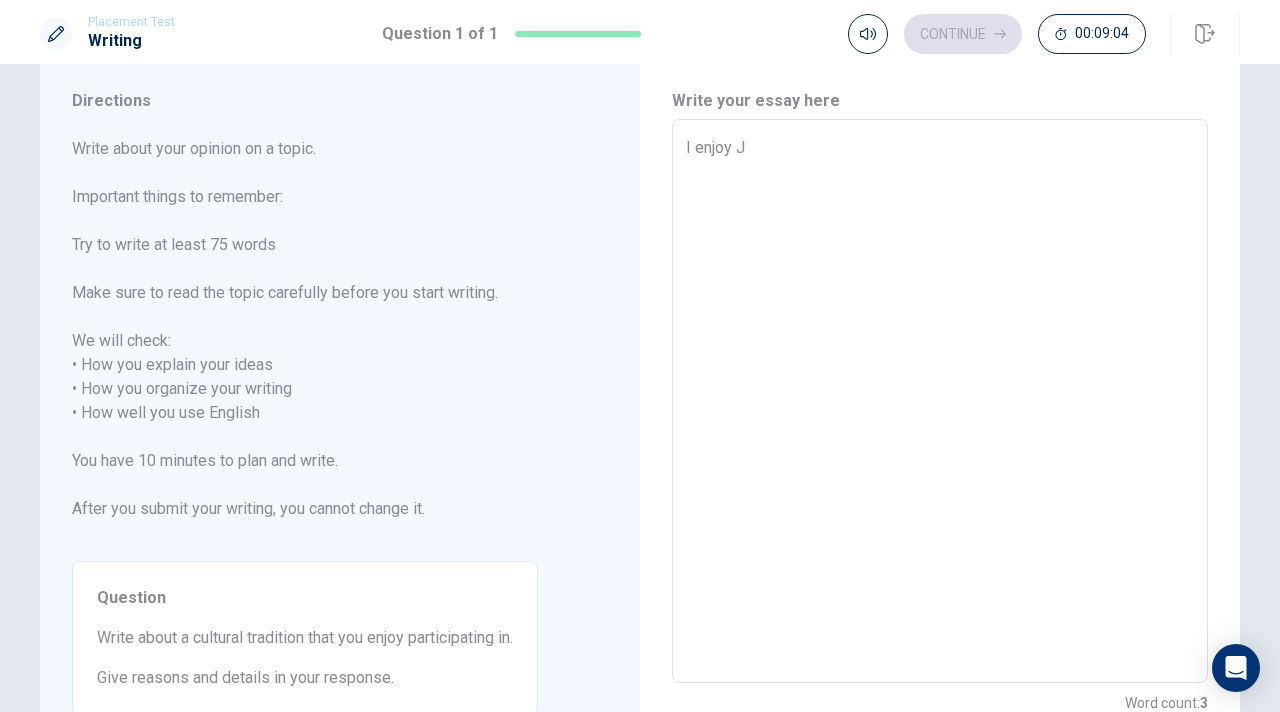 type on "I enjoy" 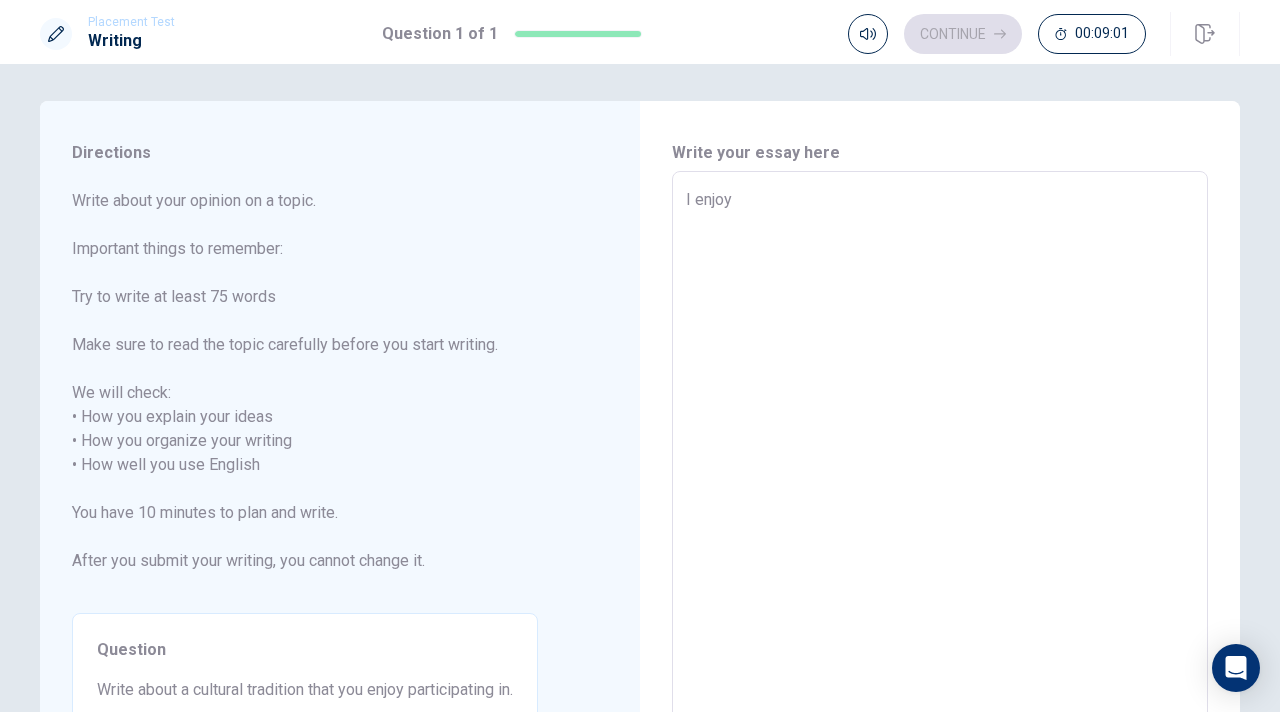 scroll, scrollTop: 0, scrollLeft: 0, axis: both 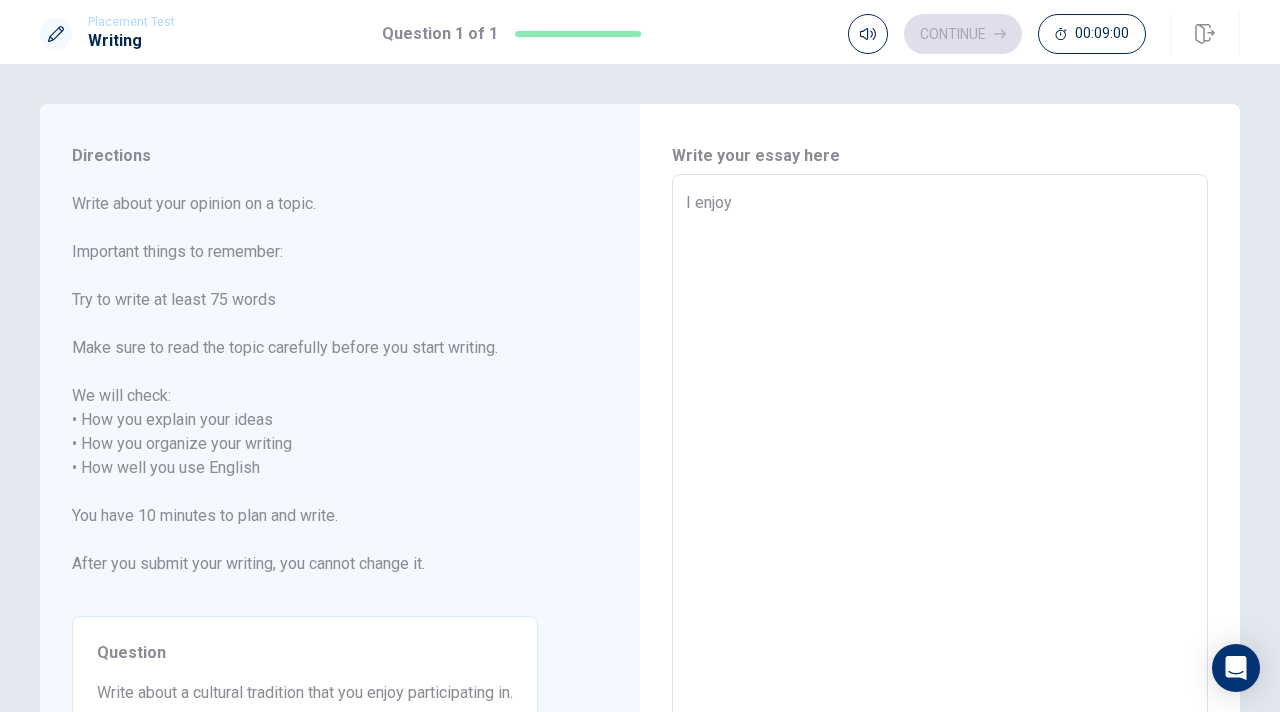 type on "x" 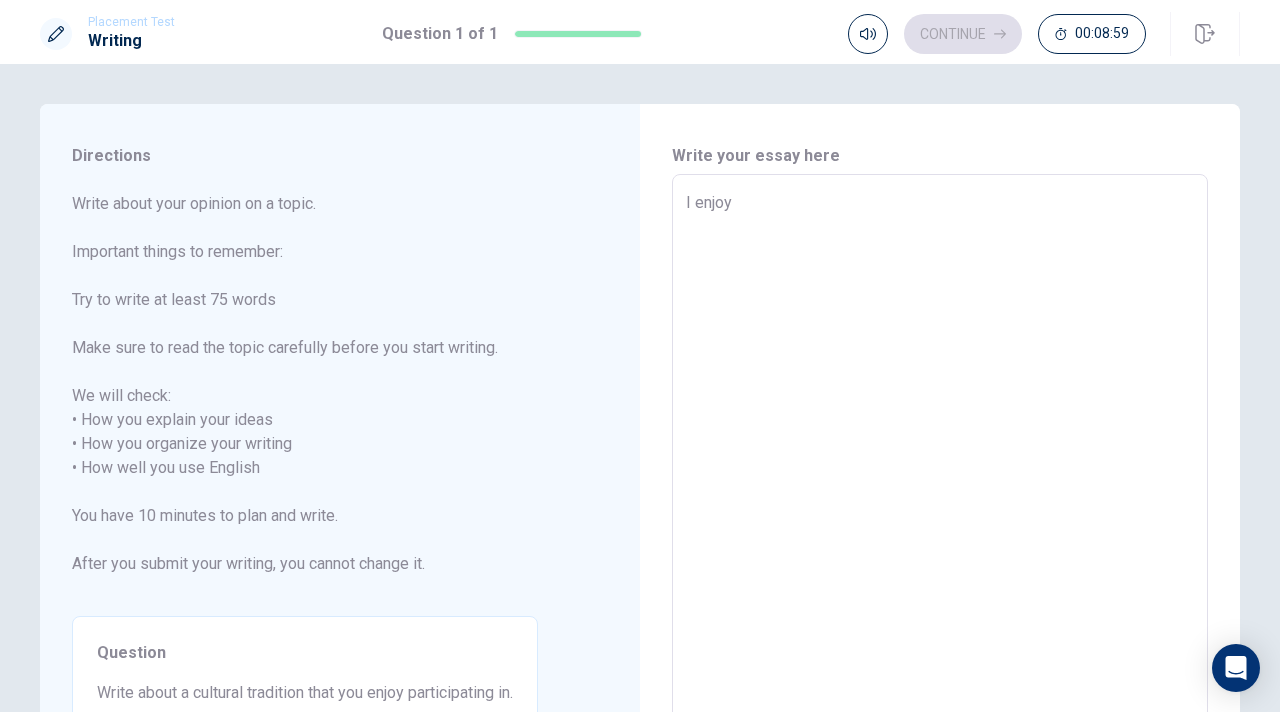 type on "I enjoy J" 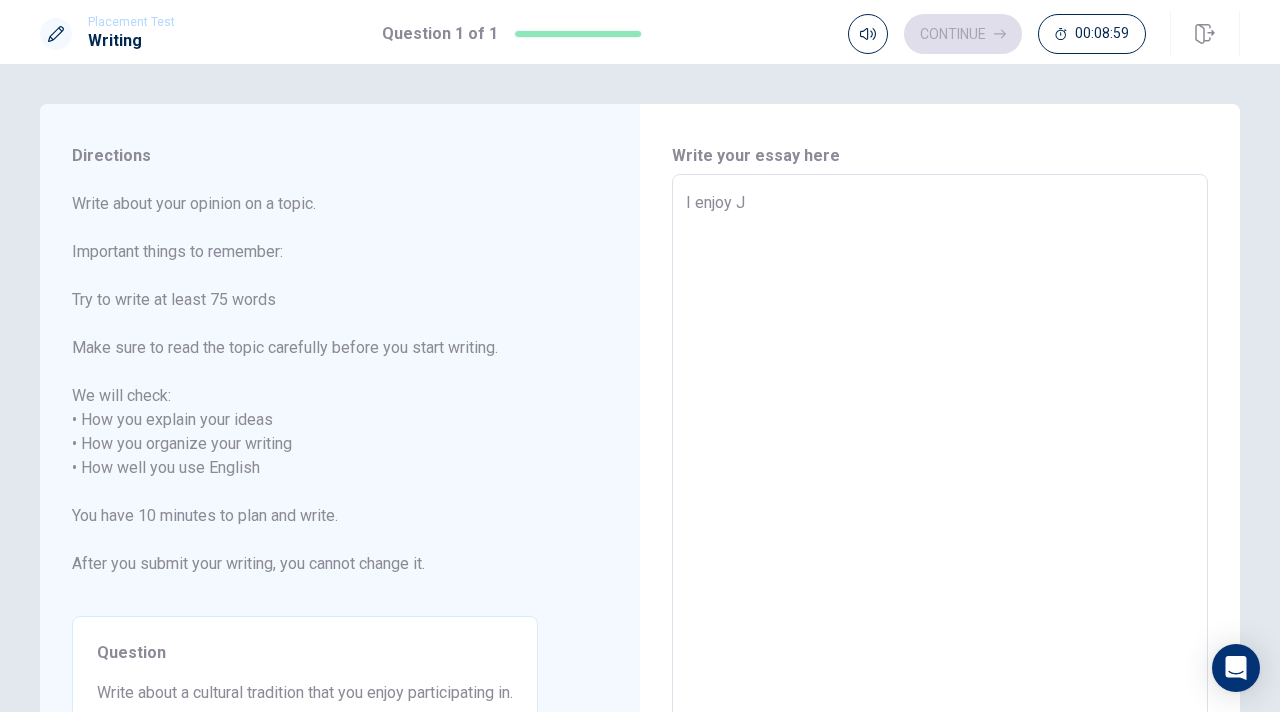 type on "x" 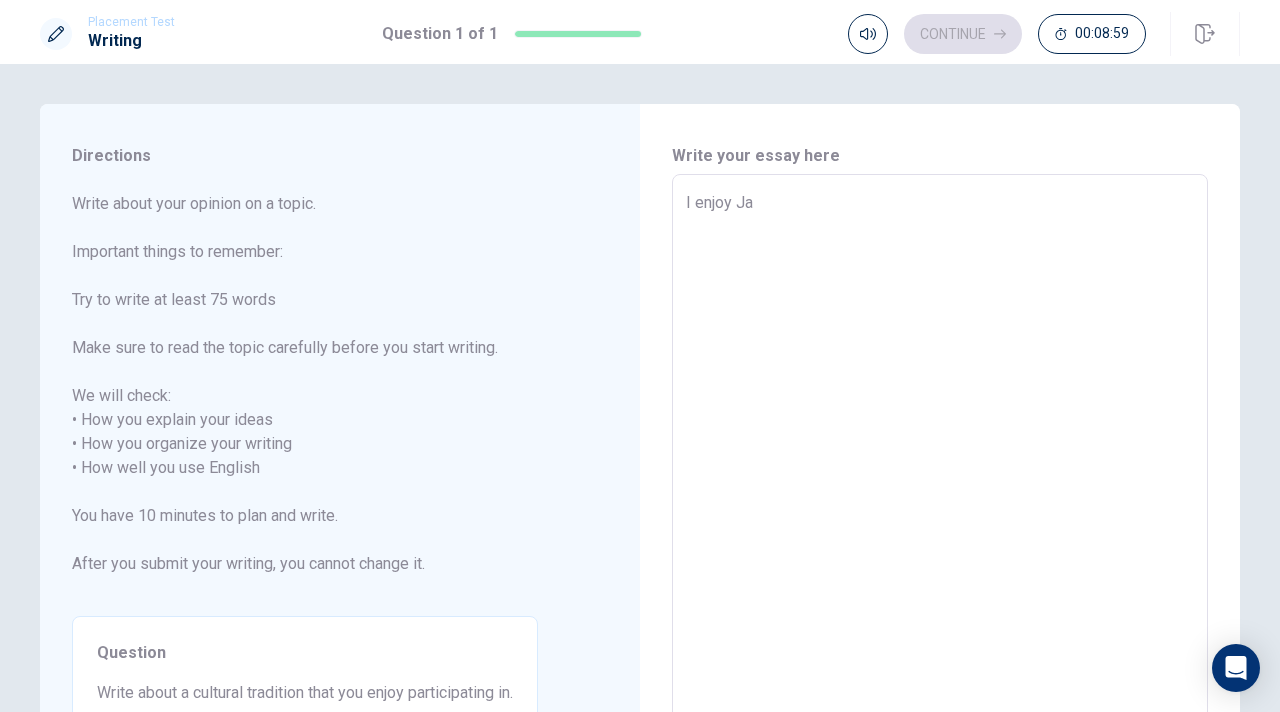 type on "x" 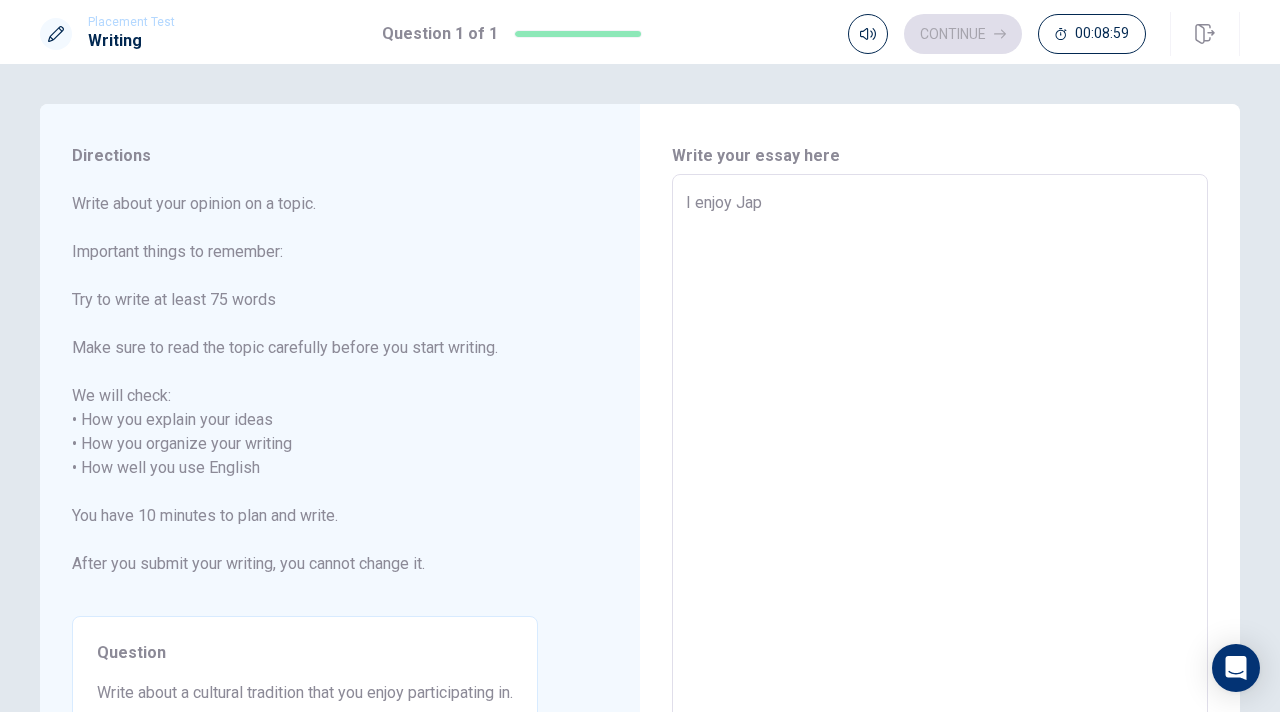 type on "x" 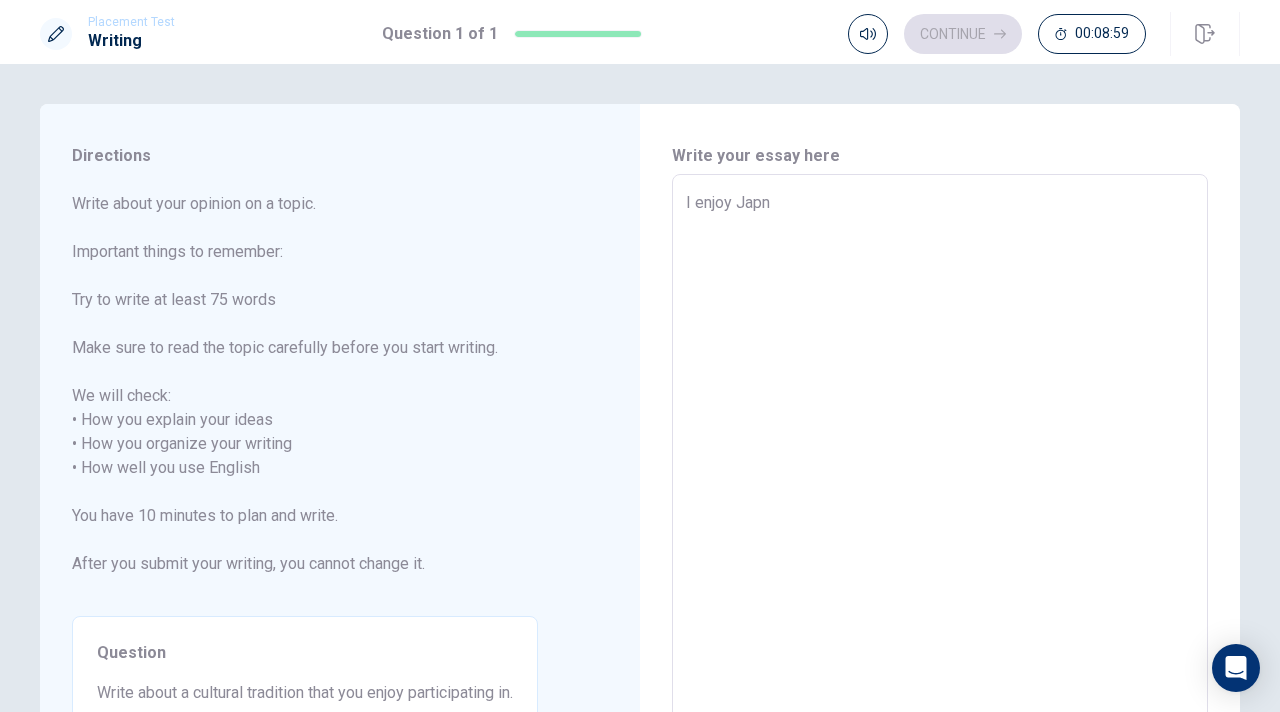 type on "x" 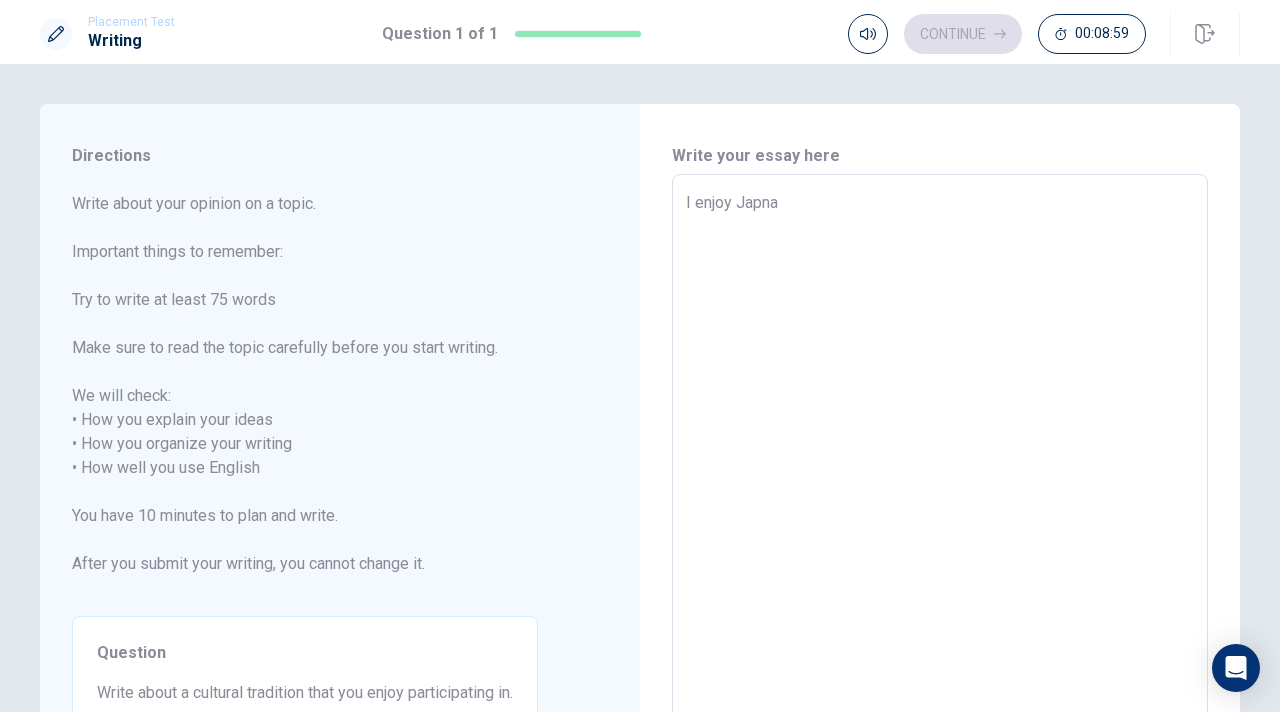 type on "x" 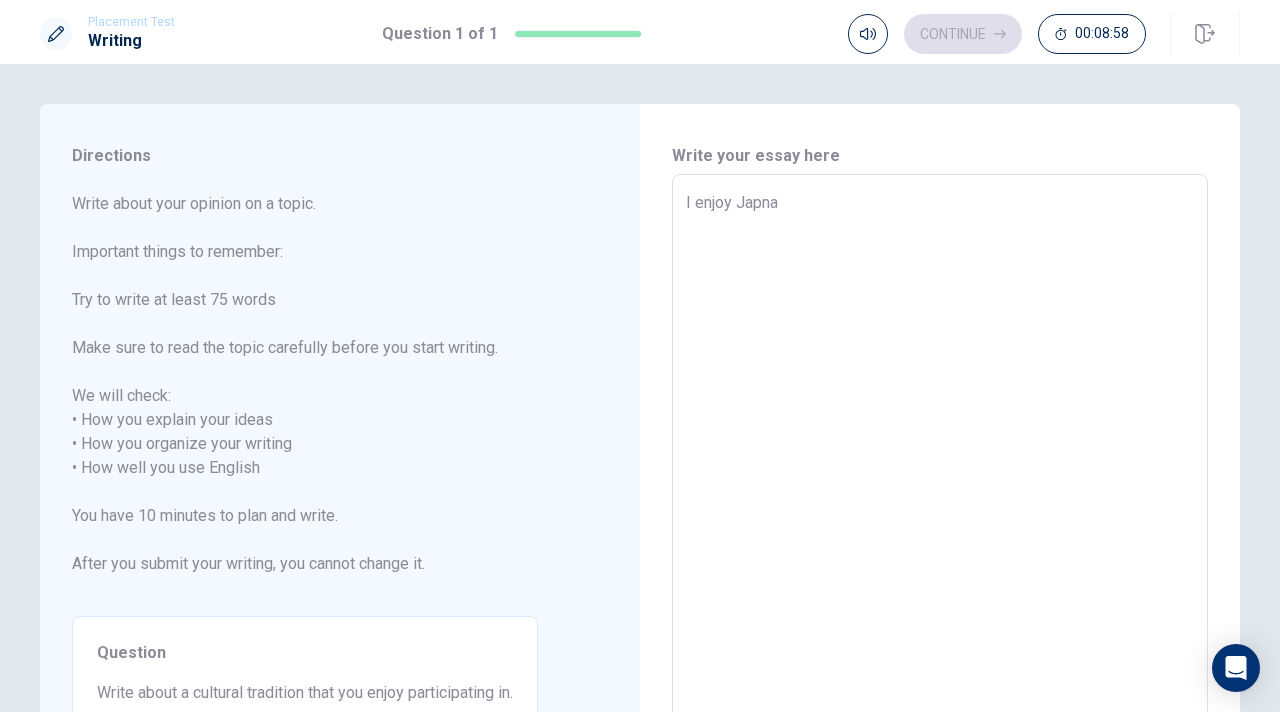 type on "I enjoy Japn" 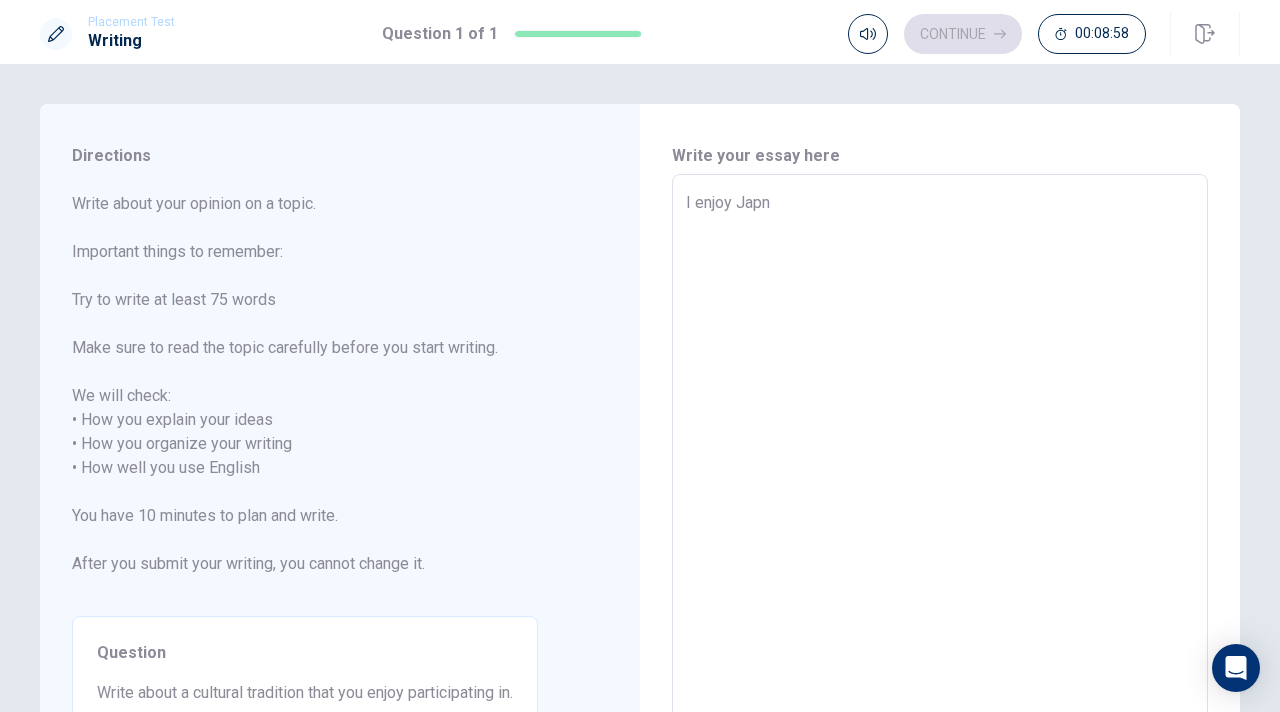 type on "x" 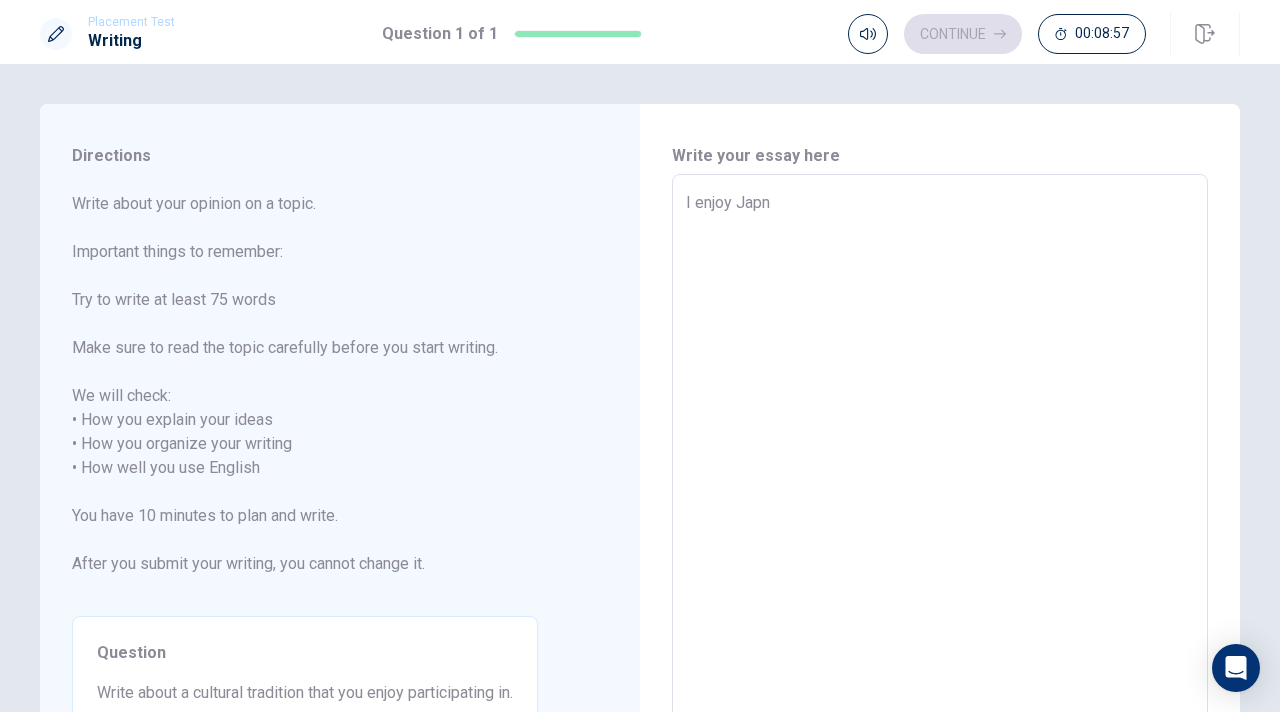 type on "I enjoy Jap" 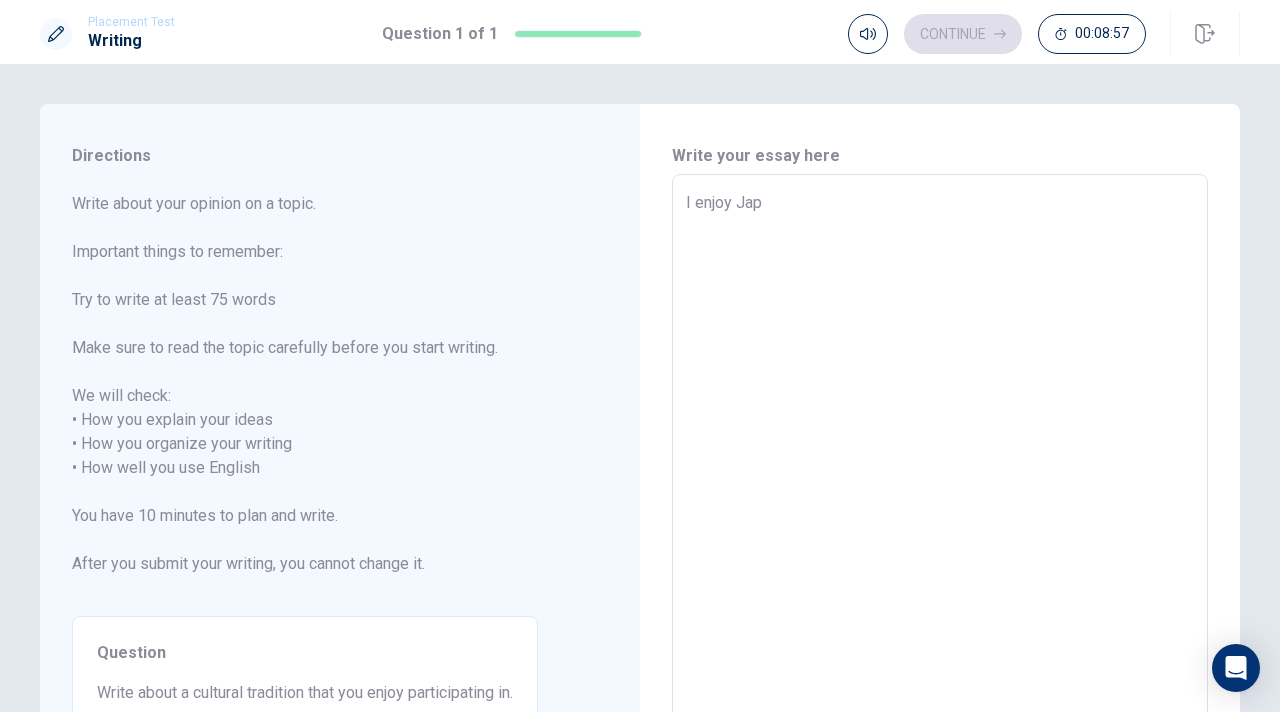 type on "x" 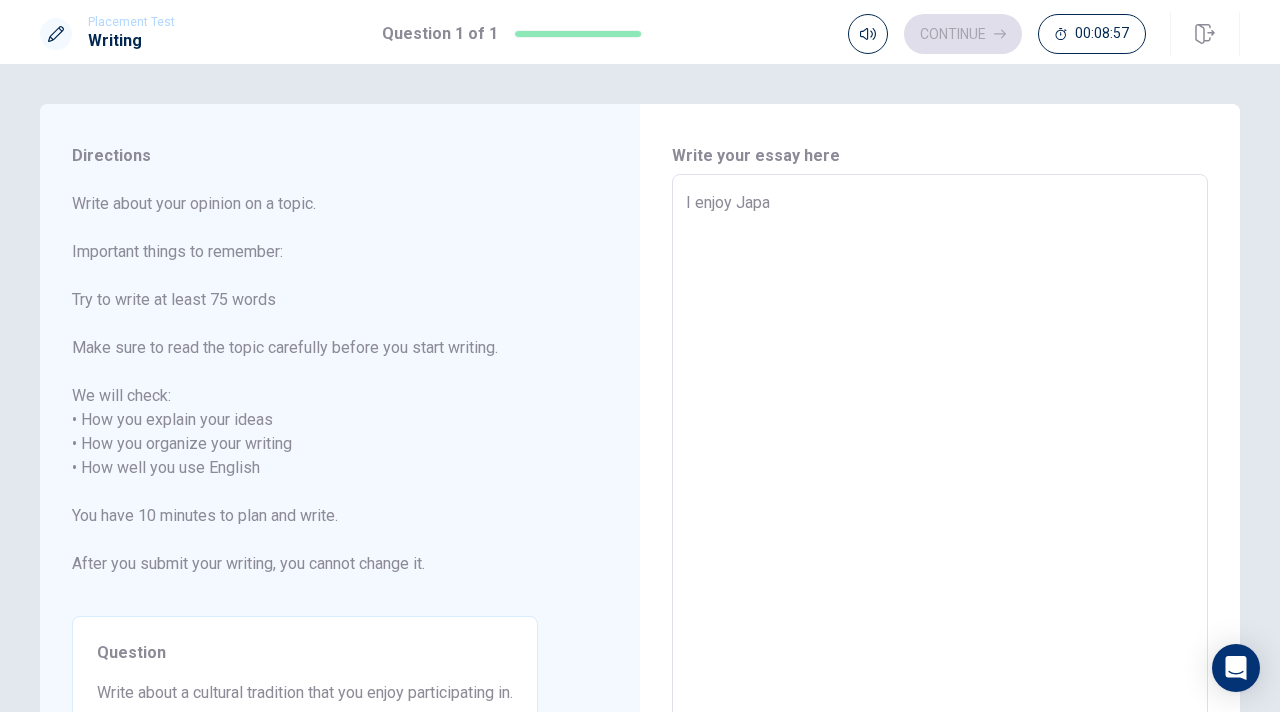type on "x" 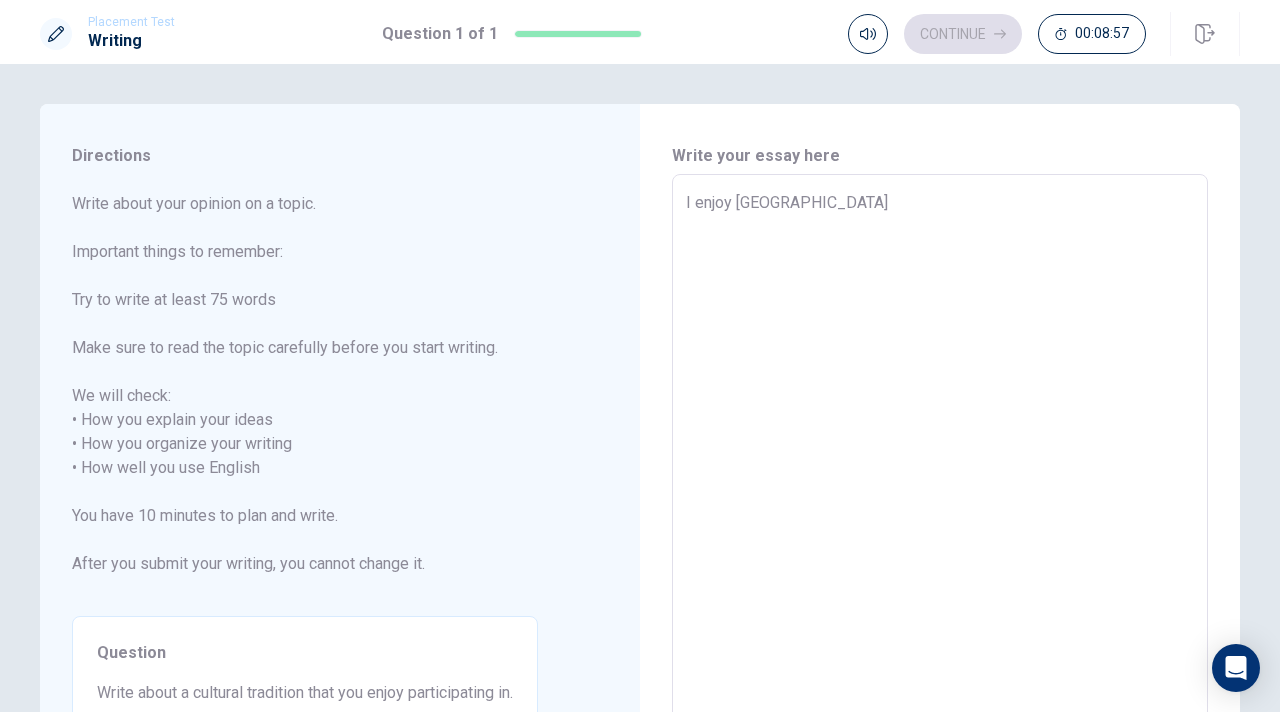type on "x" 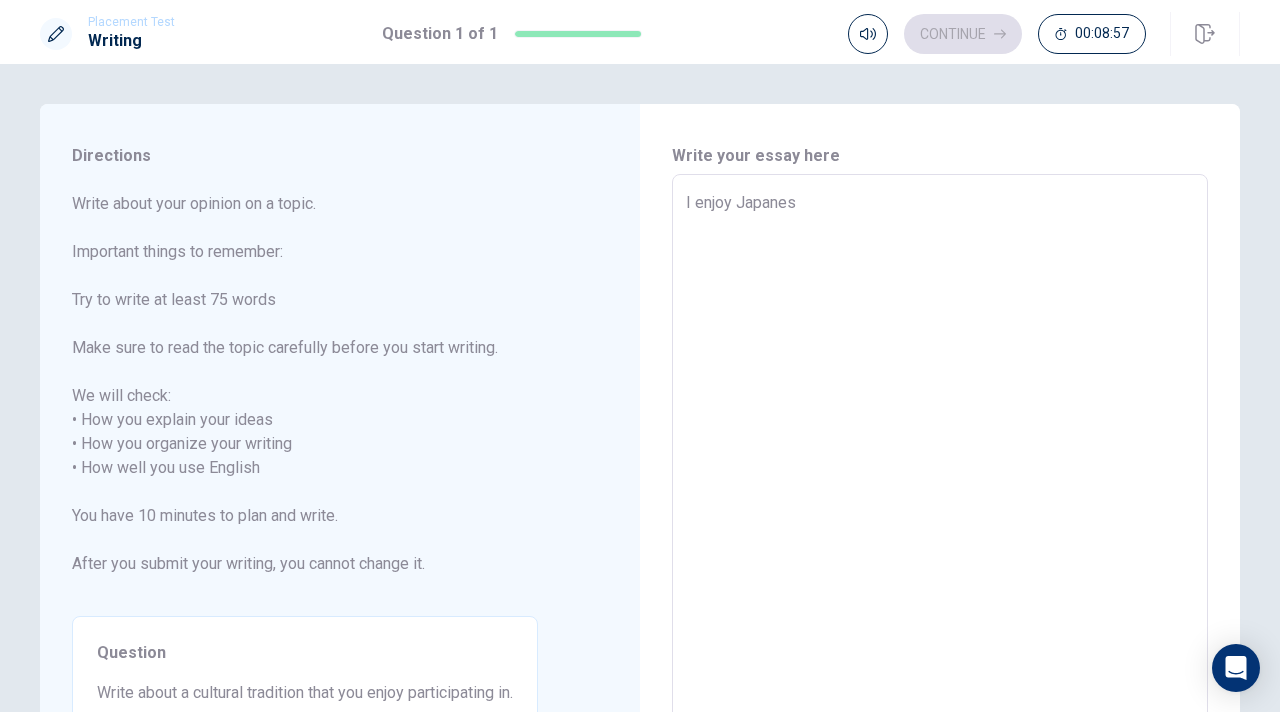 type on "x" 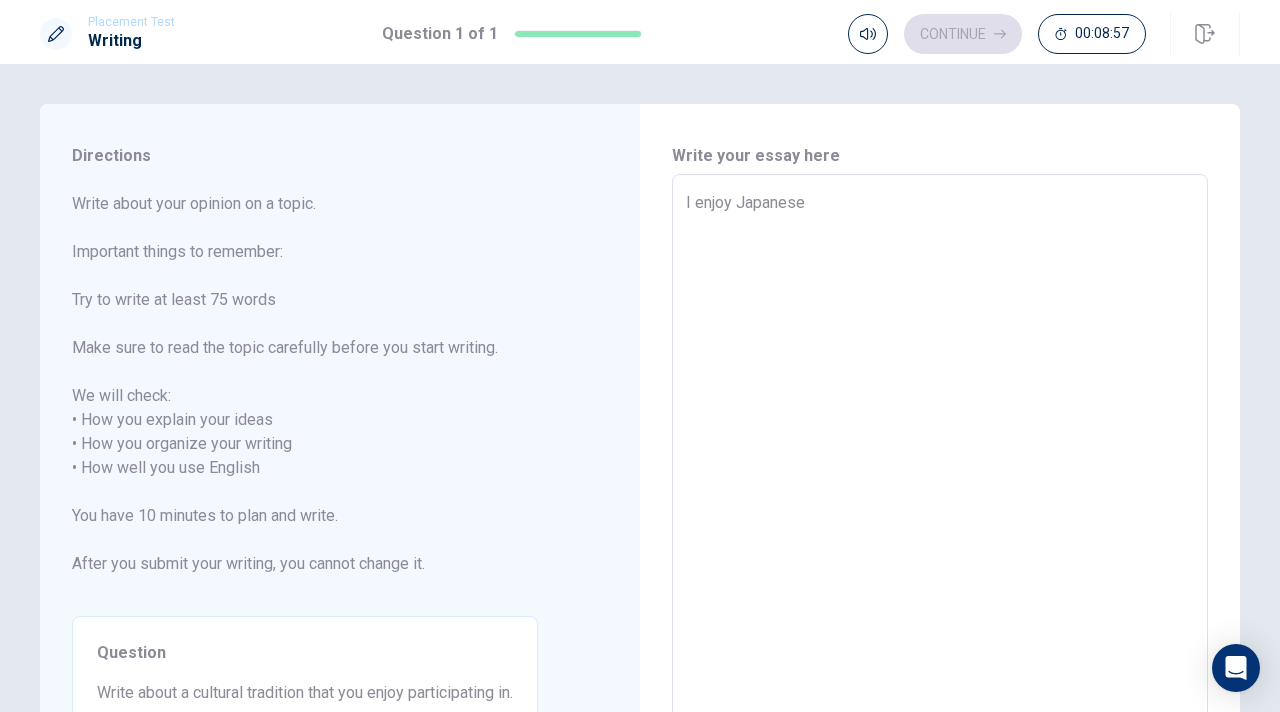 type on "x" 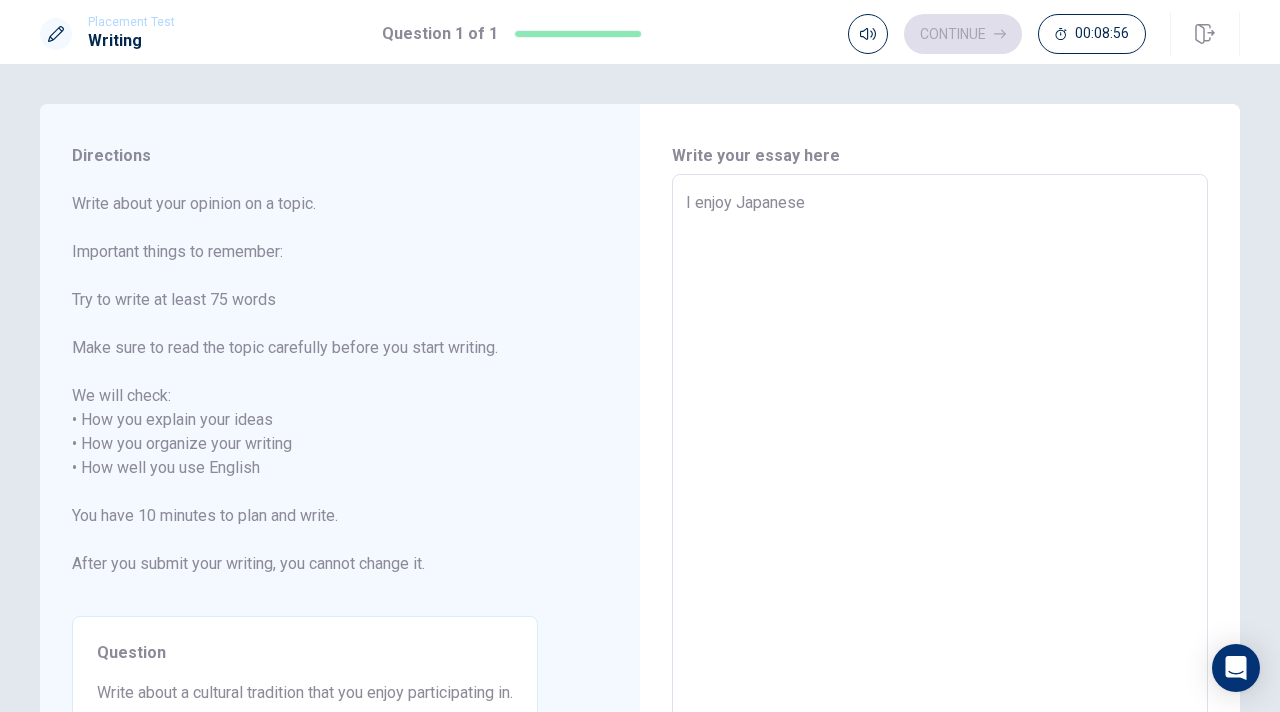 type on "I enjoy Japanese" 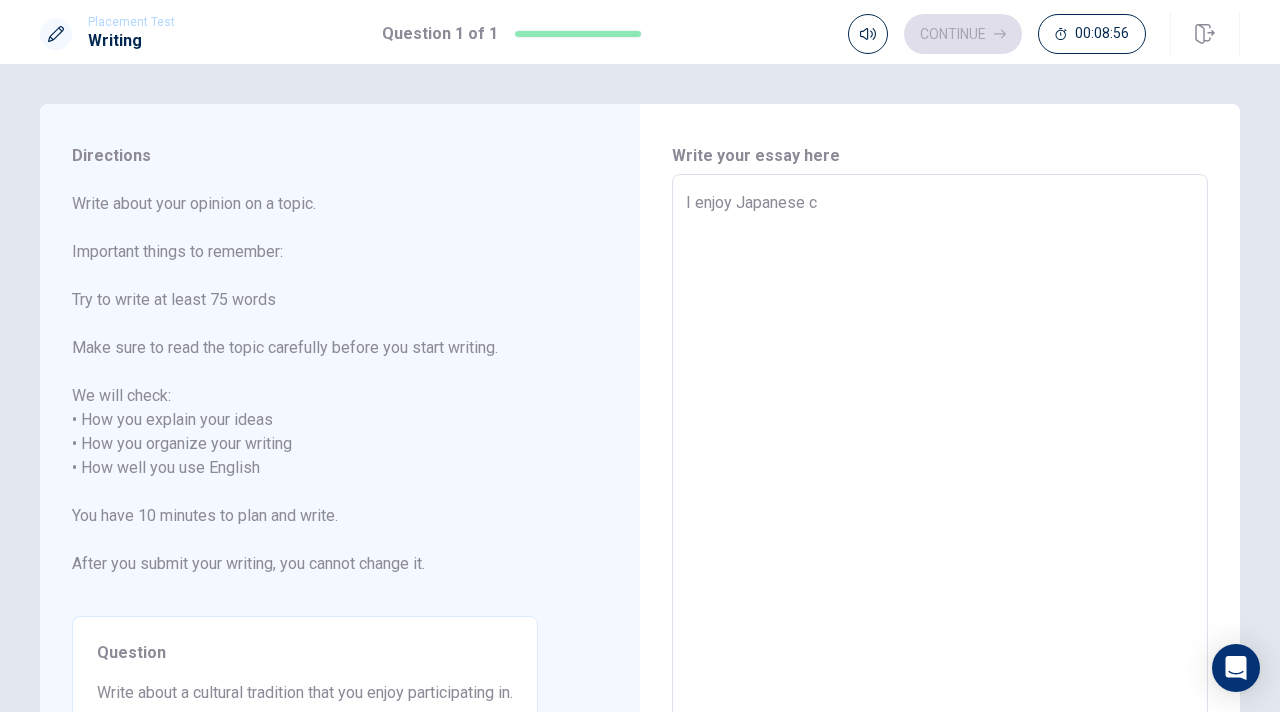 type on "x" 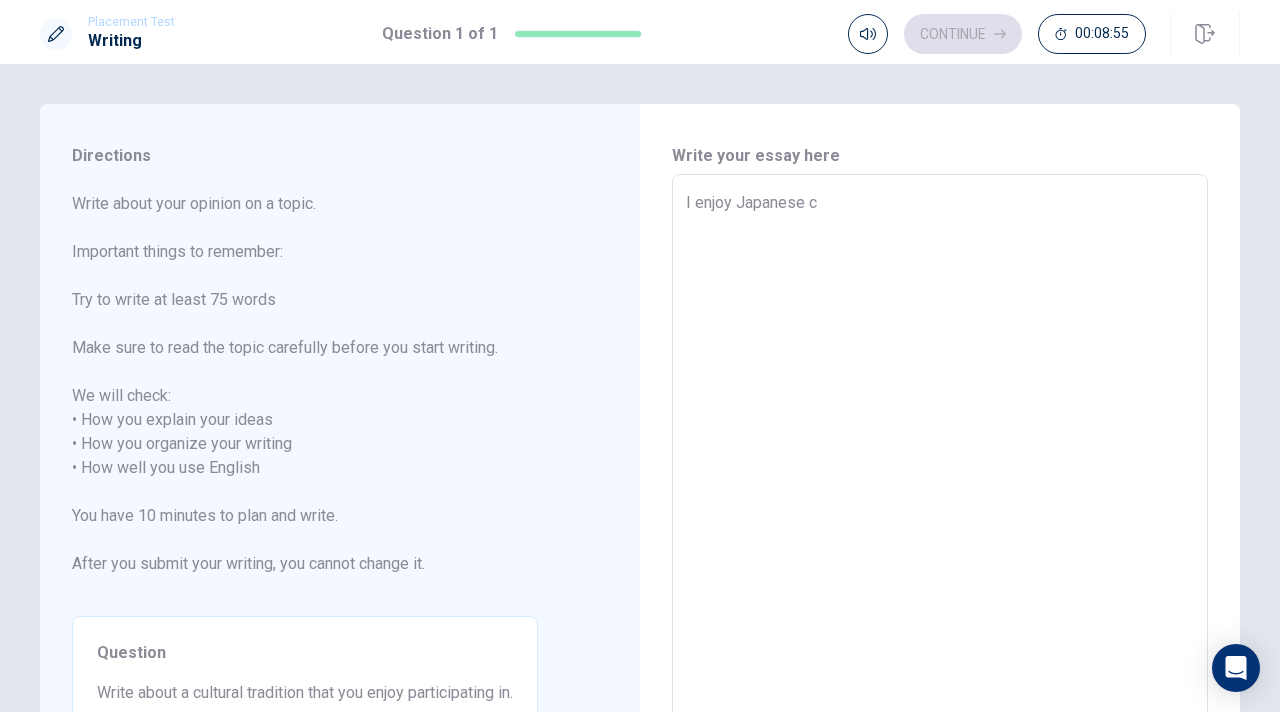 type on "I enjoy Japanese cu" 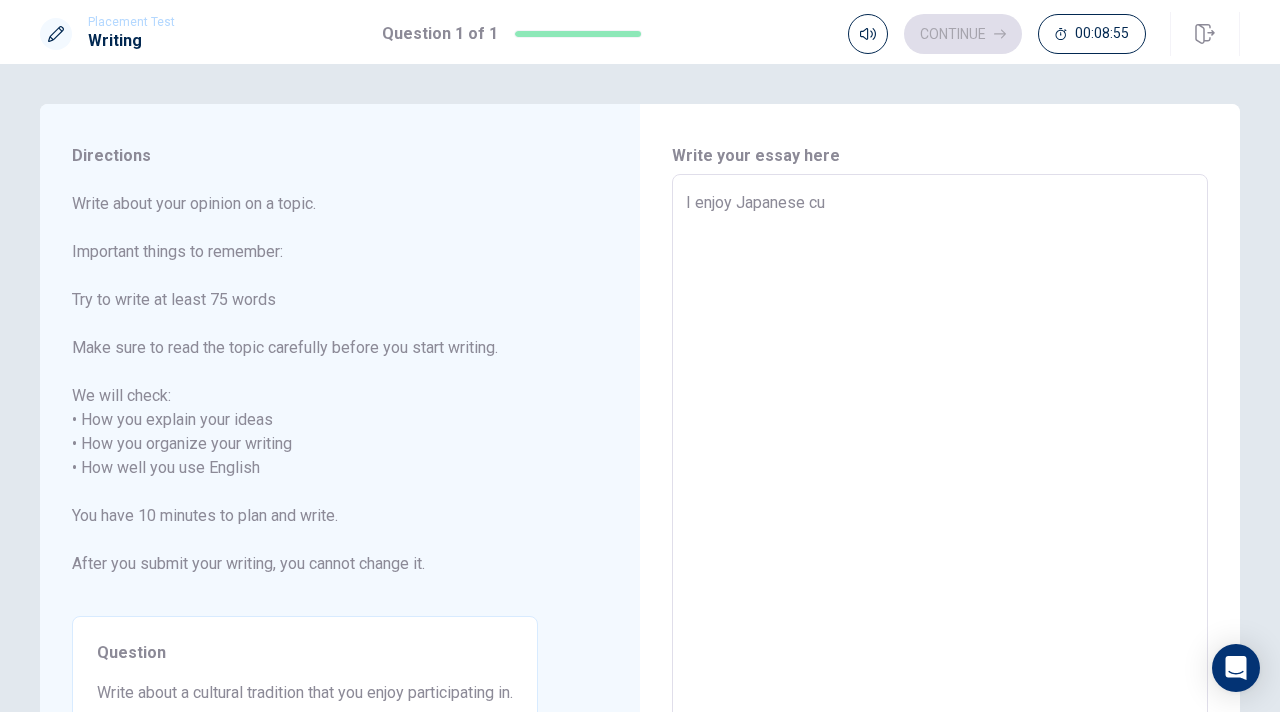 type on "x" 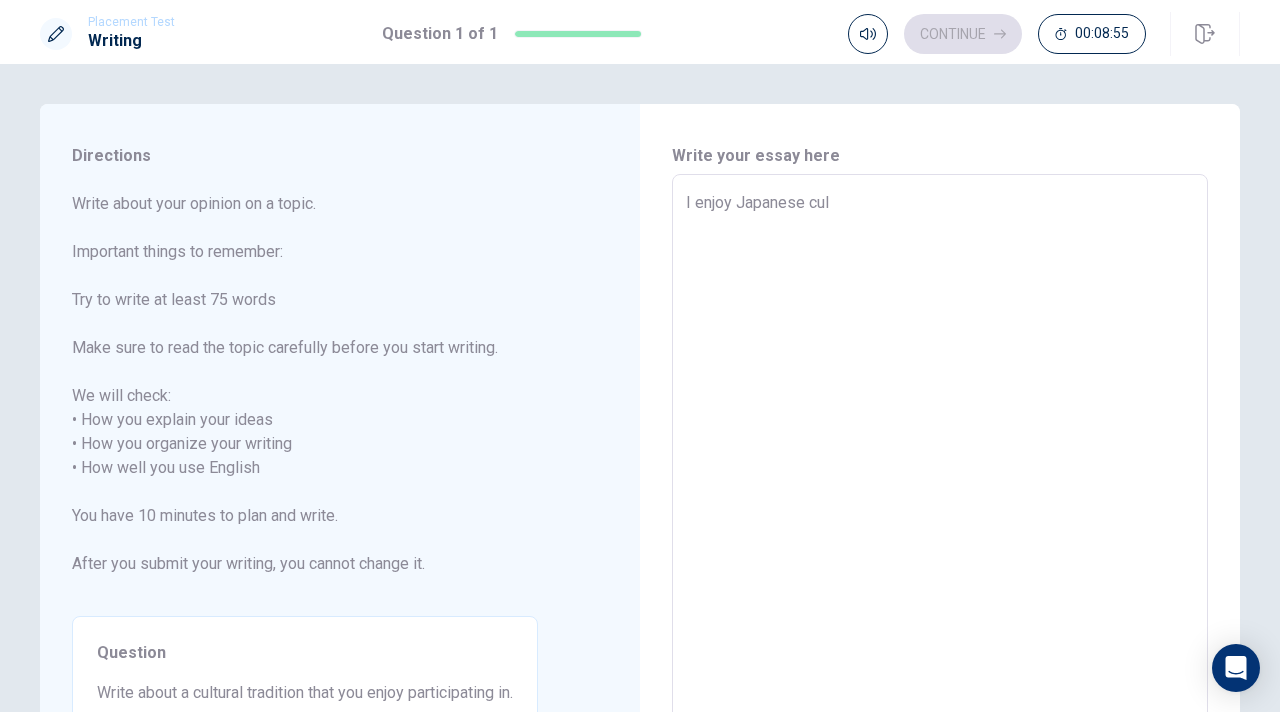 type on "x" 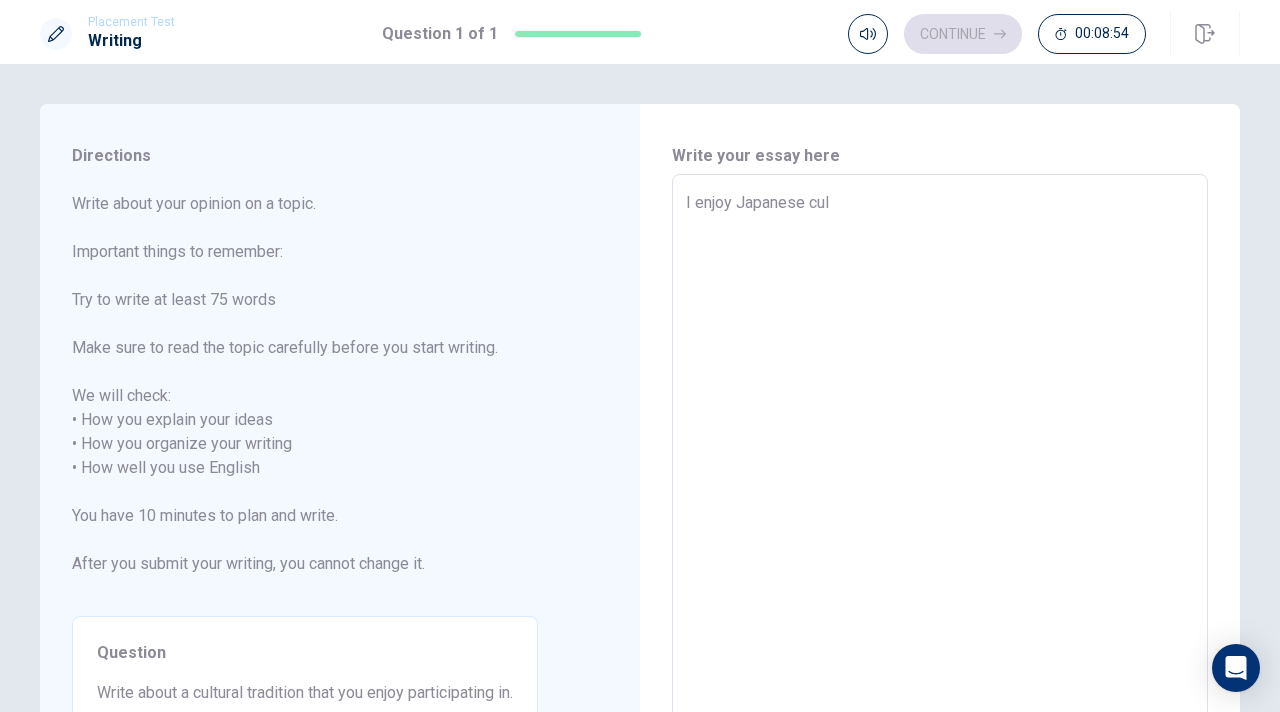 type on "I enjoy Japanese cult" 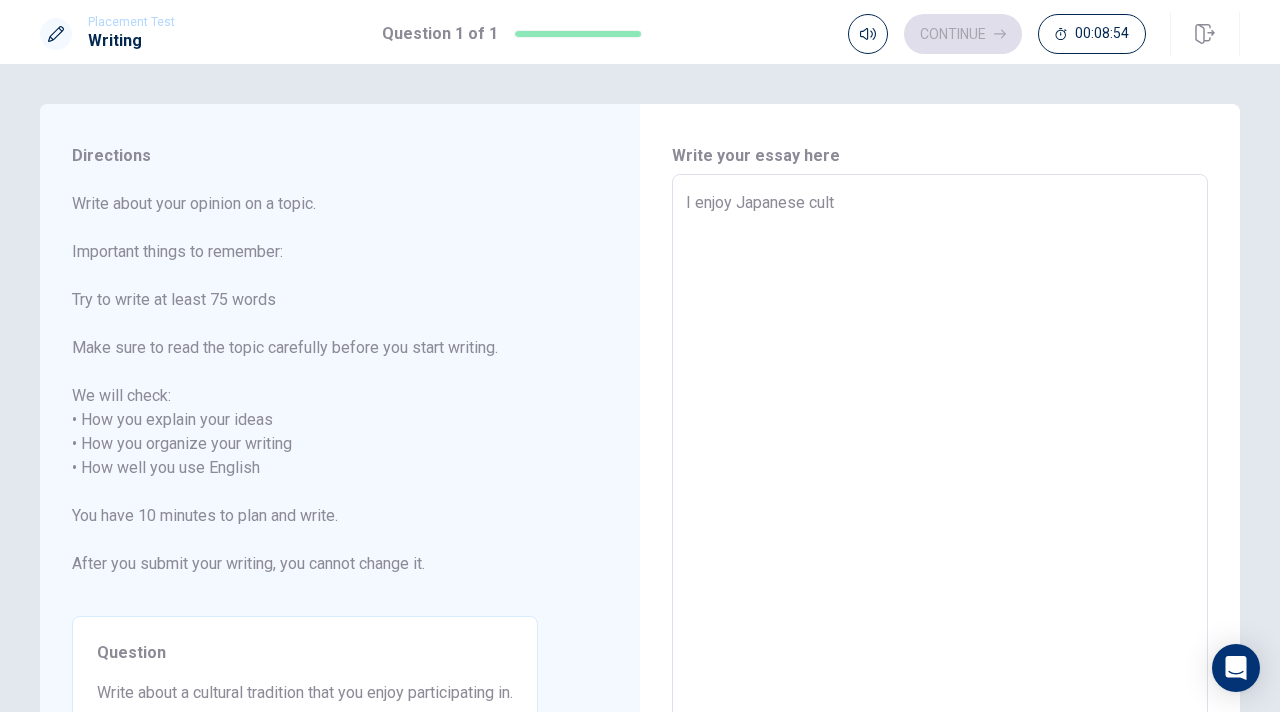 type on "x" 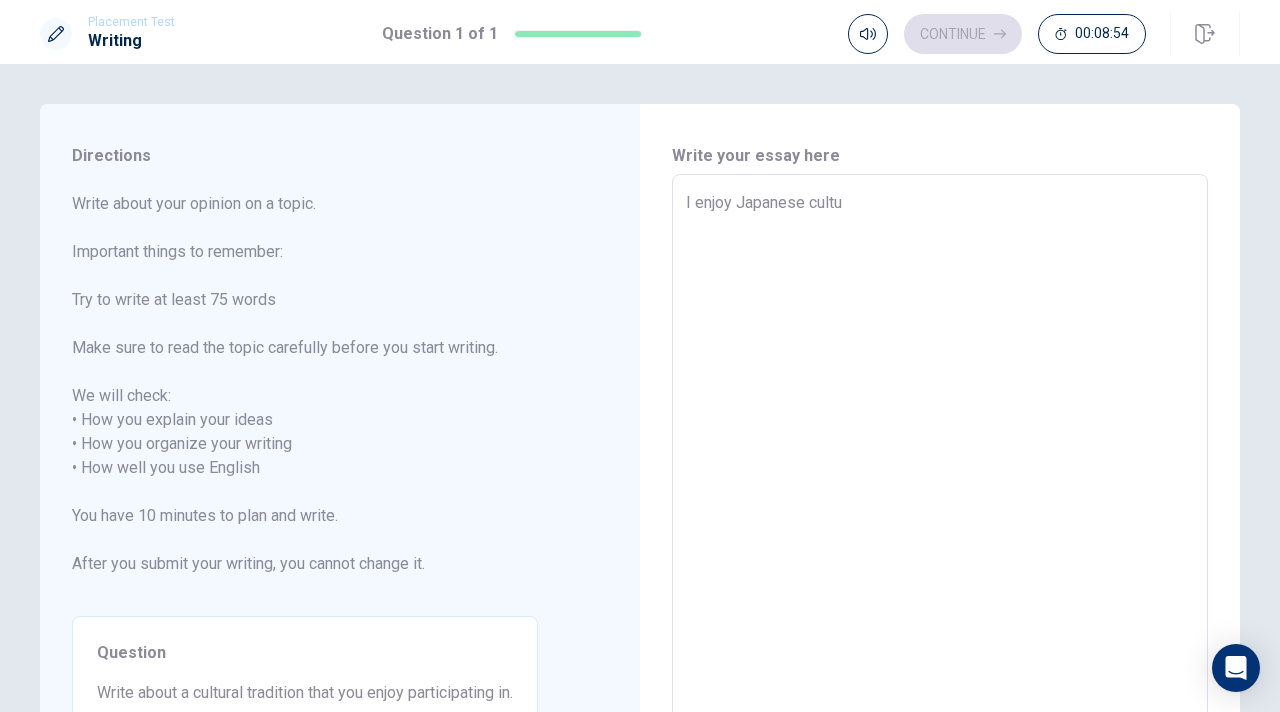 type on "x" 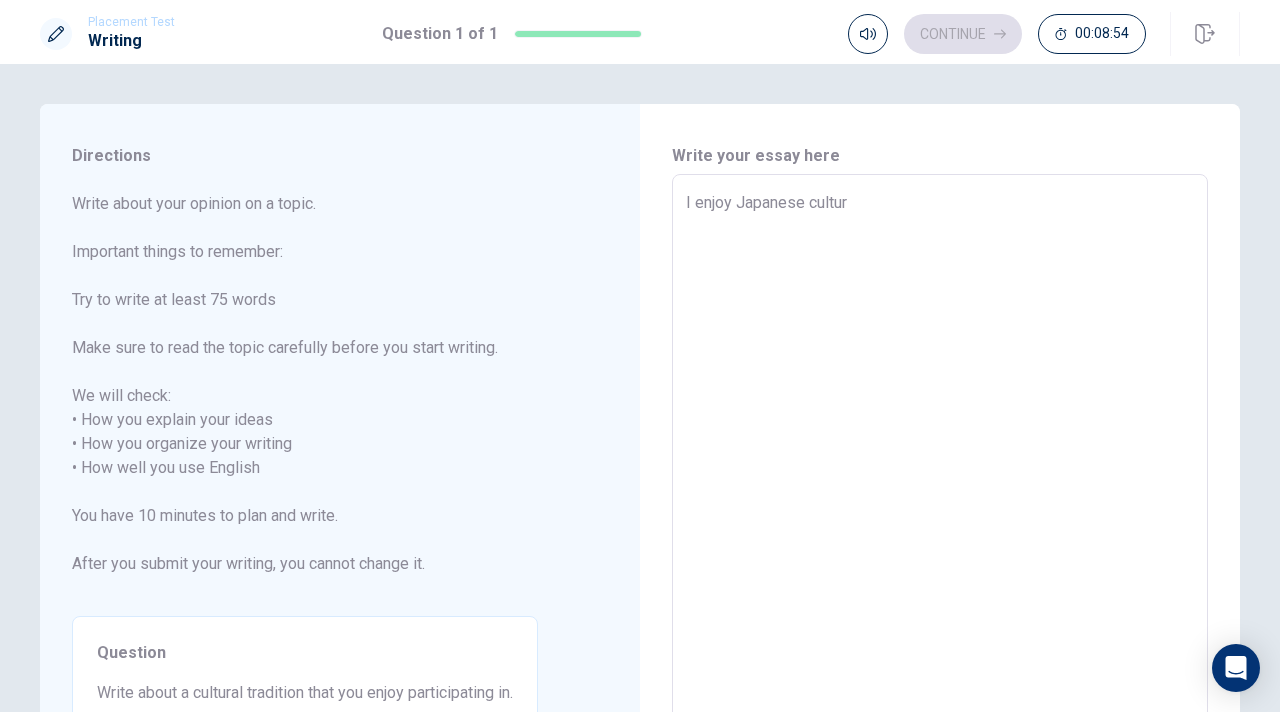 type on "x" 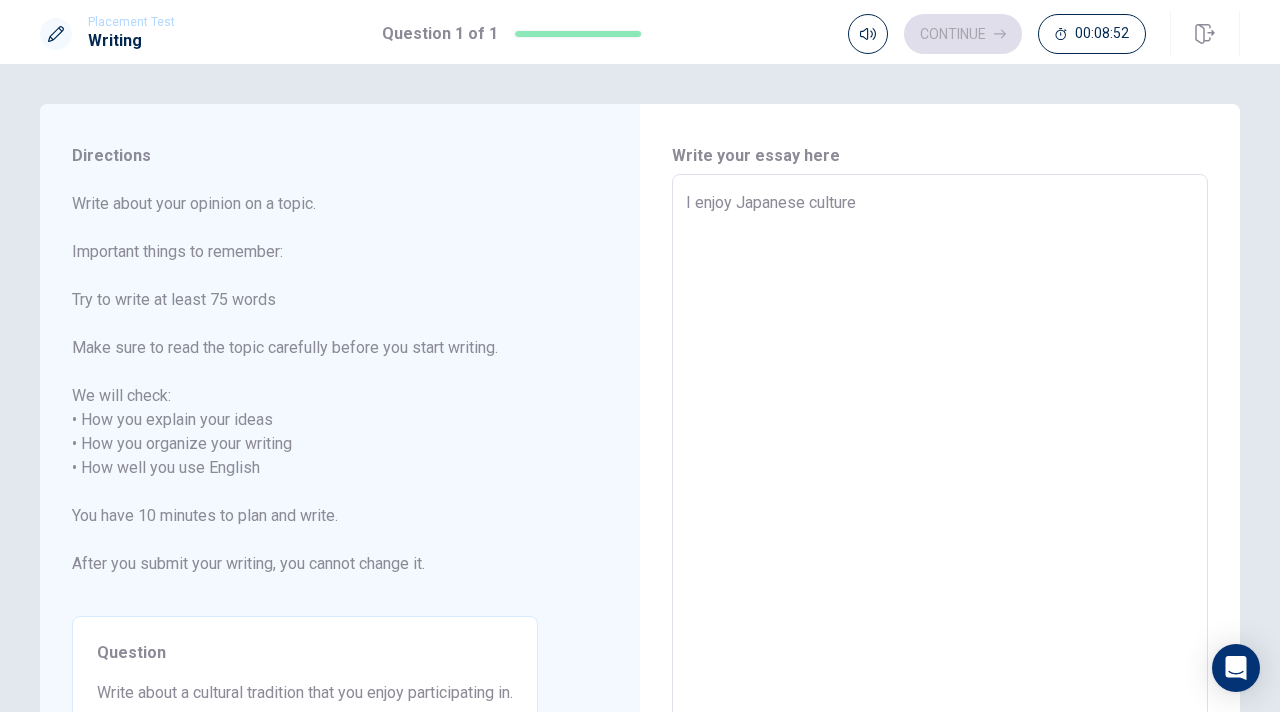 type on "x" 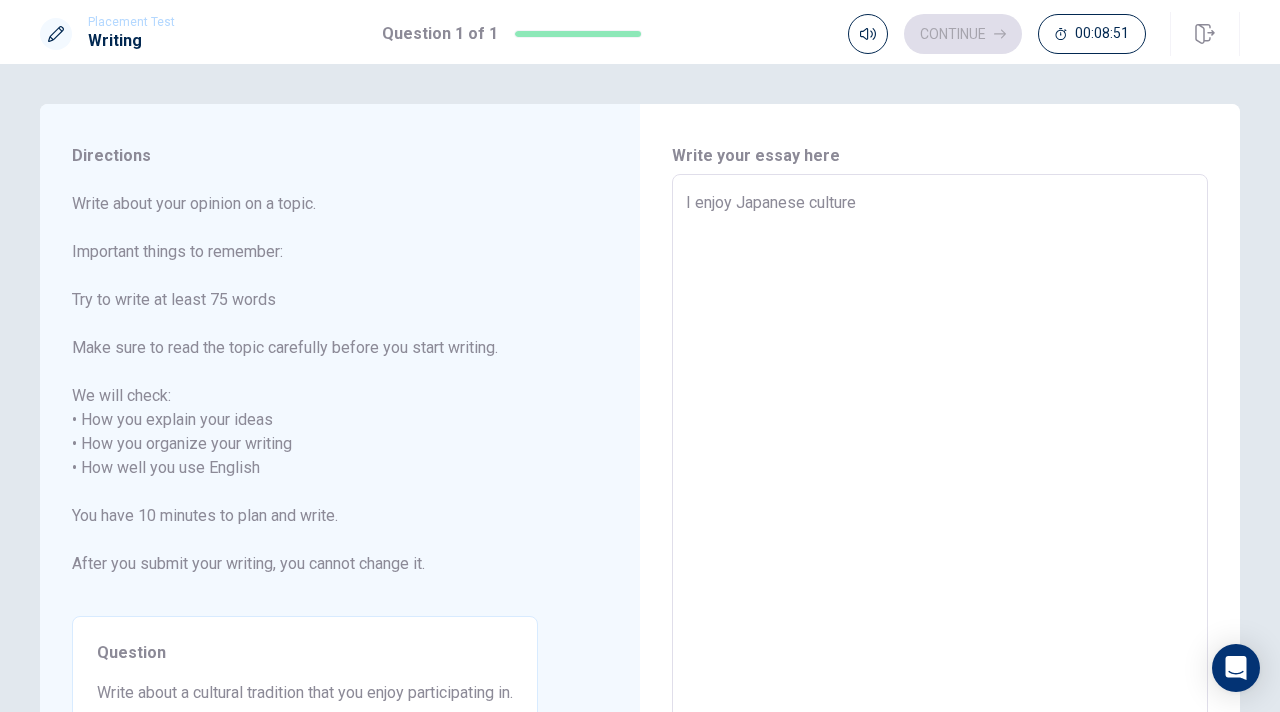 type on "I enjoy Japanese tculture" 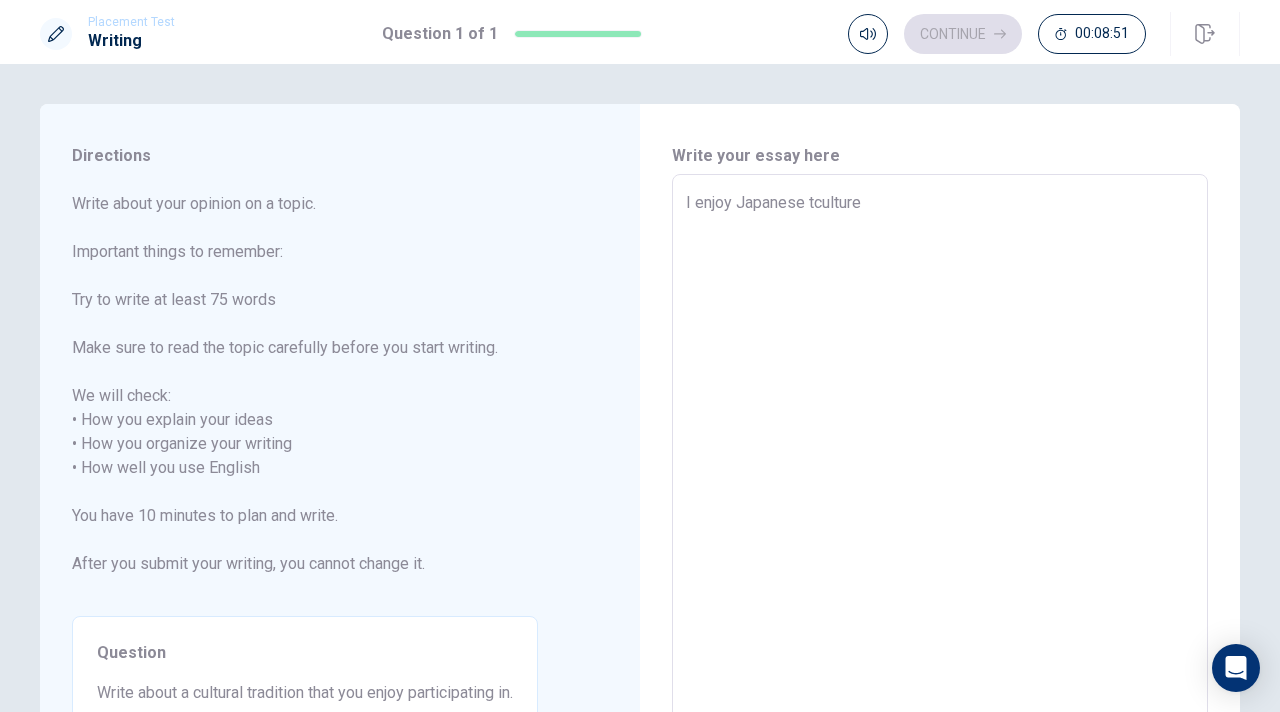 type on "x" 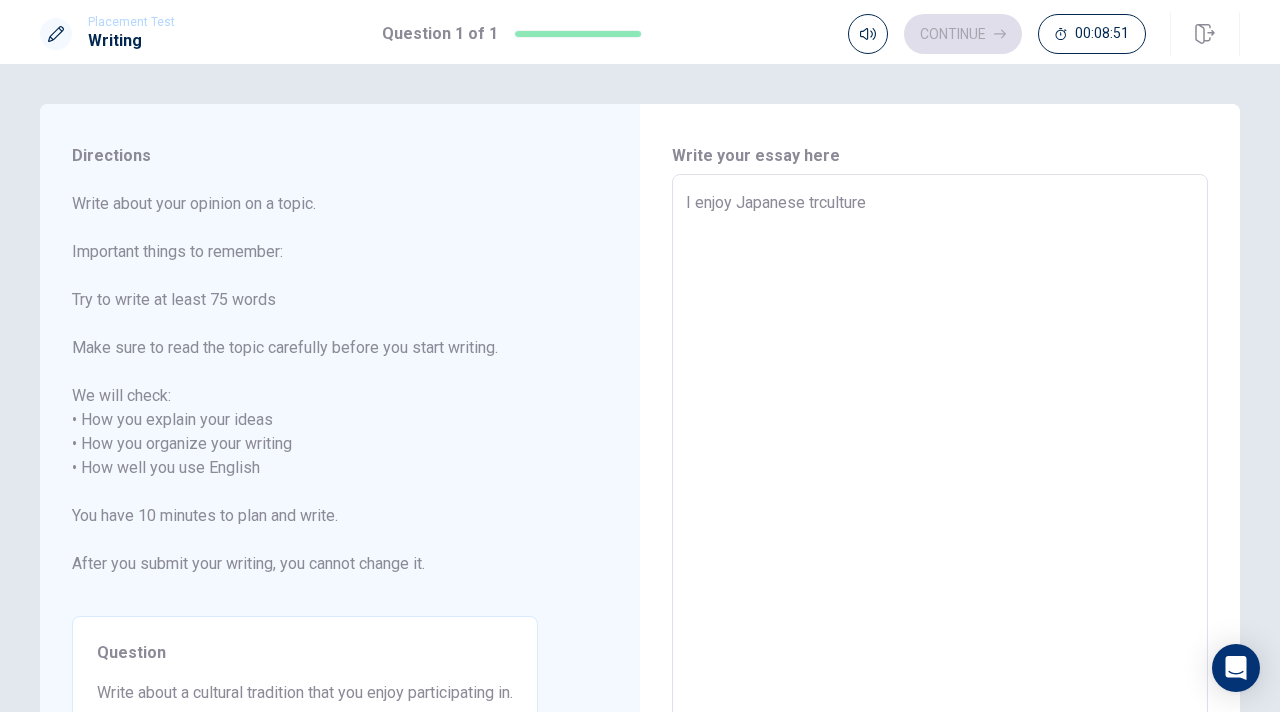 type on "x" 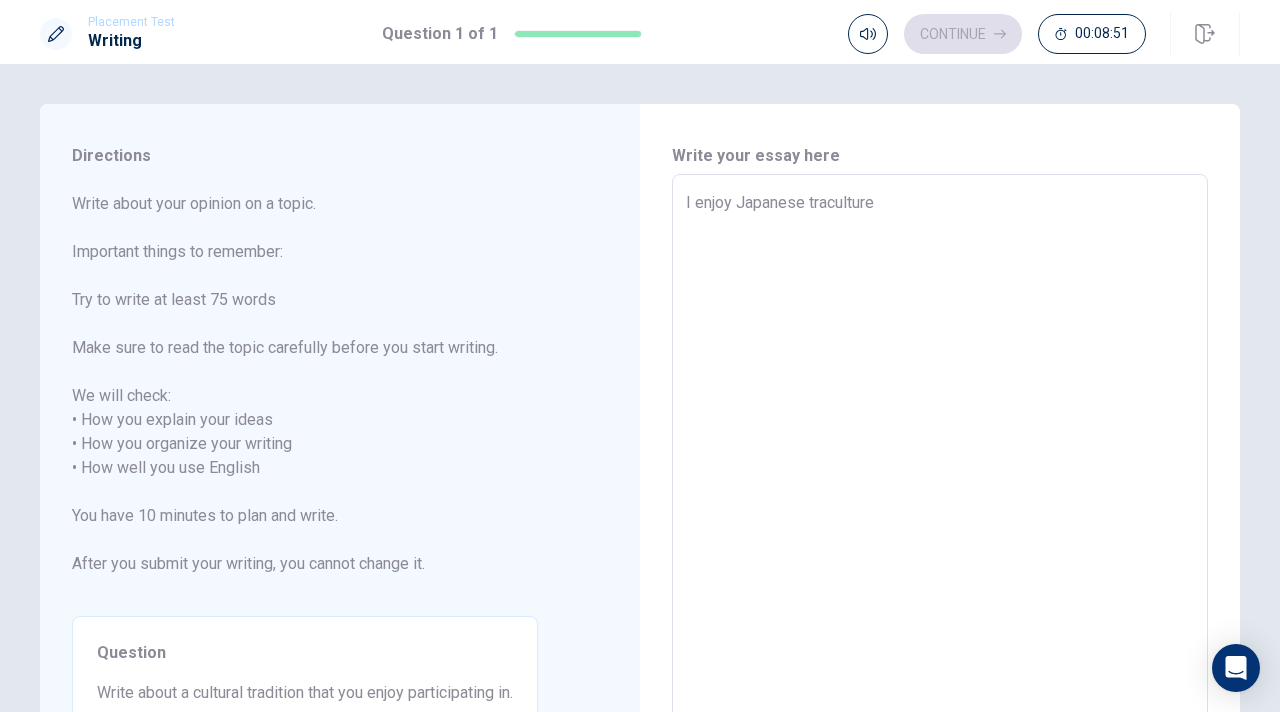 type on "x" 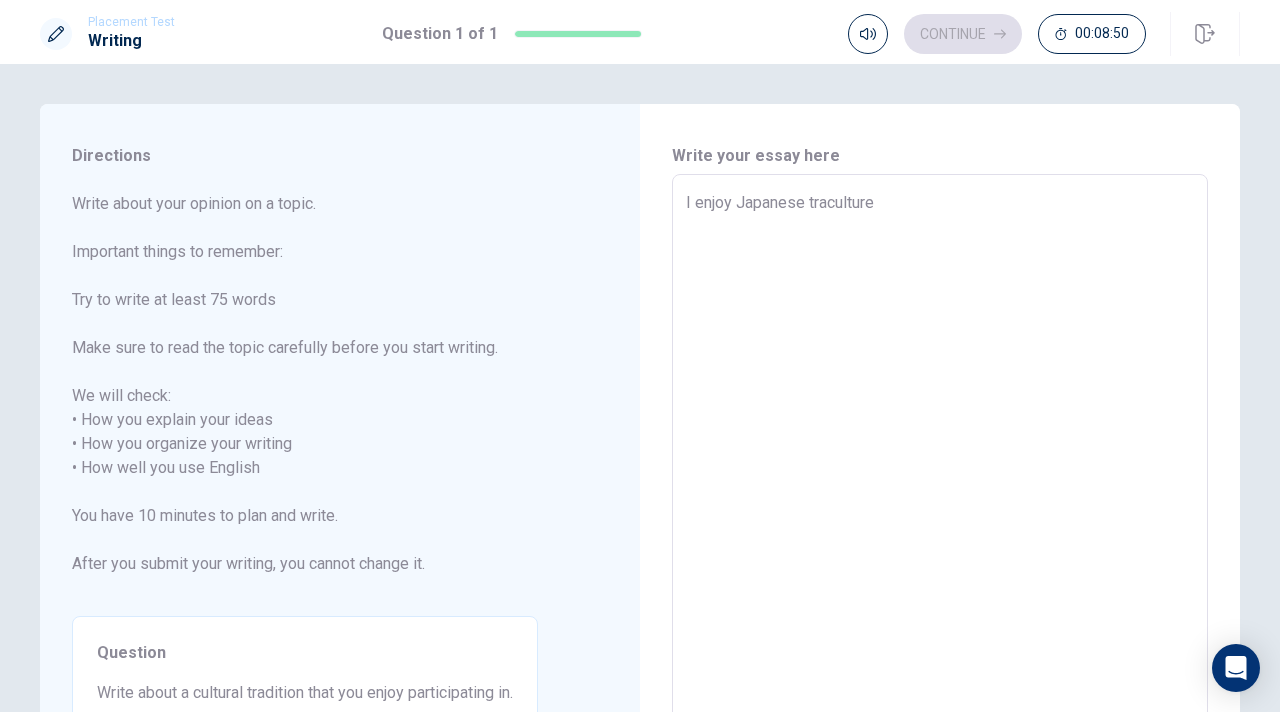 type on "I enjoy Japanese tradculture" 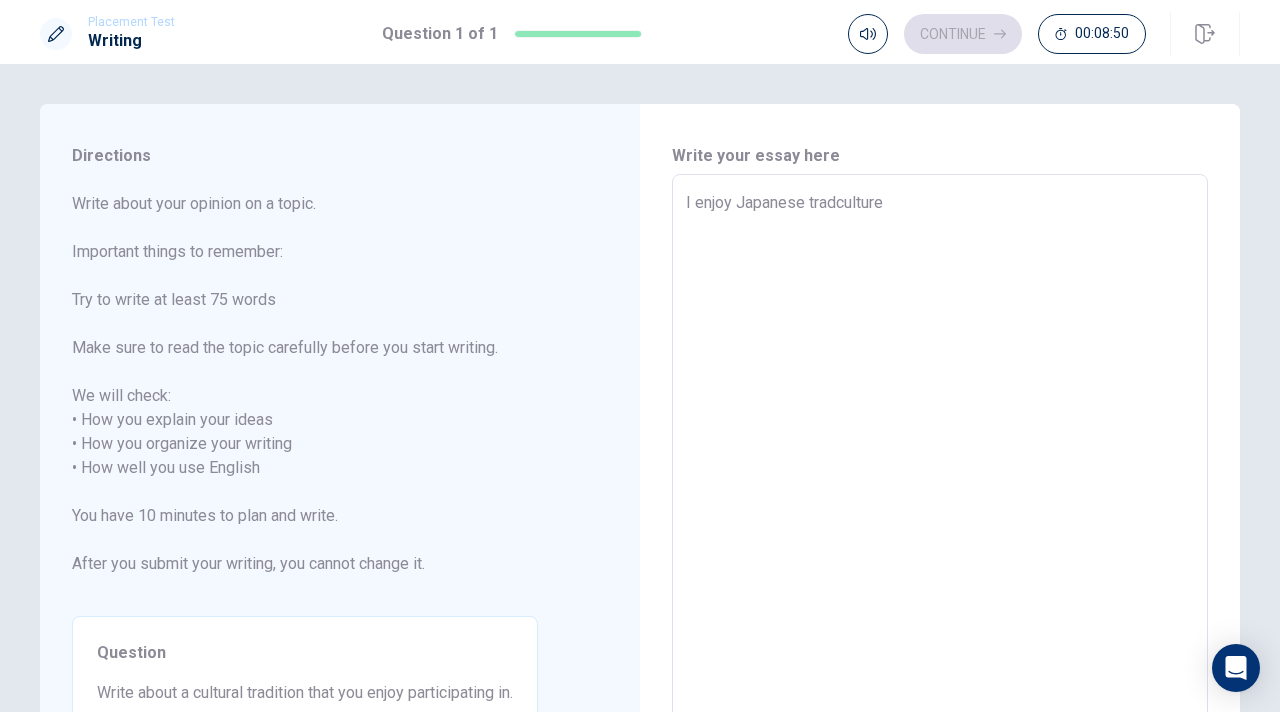 type on "x" 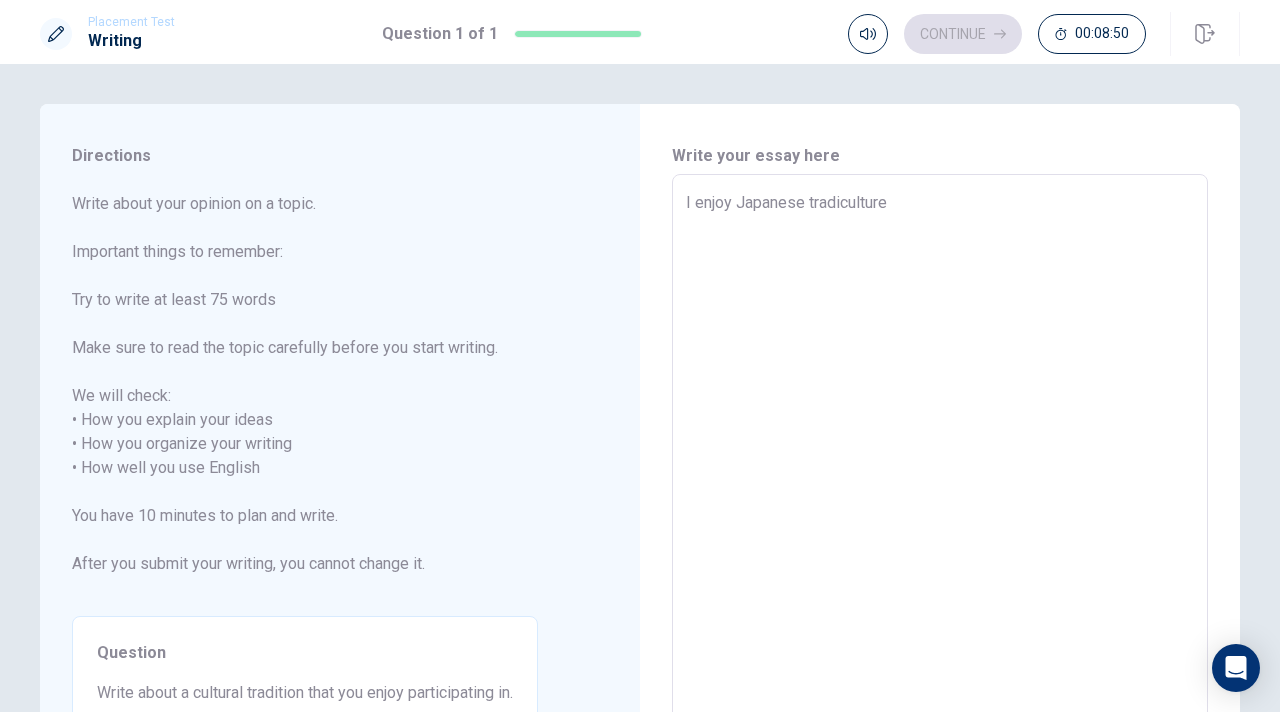 type on "x" 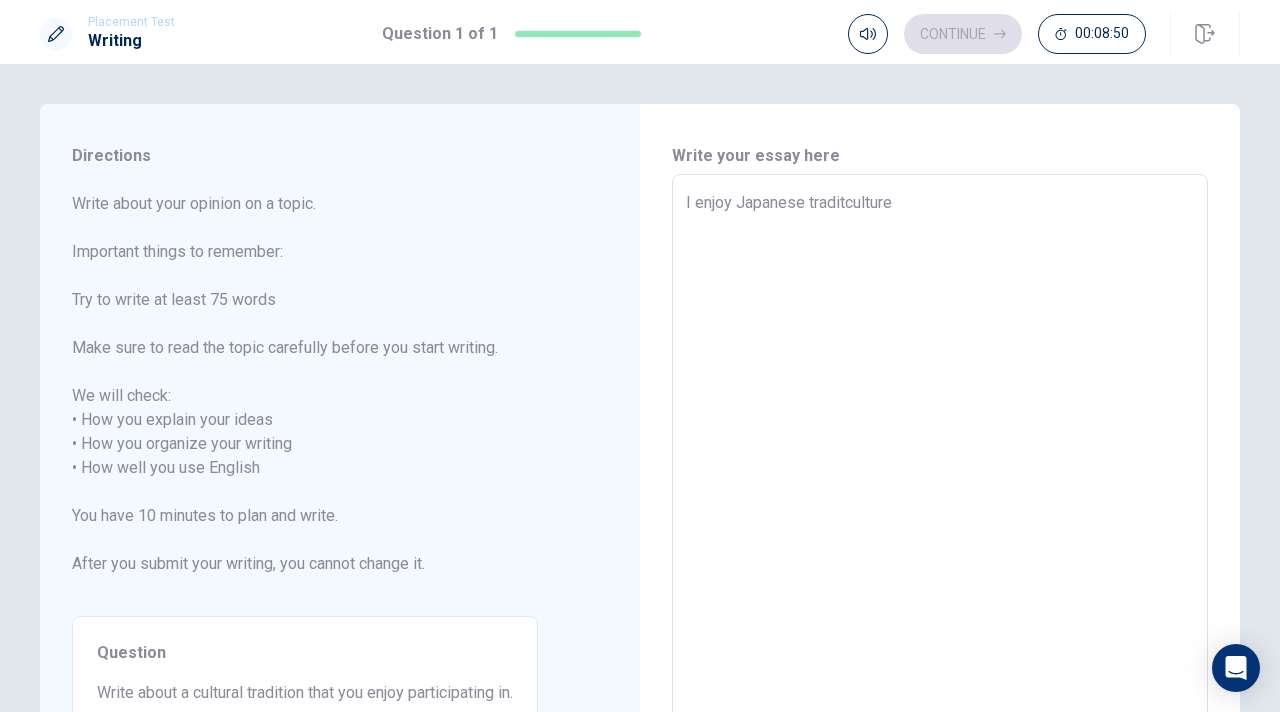 type on "x" 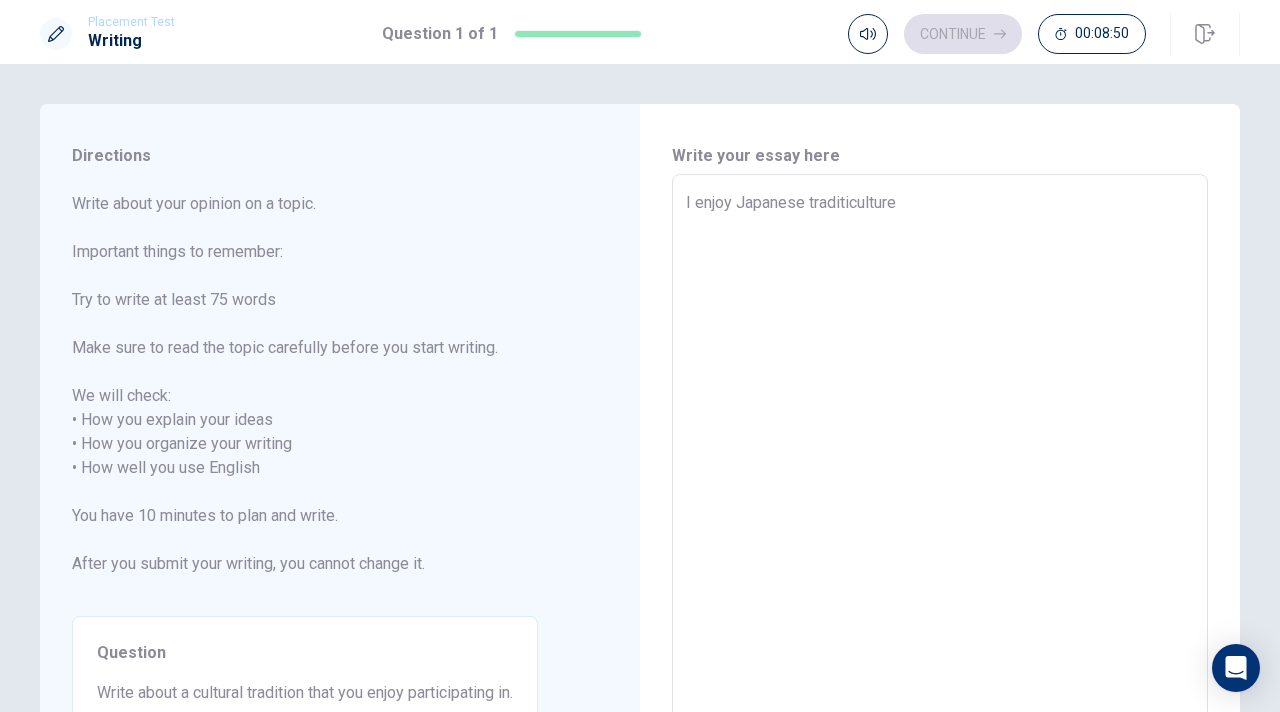 type on "x" 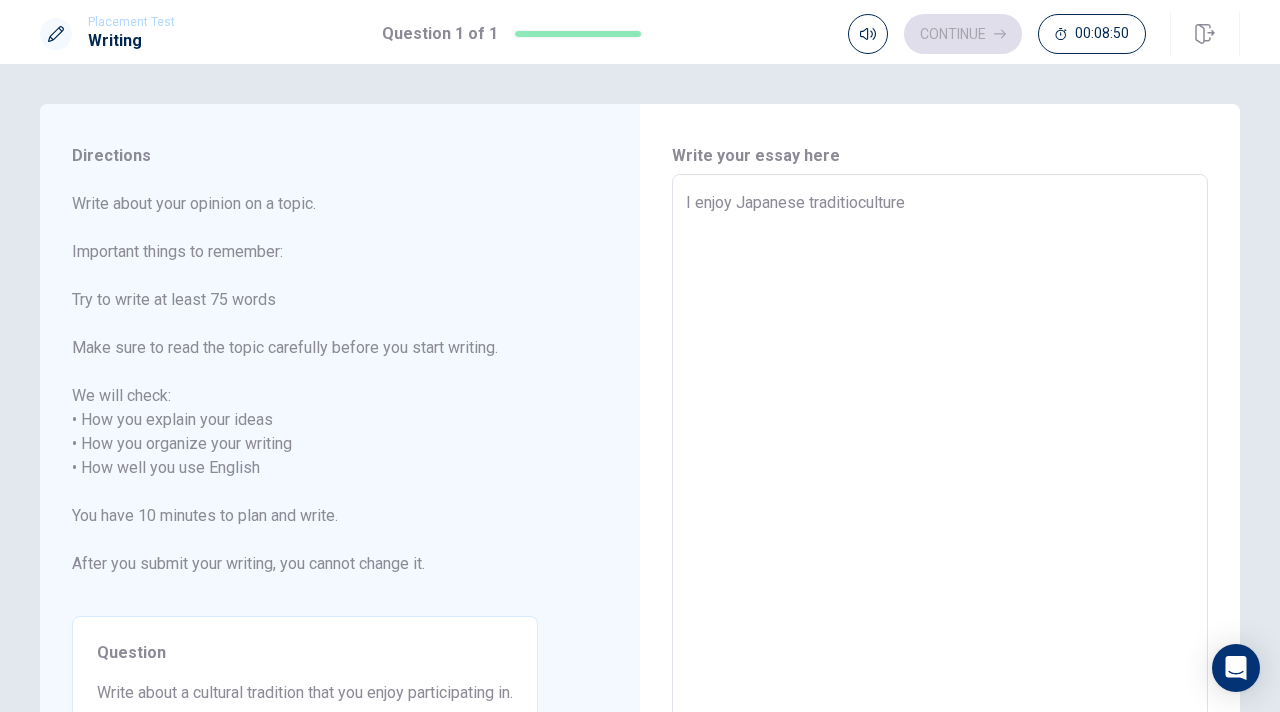 type on "x" 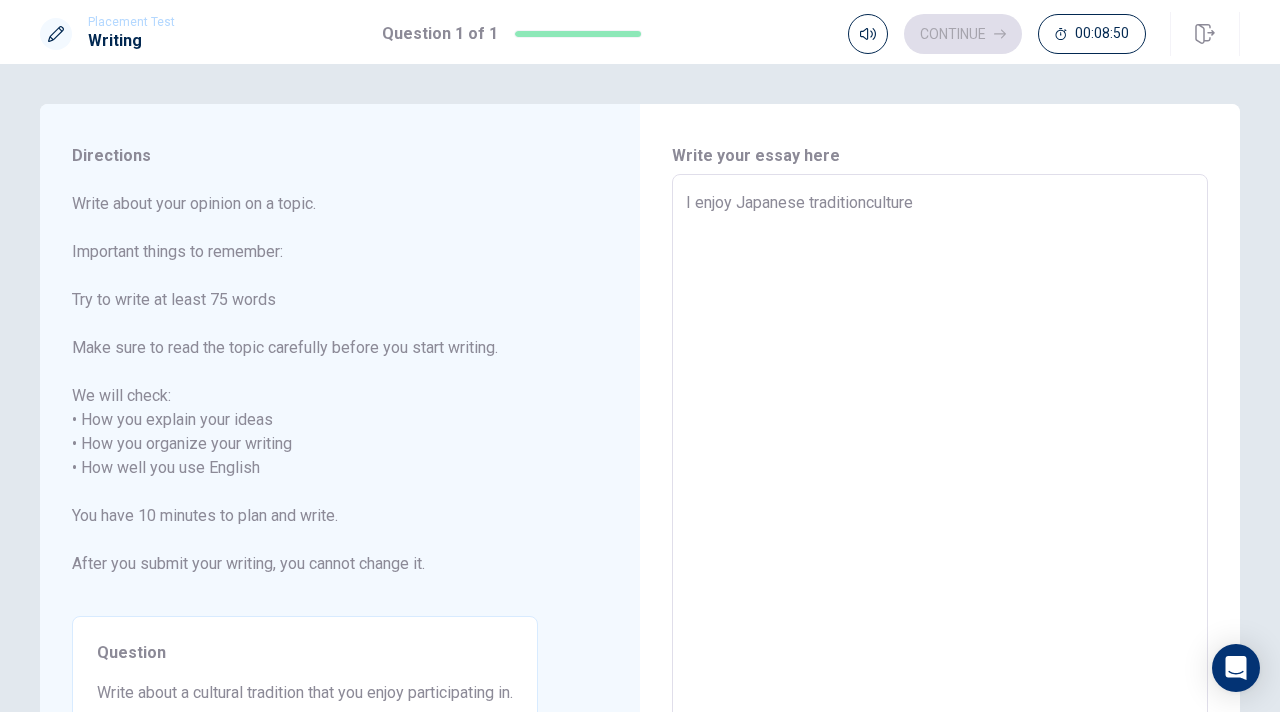 type on "x" 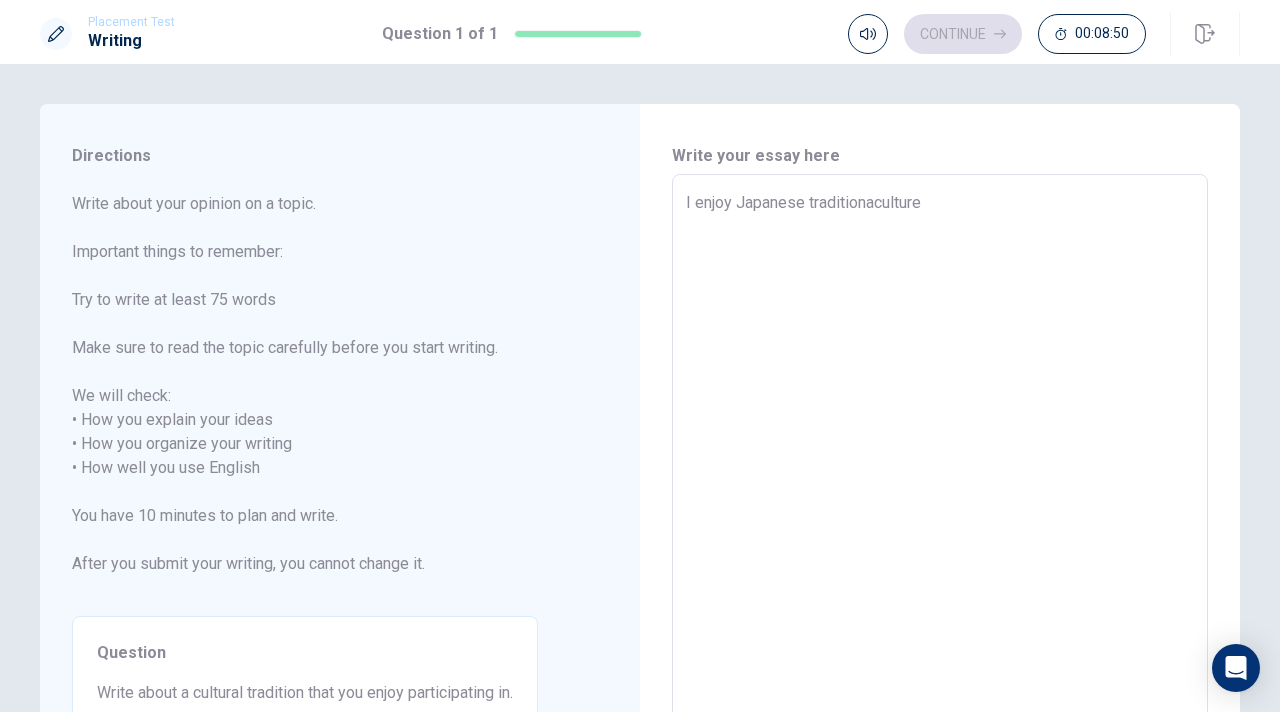 type on "x" 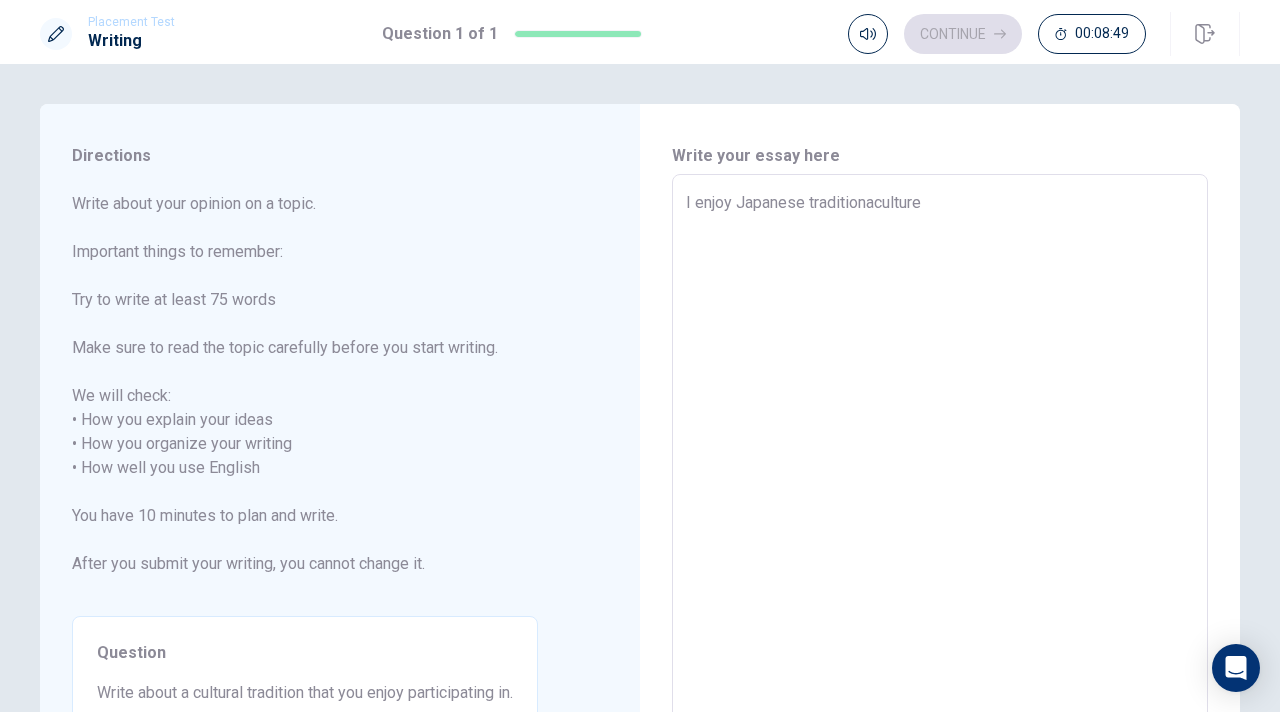 type on "I enjoy Japanese traditionalculture" 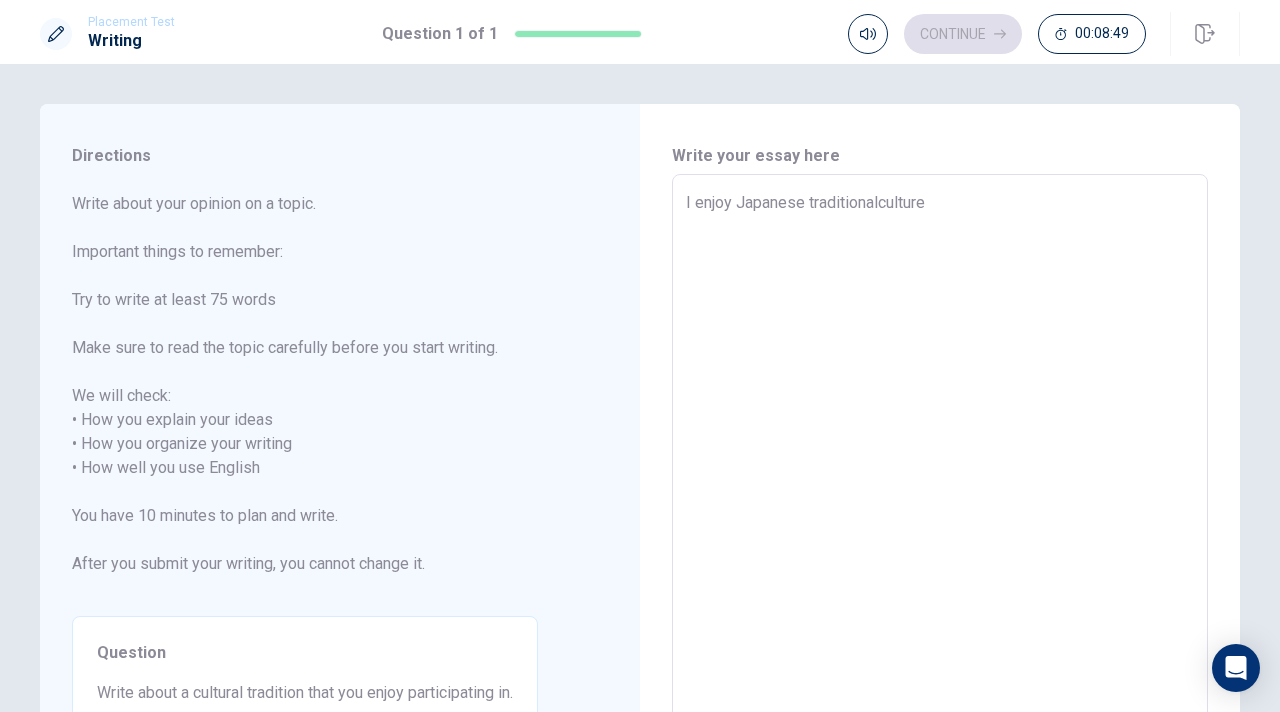 type on "x" 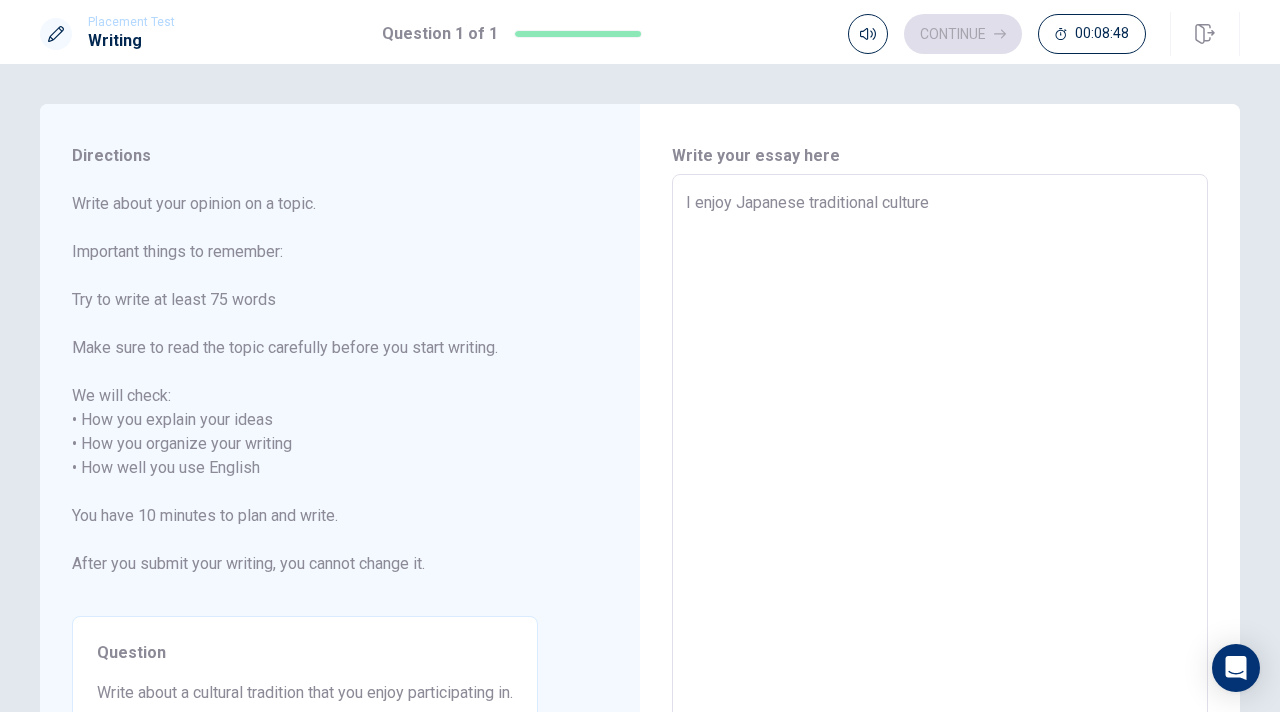 type on "x" 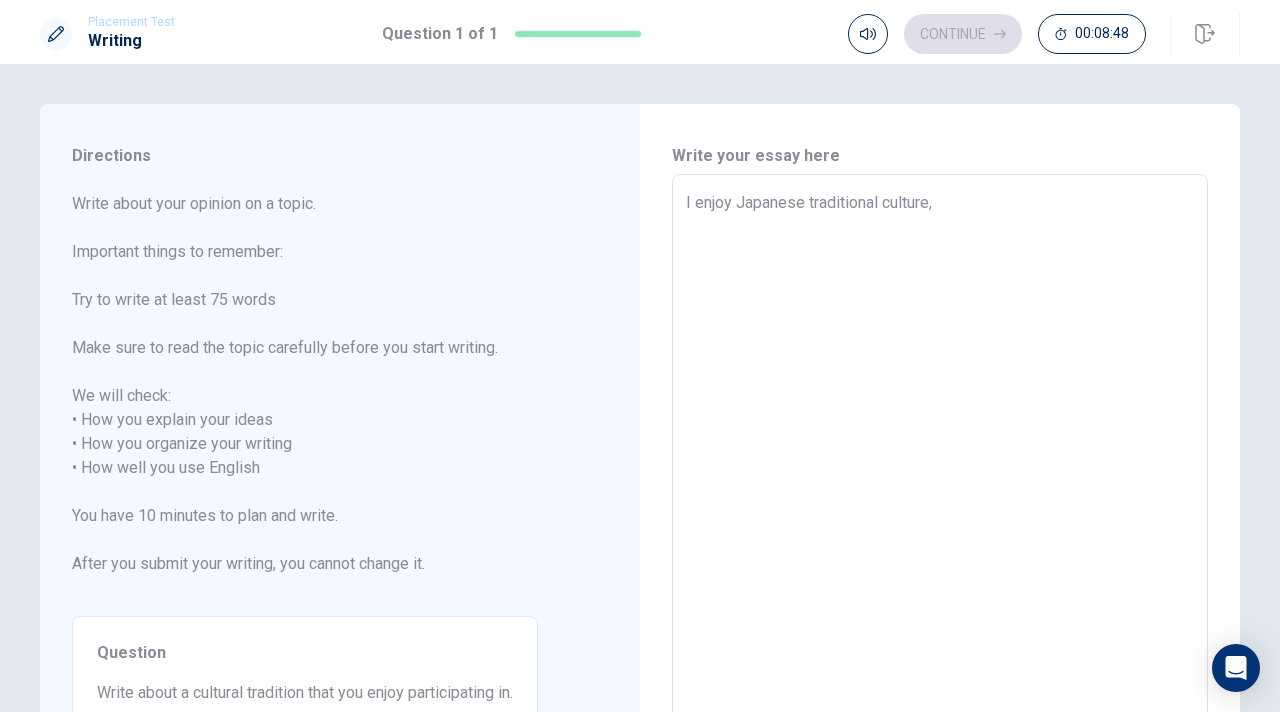 type on "x" 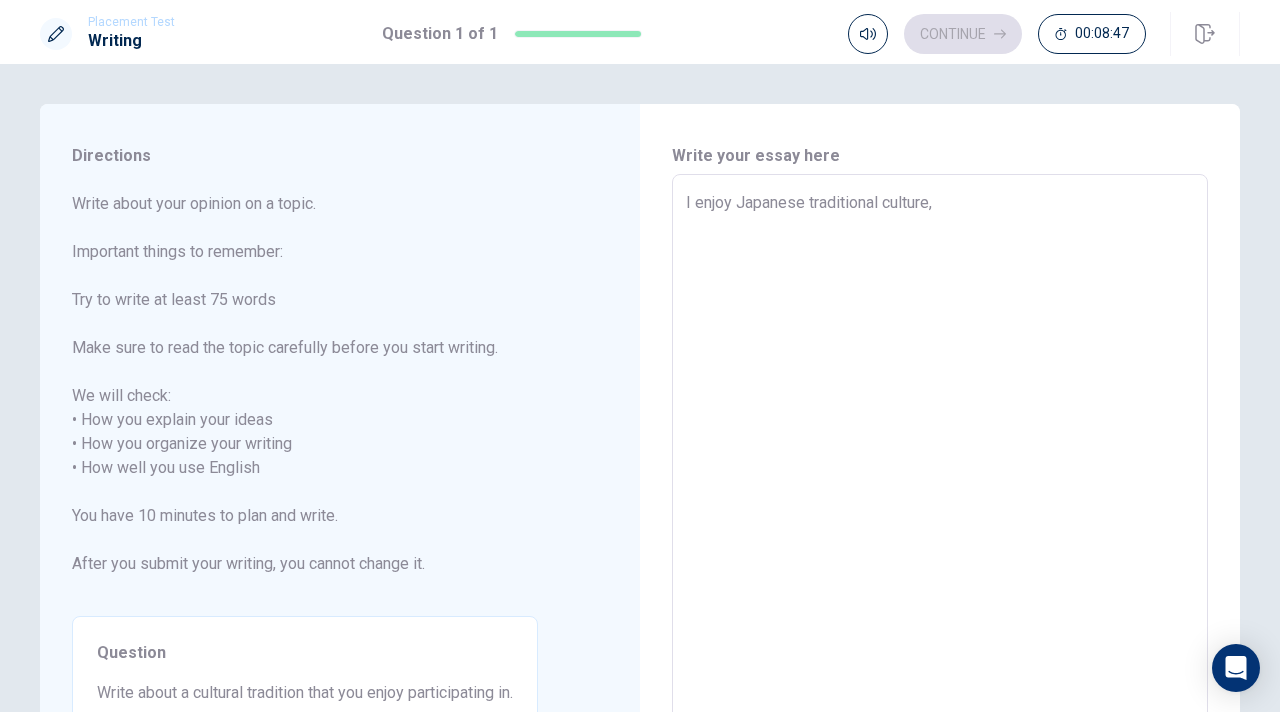 type on "I enjoy Japanese traditional culture," 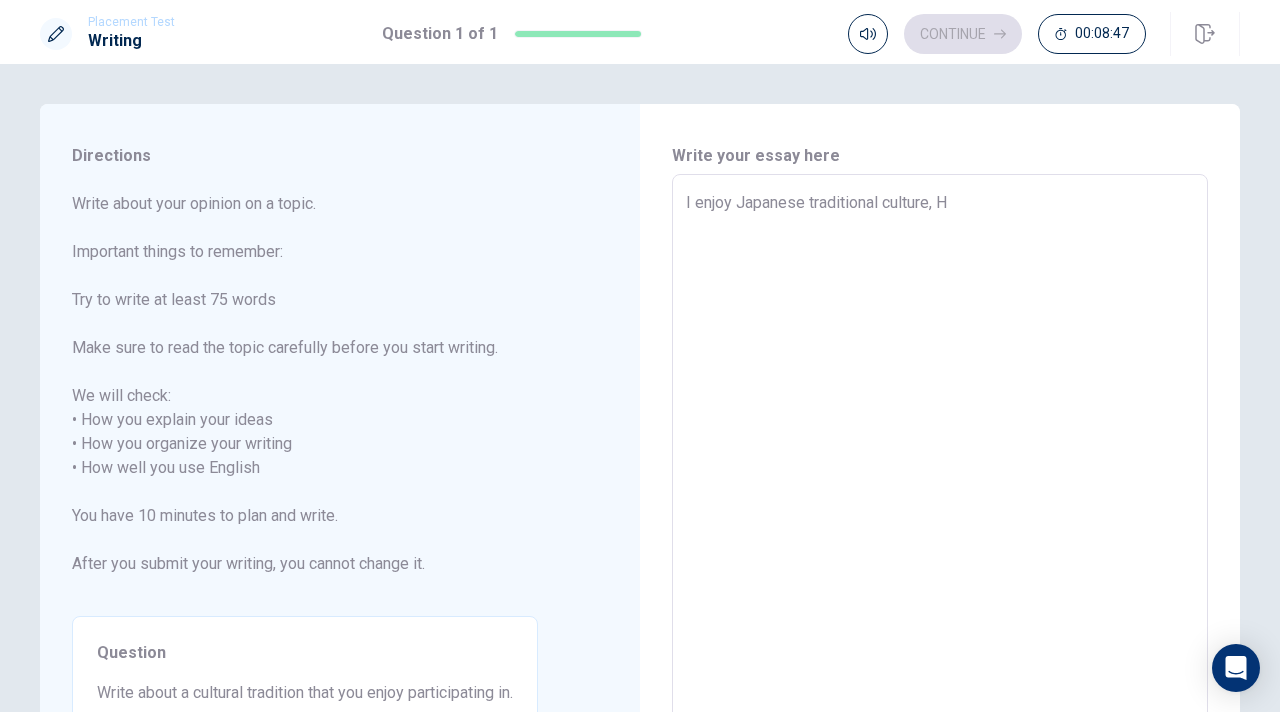 type on "x" 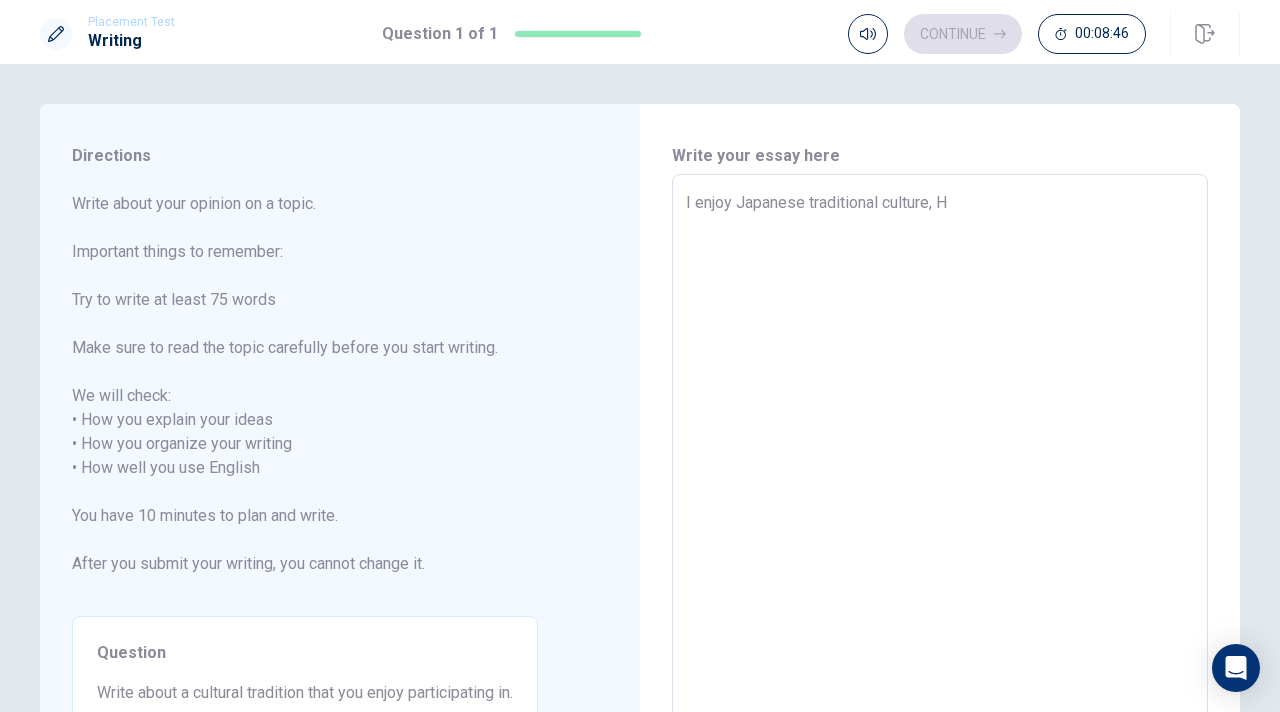 type on "I enjoy Japanese traditional culture, Ha" 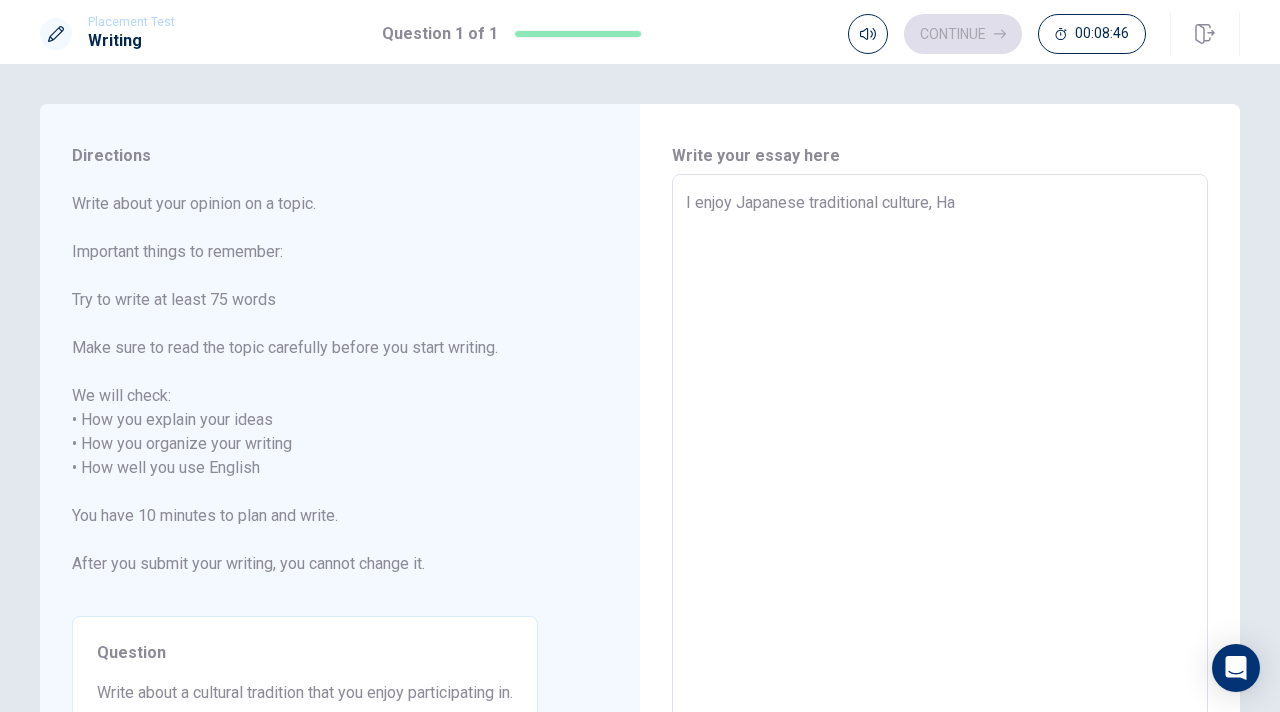 type on "x" 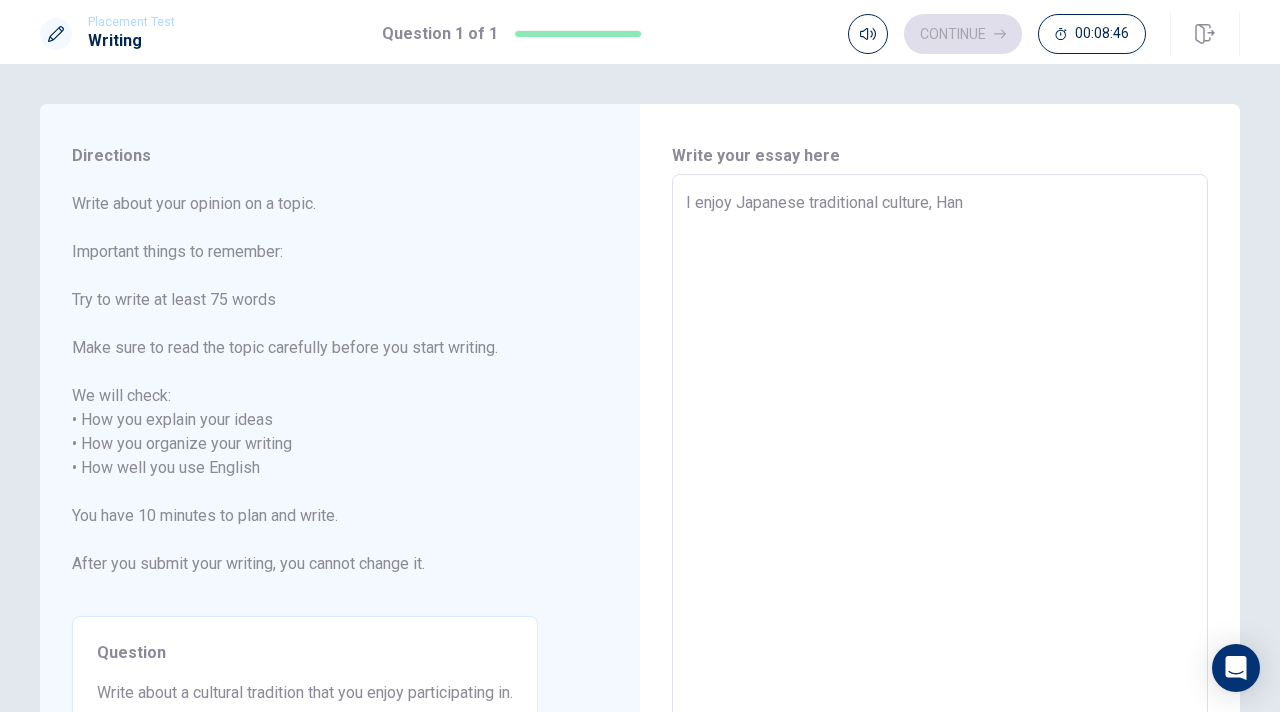 type on "x" 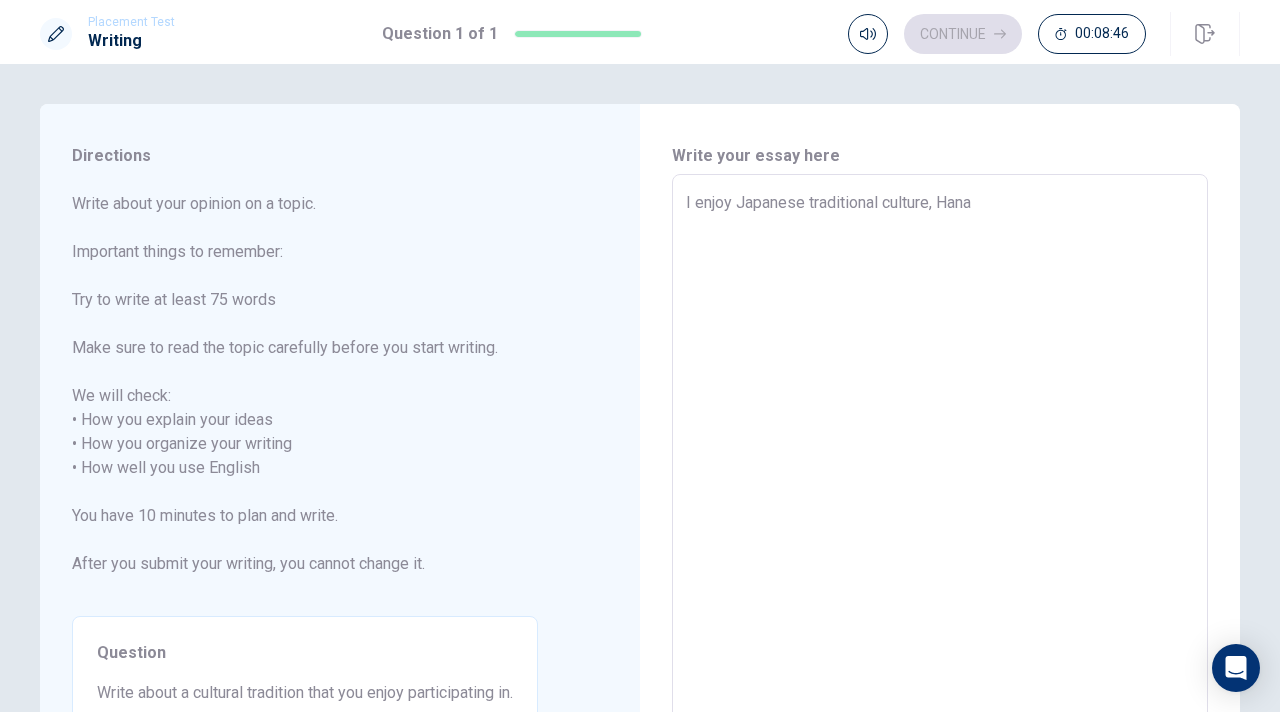 type on "x" 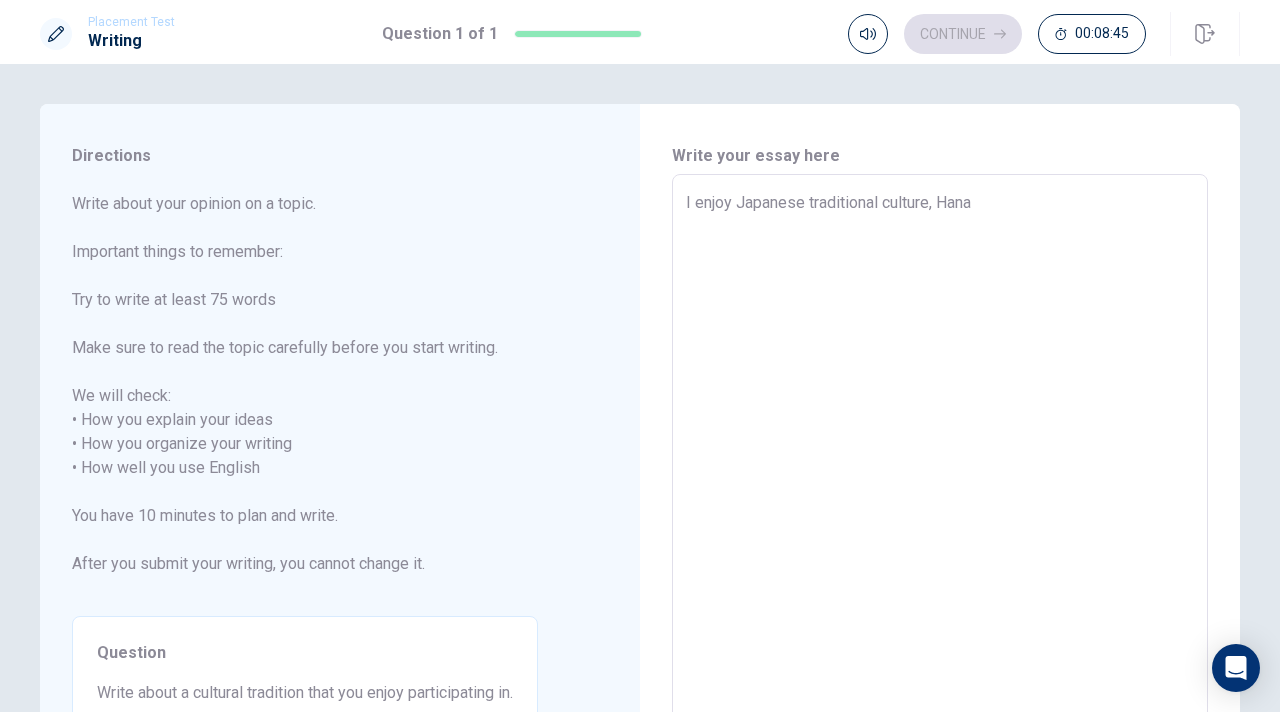 type on "I enjoy Japanese traditional culture, Hanab" 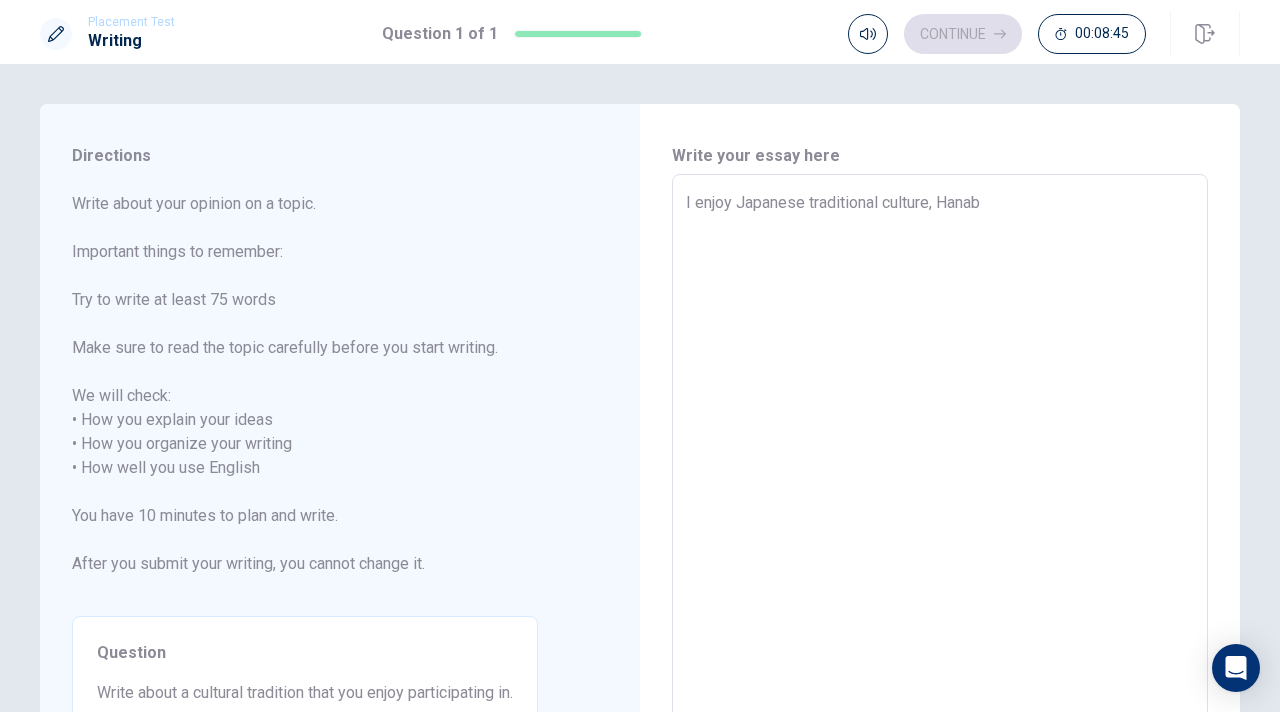 type on "x" 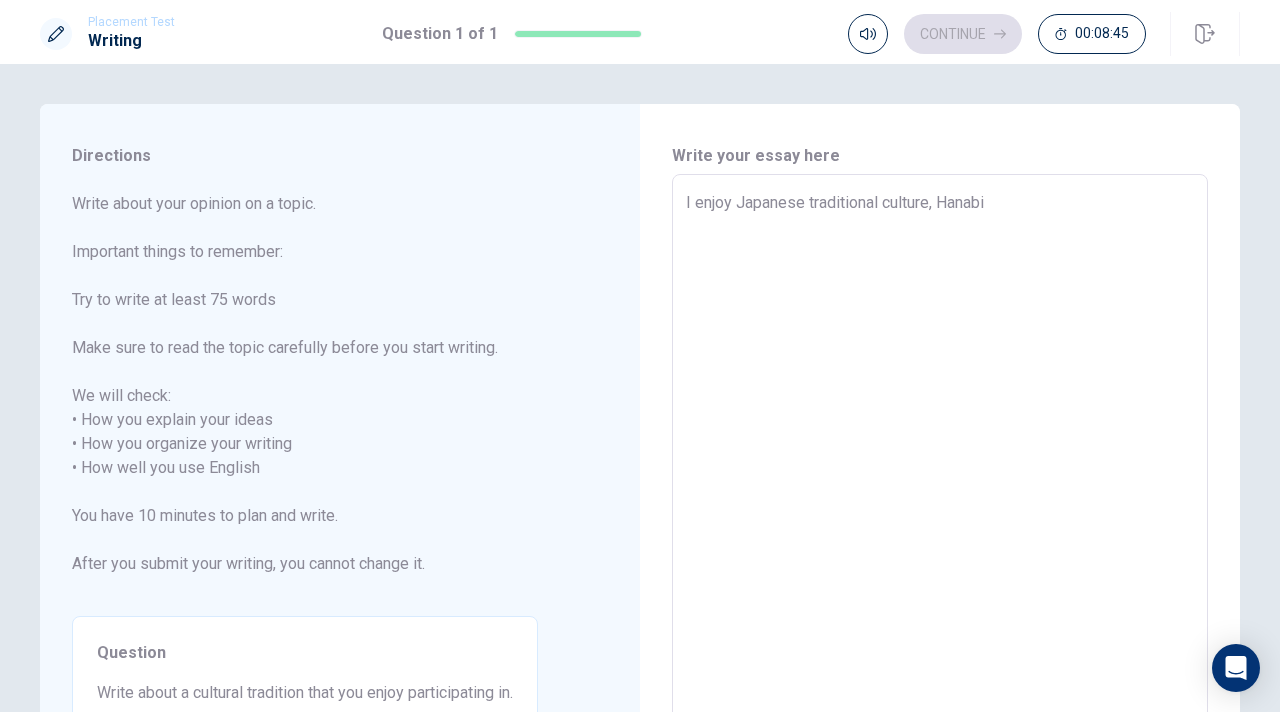 type on "x" 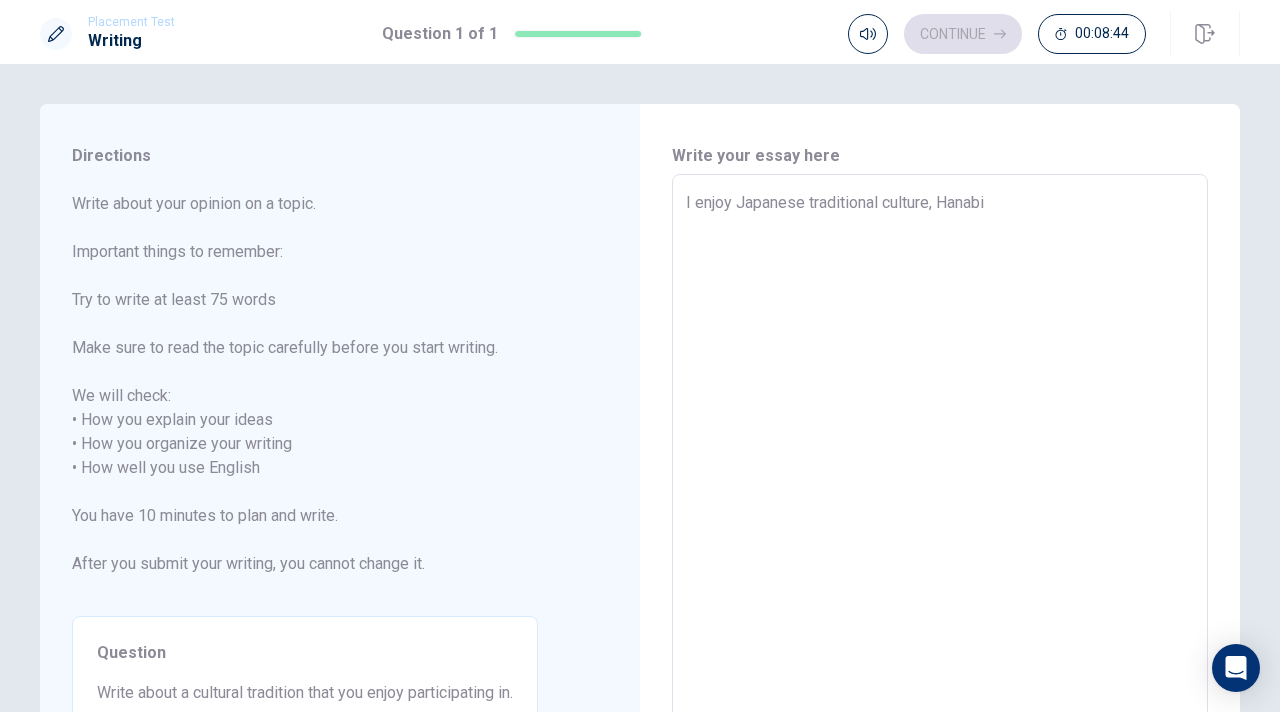 type on "I enjoy Japanese traditional culture, Hanabi a" 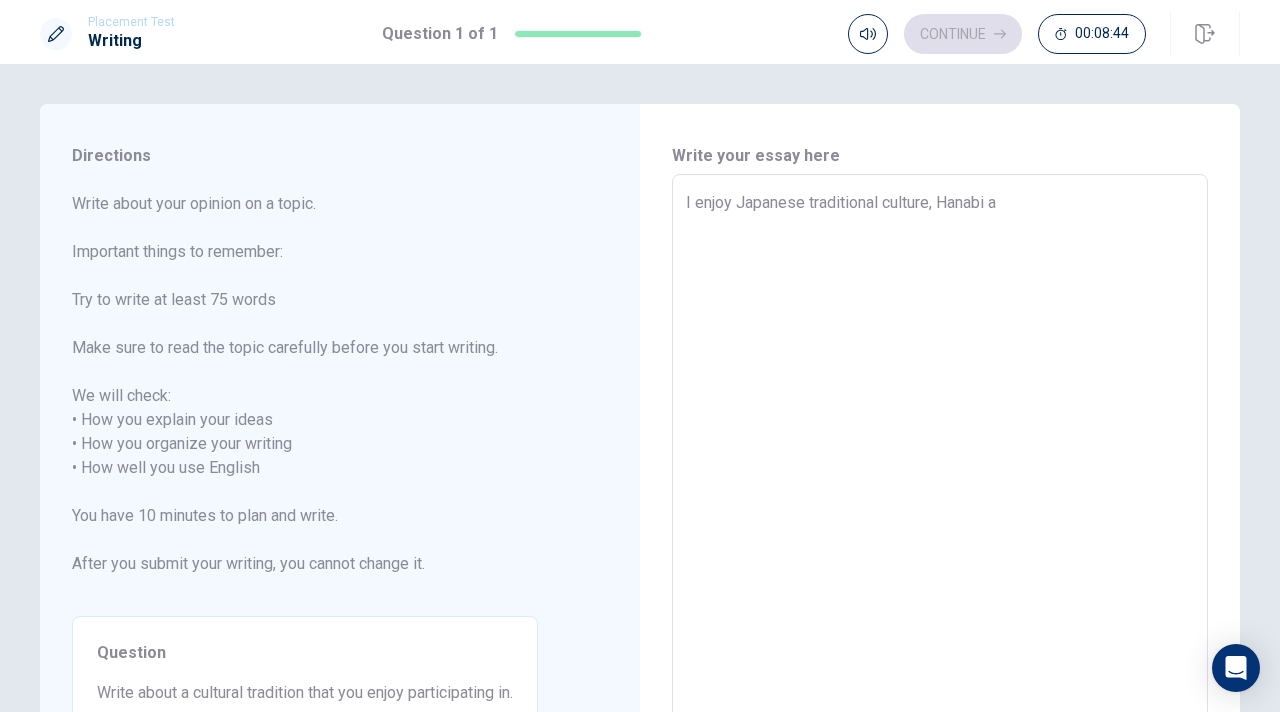 type on "x" 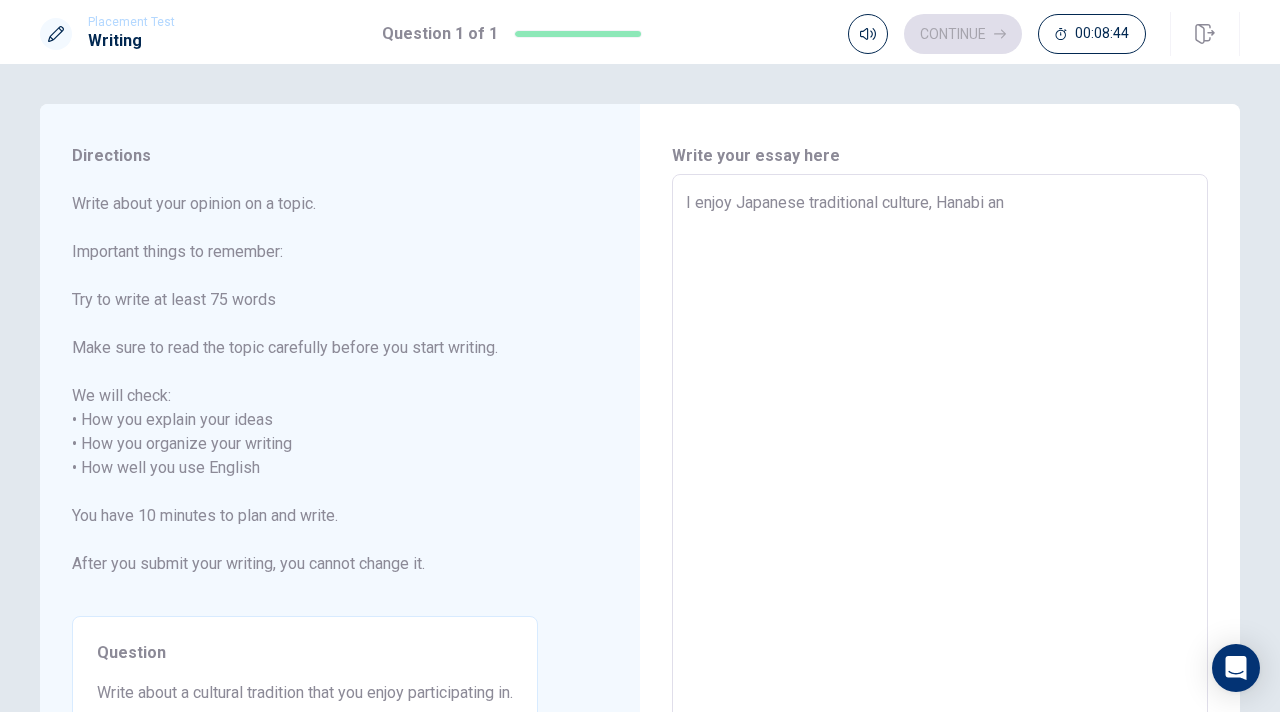 type on "x" 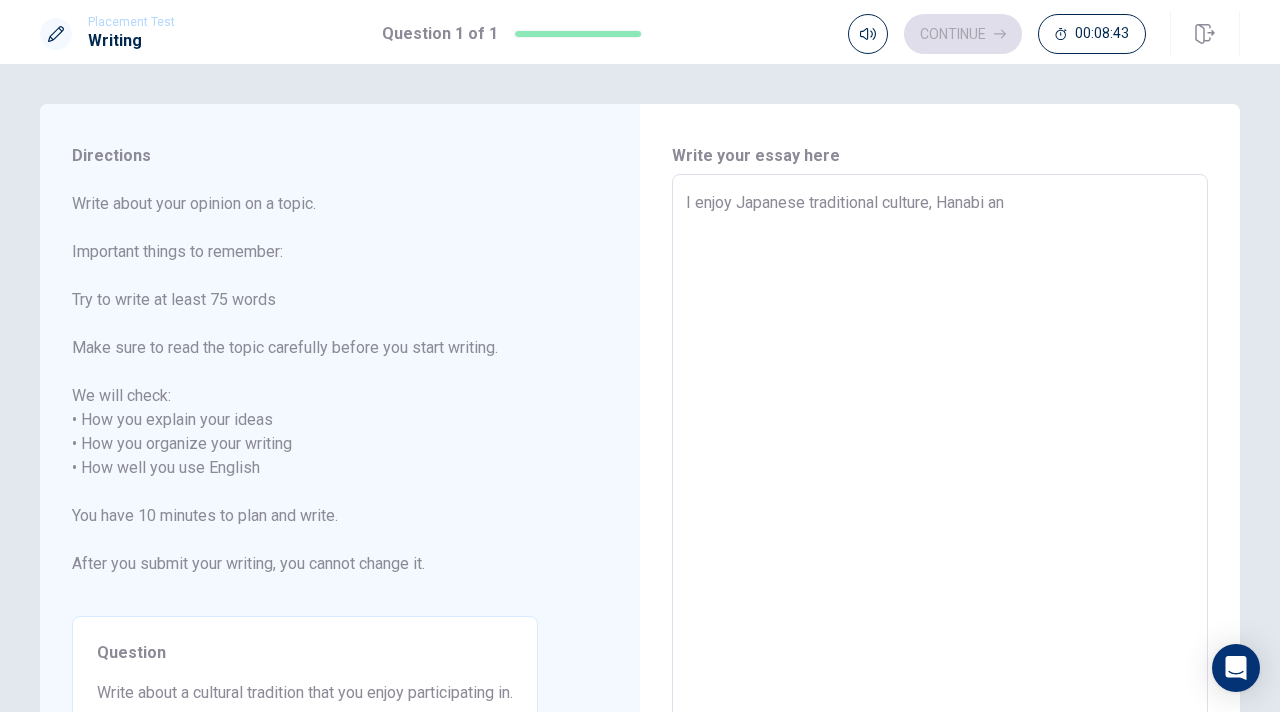 type on "I enjoy Japanese traditional culture, Hanabi and" 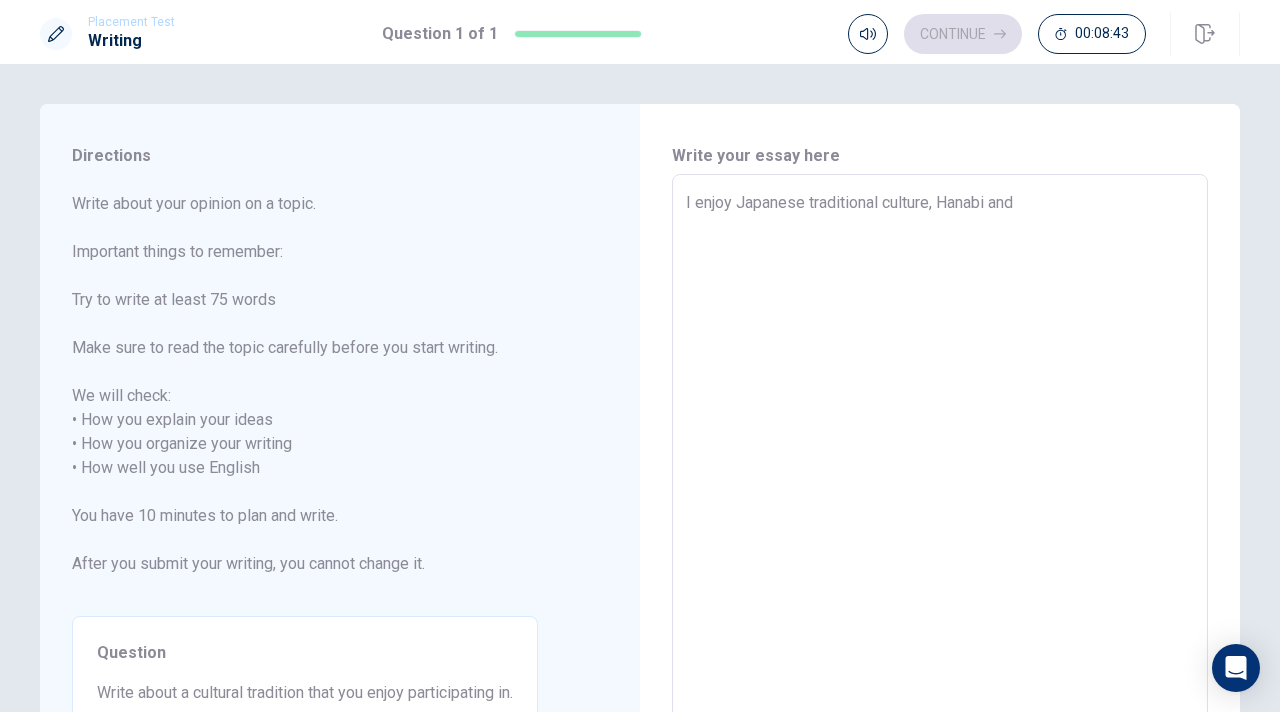 type on "x" 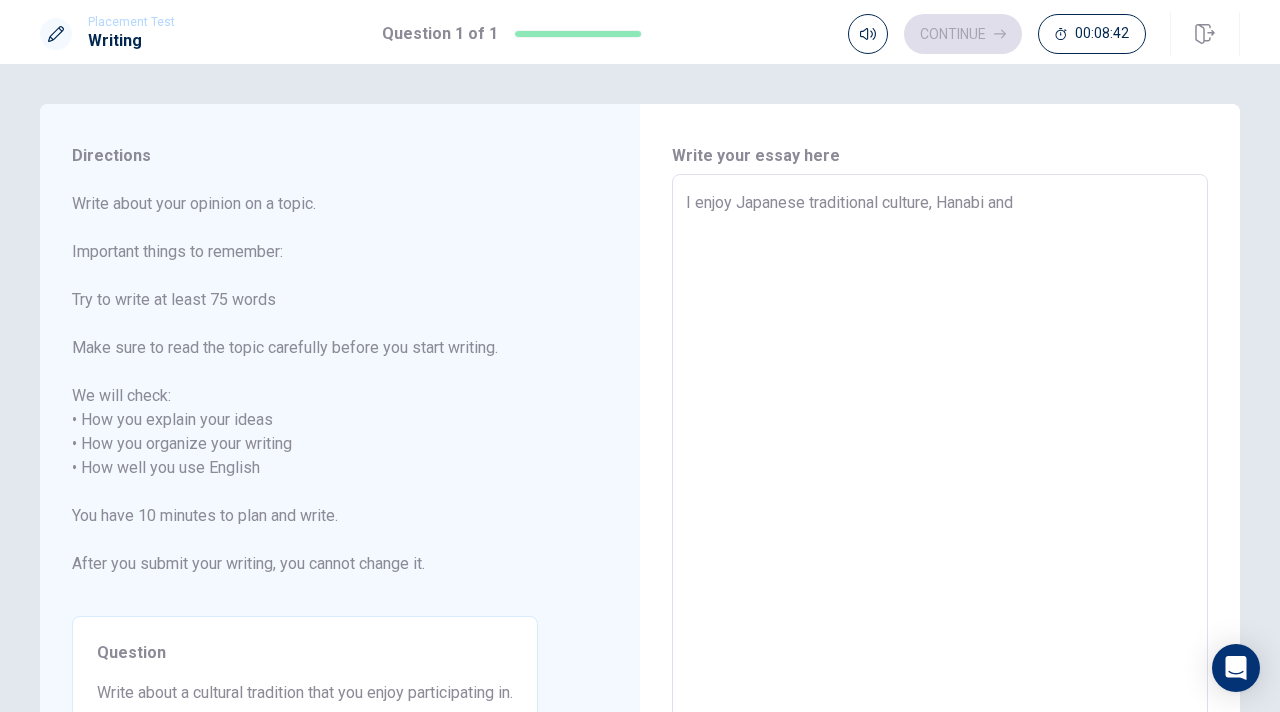 type on "I enjoy Japanese traditional culture, Hanabi and" 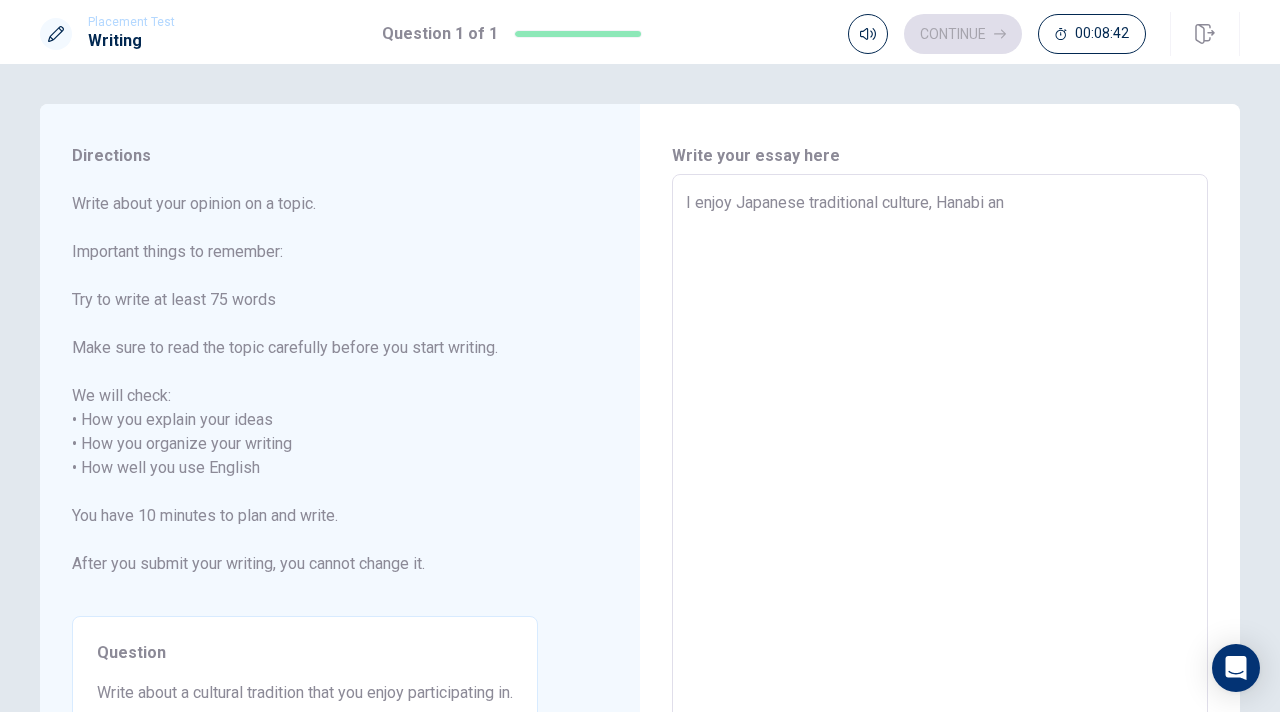 type on "x" 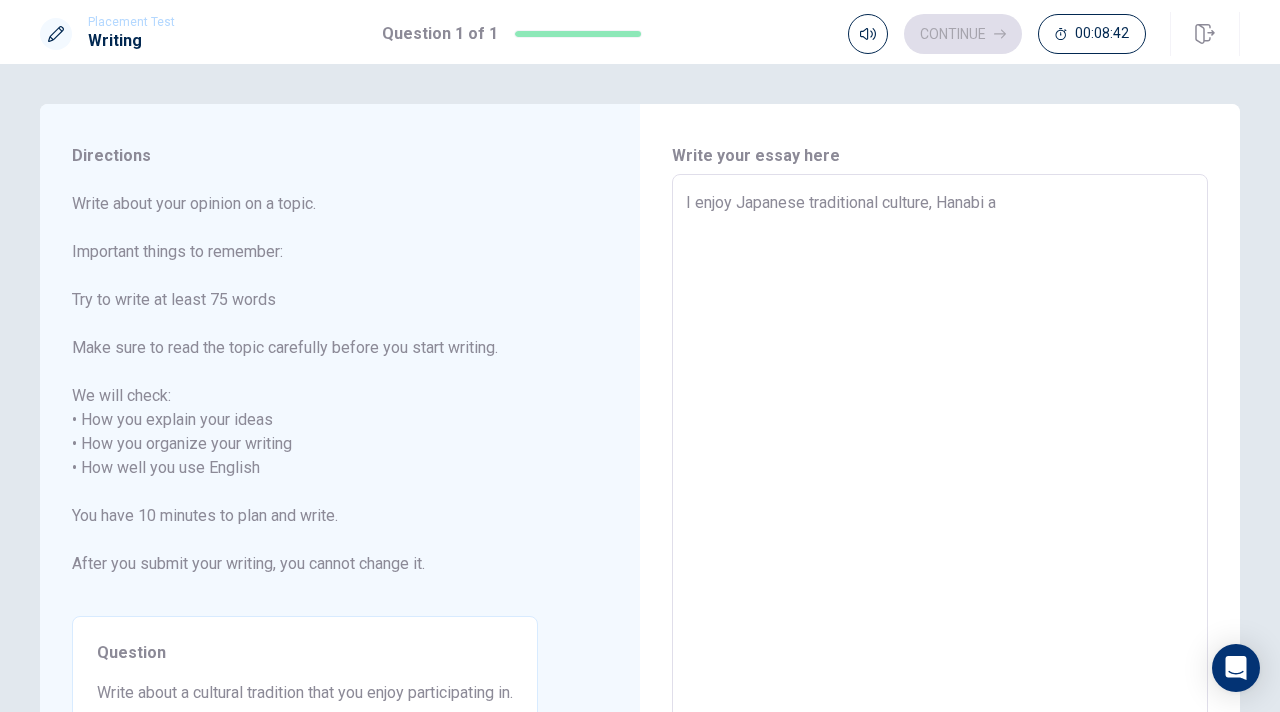 type on "x" 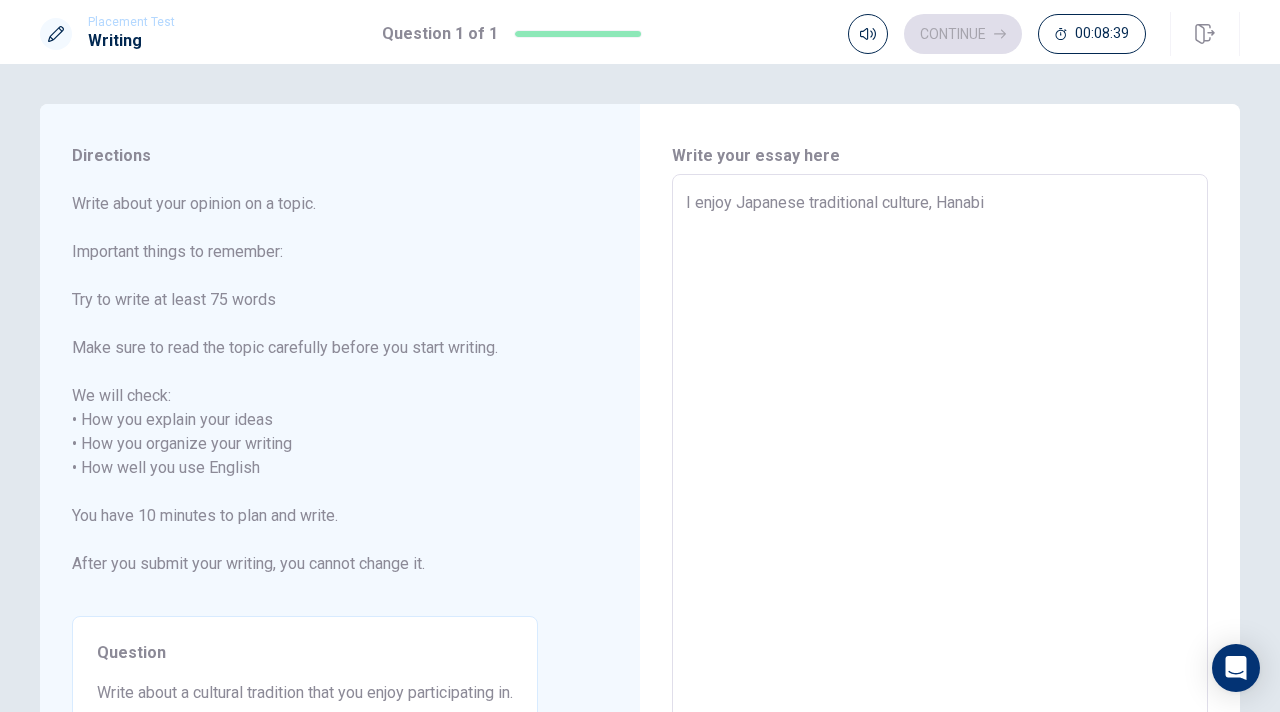 type on "x" 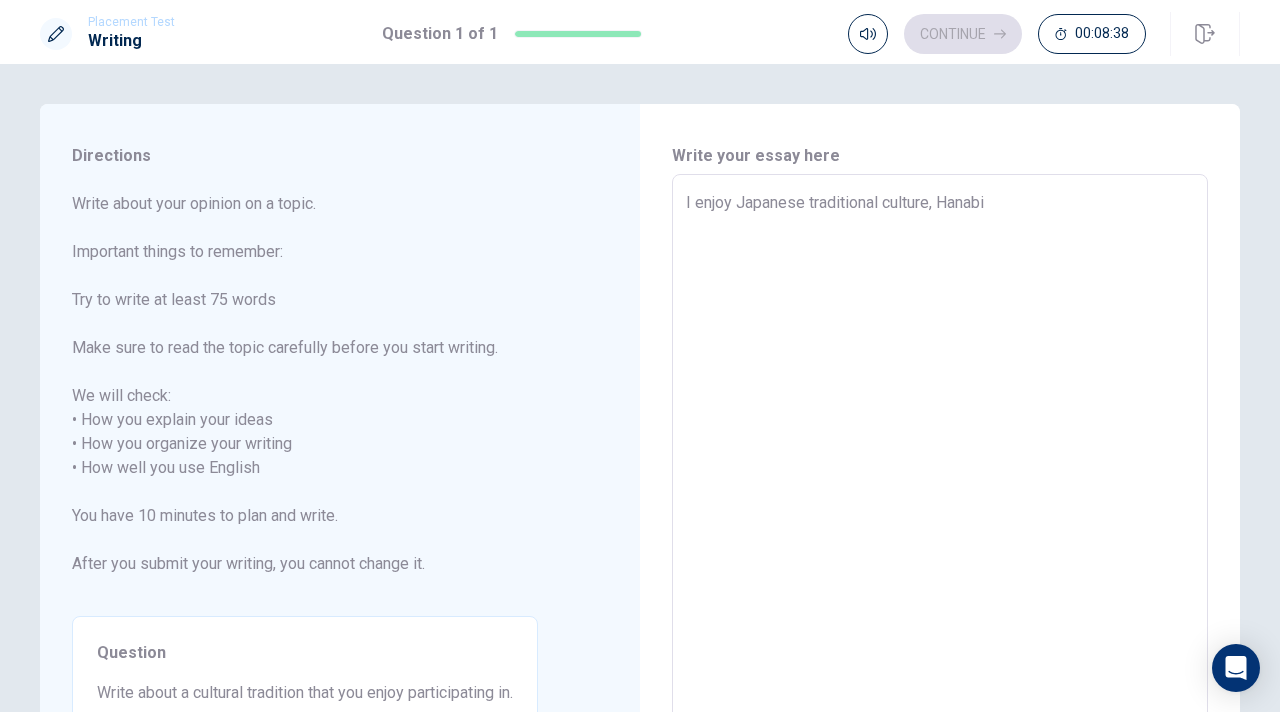 type on "I enjoy Japanese traditional culture, Hanabi" 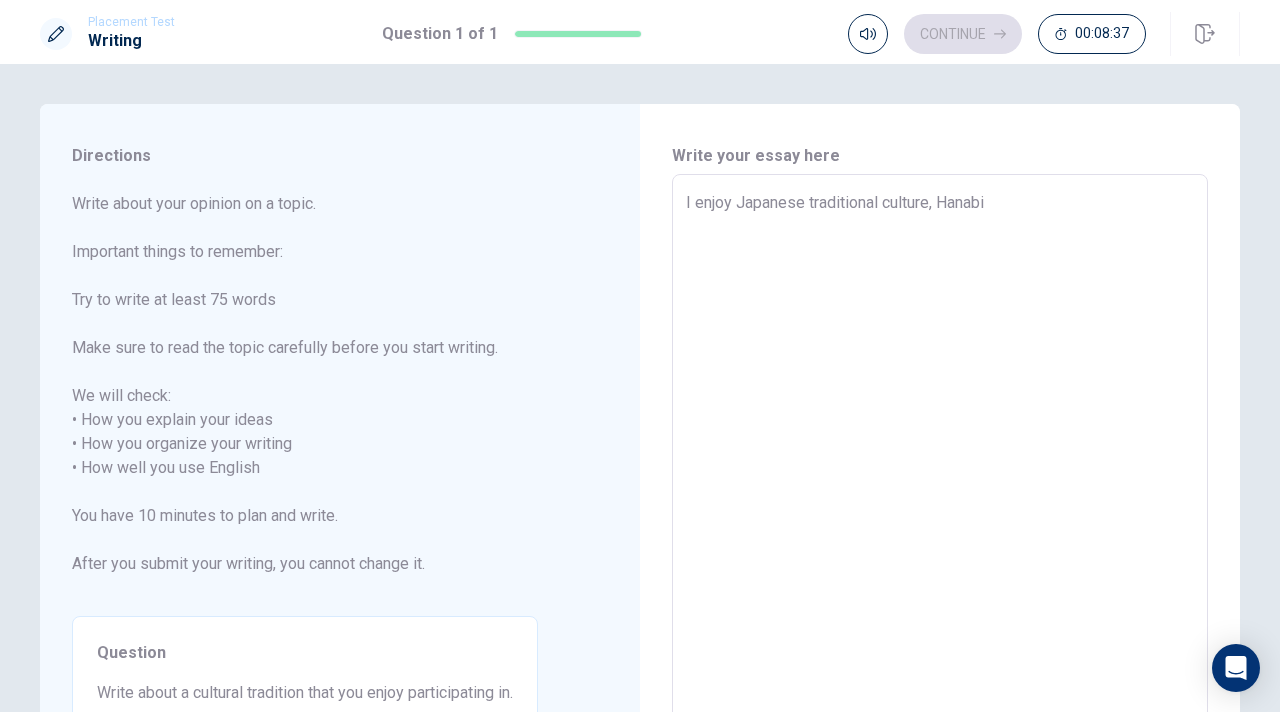 type on "I enjoy Japanese traditional culture, Hanabi." 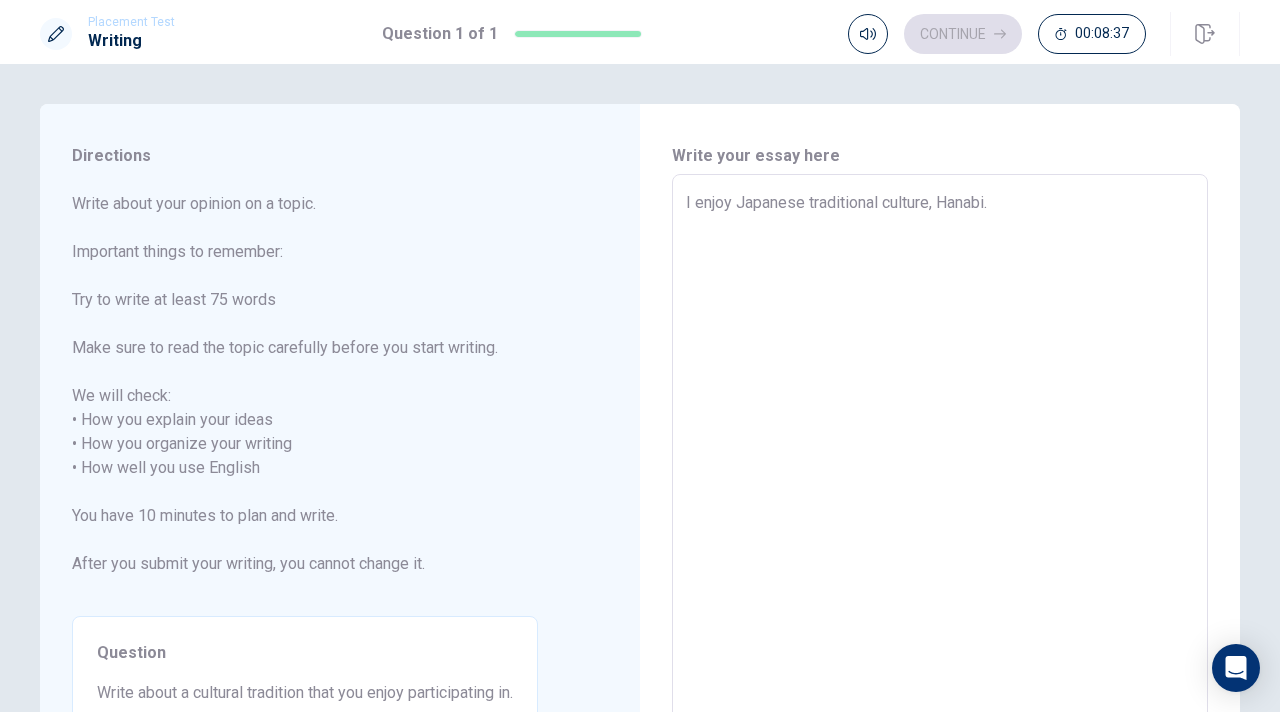 type on "x" 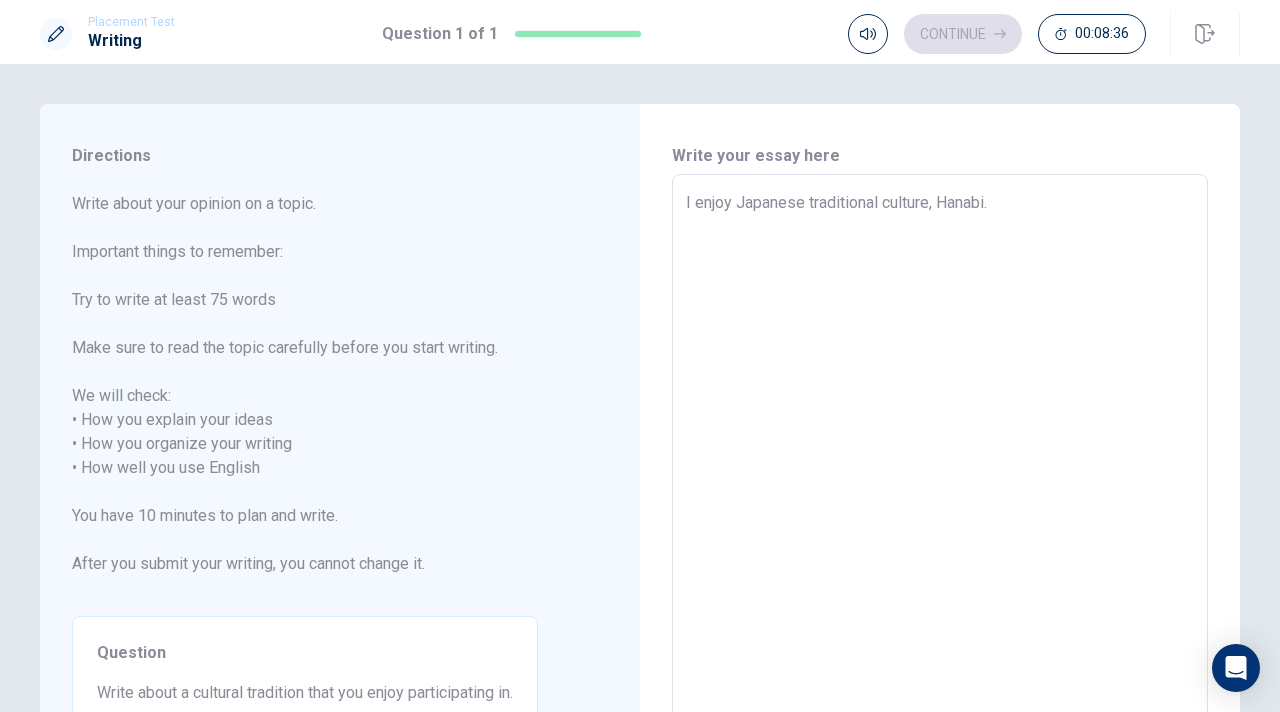 type on "I enjoy Japanese traditional culture, Hanabi." 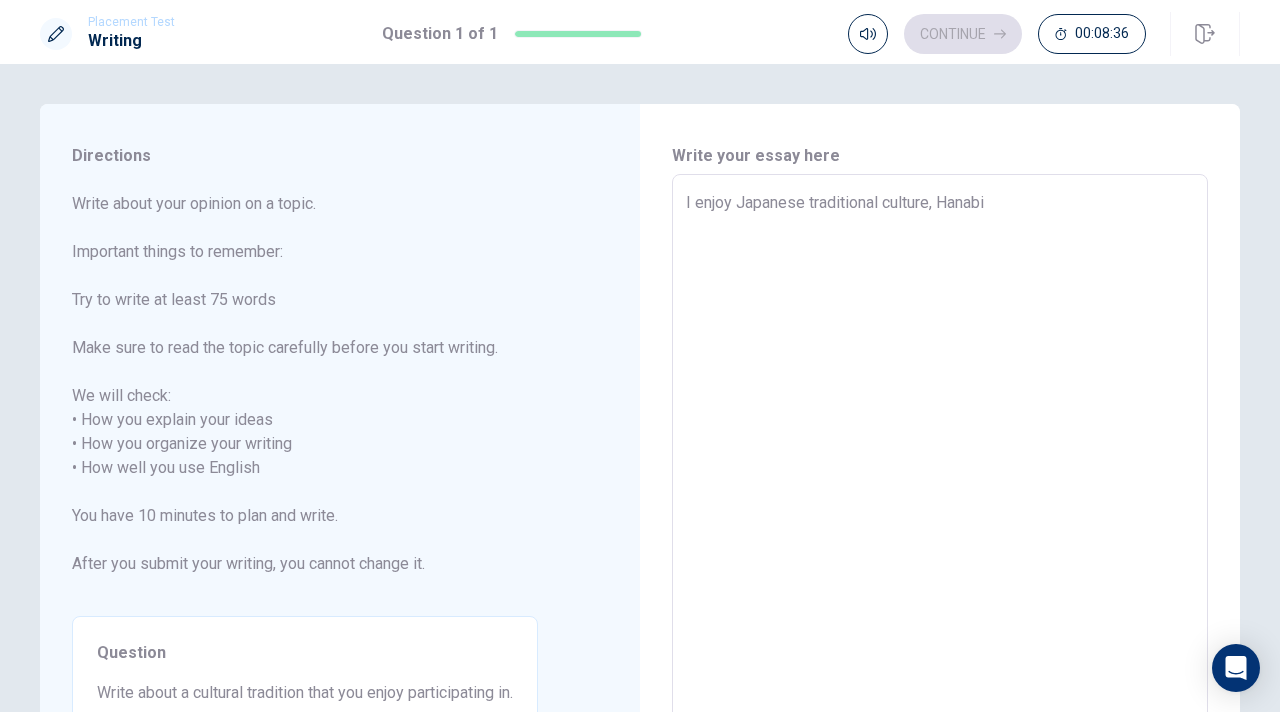 type on "x" 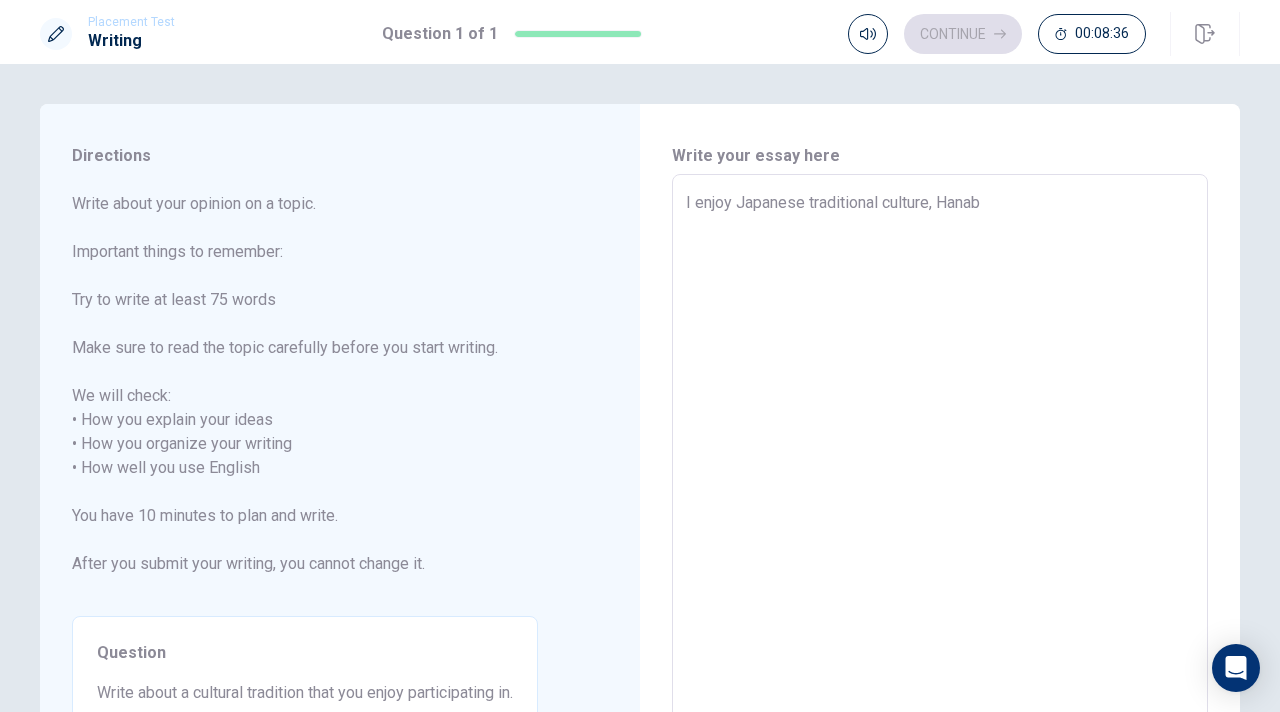 type on "x" 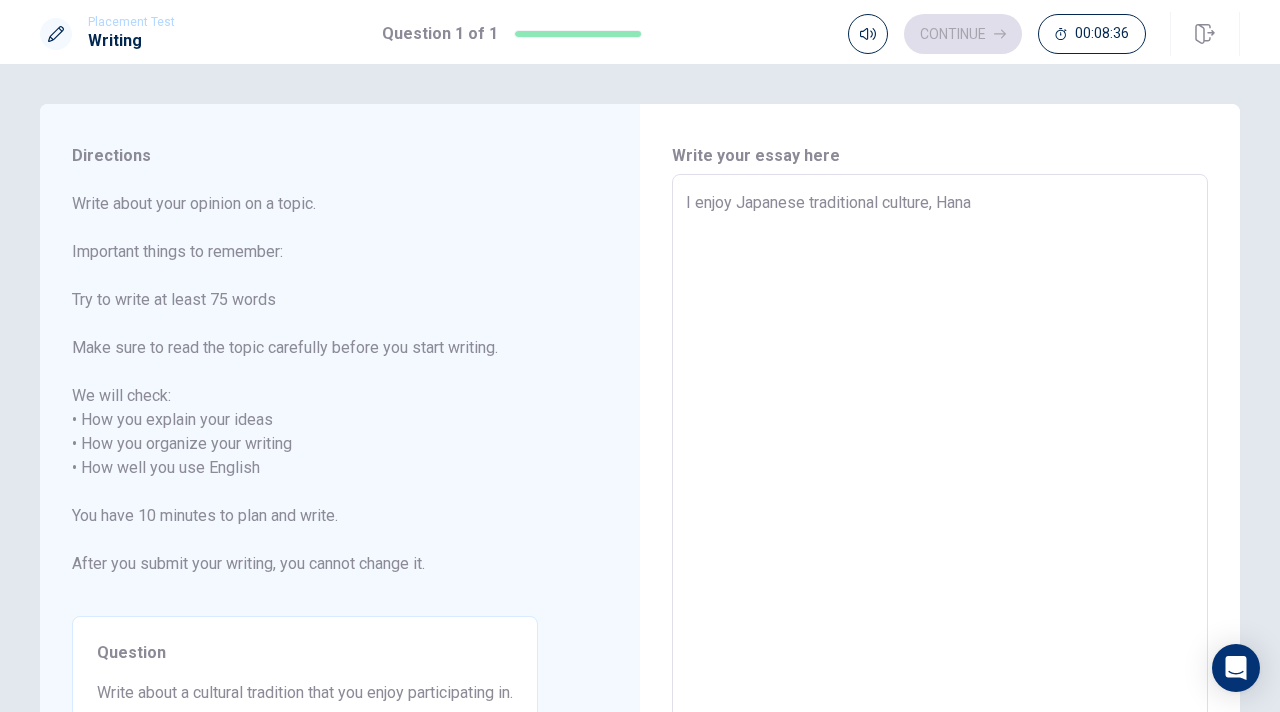 type on "x" 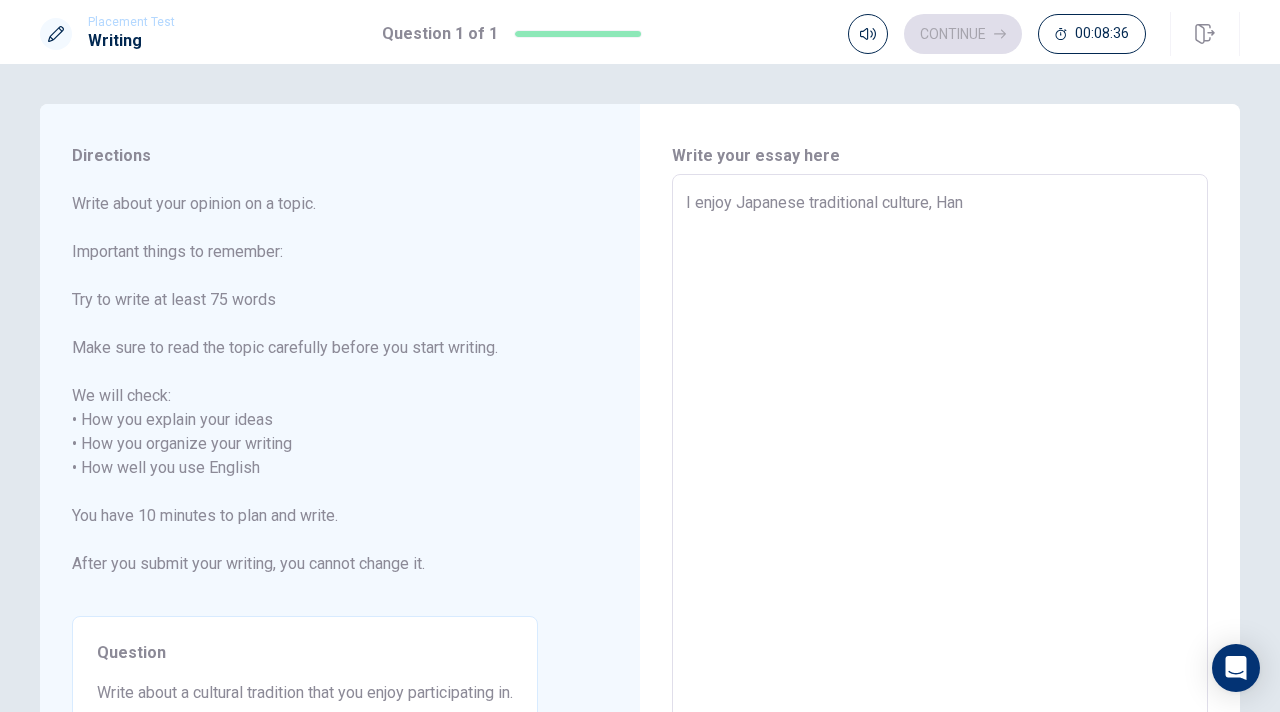 type on "x" 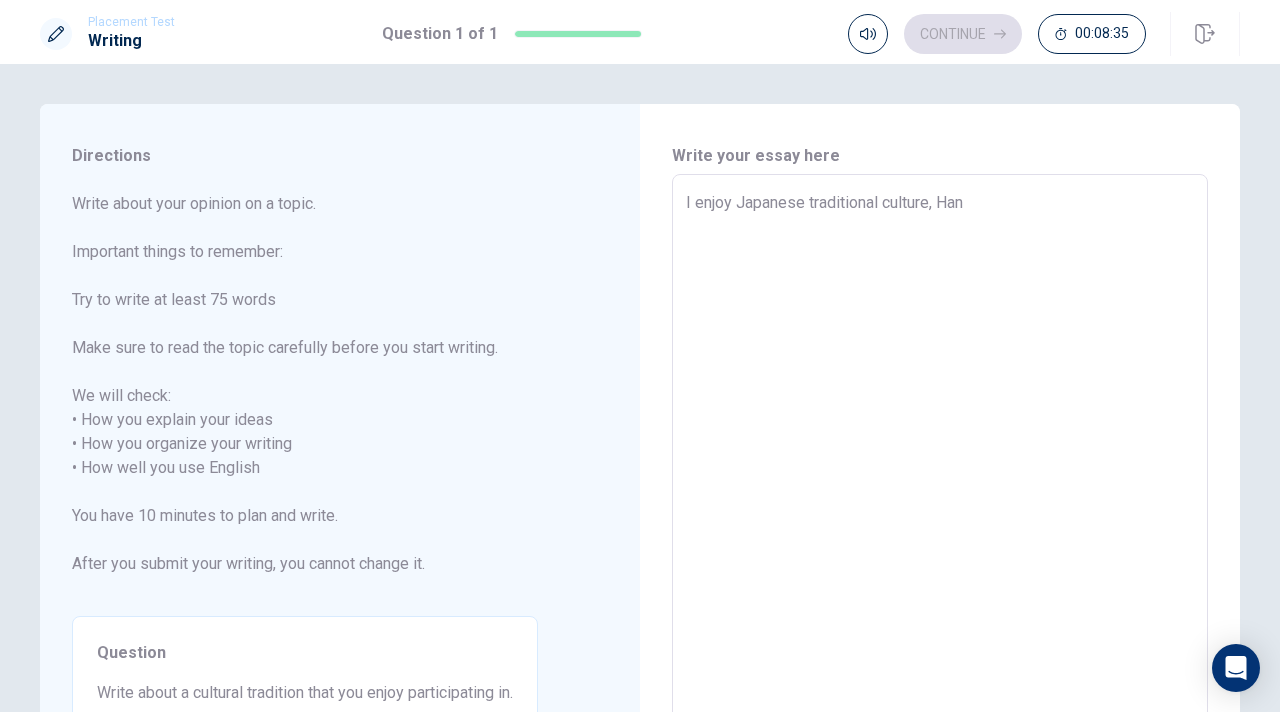 type on "I enjoy Japanese traditional culture, Ha" 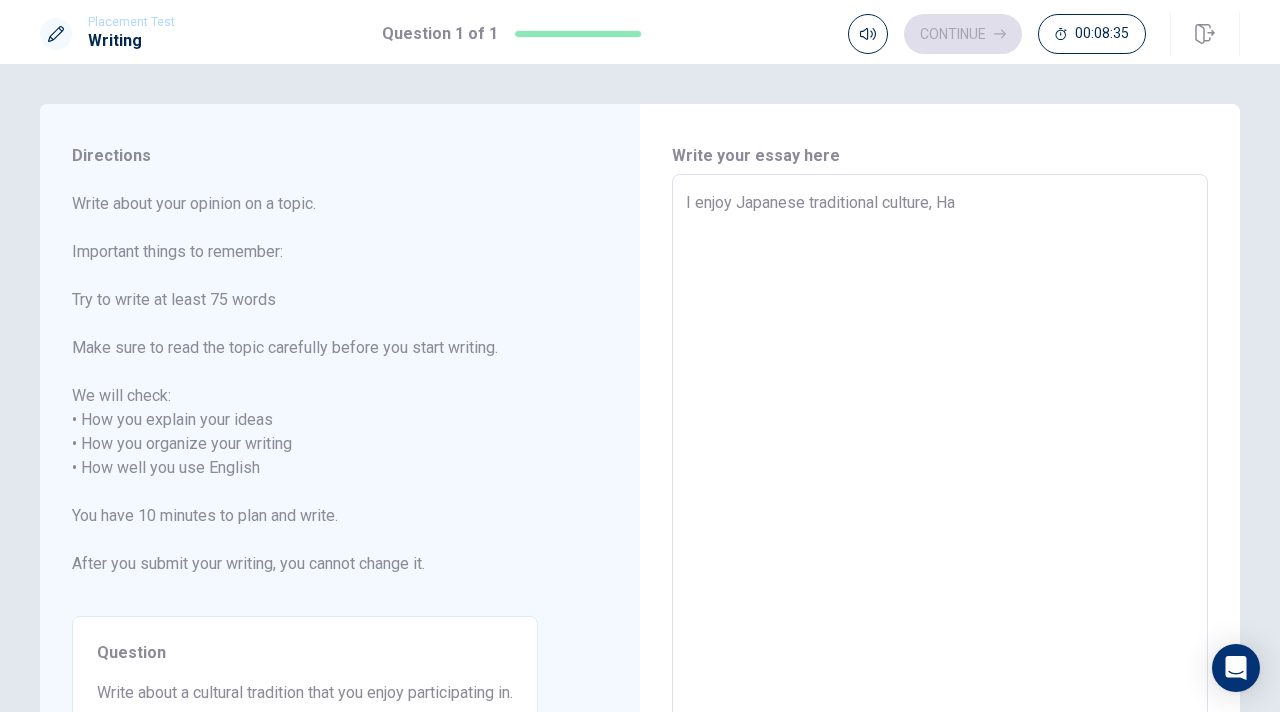 type on "x" 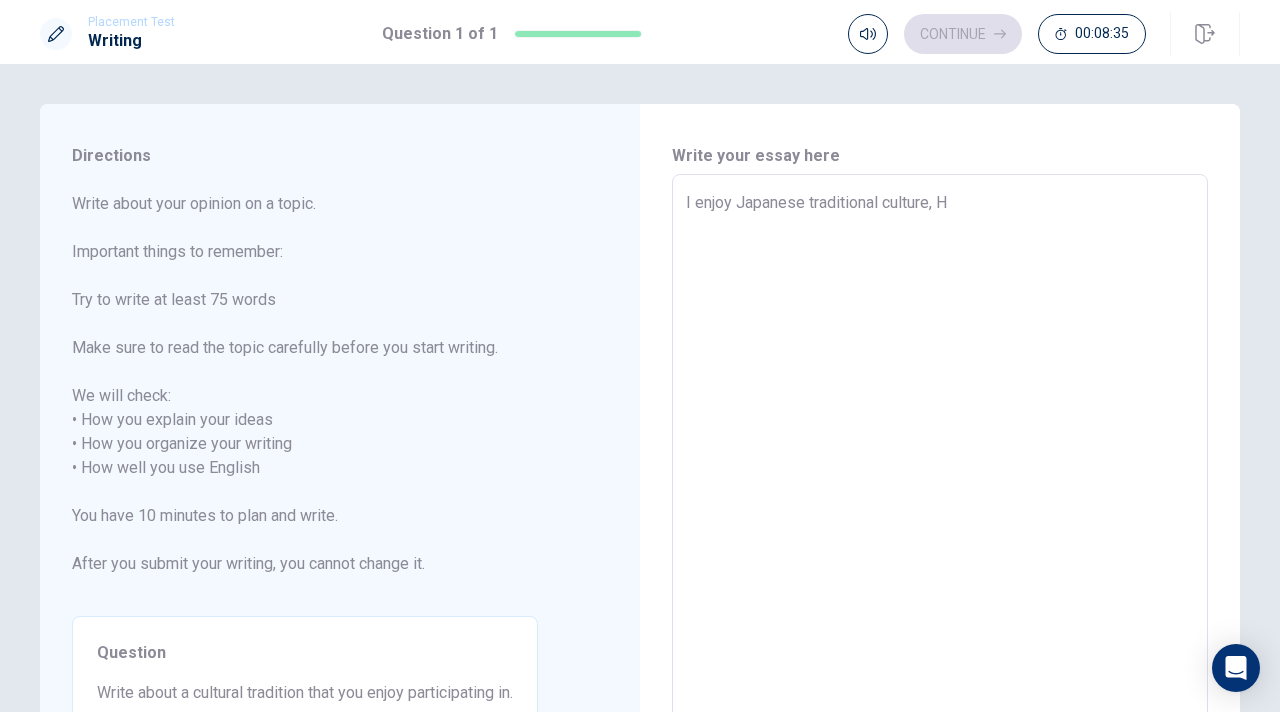 type on "x" 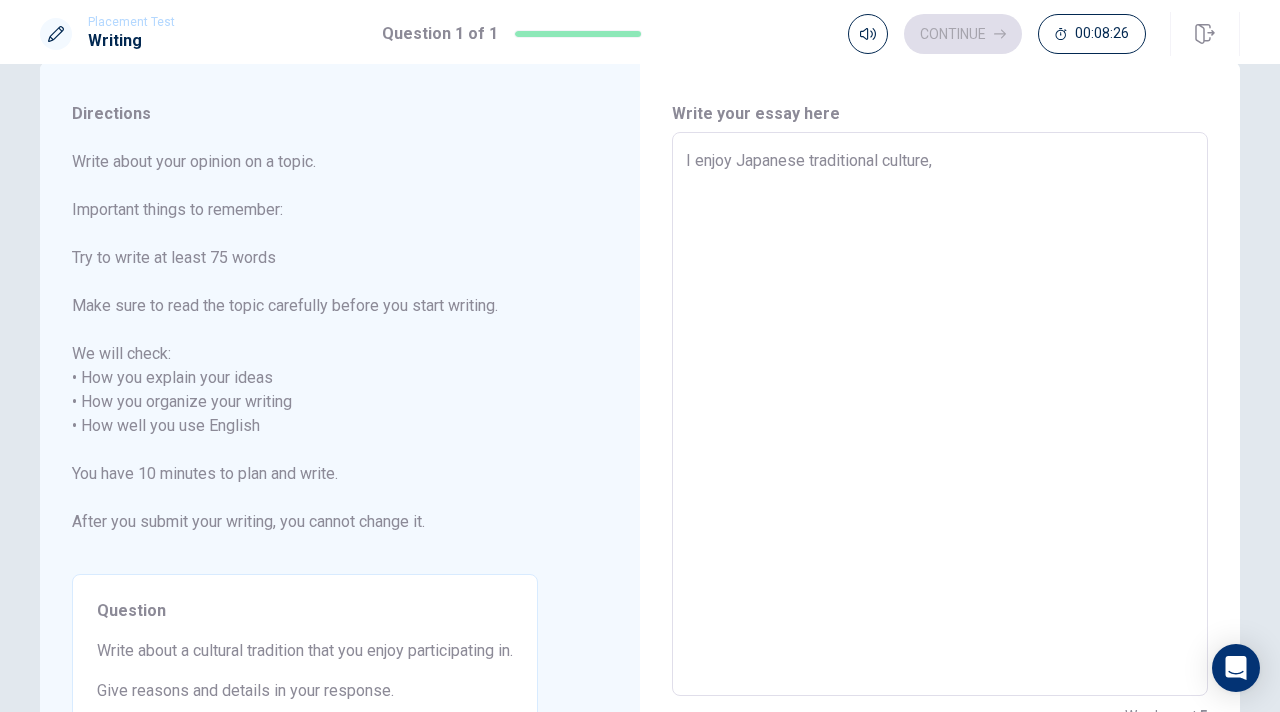scroll, scrollTop: 41, scrollLeft: 0, axis: vertical 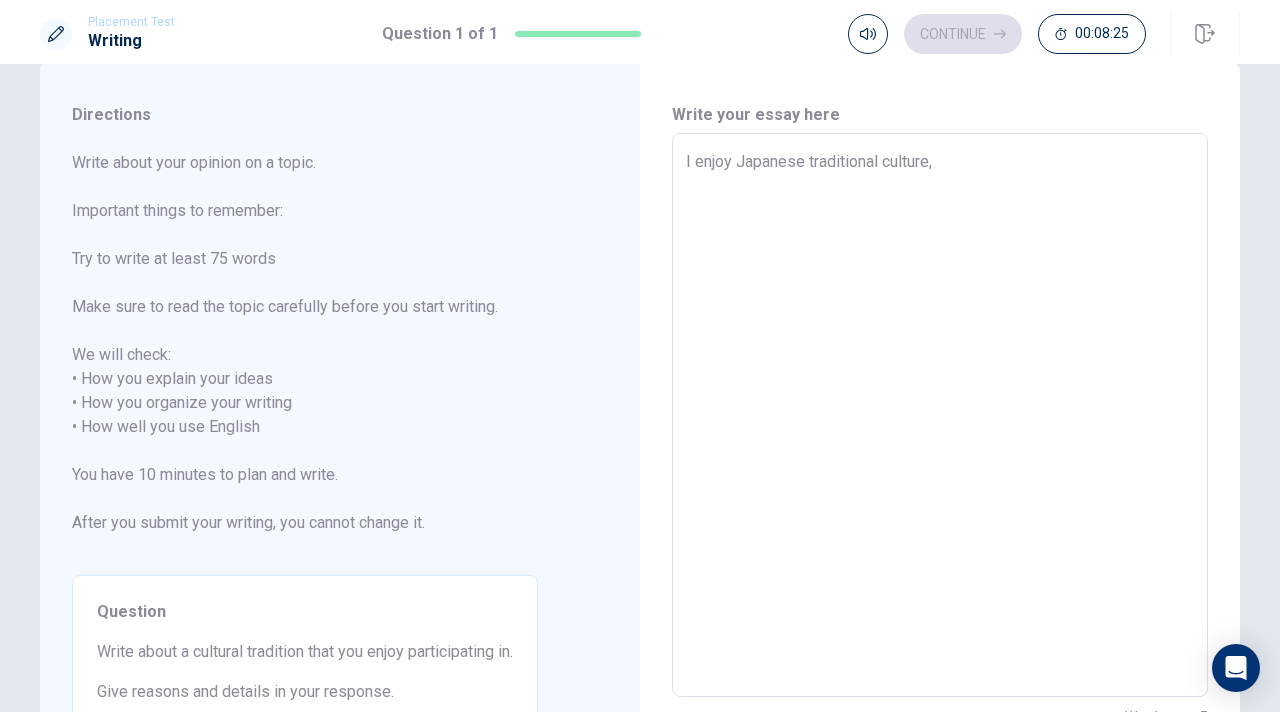 type on "x" 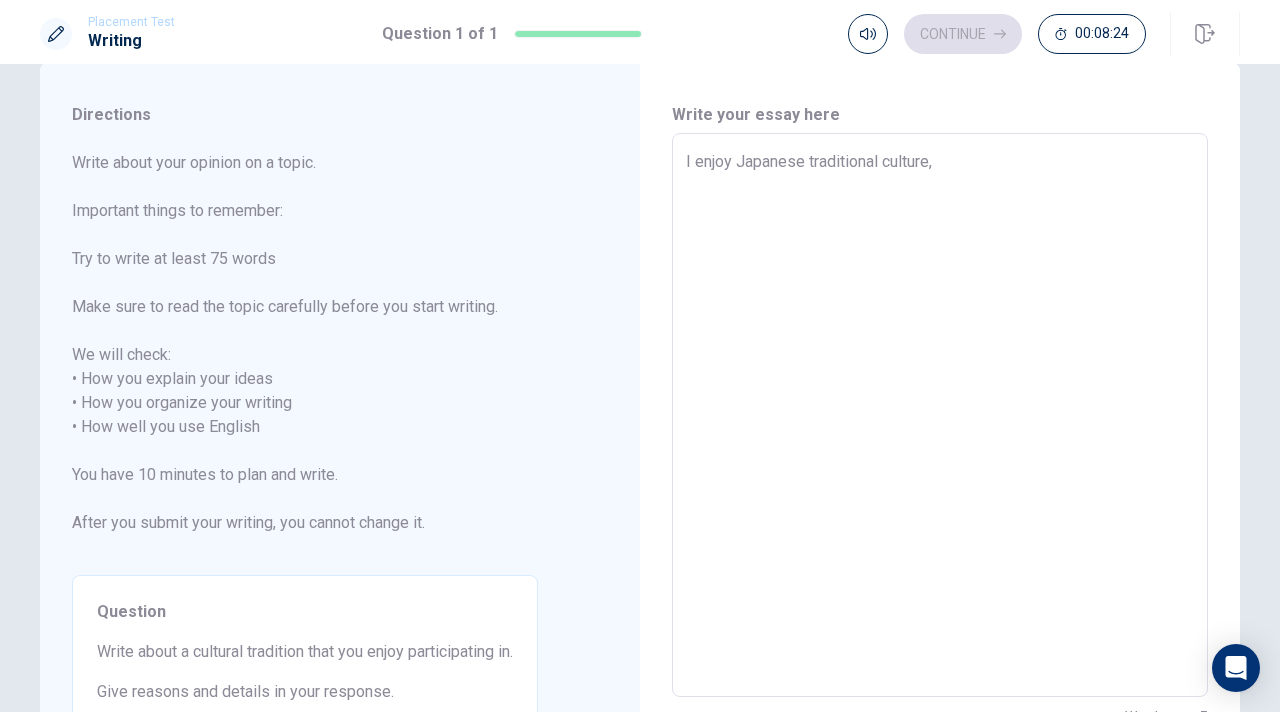 type on "I enjoy Japanese traditional culture, F" 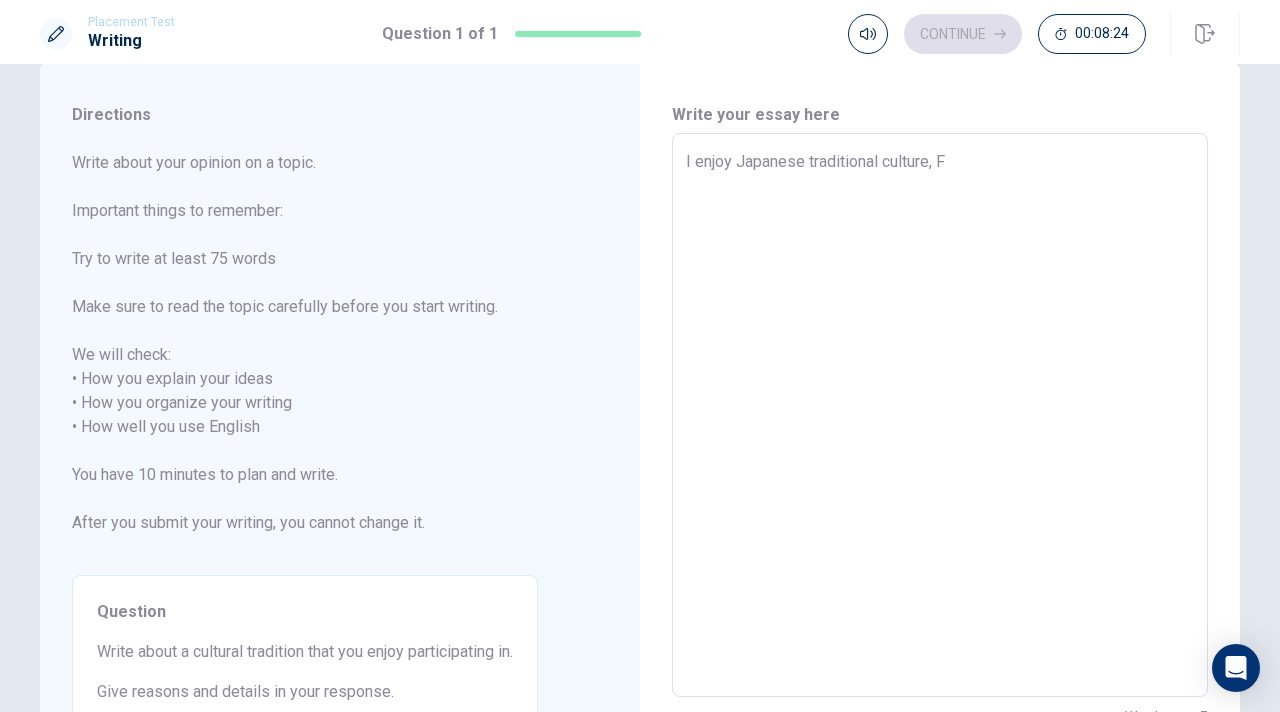 type on "x" 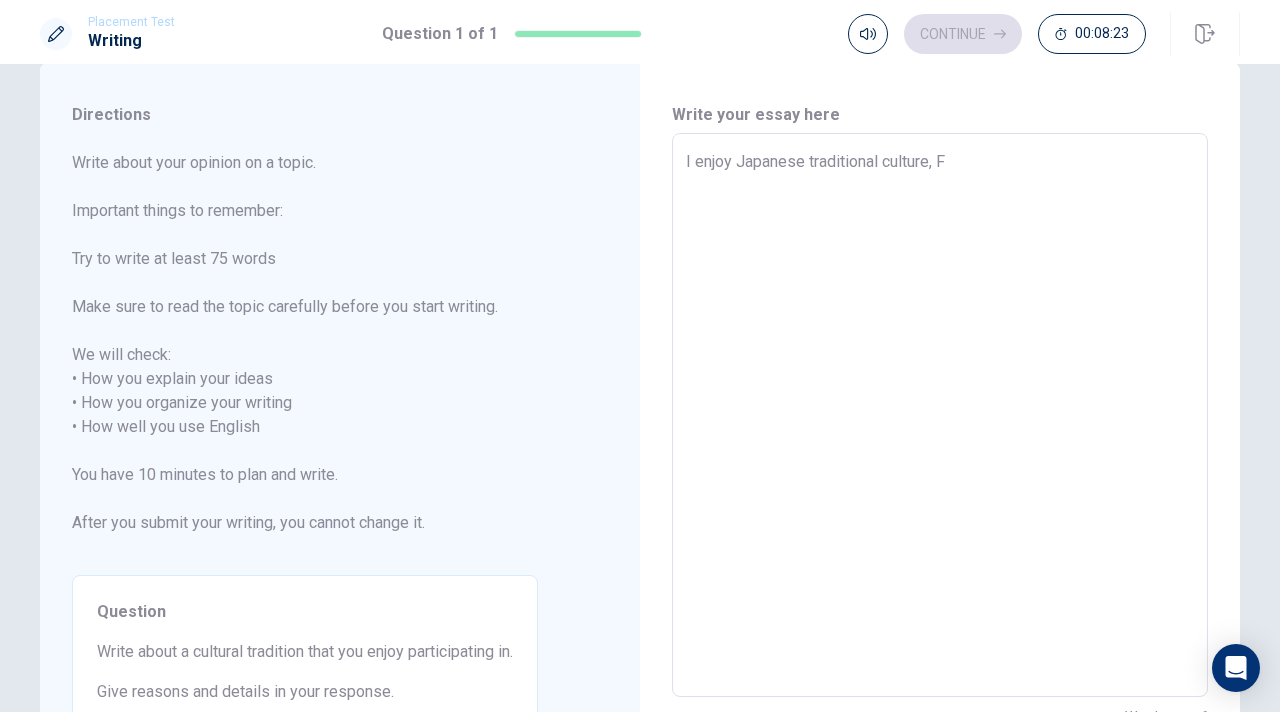 type on "I enjoy Japanese traditional culture, Fi" 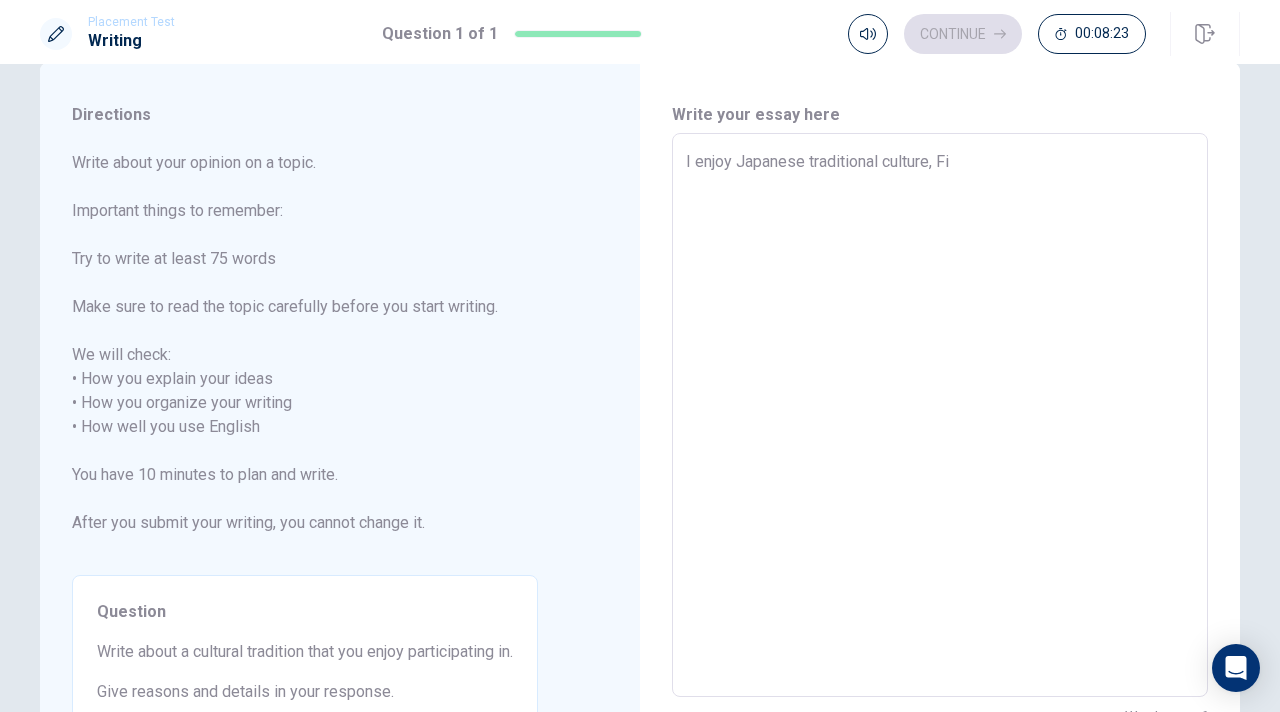 type on "x" 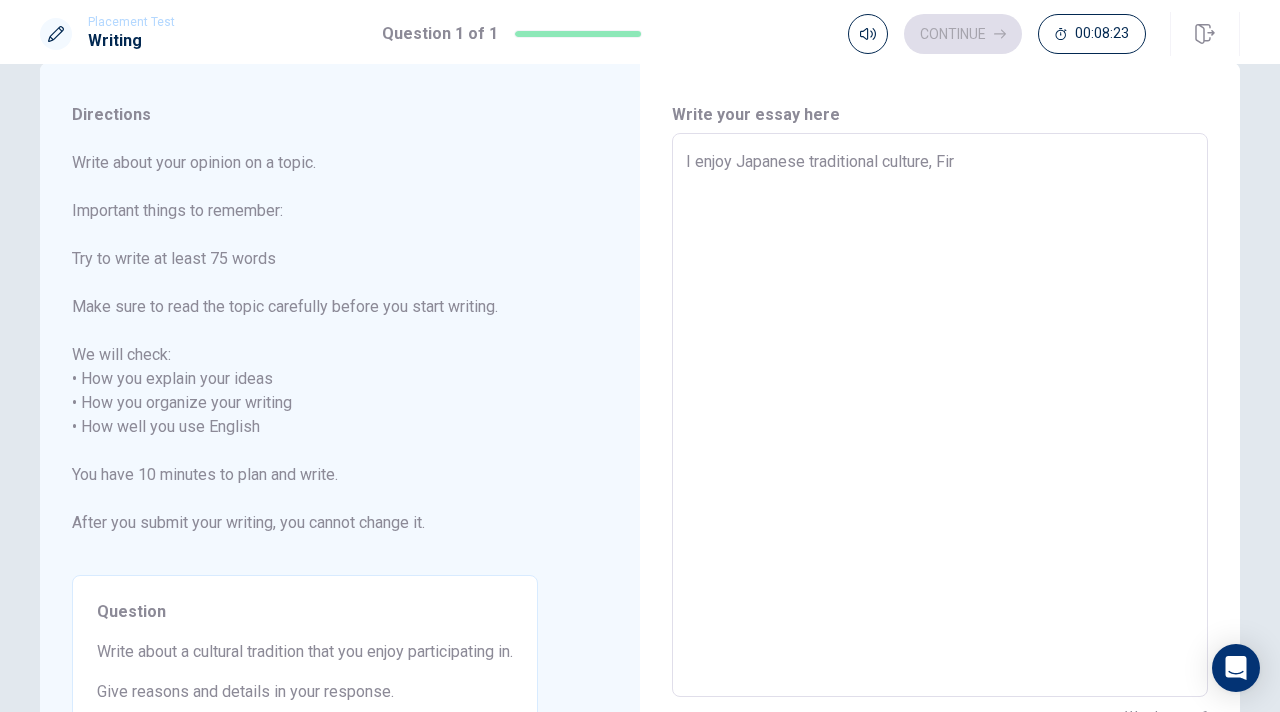 type on "x" 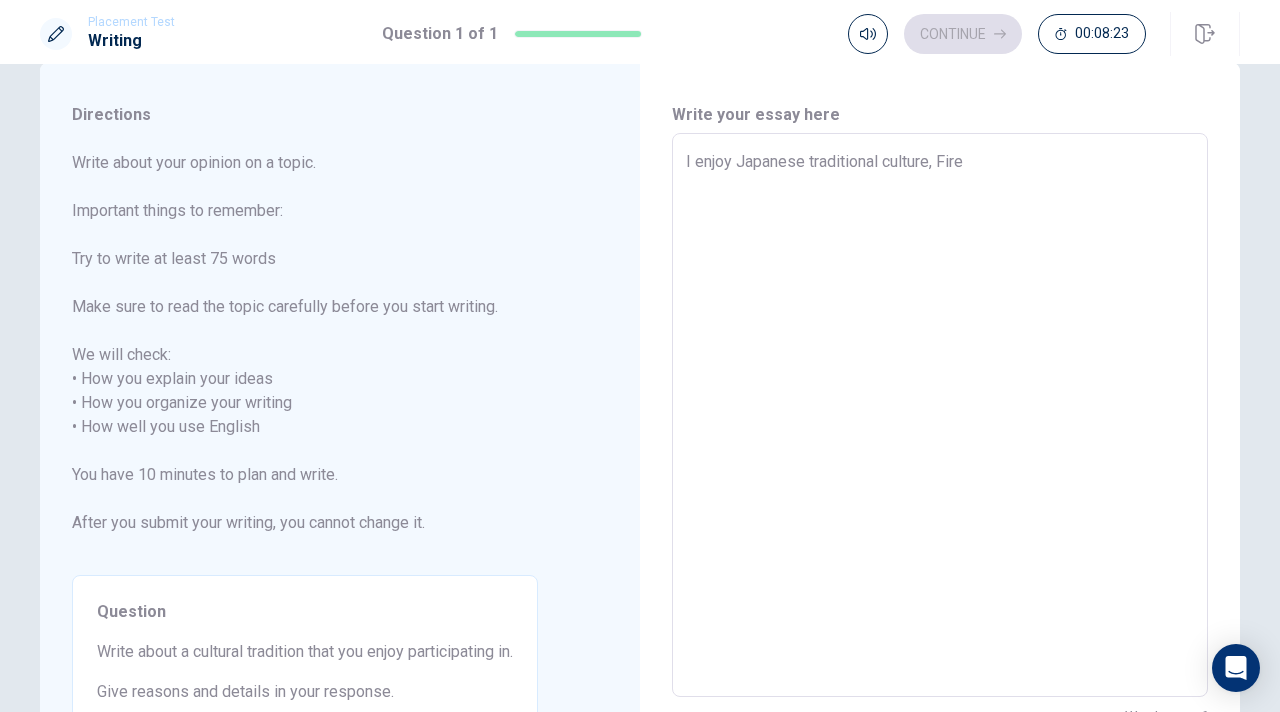 type on "x" 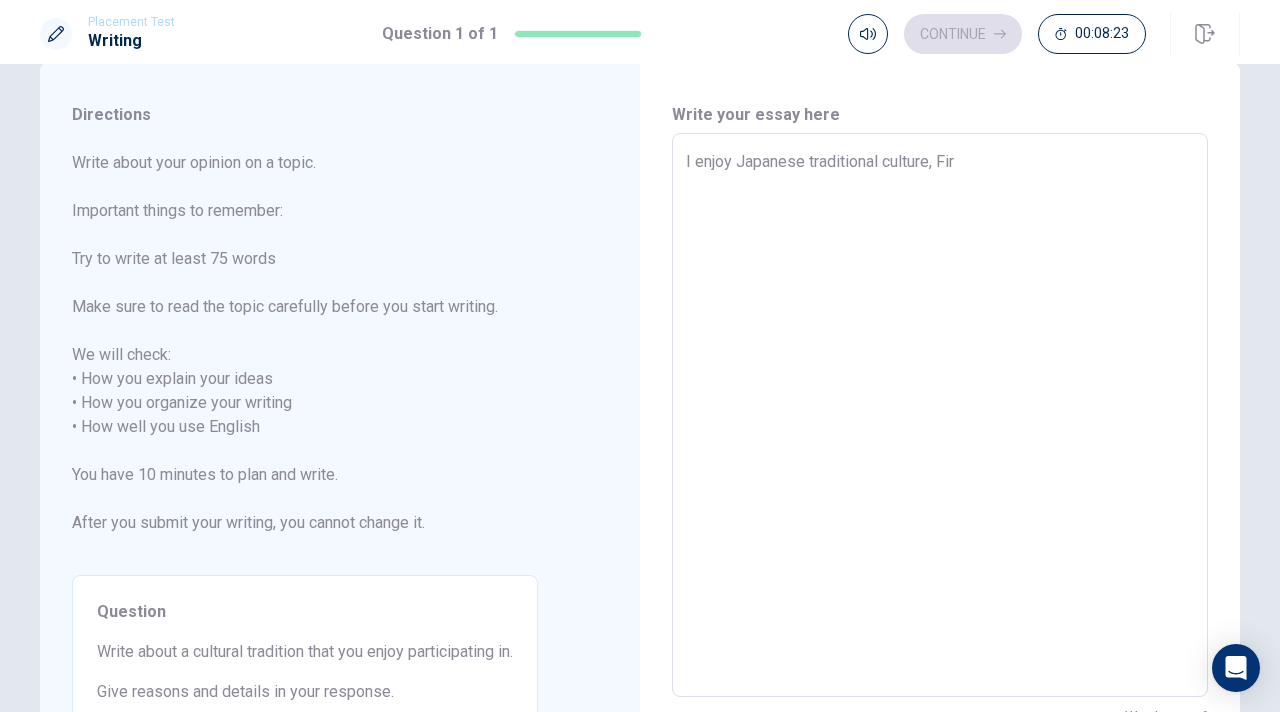 type on "x" 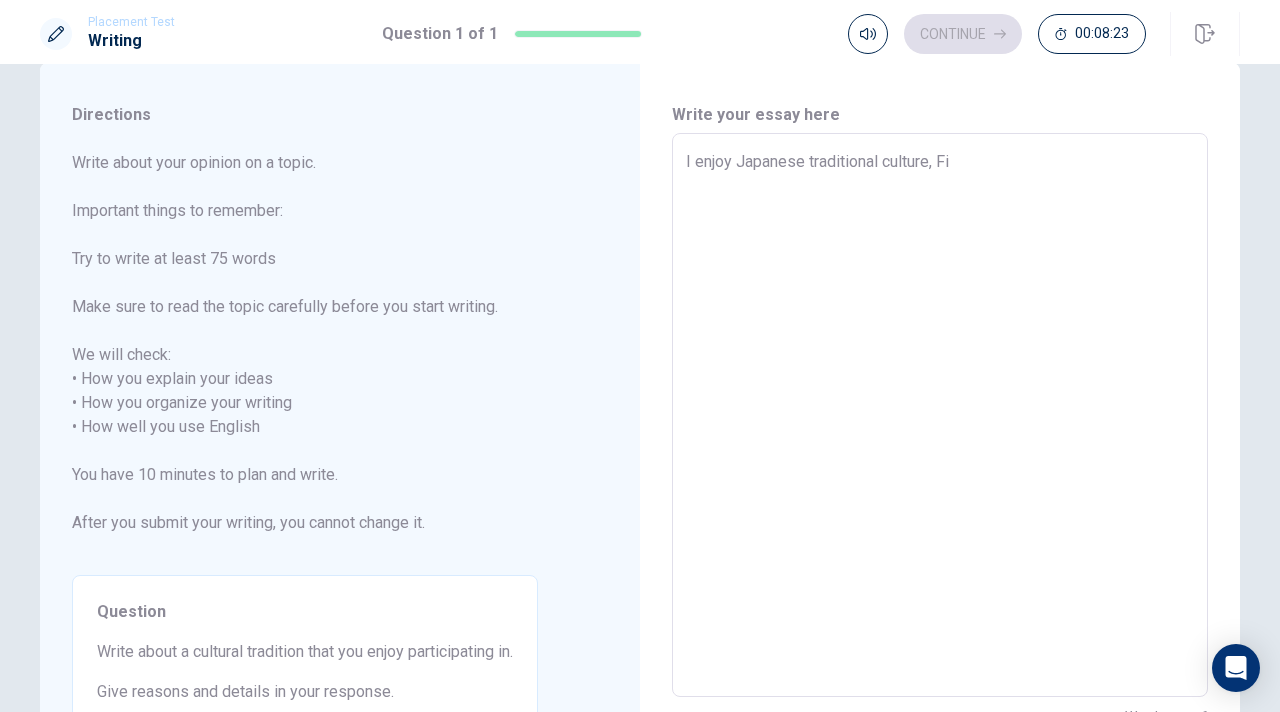 type on "x" 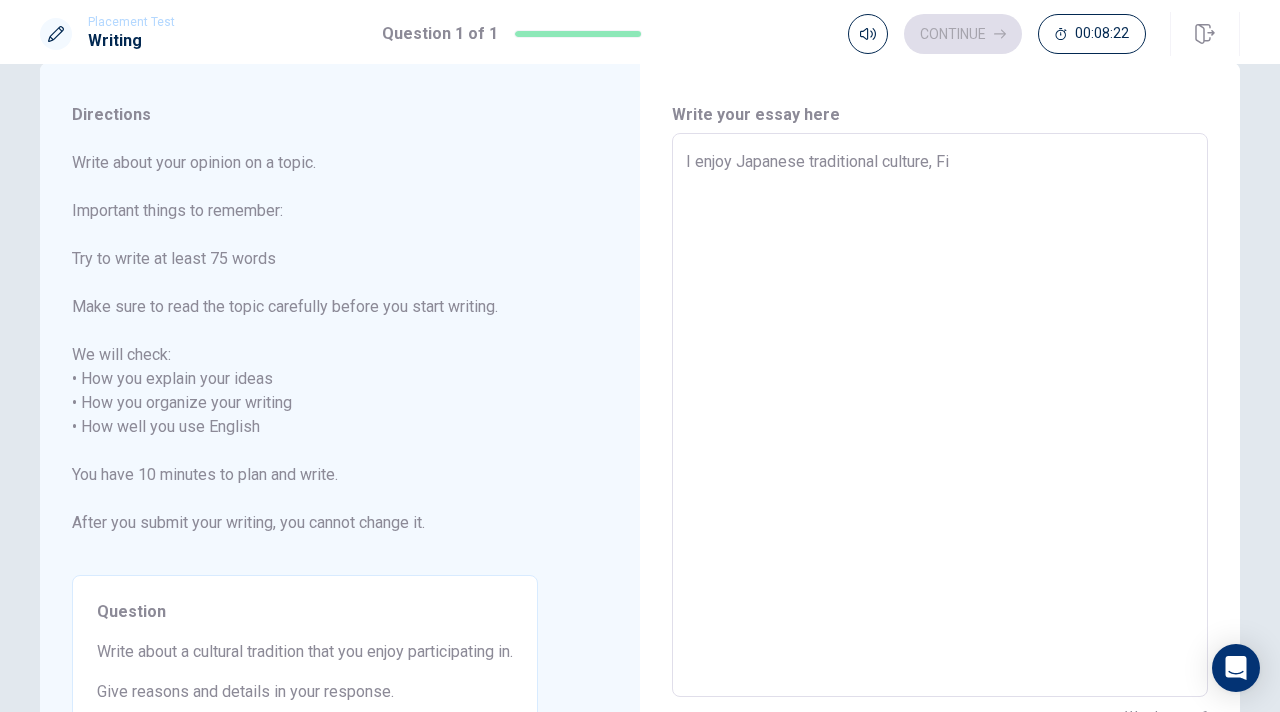 type on "I enjoy Japanese traditional culture, F" 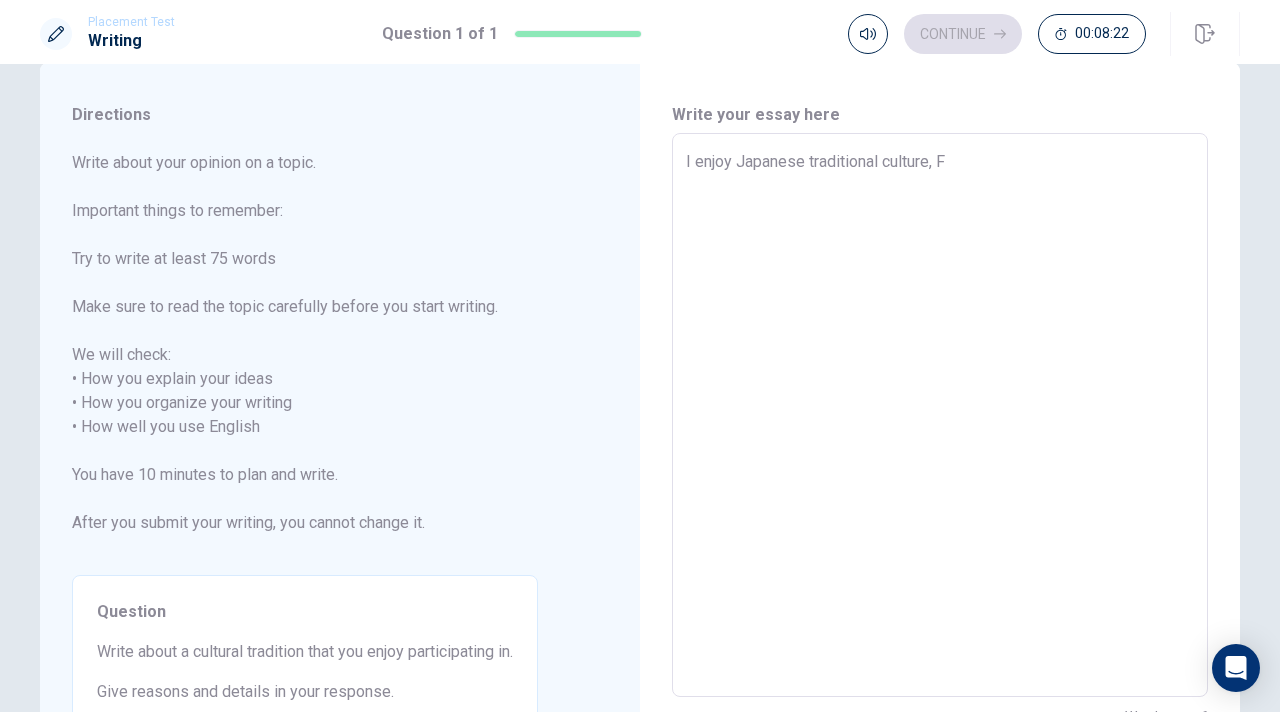 type on "x" 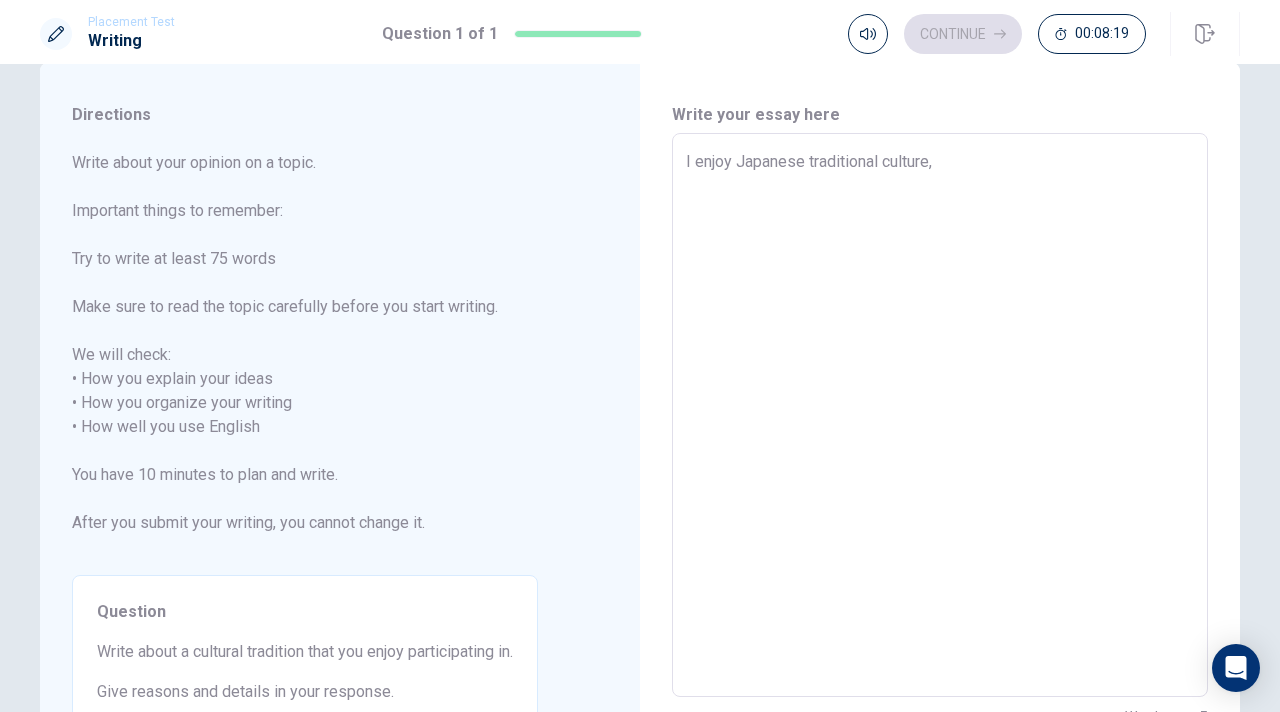 type on "x" 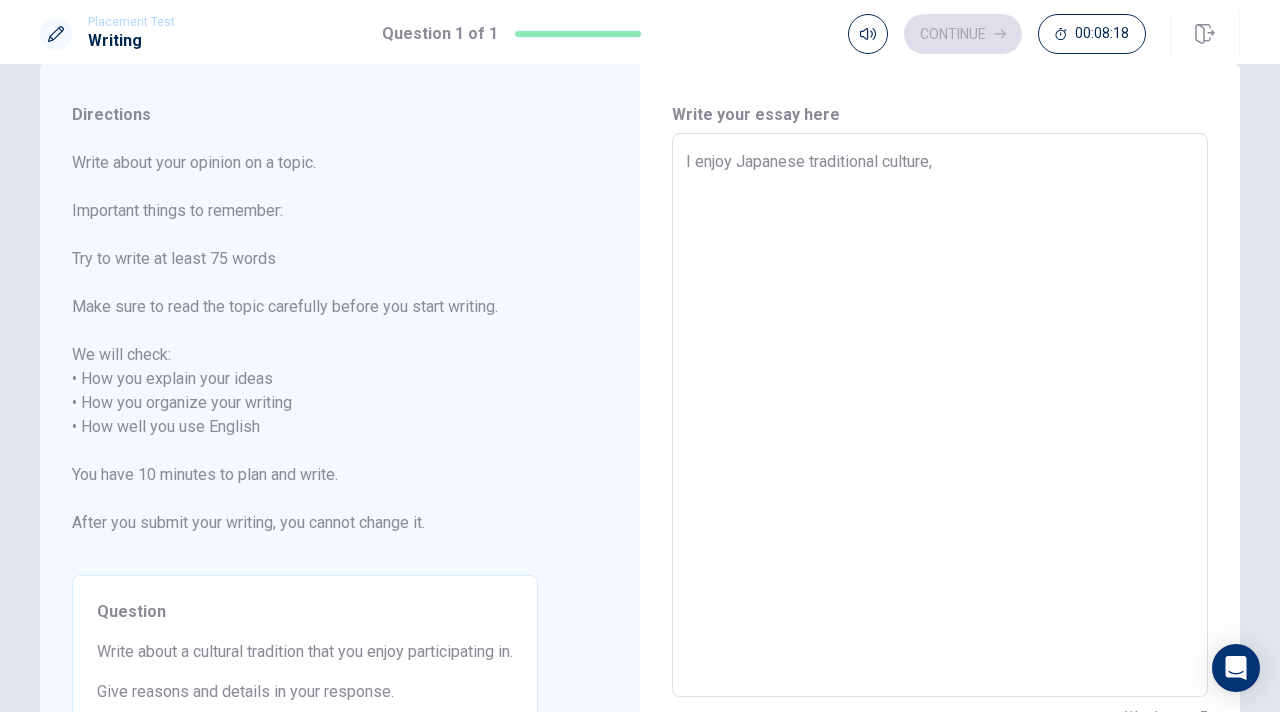 type on "I enjoy Japanes traditional culture," 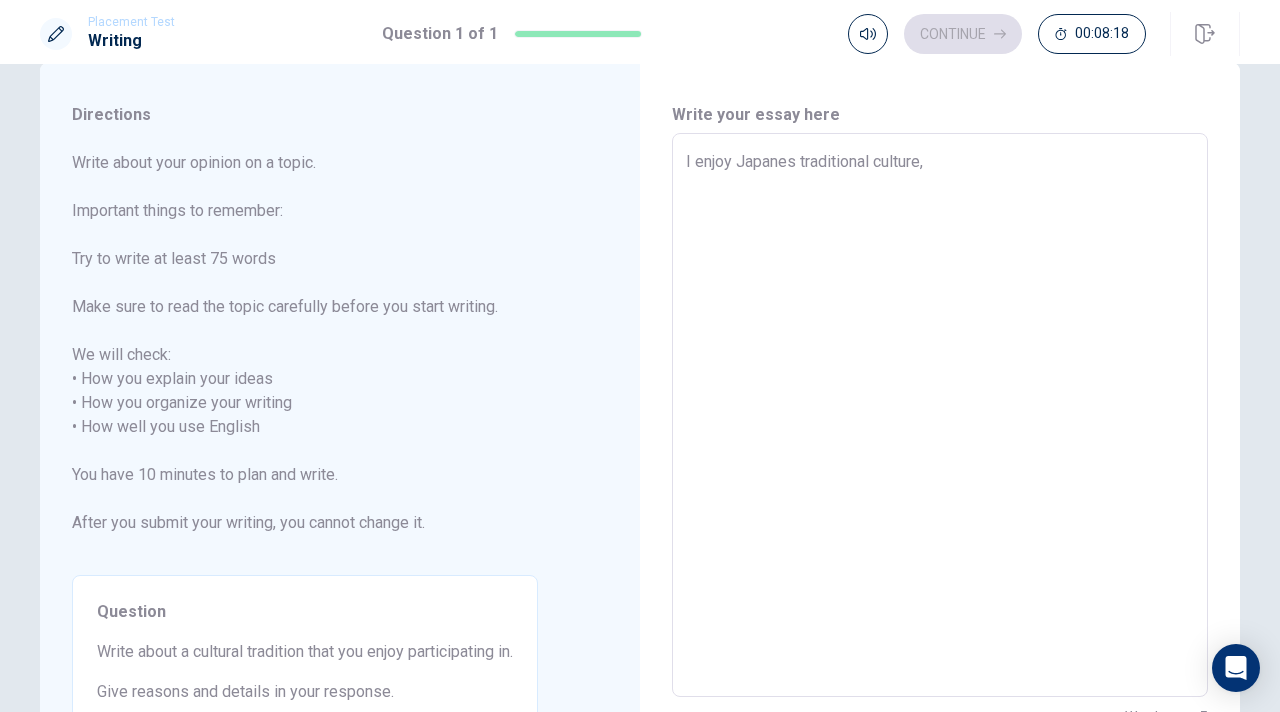 type on "x" 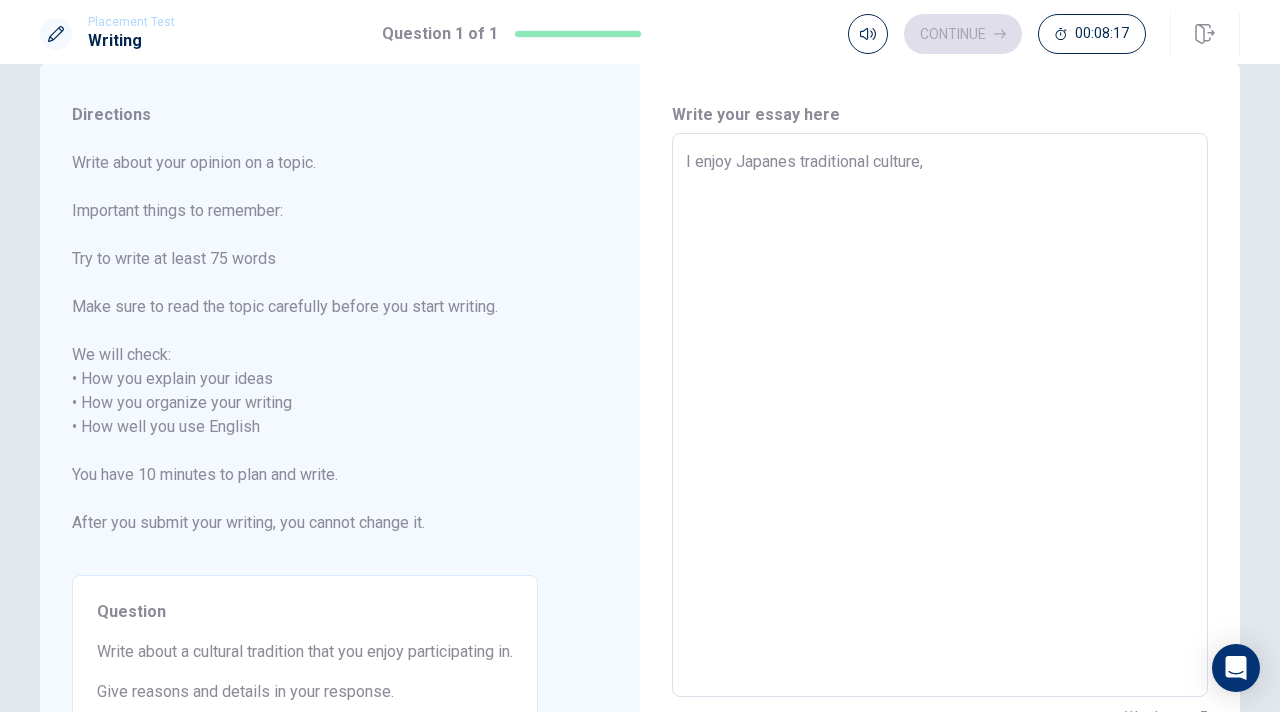 type on "I enjoy Japane traditional culture," 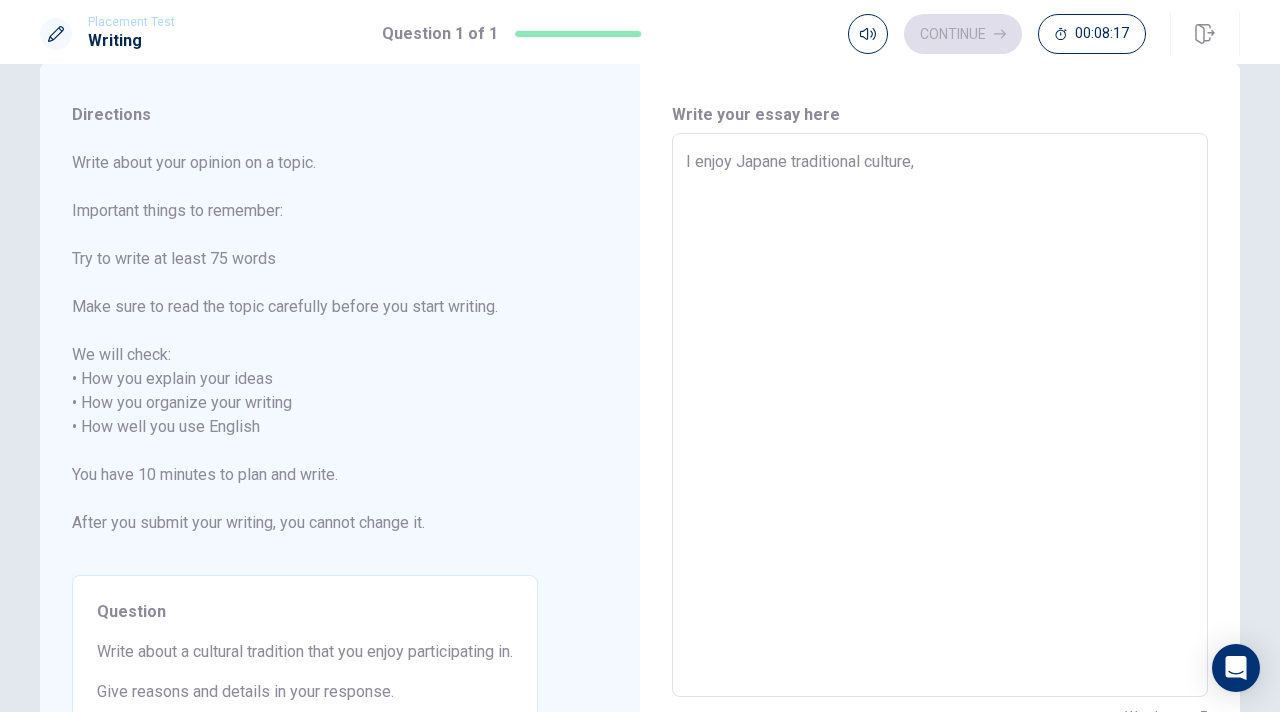 type on "x" 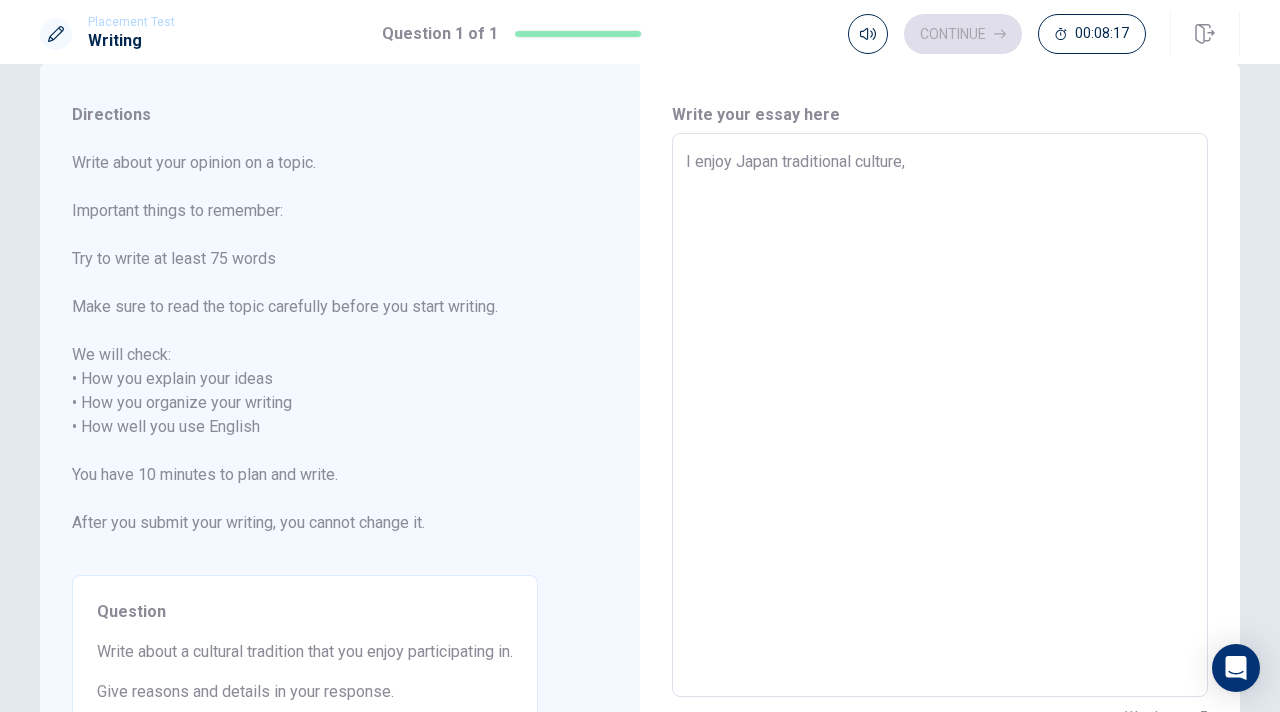 type on "x" 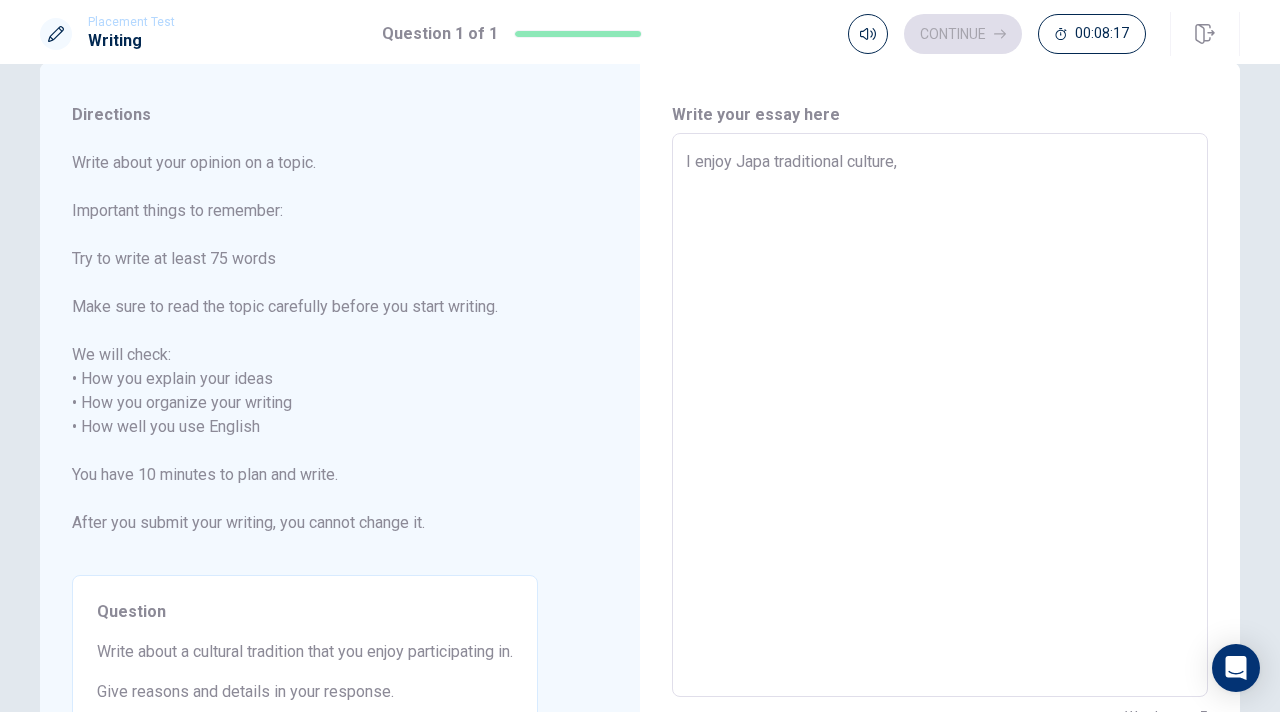 type on "x" 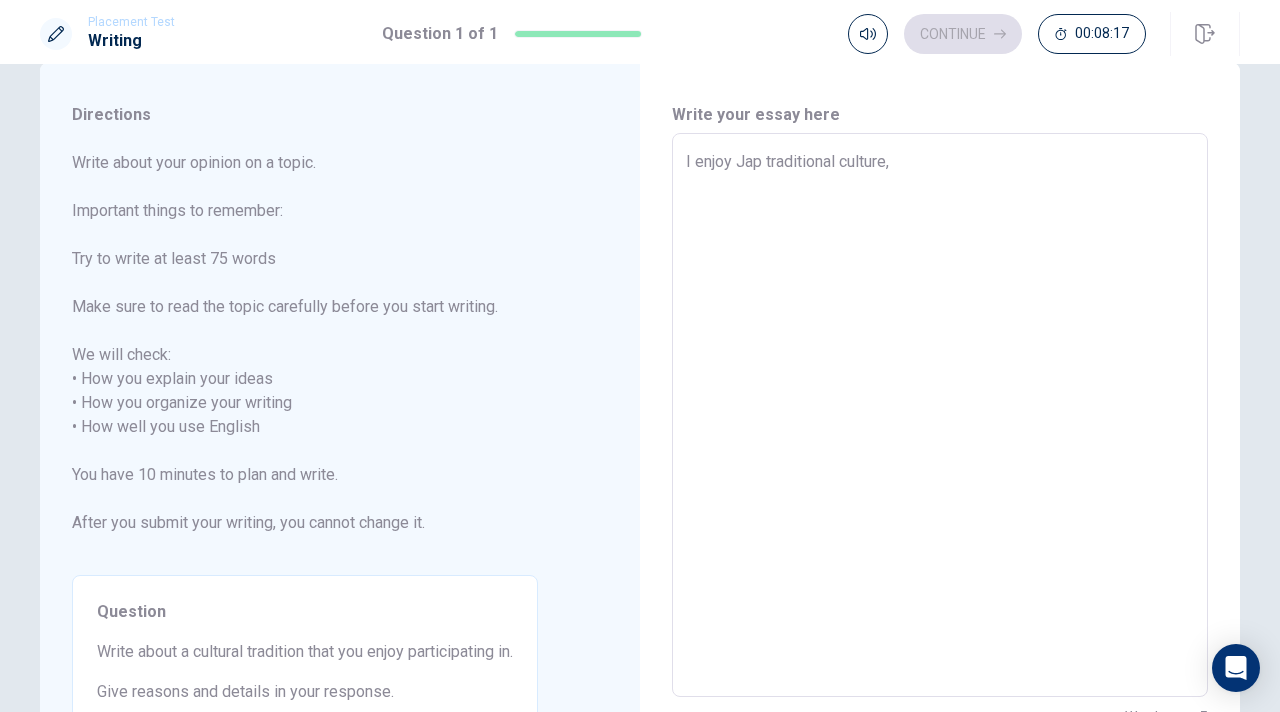 type on "x" 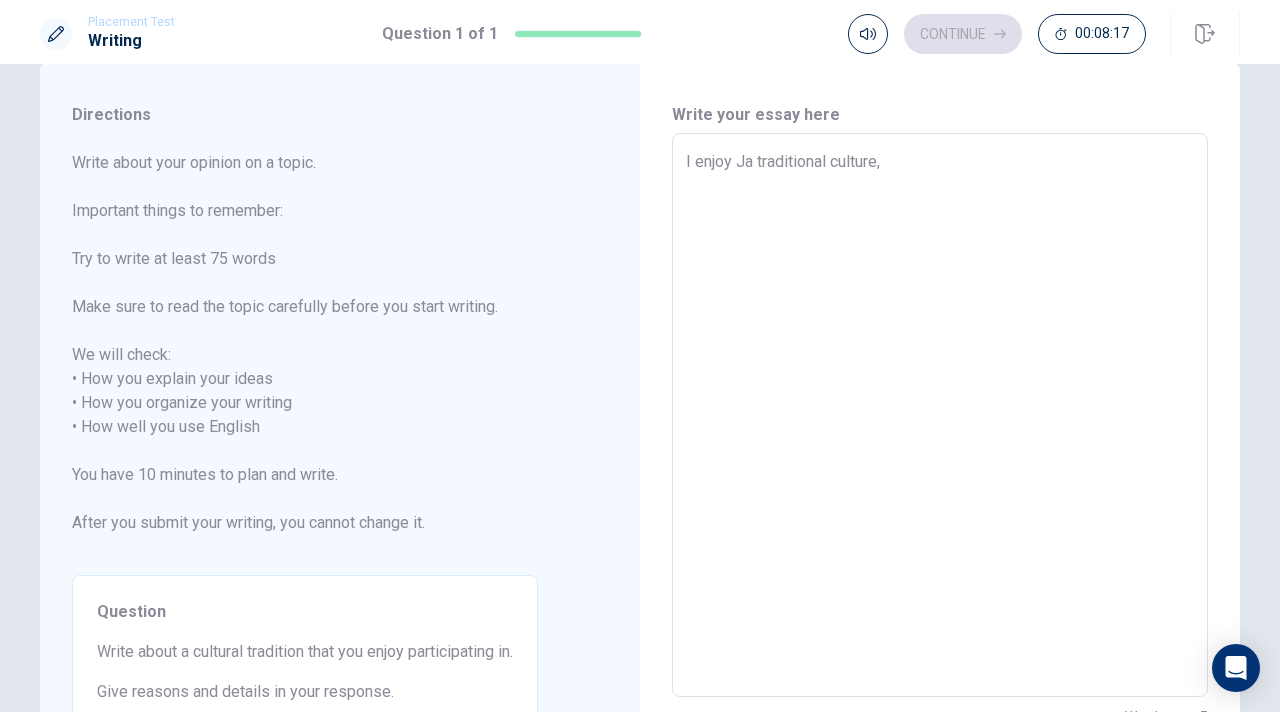 type on "I enjoy J traditional culture," 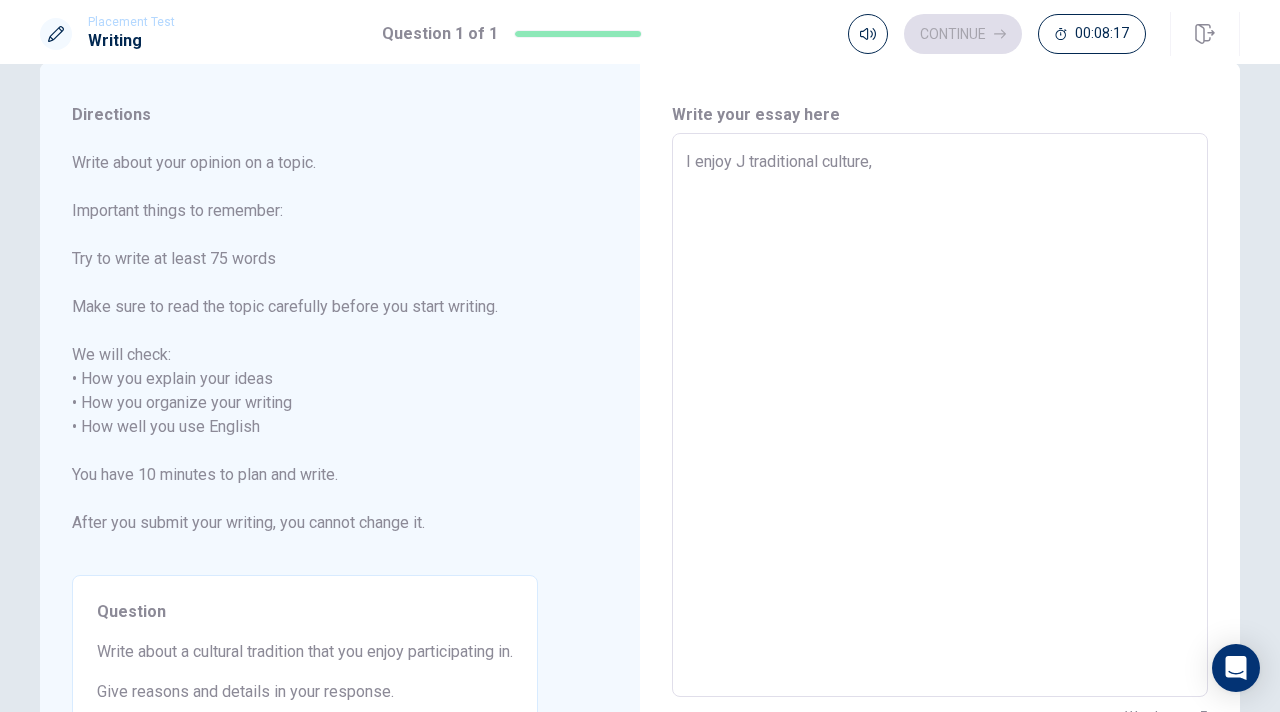 type on "x" 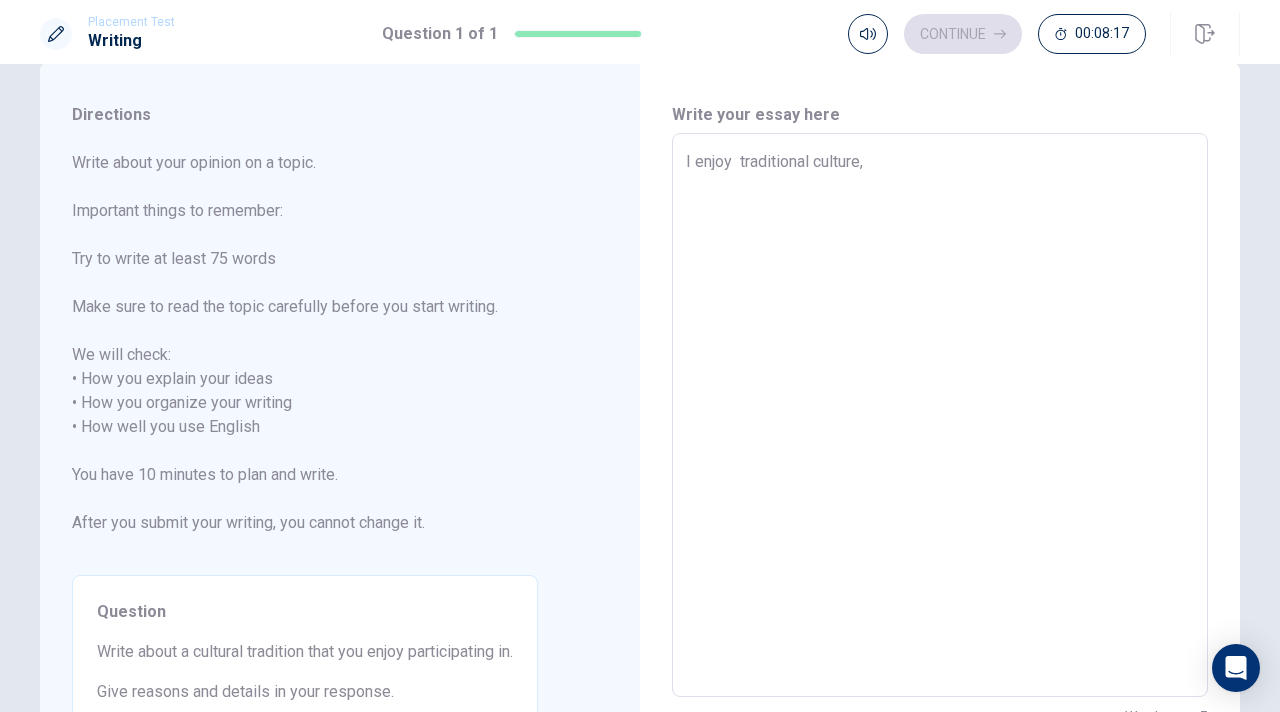 type on "x" 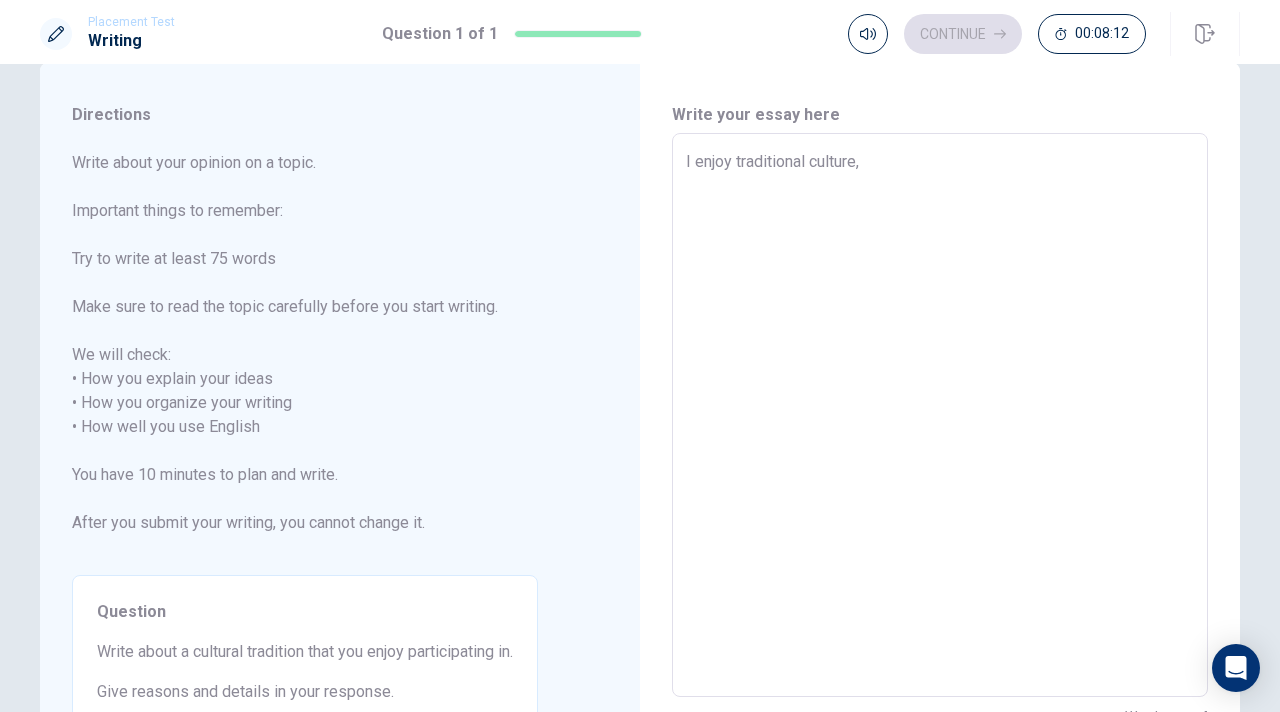 type on "x" 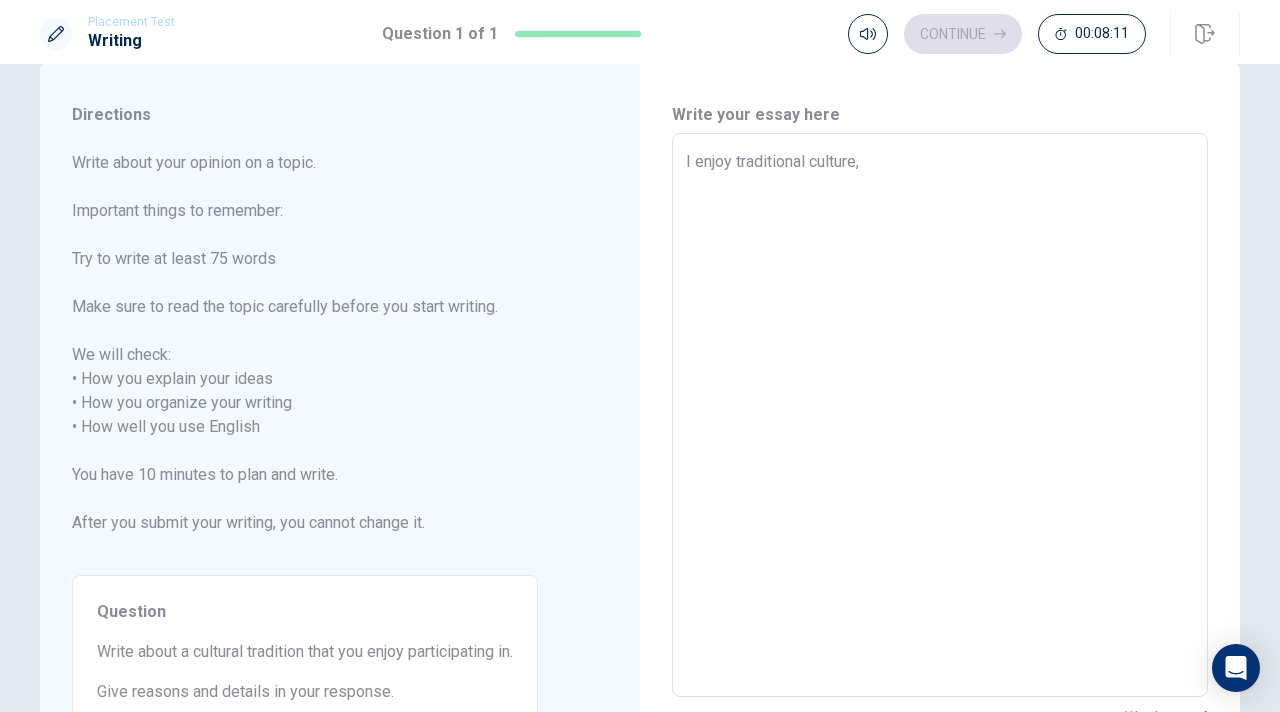type on "I enjoy Itraditional culture," 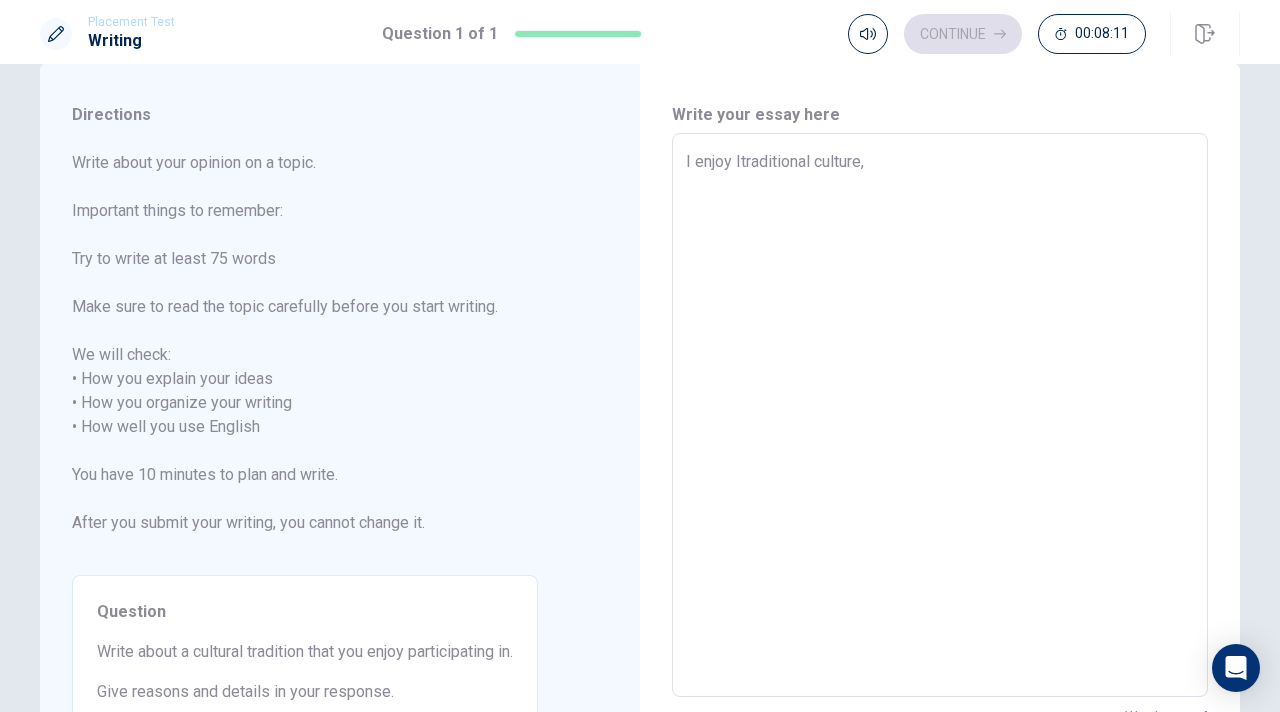 type on "x" 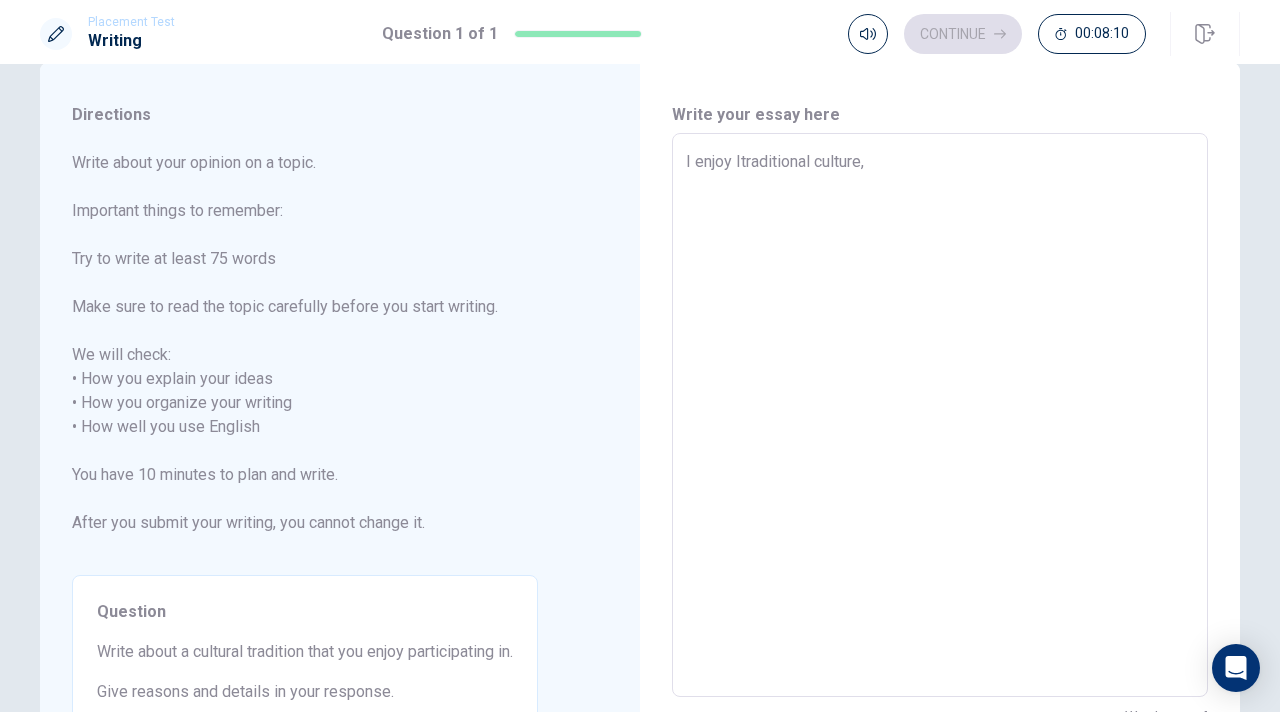 type on "I enjoy Irtraditional culture," 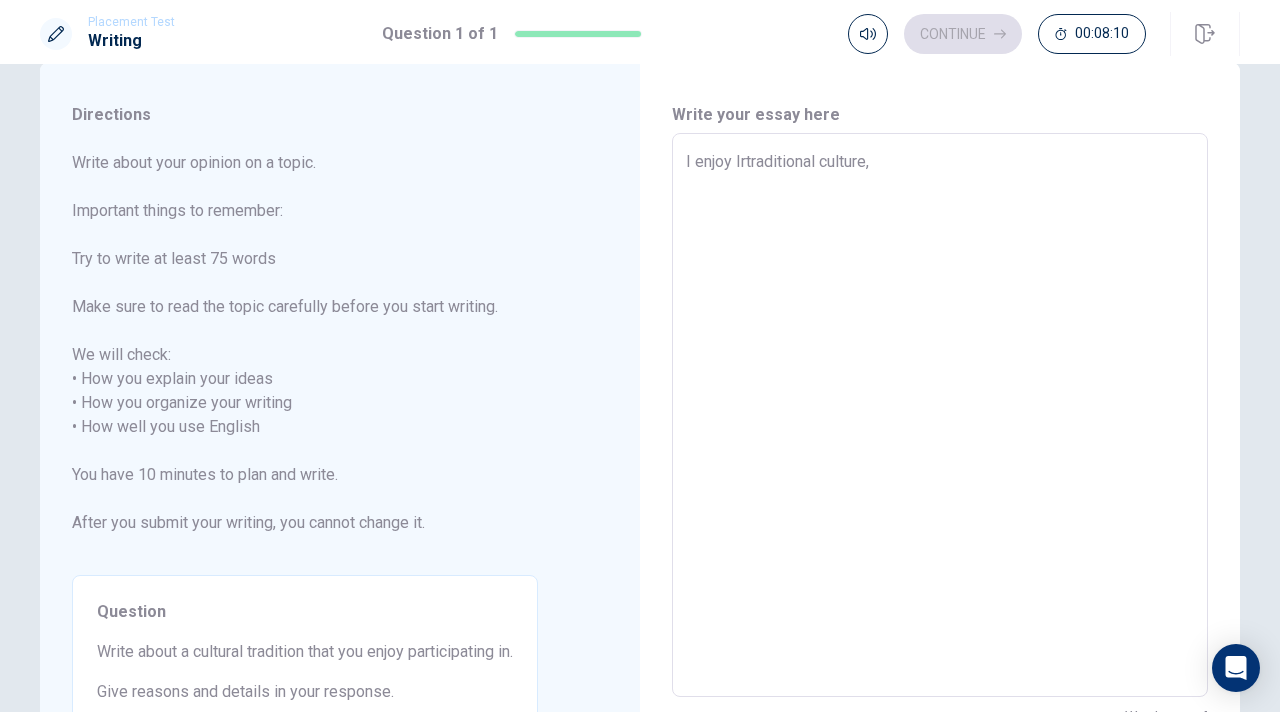 type on "x" 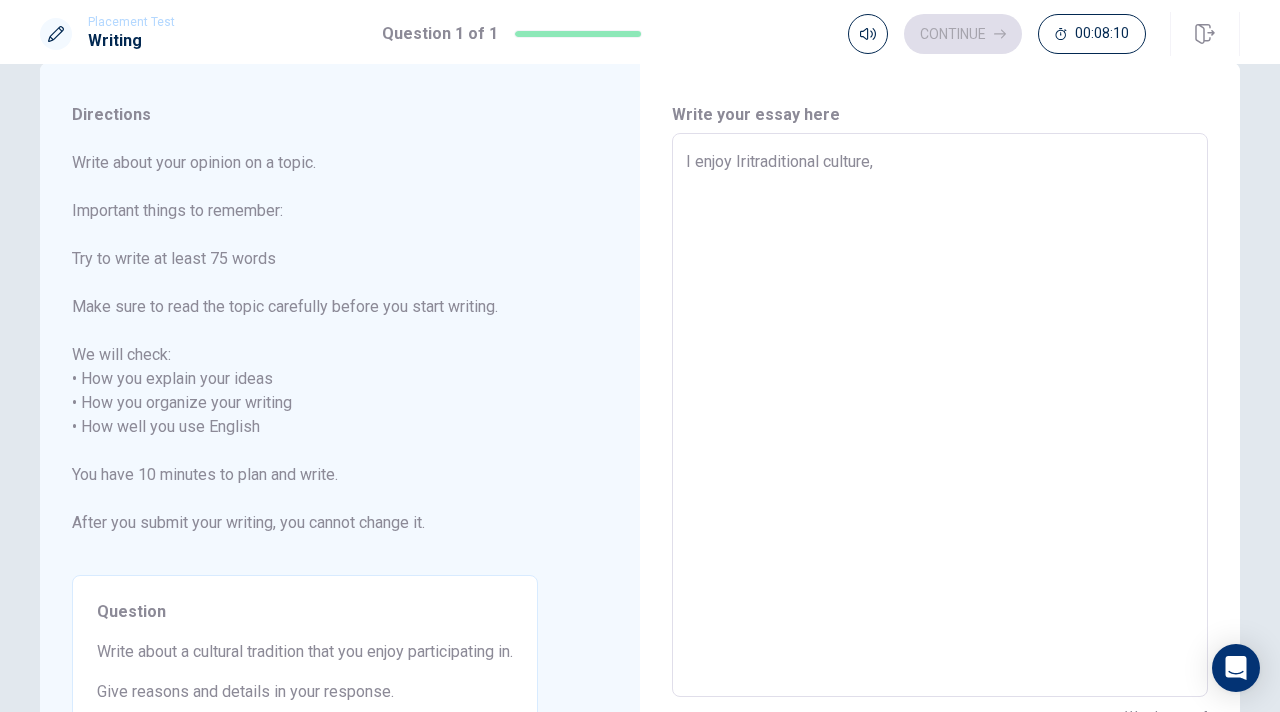 type on "x" 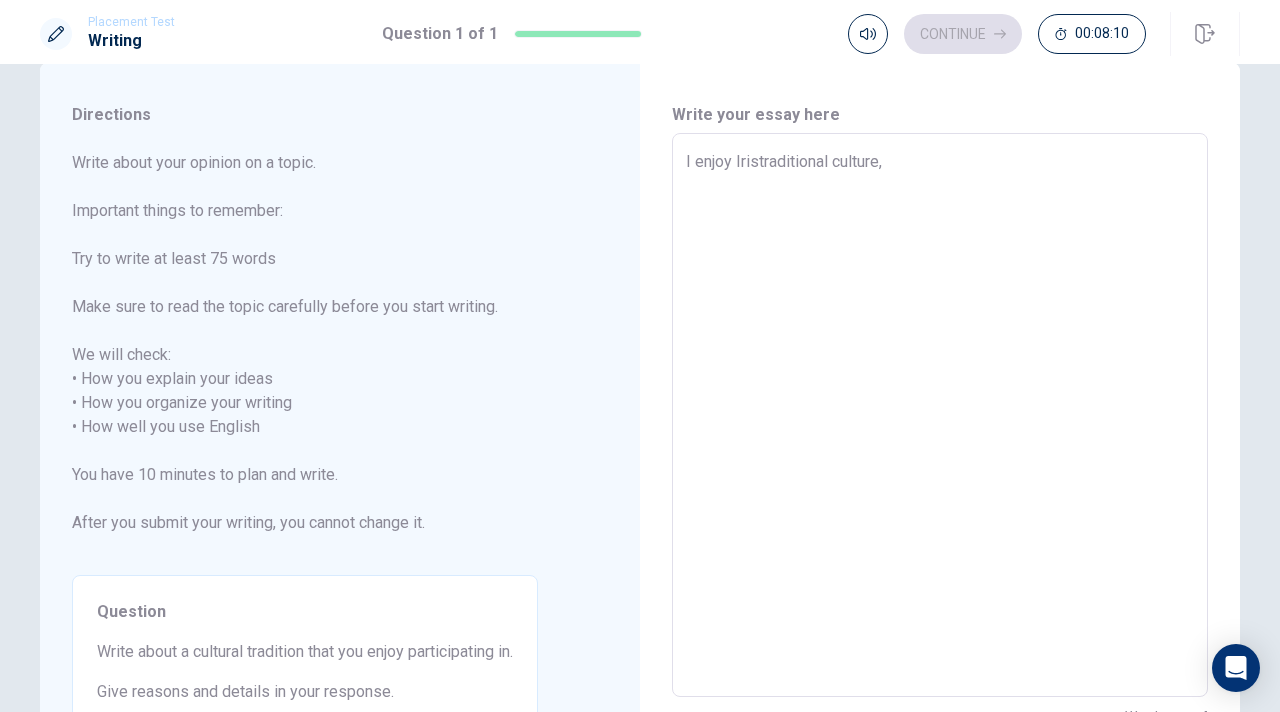 type on "x" 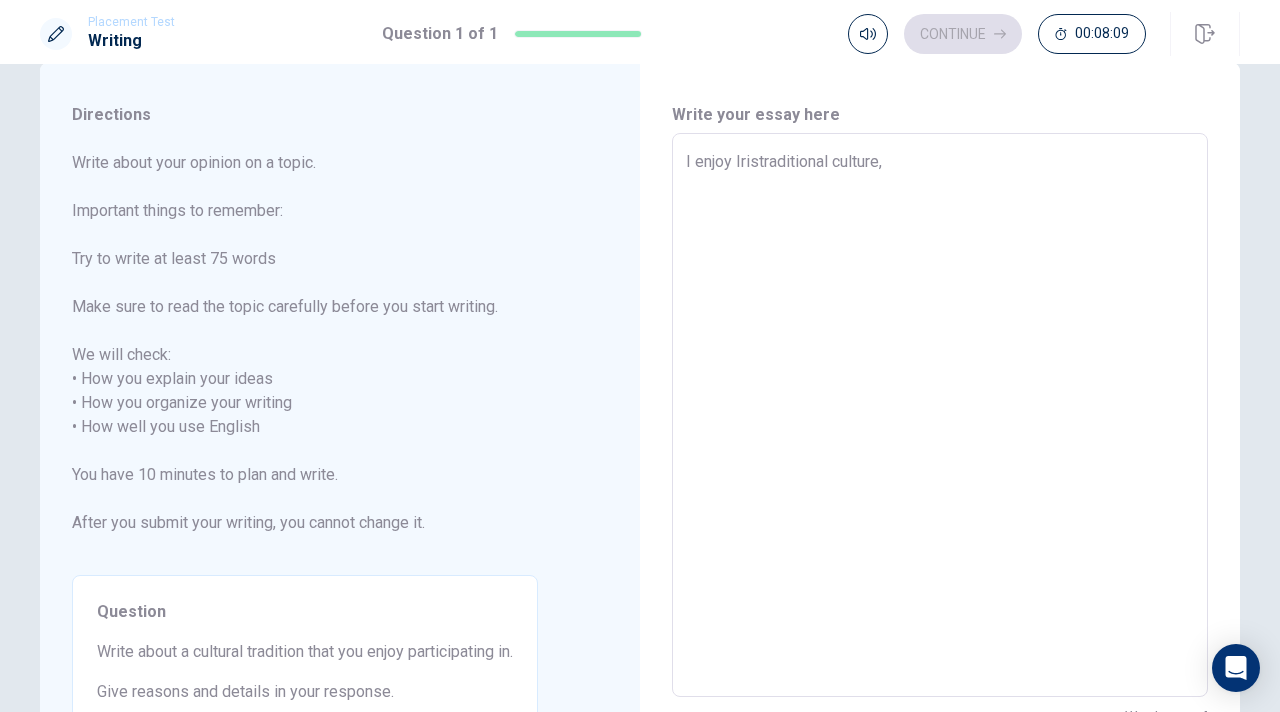 type on "I enjoy Irishtraditional culture," 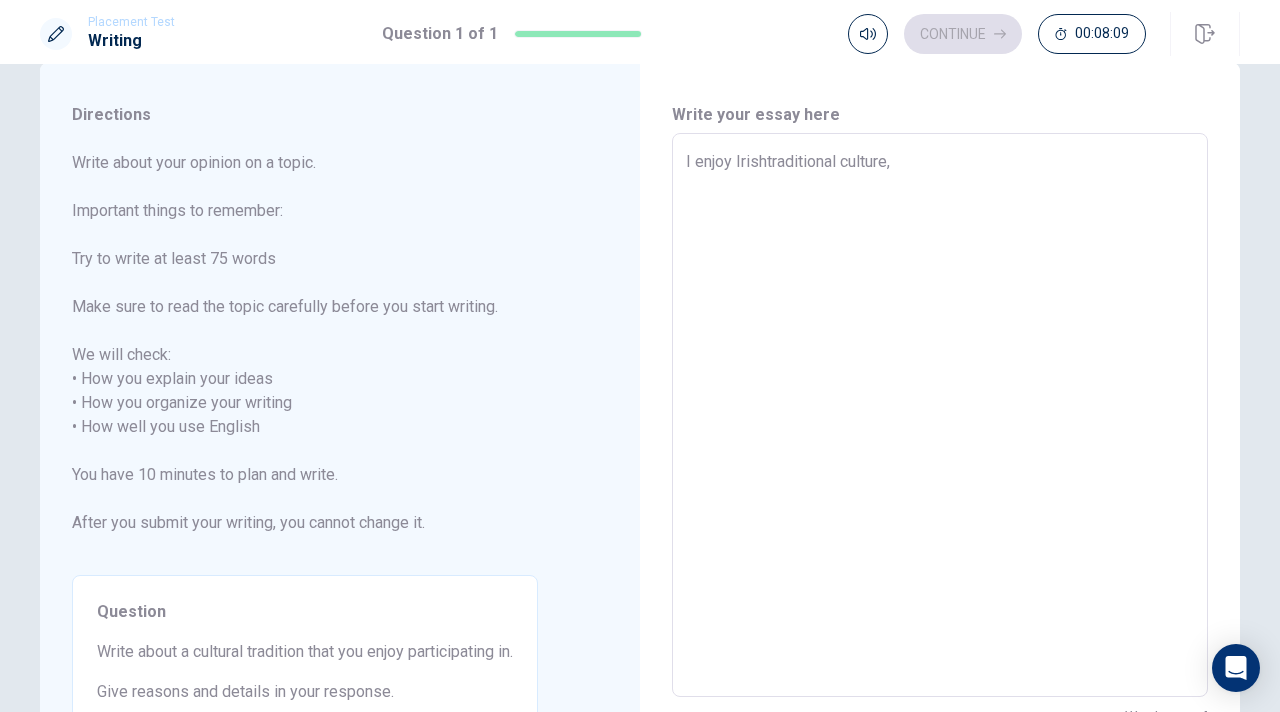type on "x" 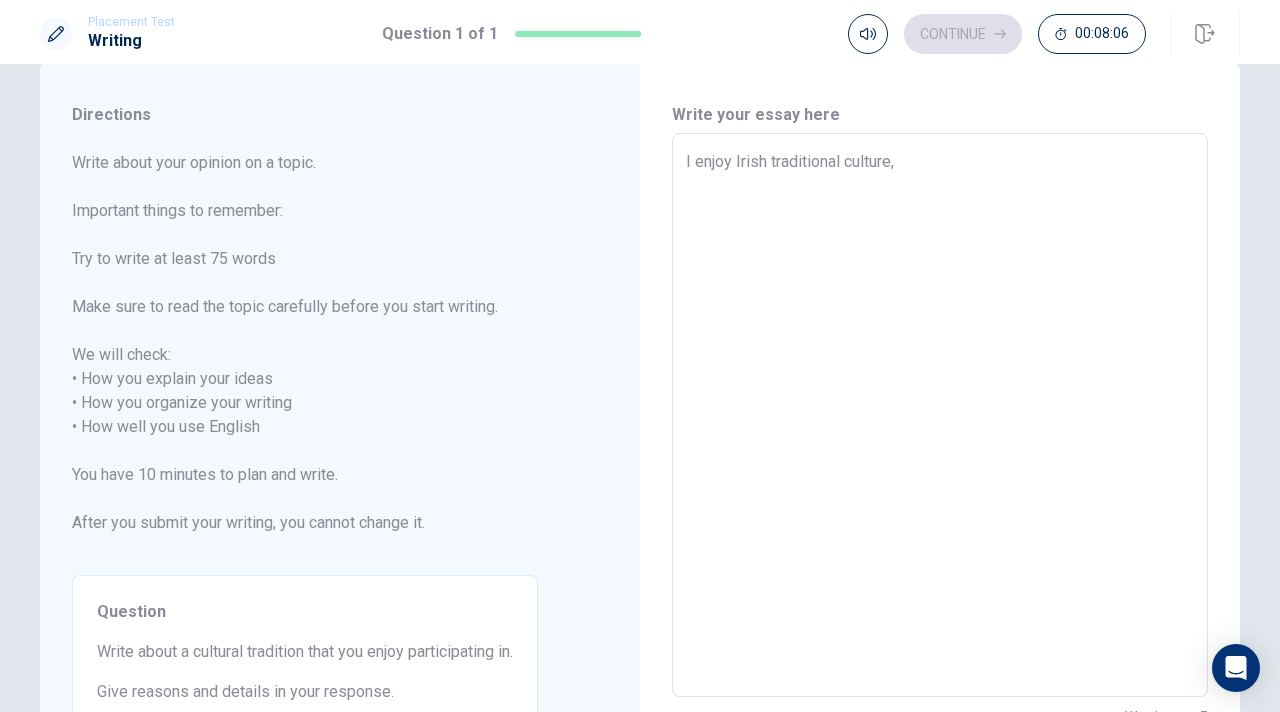 type on "x" 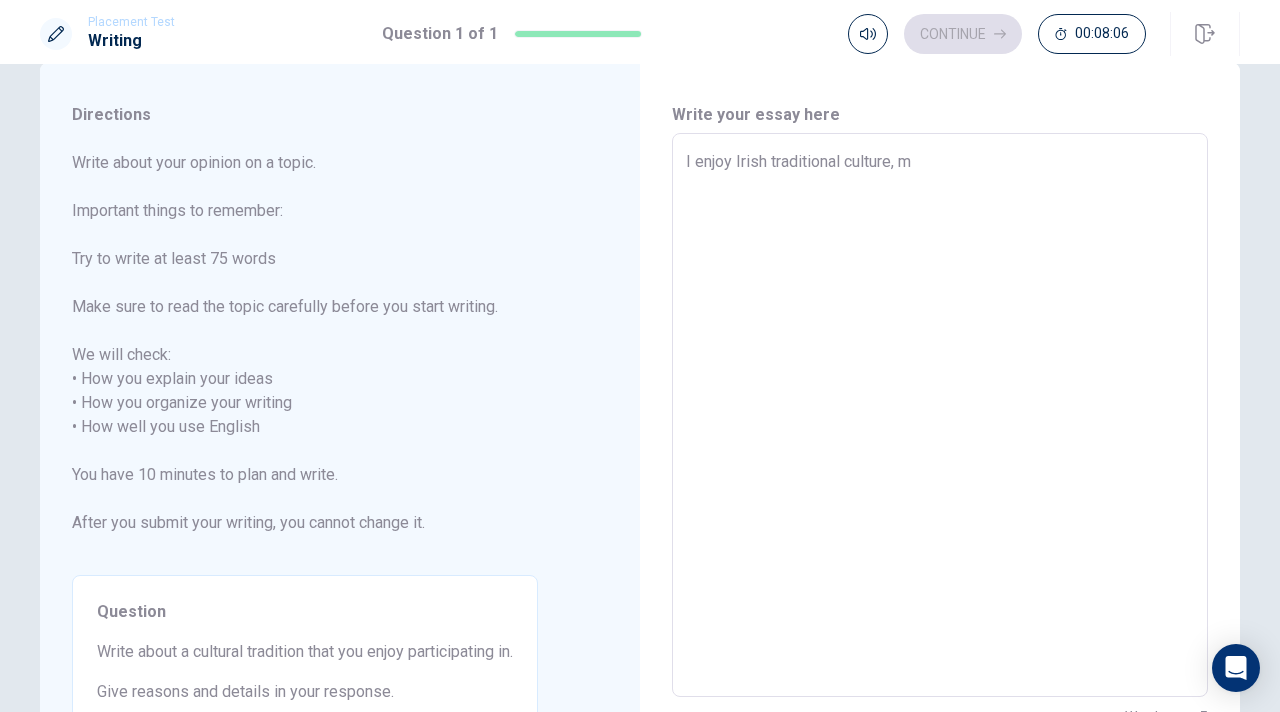 type on "x" 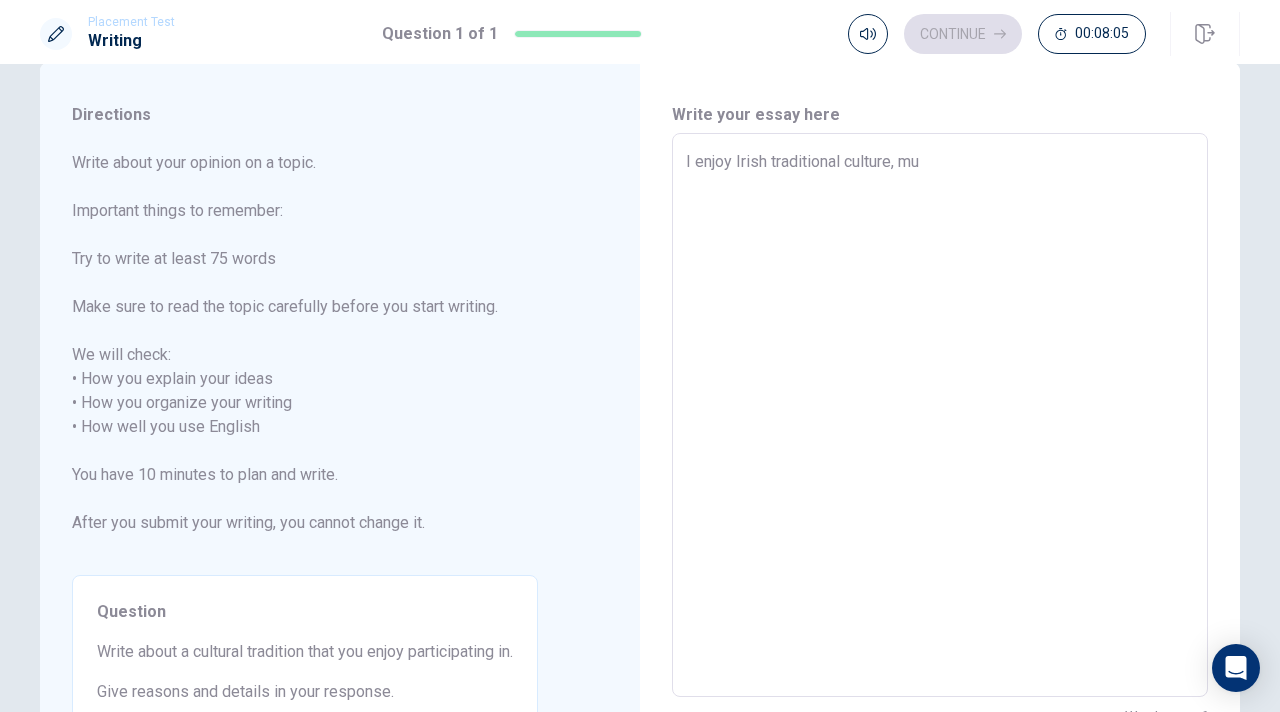 type on "x" 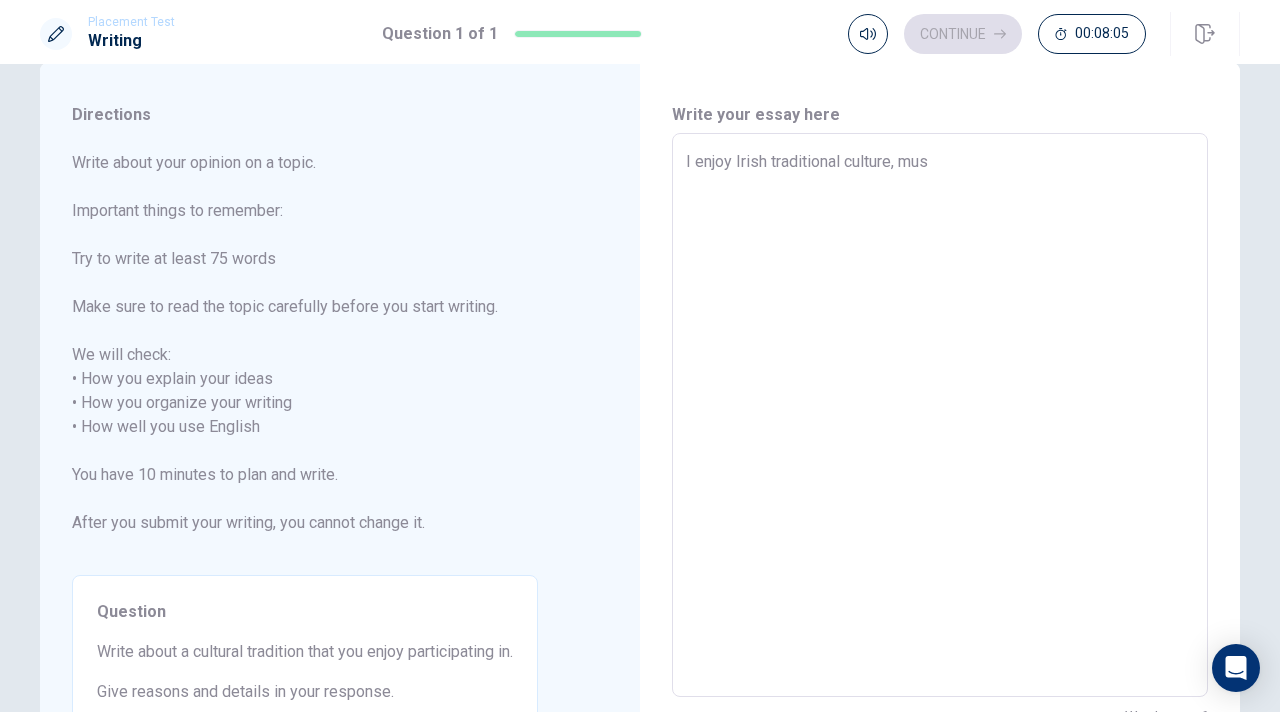 type on "x" 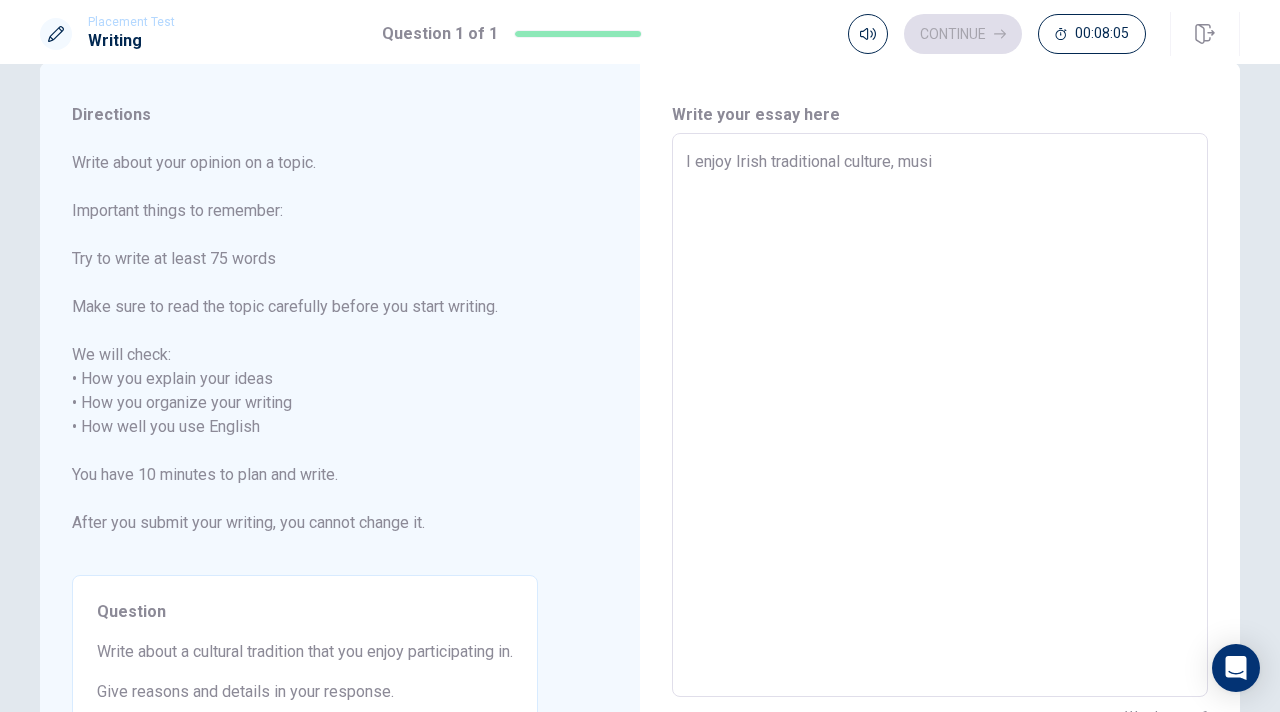 type on "x" 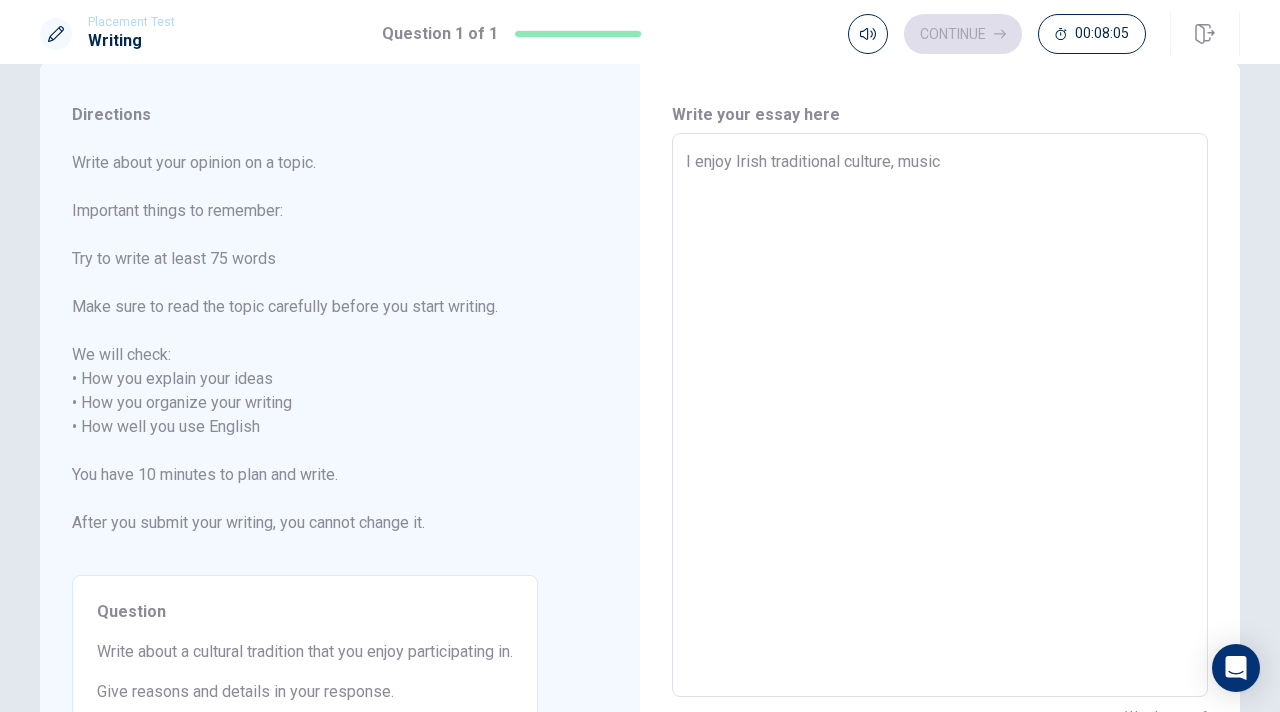 type on "x" 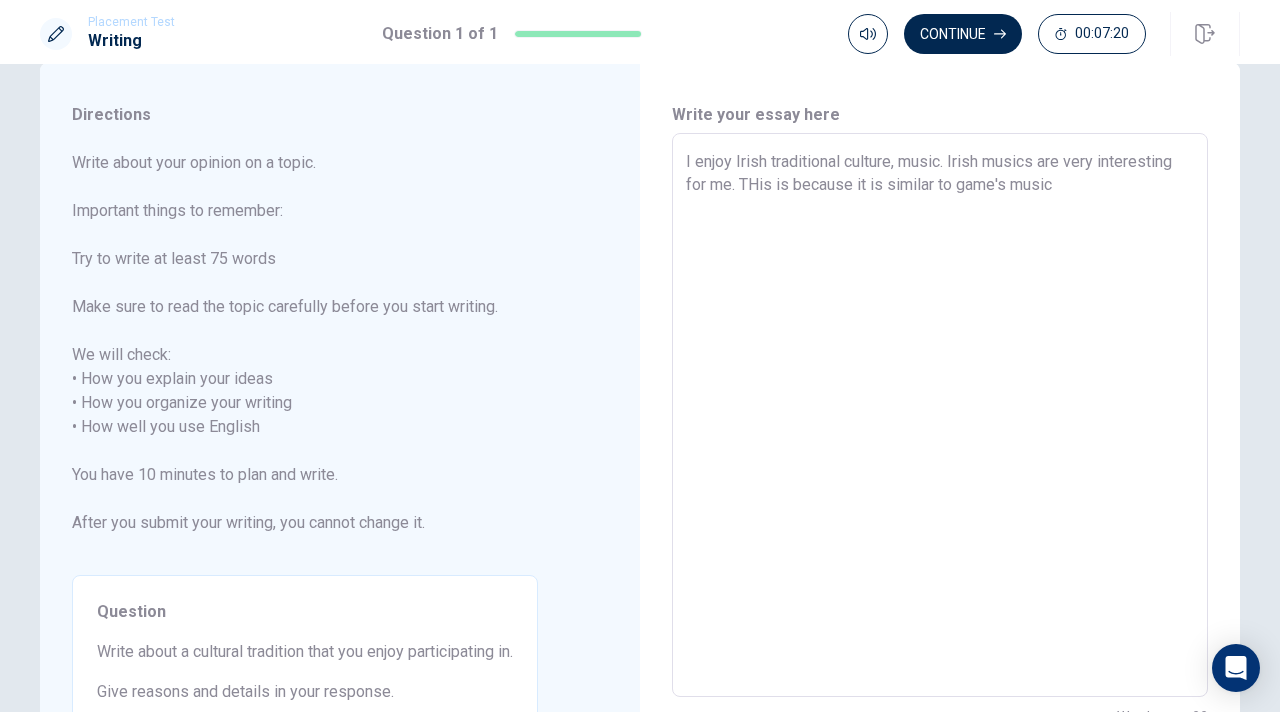 click on "I enjoy Irish traditional culture, music. Irish musics are very interesting for me. THis is because it is similar to game's music" at bounding box center (940, 415) 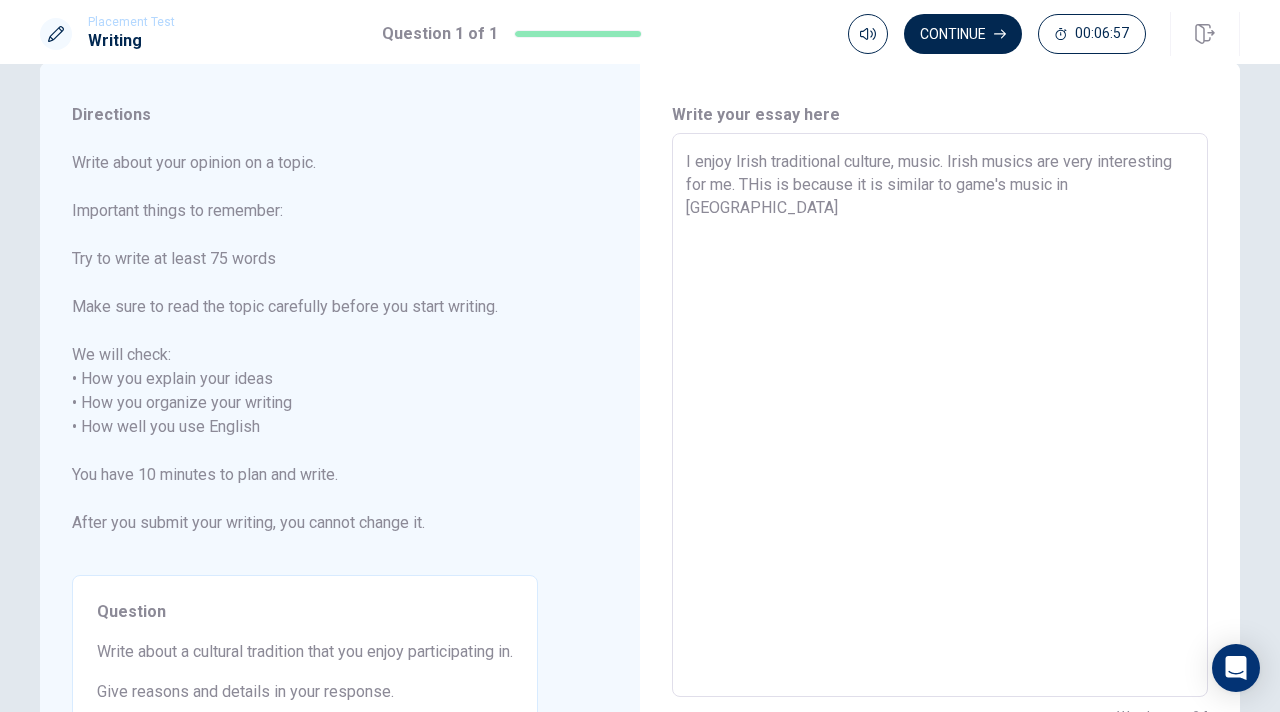 click on "I enjoy Irish traditional culture, music. Irish musics are very interesting for me. THis is because it is similar to game's music in [GEOGRAPHIC_DATA]" at bounding box center [940, 415] 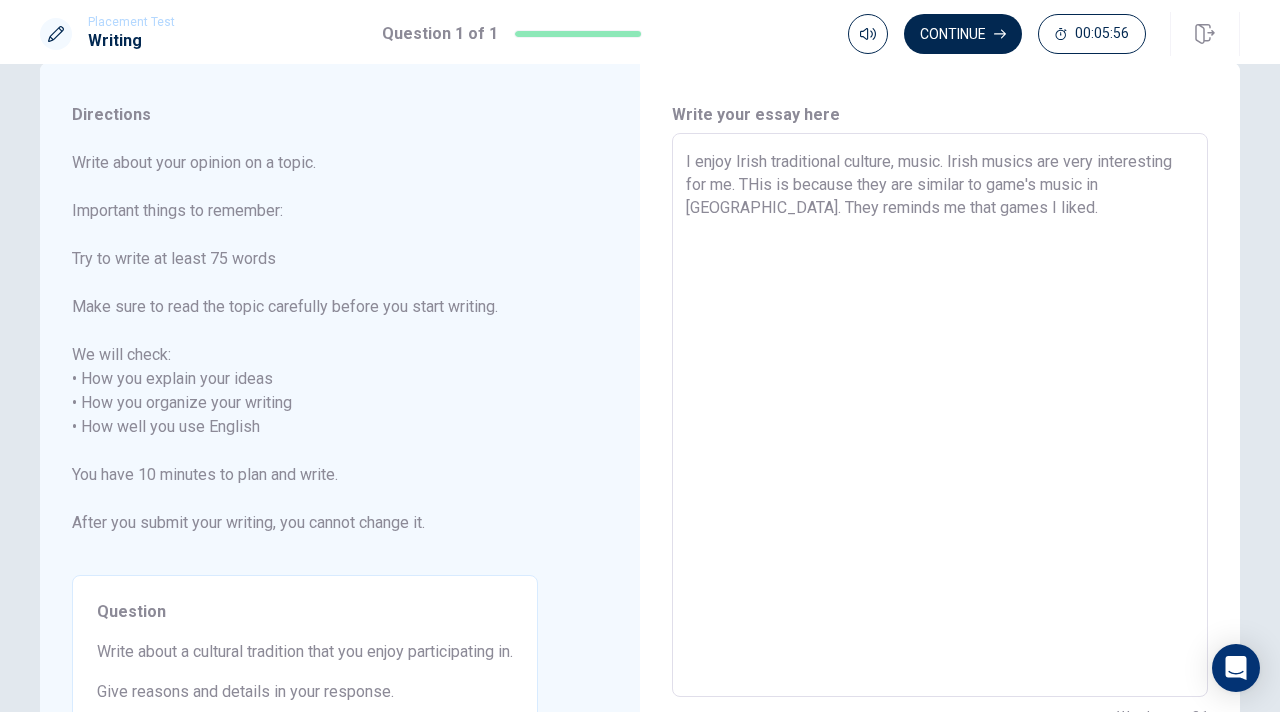 click on "I enjoy Irish traditional culture, music. Irish musics are very interesting for me. THis is because they are similar to game's music in [GEOGRAPHIC_DATA]. They reminds me that games I liked." at bounding box center [940, 415] 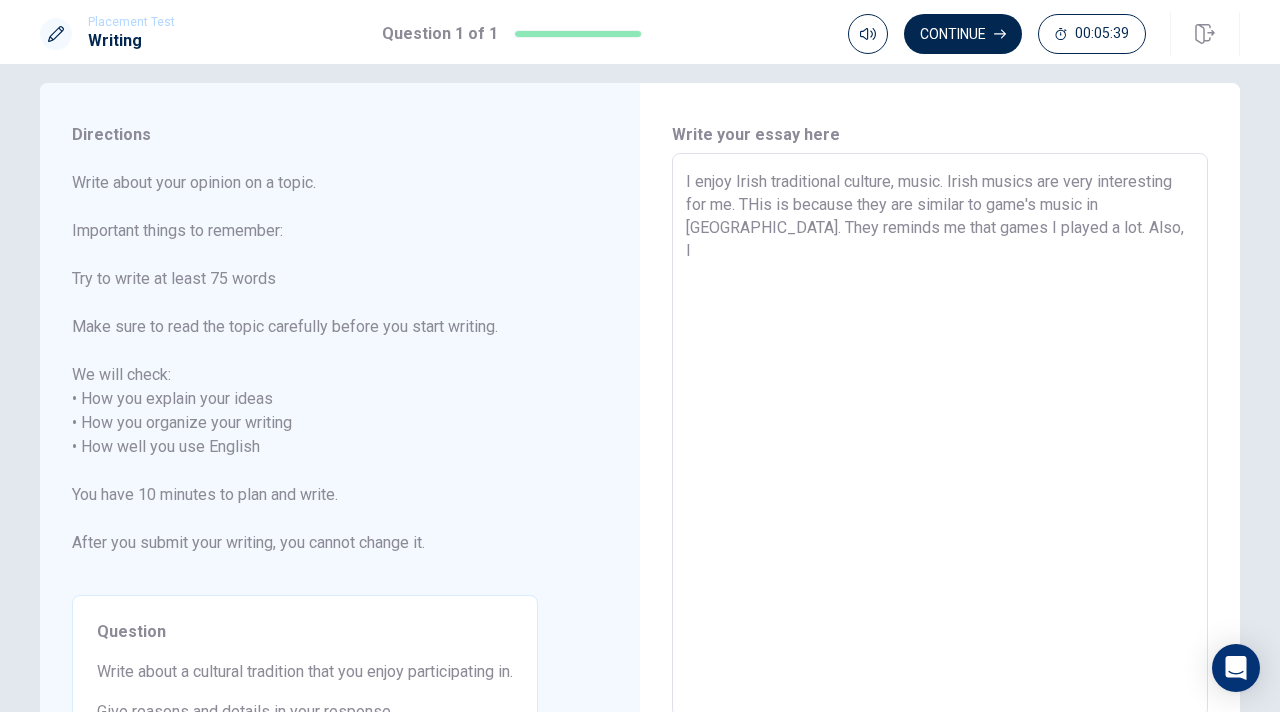 scroll, scrollTop: 17, scrollLeft: 0, axis: vertical 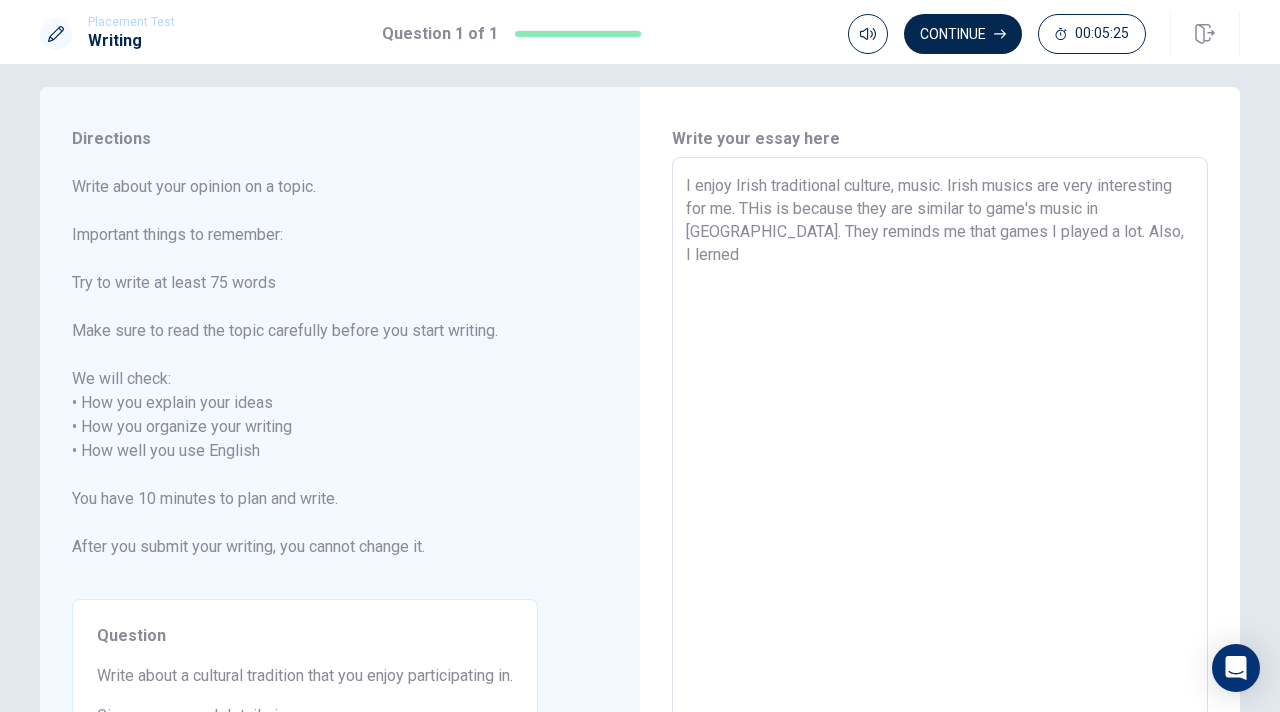 click on "I enjoy Irish traditional culture, music. Irish musics are very interesting for me. THis is because they are similar to game's music in [GEOGRAPHIC_DATA]. They reminds me that games I played a lot. Also, I lerned" at bounding box center (940, 439) 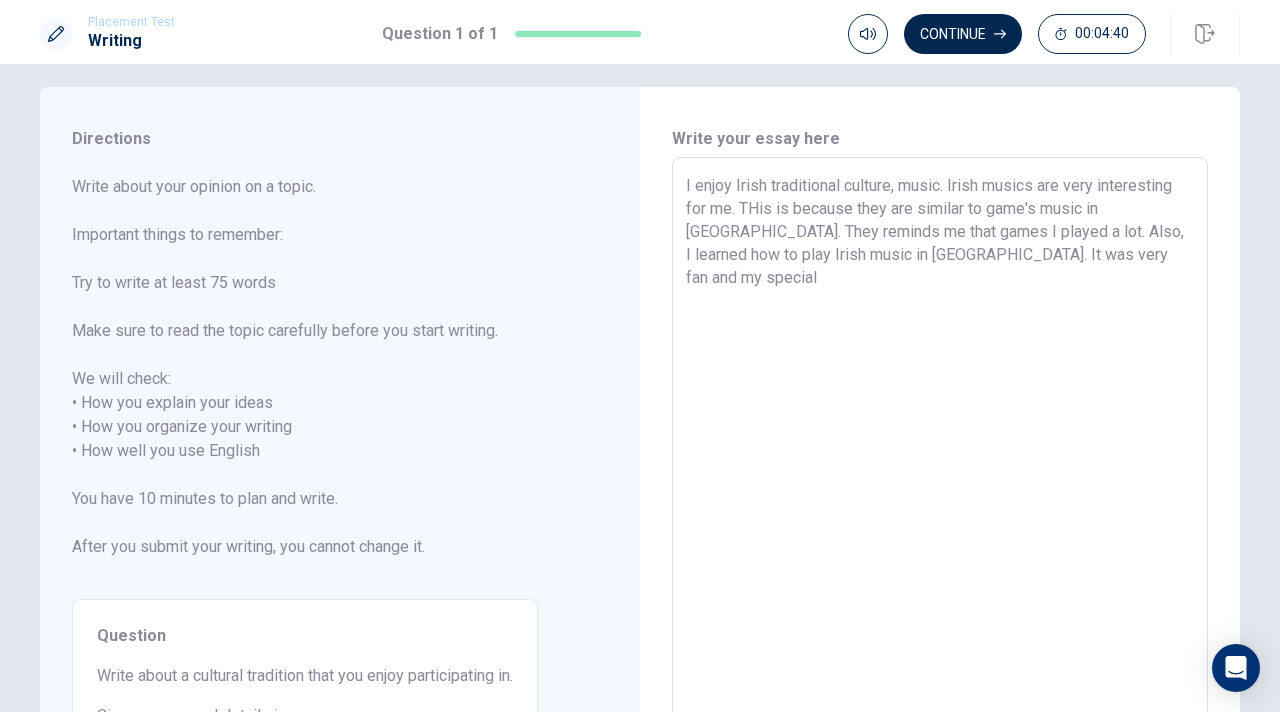 click on "I enjoy Irish traditional culture, music. Irish musics are very interesting for me. THis is because they are similar to game's music in [GEOGRAPHIC_DATA]. They reminds me that games I played a lot. Also, I learned how to play Irish music in [GEOGRAPHIC_DATA]. It was very fan and my special" at bounding box center [940, 439] 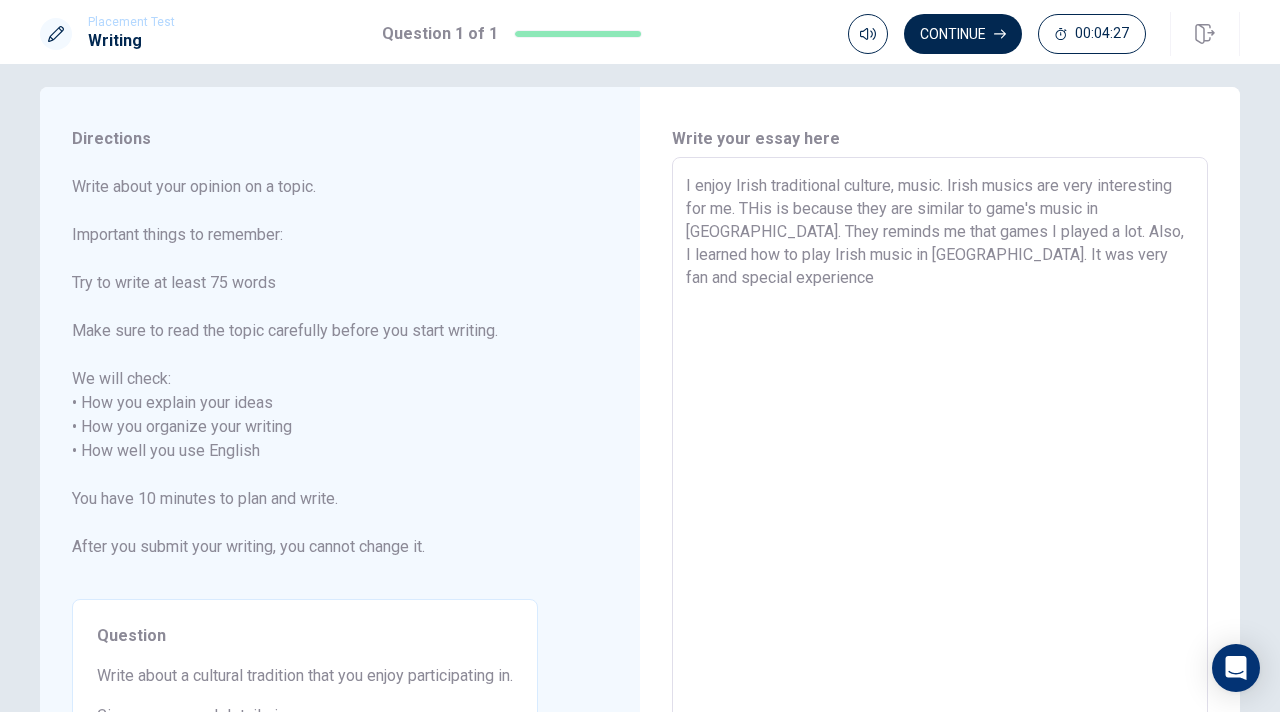 click on "I enjoy Irish traditional culture, music. Irish musics are very interesting for me. THis is because they are similar to game's music in [GEOGRAPHIC_DATA]. They reminds me that games I played a lot. Also, I learned how to play Irish music in [GEOGRAPHIC_DATA]. It was very fan and special experience" at bounding box center [940, 439] 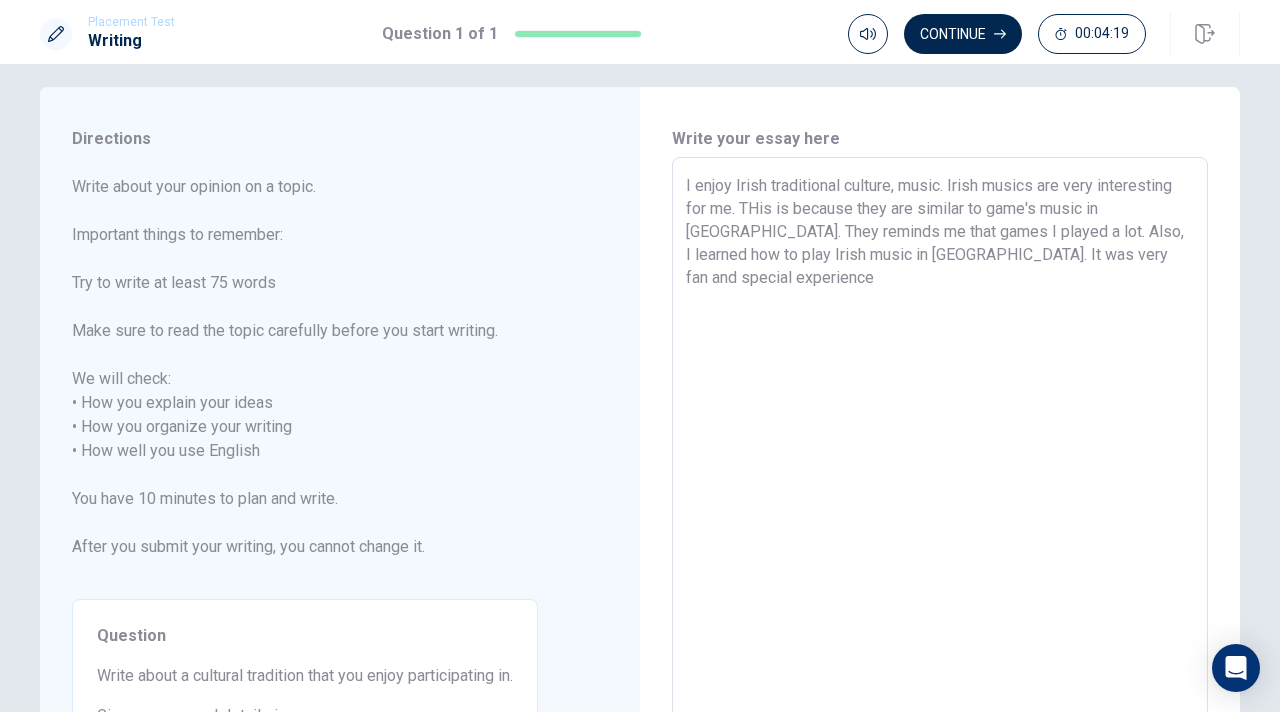 click on "I enjoy Irish traditional culture, music. Irish musics are very interesting for me. THis is because they are similar to game's music in [GEOGRAPHIC_DATA]. They reminds me that games I played a lot. Also, I learned how to play Irish music in [GEOGRAPHIC_DATA]. It was very fan and special experience" at bounding box center (940, 439) 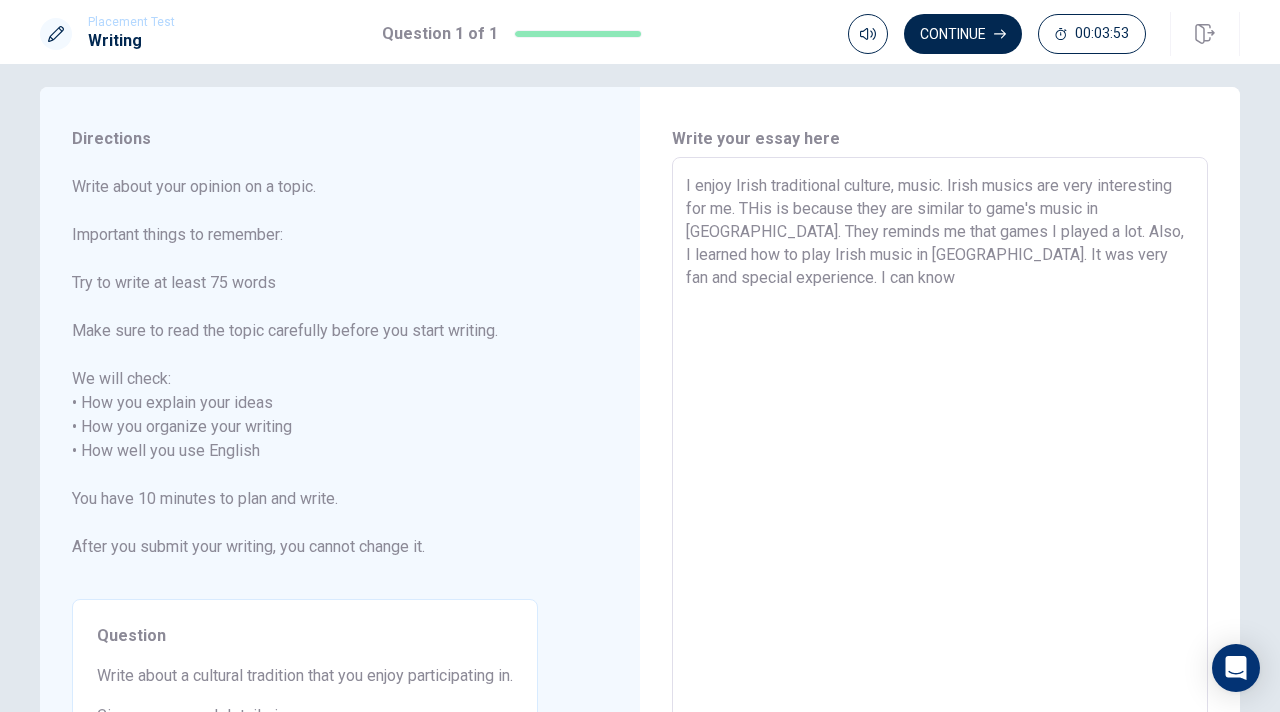 click on "I enjoy Irish traditional culture, music. Irish musics are very interesting for me. THis is because they are similar to game's music in [GEOGRAPHIC_DATA]. They reminds me that games I played a lot. Also, I learned how to play Irish music in [GEOGRAPHIC_DATA]. It was very fan and special experience. I can know" at bounding box center [940, 439] 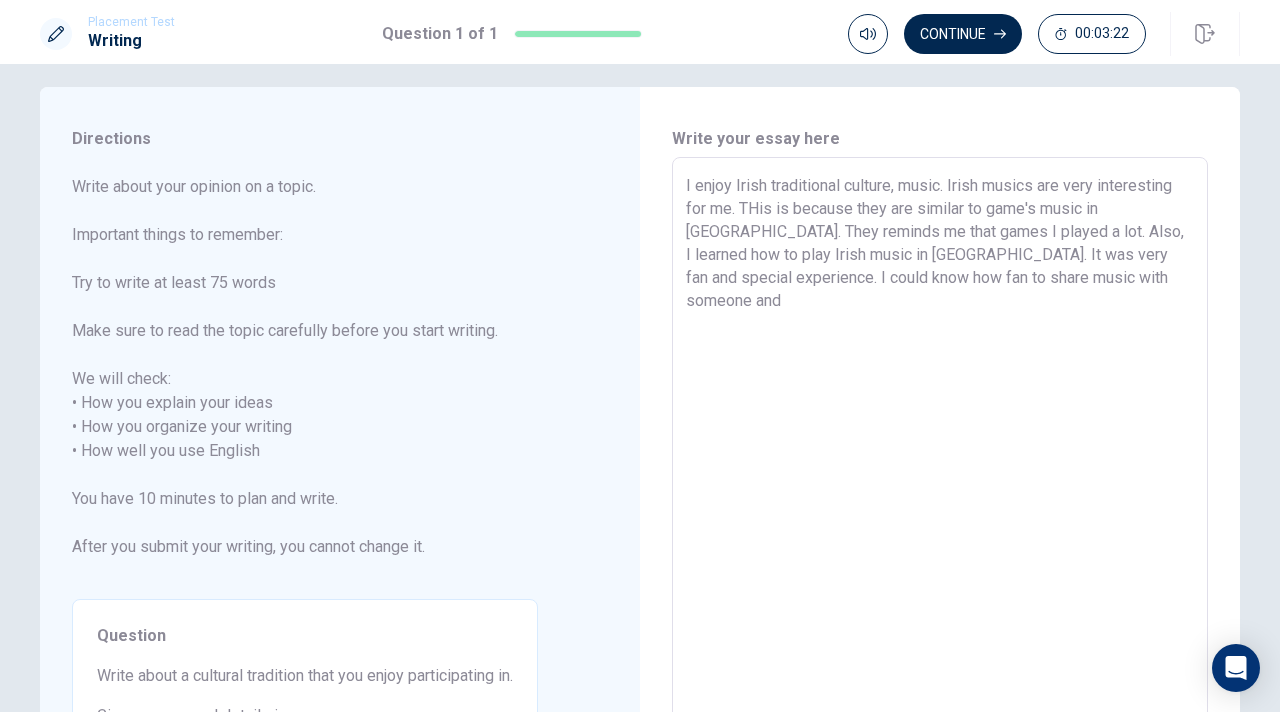 click on "I enjoy Irish traditional culture, music. Irish musics are very interesting for me. THis is because they are similar to game's music in [GEOGRAPHIC_DATA]. They reminds me that games I played a lot. Also, I learned how to play Irish music in [GEOGRAPHIC_DATA]. It was very fan and special experience. I could know how fan to share music with someone and" at bounding box center [940, 439] 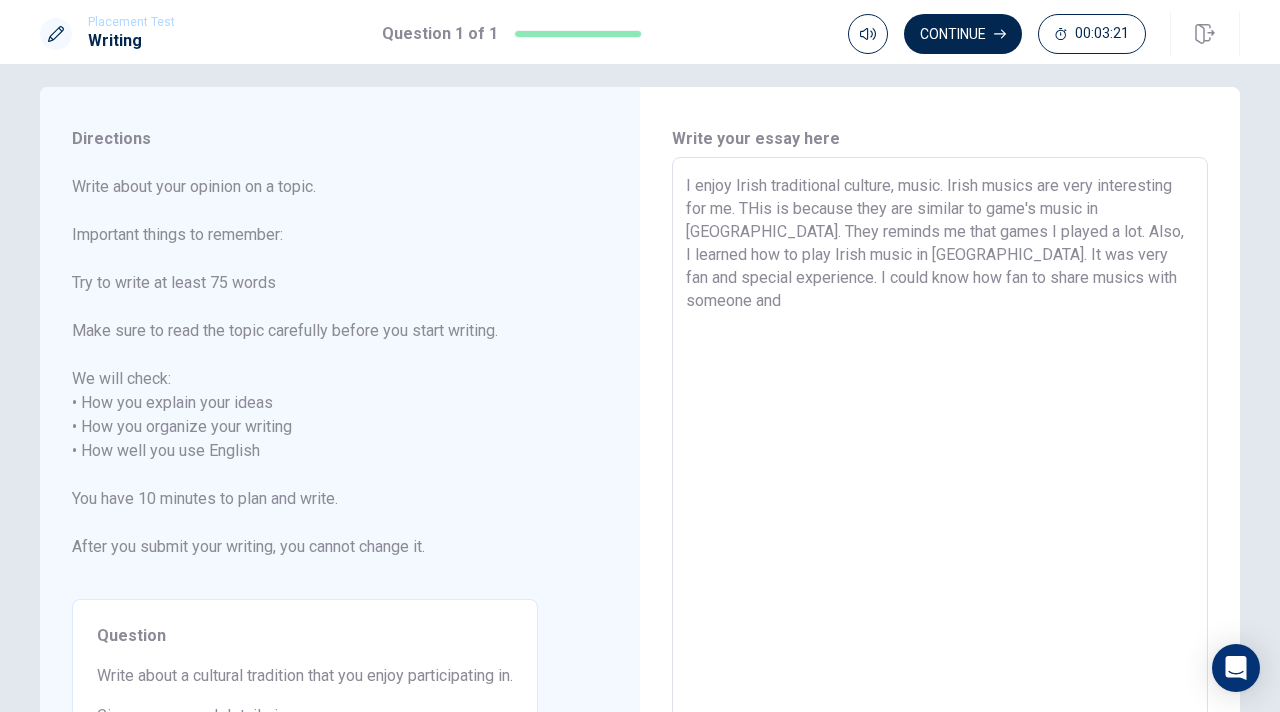 click on "I enjoy Irish traditional culture, music. Irish musics are very interesting for me. THis is because they are similar to game's music in [GEOGRAPHIC_DATA]. They reminds me that games I played a lot. Also, I learned how to play Irish music in [GEOGRAPHIC_DATA]. It was very fan and special experience. I could know how fan to share musics with someone and" at bounding box center [940, 439] 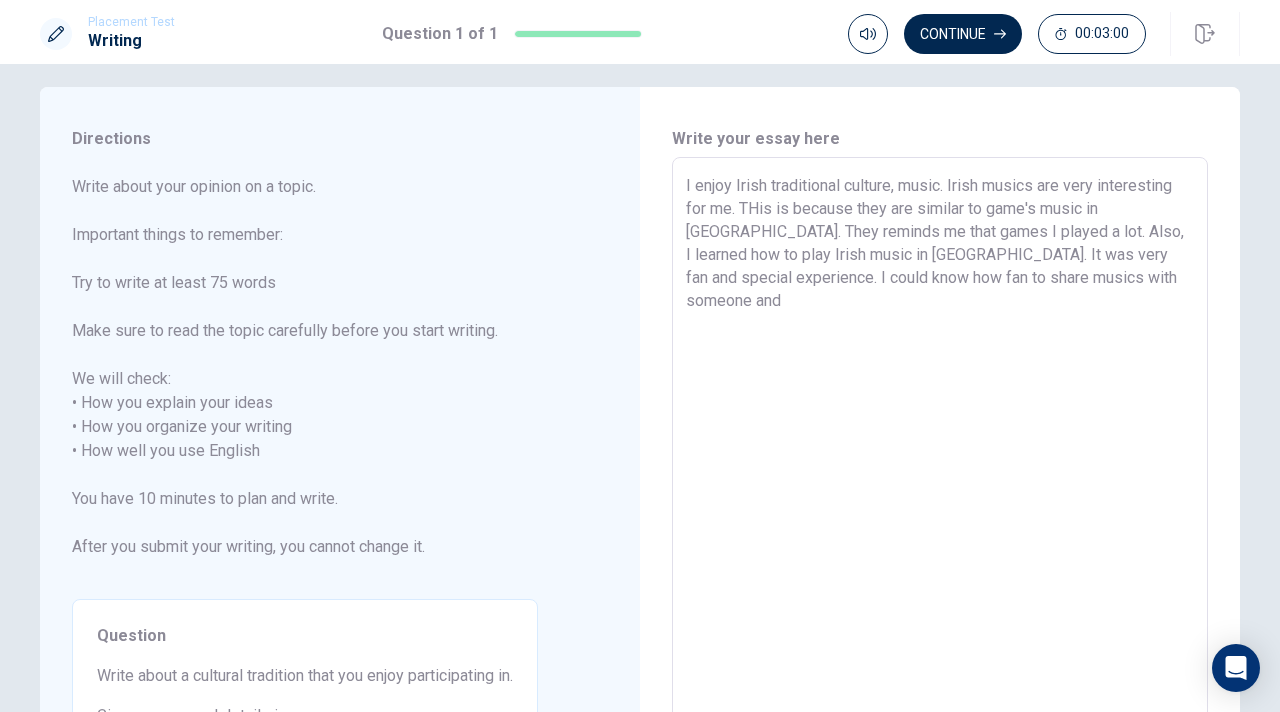 click on "I enjoy Irish traditional culture, music. Irish musics are very interesting for me. THis is because they are similar to game's music in [GEOGRAPHIC_DATA]. They reminds me that games I played a lot. Also, I learned how to play Irish music in [GEOGRAPHIC_DATA]. It was very fan and special experience. I could know how fan to share musics with someone and" at bounding box center (940, 439) 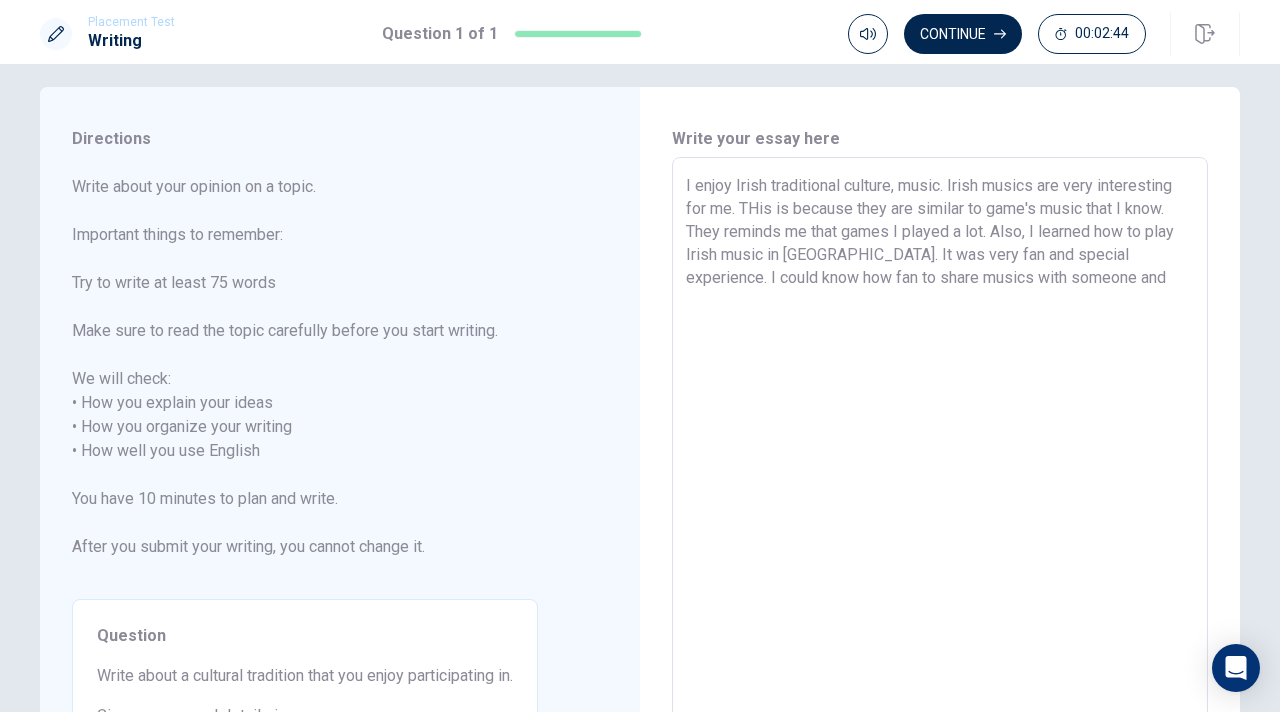 click on "I enjoy Irish traditional culture, music. Irish musics are very interesting for me. THis is because they are similar to game's music that I know. They reminds me that games I played a lot. Also, I learned how to play Irish music in [GEOGRAPHIC_DATA]. It was very fan and special experience. I could know how fan to share musics with someone and" at bounding box center (940, 439) 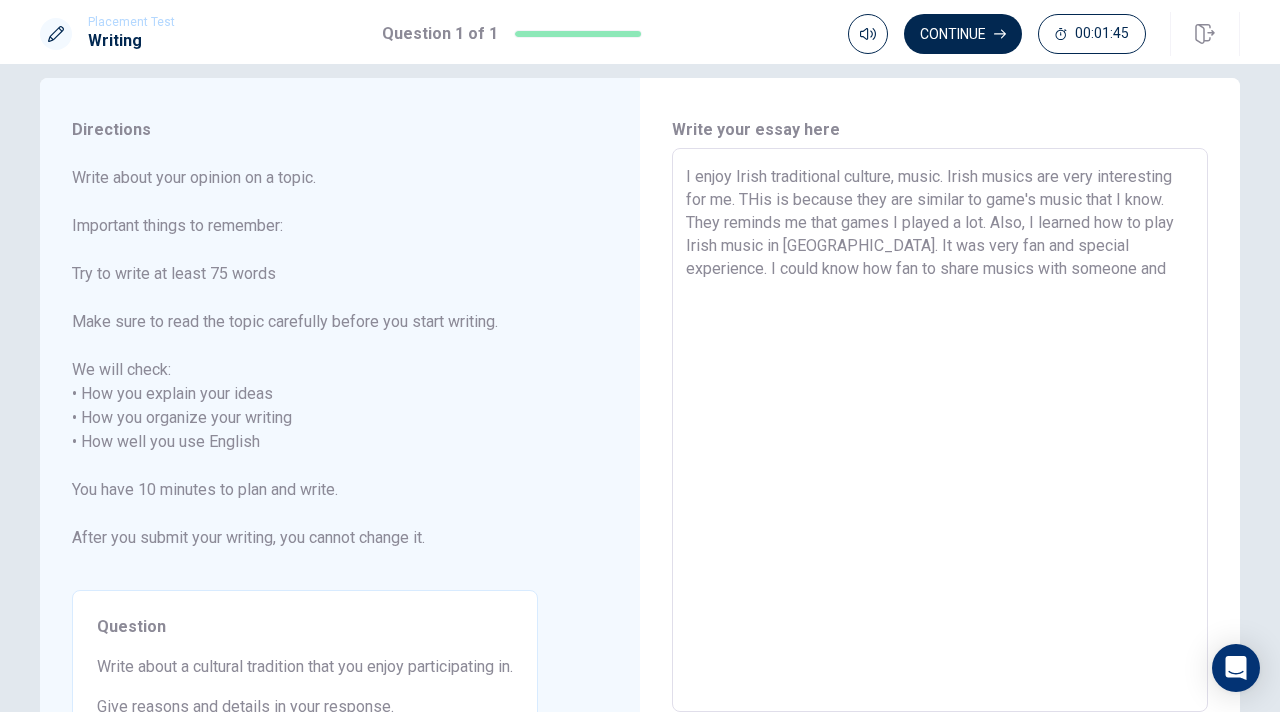 scroll, scrollTop: 2, scrollLeft: 0, axis: vertical 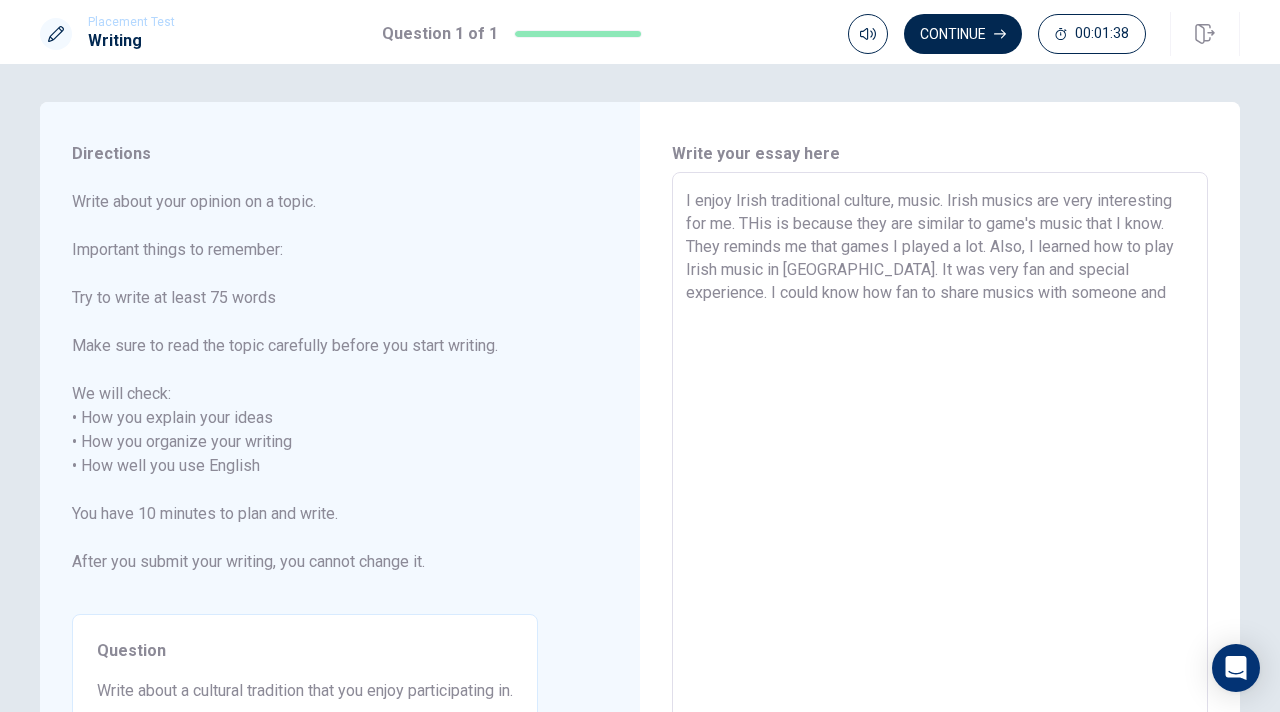 click on "I enjoy Irish traditional culture, music. Irish musics are very interesting for me. THis is because they are similar to game's music that I know. They reminds me that games I played a lot. Also, I learned how to play Irish music in [GEOGRAPHIC_DATA]. It was very fan and special experience. I could know how fan to share musics with someone and" at bounding box center (940, 454) 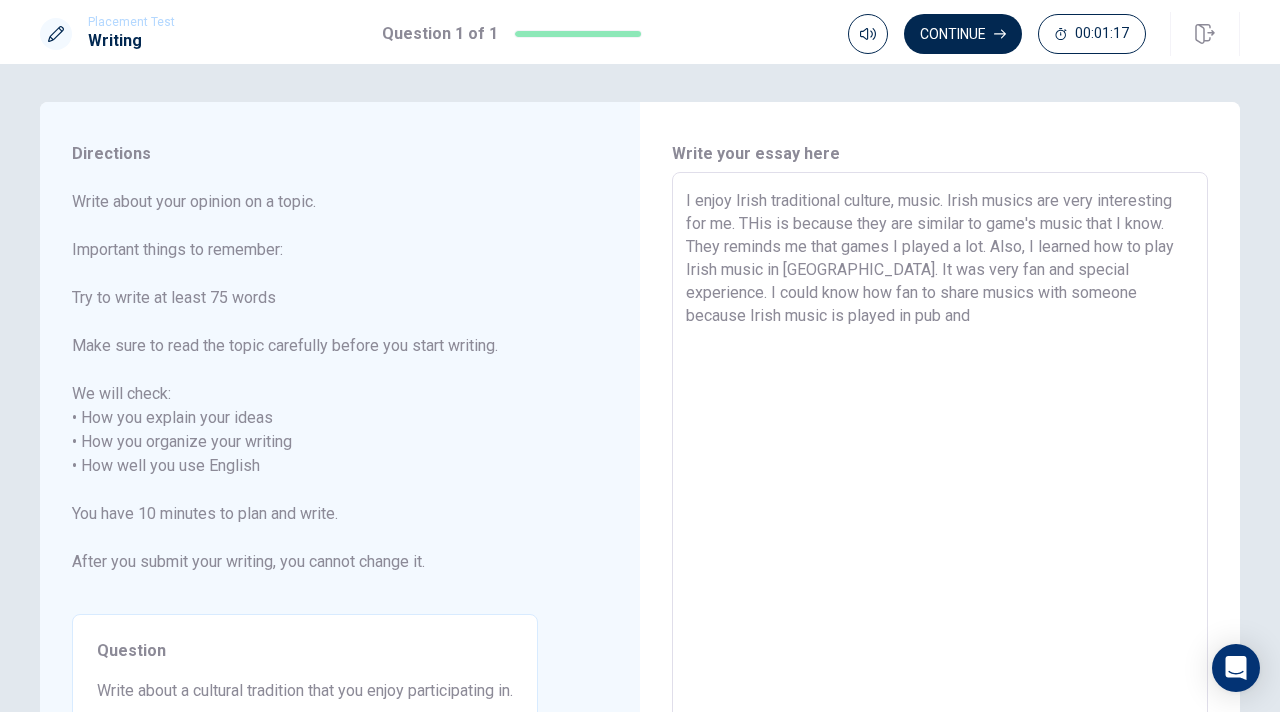 click on "I enjoy Irish traditional culture, music. Irish musics are very interesting for me. THis is because they are similar to game's music that I know. They reminds me that games I played a lot. Also, I learned how to play Irish music in [GEOGRAPHIC_DATA]. It was very fan and special experience. I could know how fan to share musics with someone because Irish music is played in pub and" at bounding box center [940, 454] 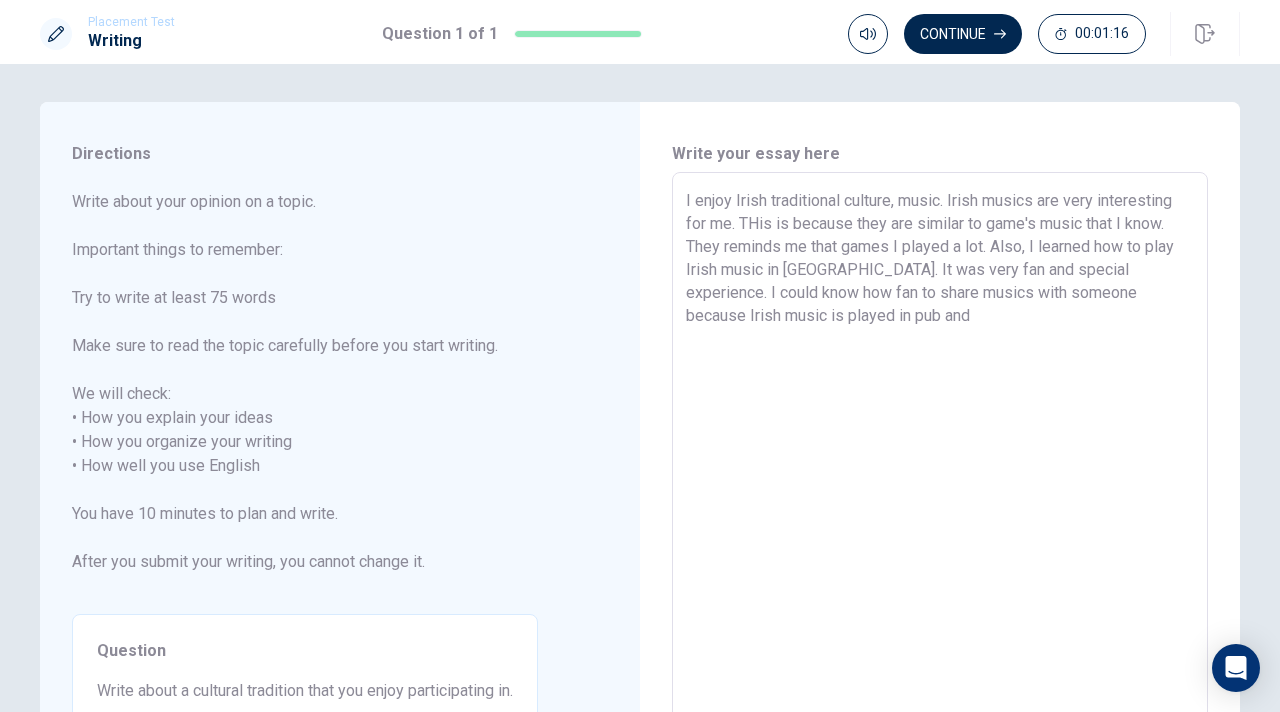 click on "I enjoy Irish traditional culture, music. Irish musics are very interesting for me. THis is because they are similar to game's music that I know. They reminds me that games I played a lot. Also, I learned how to play Irish music in [GEOGRAPHIC_DATA]. It was very fan and special experience. I could know how fan to share musics with someone because Irish music is played in pub and" at bounding box center [940, 454] 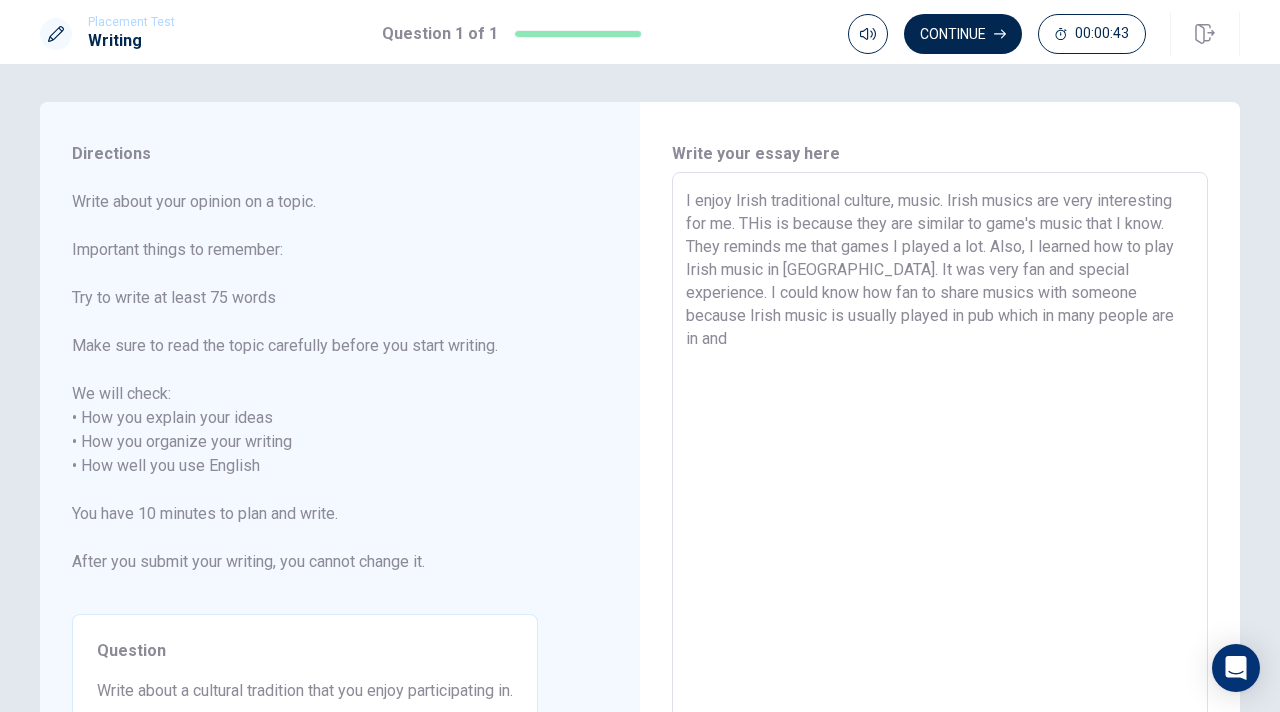 click on "I enjoy Irish traditional culture, music. Irish musics are very interesting for me. THis is because they are similar to game's music that I know. They reminds me that games I played a lot. Also, I learned how to play Irish music in [GEOGRAPHIC_DATA]. It was very fan and special experience. I could know how fan to share musics with someone because Irish music is usually played in pub which in many people are in and" at bounding box center [940, 454] 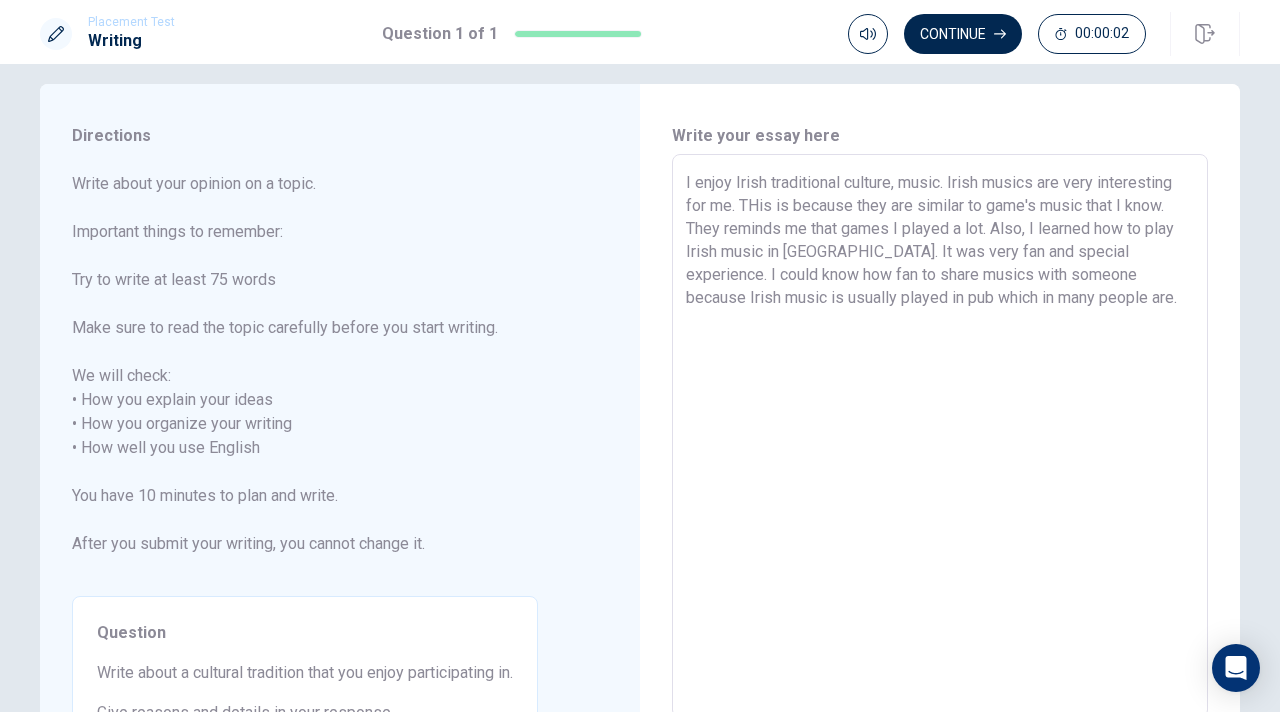 scroll, scrollTop: 30, scrollLeft: 0, axis: vertical 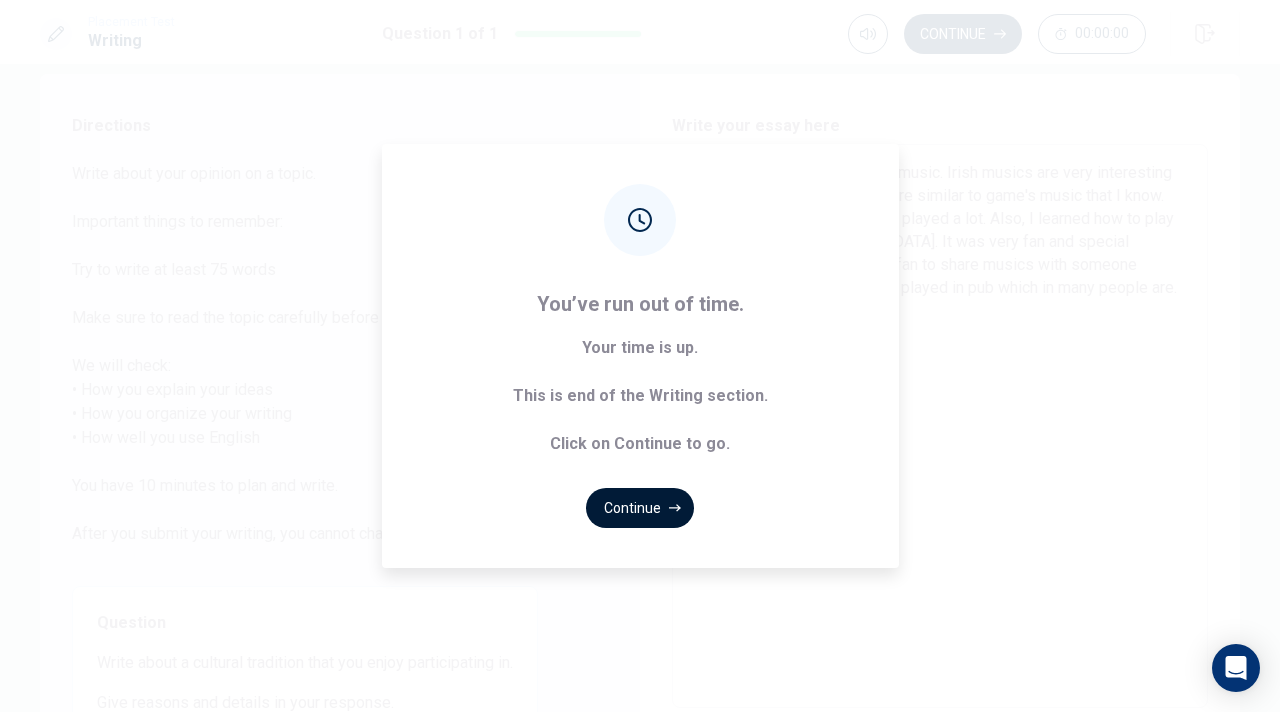 click on "Continue" at bounding box center [640, 508] 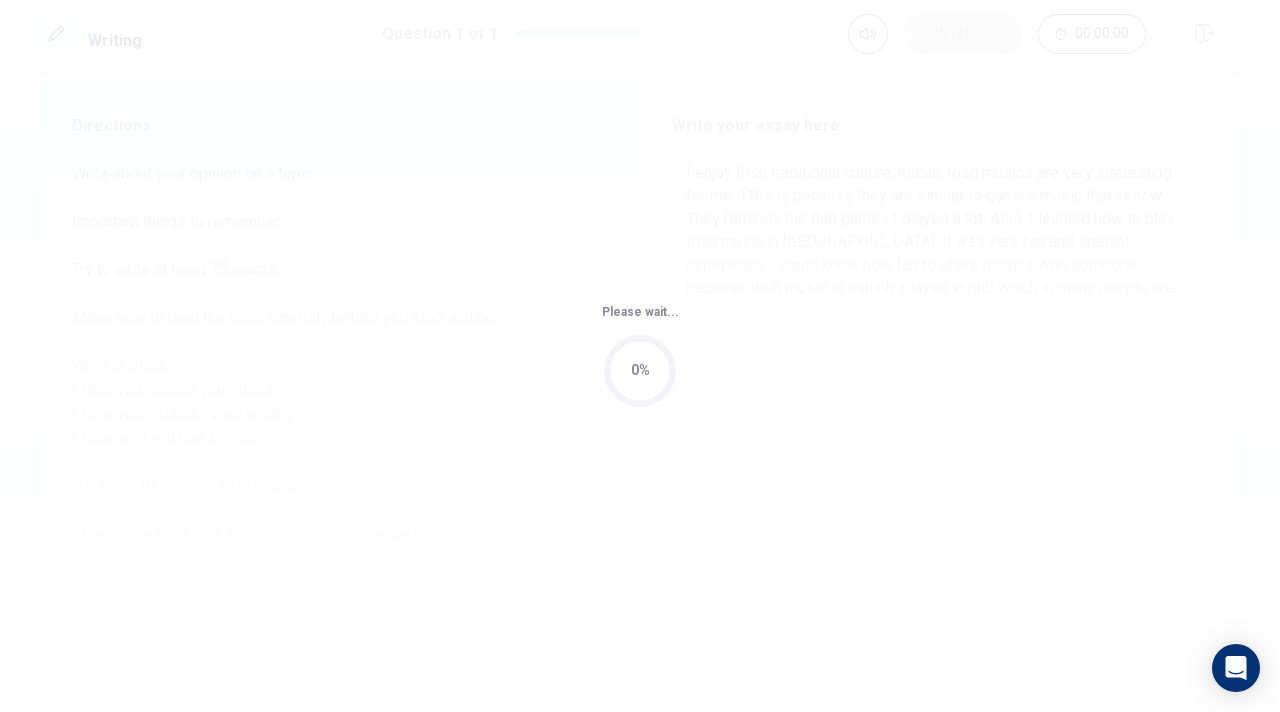 scroll, scrollTop: 0, scrollLeft: 0, axis: both 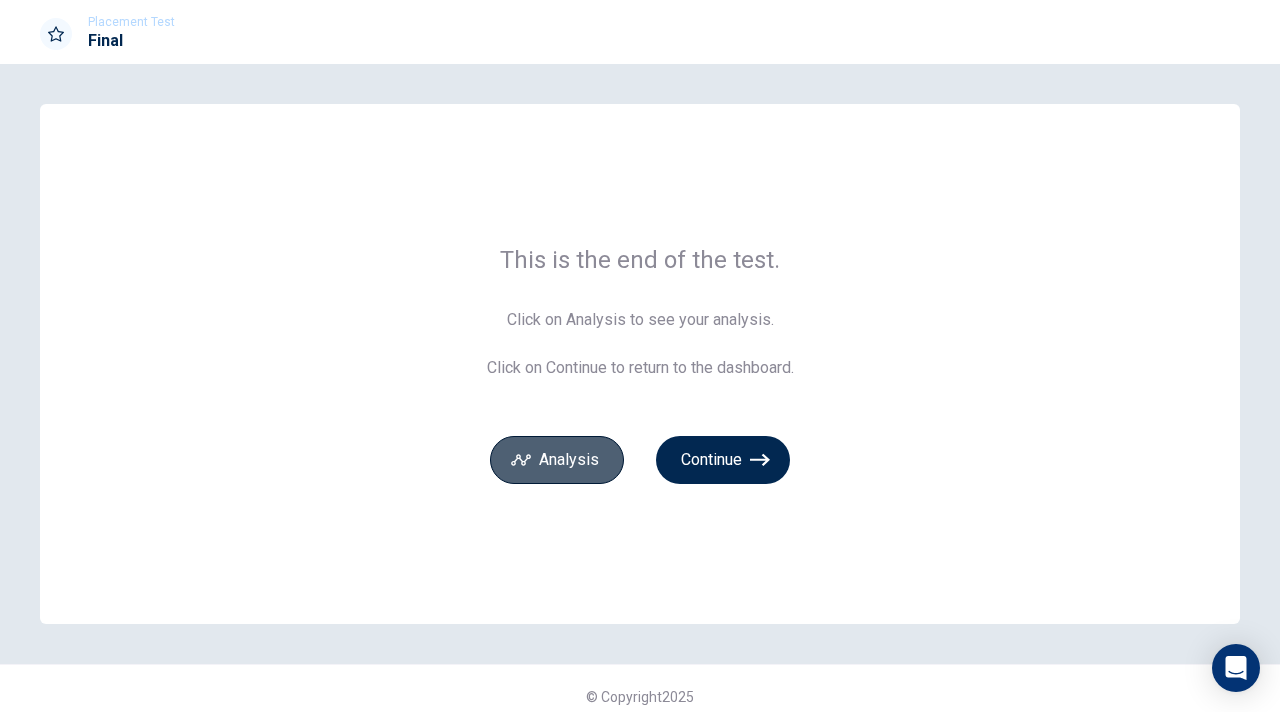 click on "Analysis" at bounding box center [557, 460] 